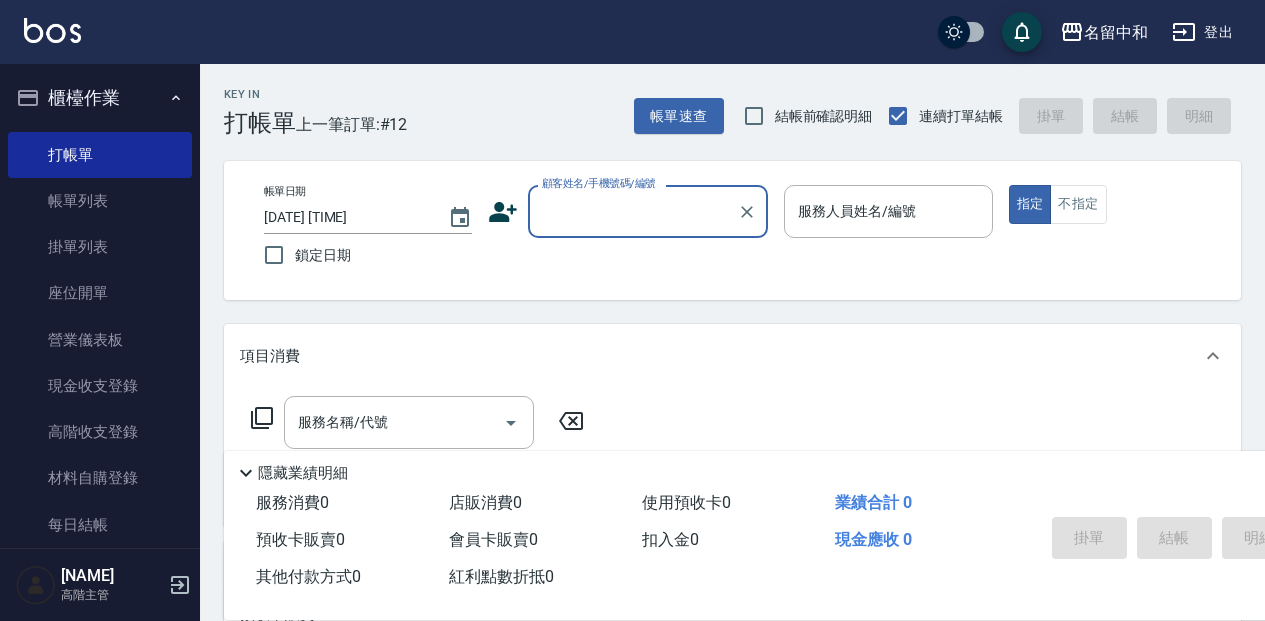 scroll, scrollTop: 0, scrollLeft: 0, axis: both 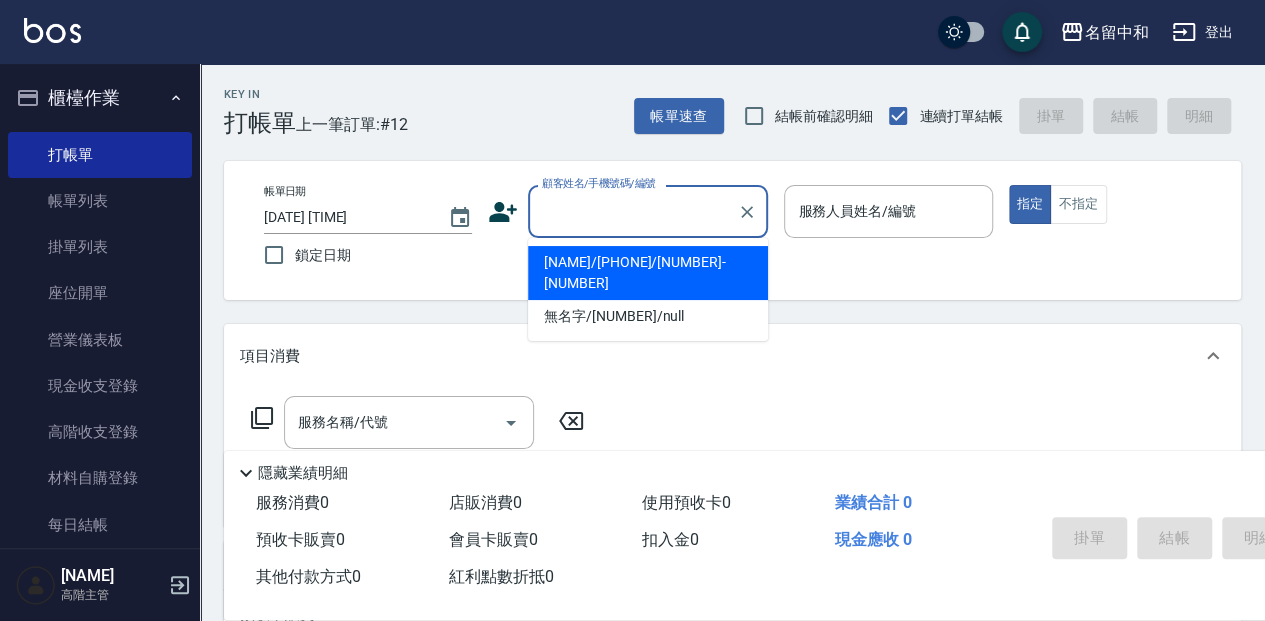 click on "顧客姓名/手機號碼/編號" at bounding box center [633, 211] 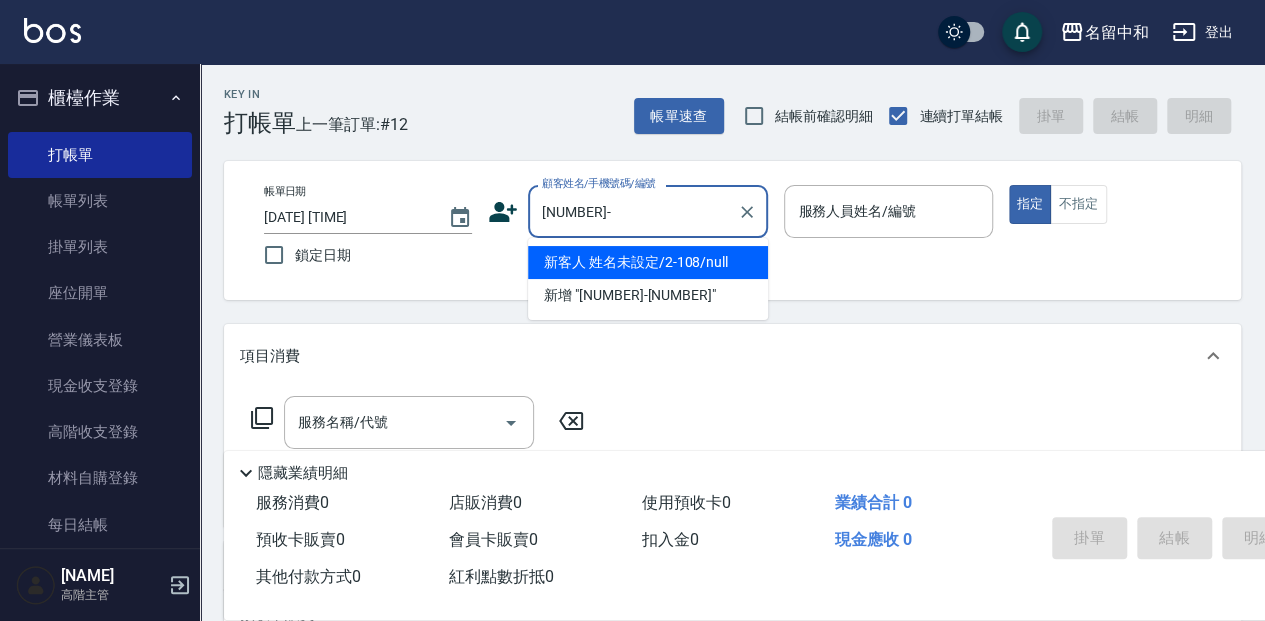 type on "2" 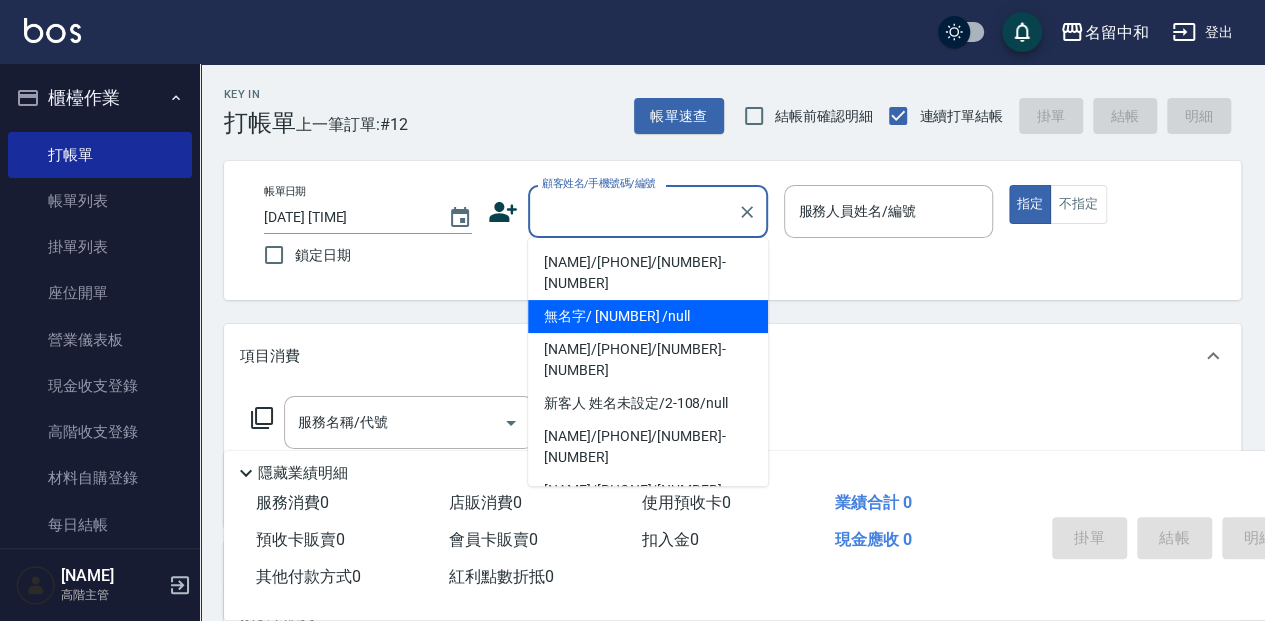 click on "無名字/ [NUMBER] /null" at bounding box center [648, 316] 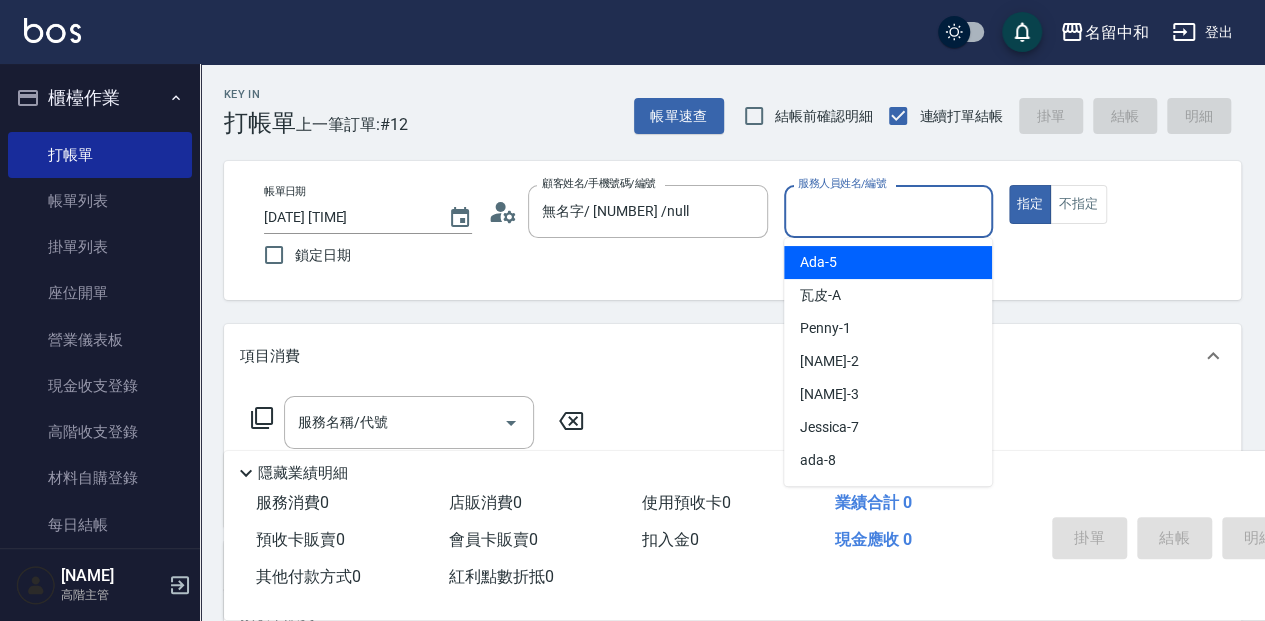 click on "服務人員姓名/編號" at bounding box center [888, 211] 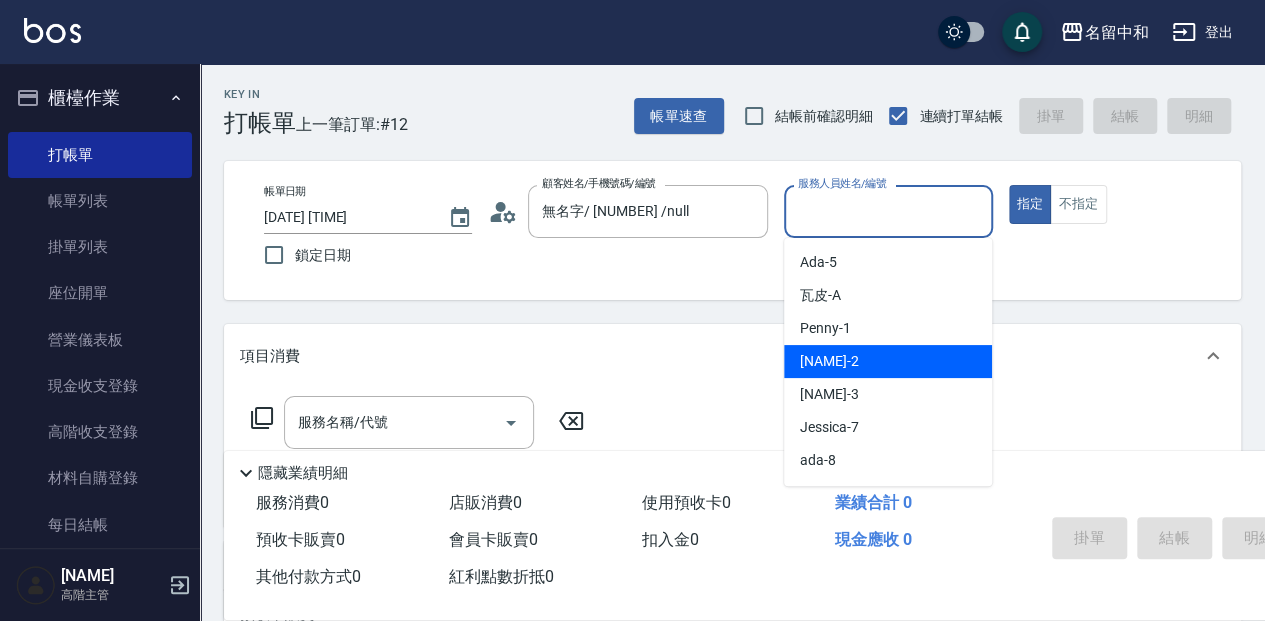 click on "[NAME] -[NUMBER]" at bounding box center [888, 361] 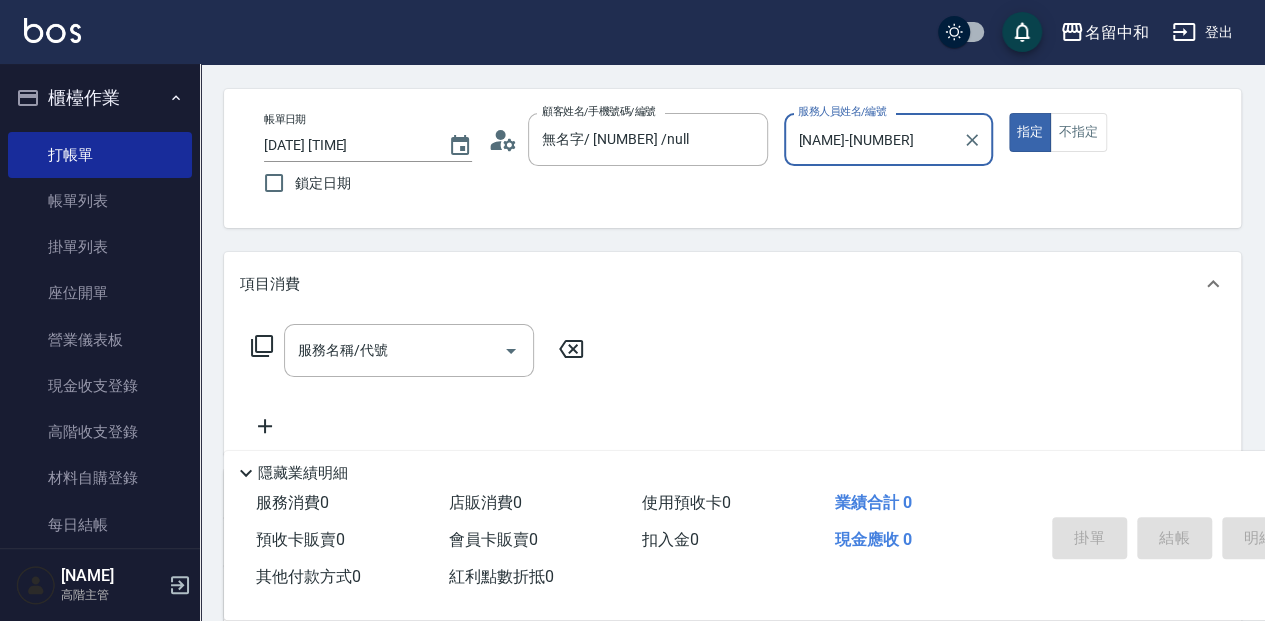 scroll, scrollTop: 133, scrollLeft: 0, axis: vertical 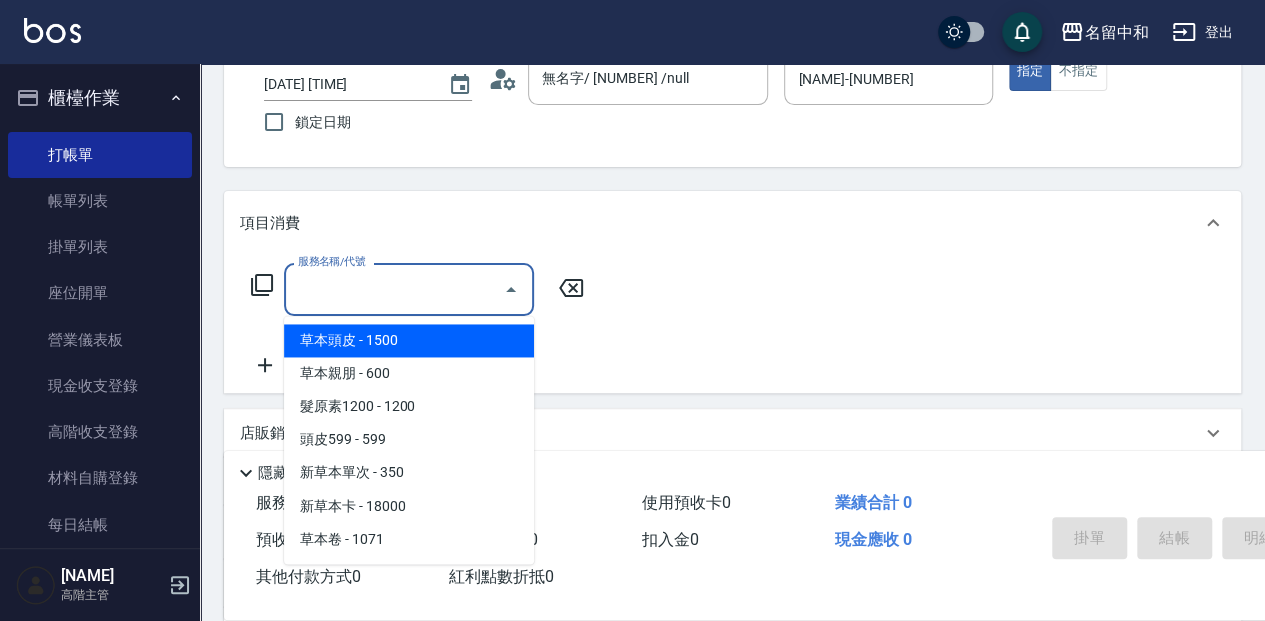 click on "服務名稱/代號" at bounding box center [394, 289] 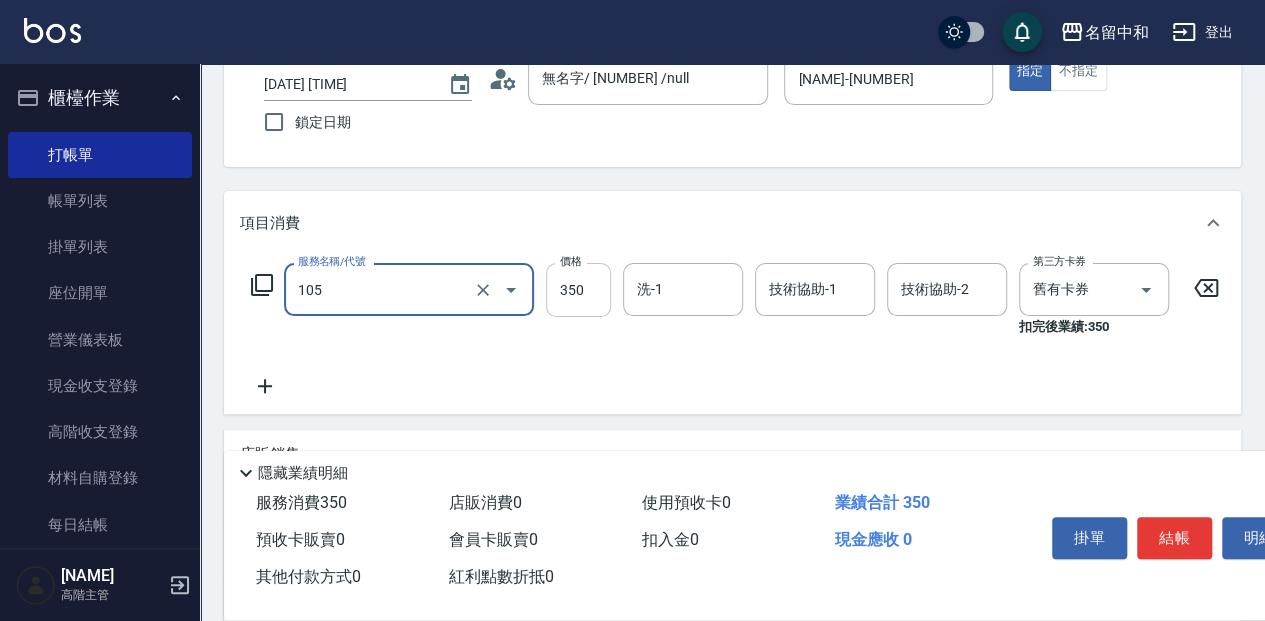 type on "[NAME][NUMBER]" 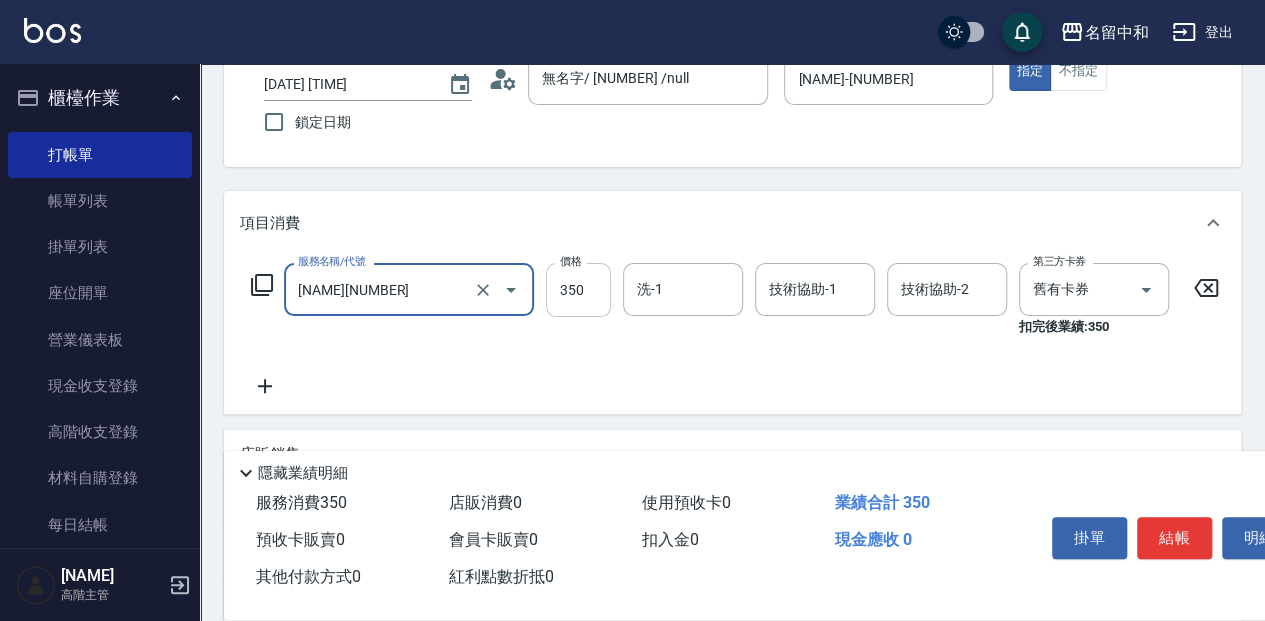 click on "350" at bounding box center [578, 290] 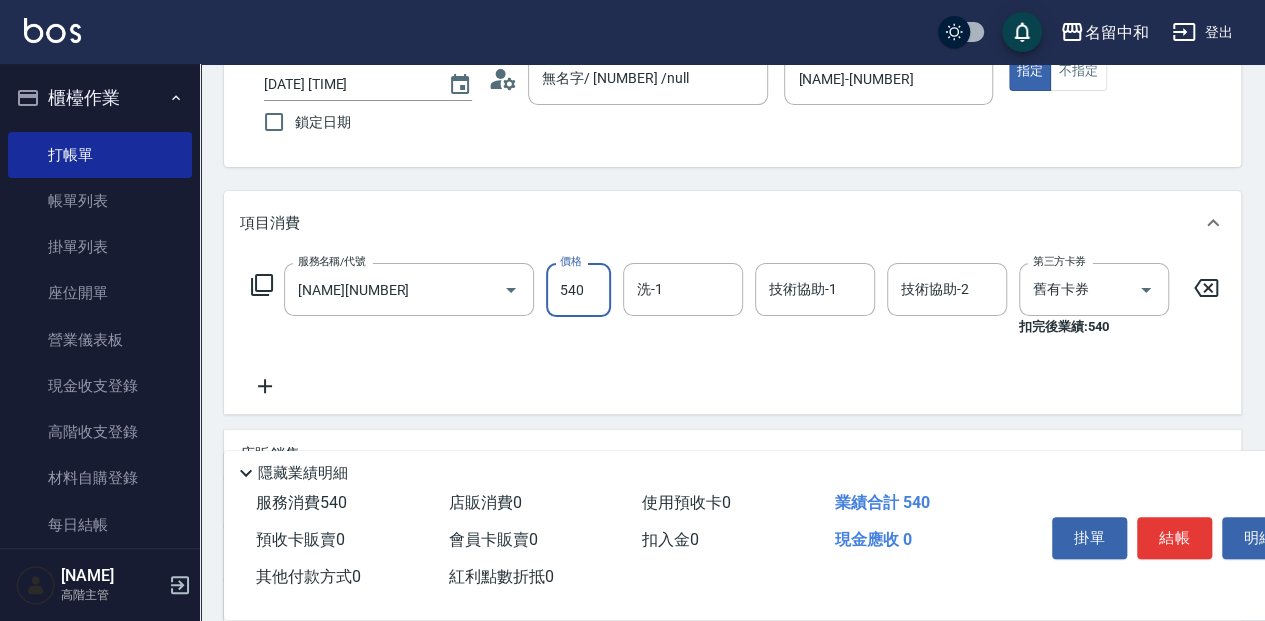 type on "540" 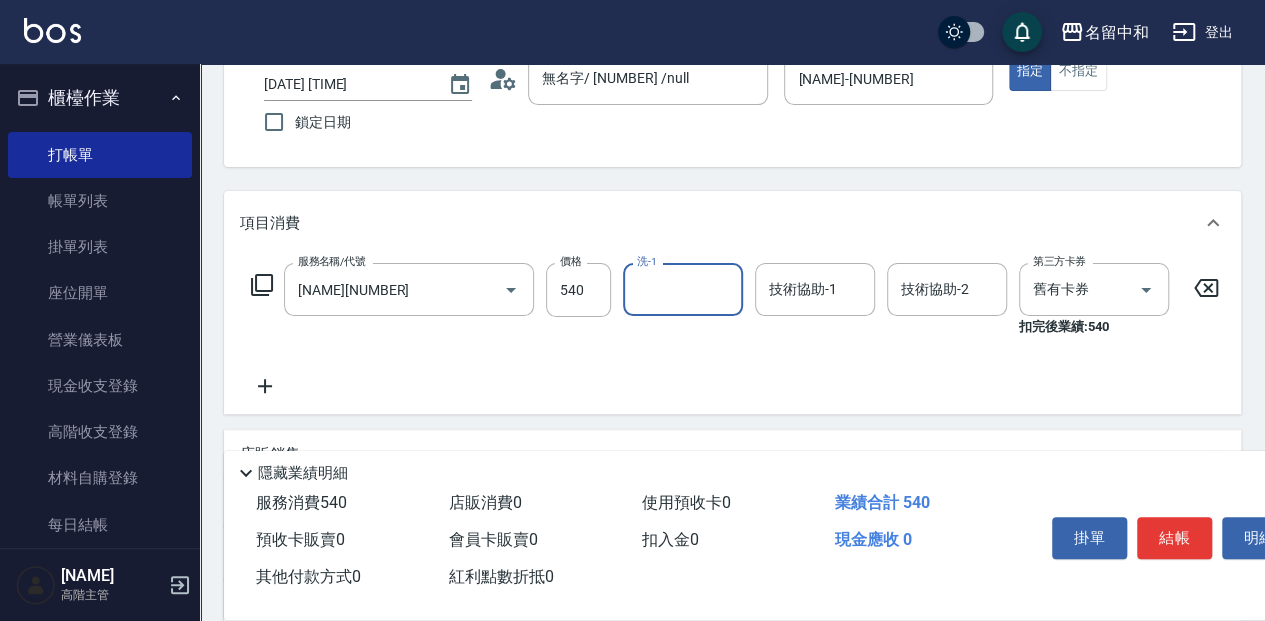 click on "洗-1" at bounding box center (683, 289) 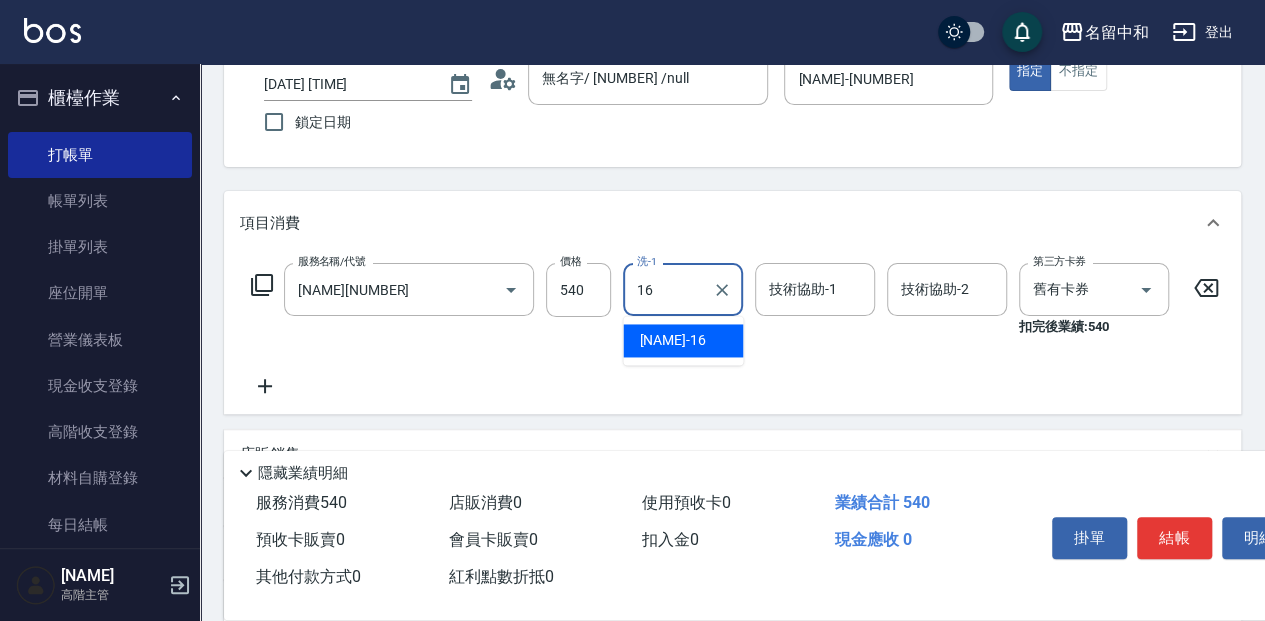 click on "[NAME] -[NUMBER]" at bounding box center [683, 340] 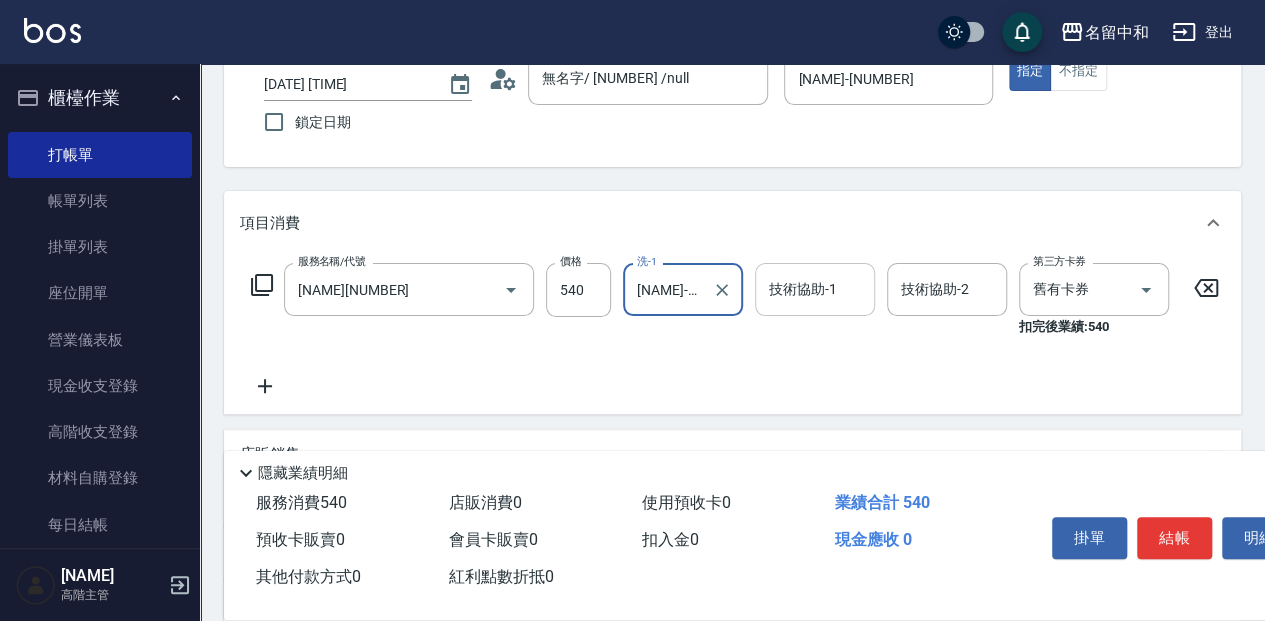 type on "[NAME]-[NUMBER]" 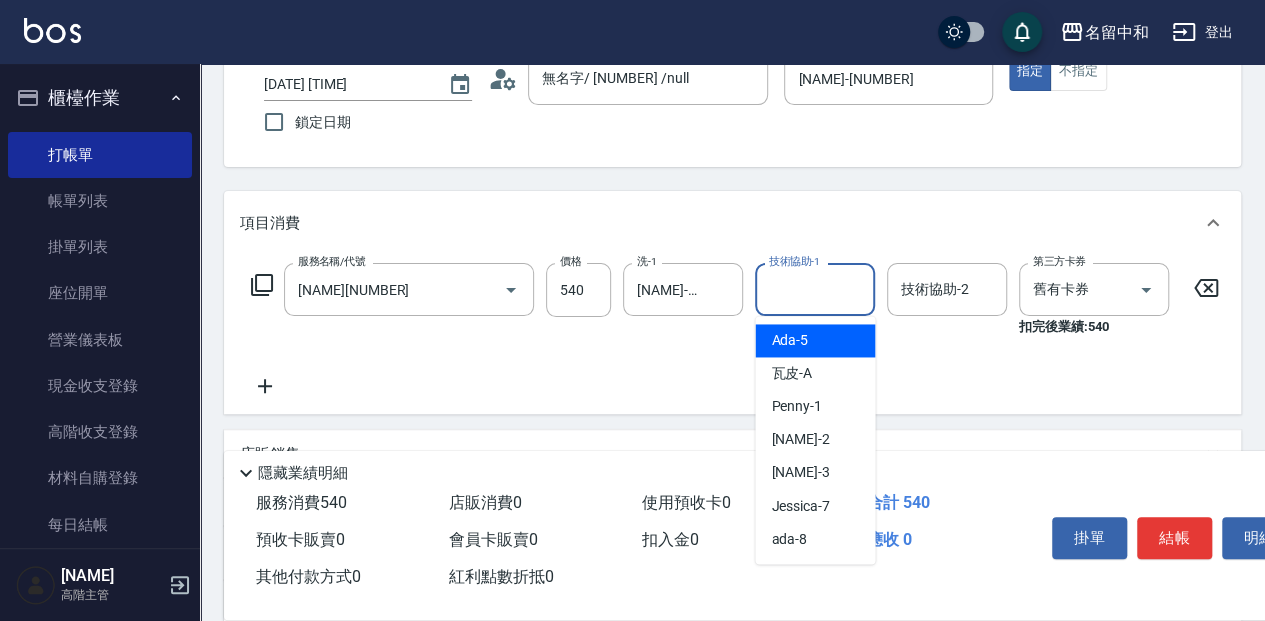 click on "技術協助-1 技術協助-1" at bounding box center (815, 289) 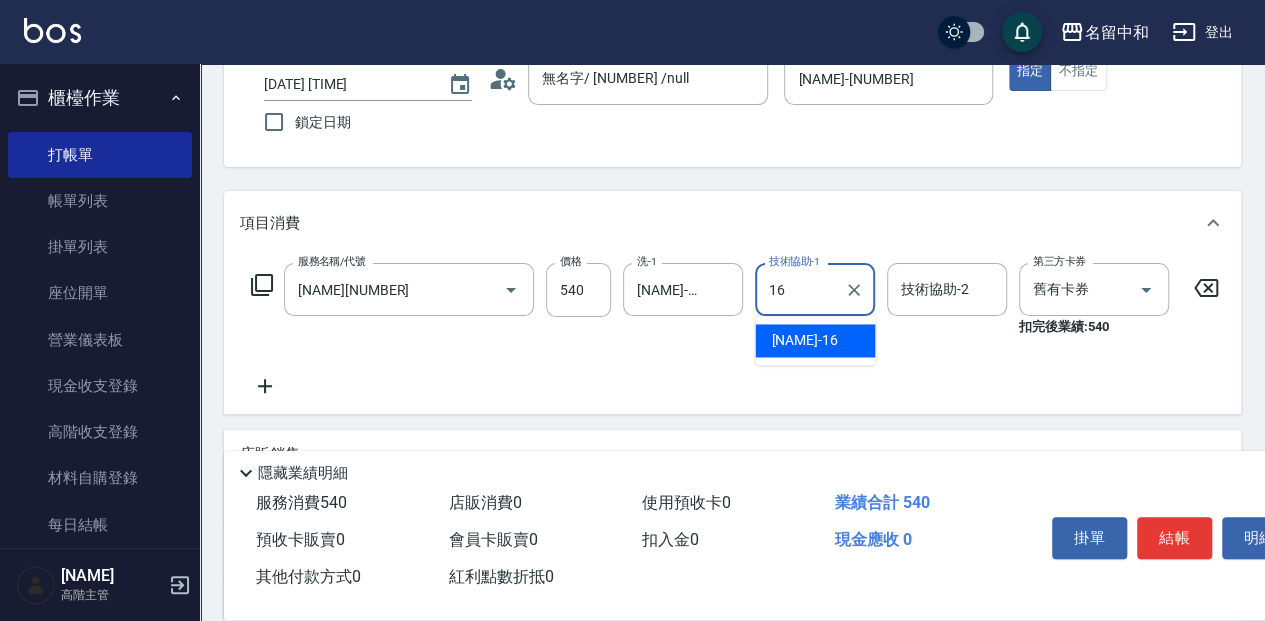 click on "[NAME] -[NUMBER]" at bounding box center [815, 340] 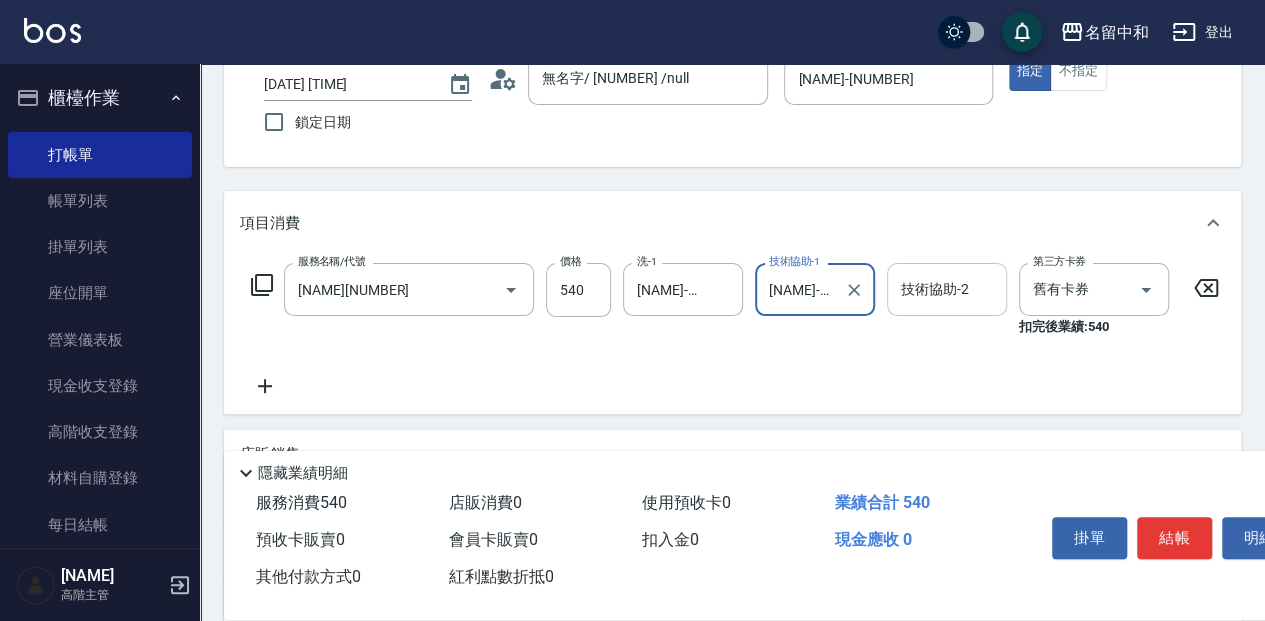 type on "[NAME]-[NUMBER]" 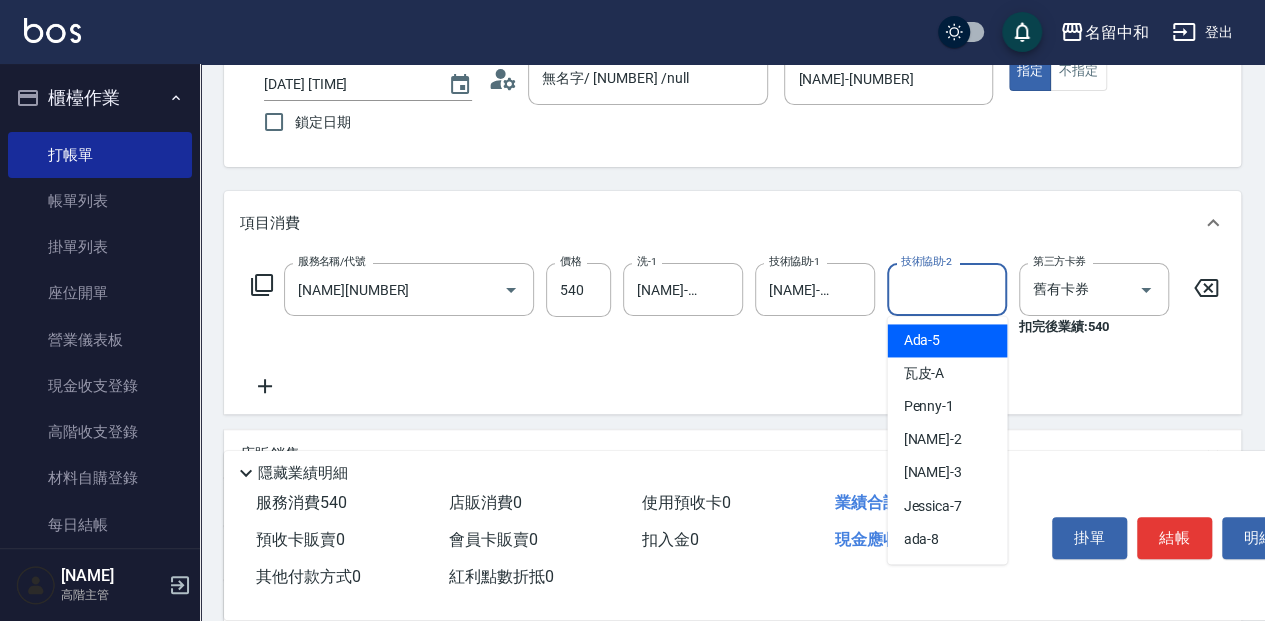 click on "技術協助-2 技術協助-2" at bounding box center (947, 289) 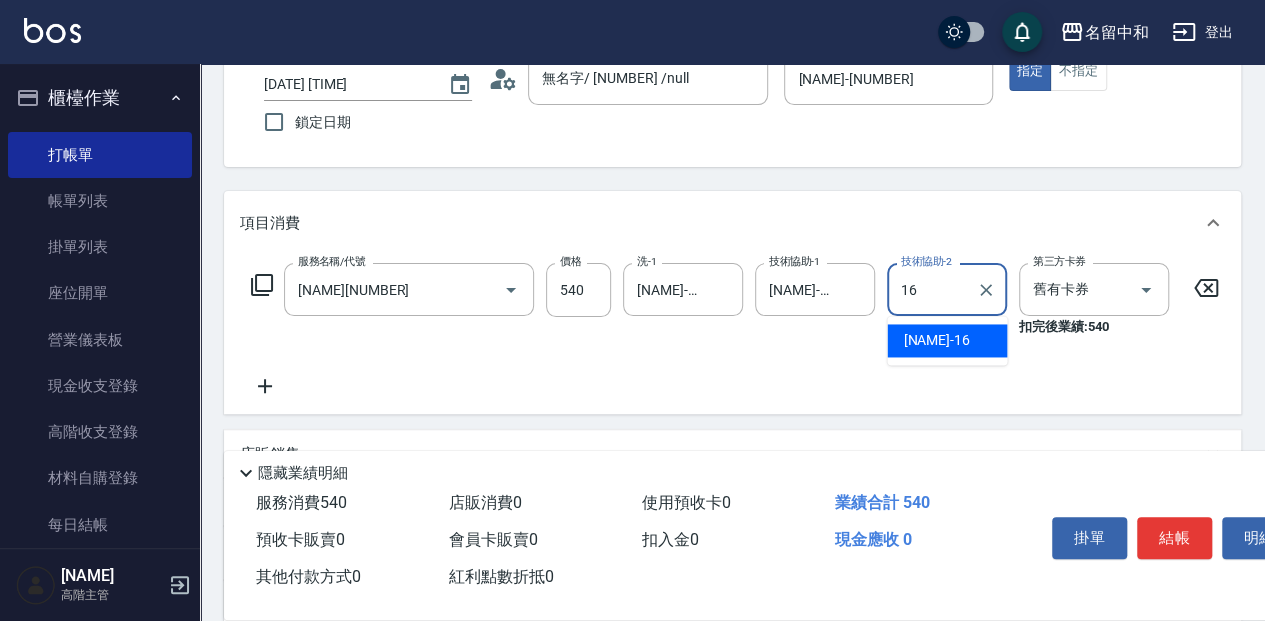 click on "[NAME] -[NUMBER]" at bounding box center [947, 340] 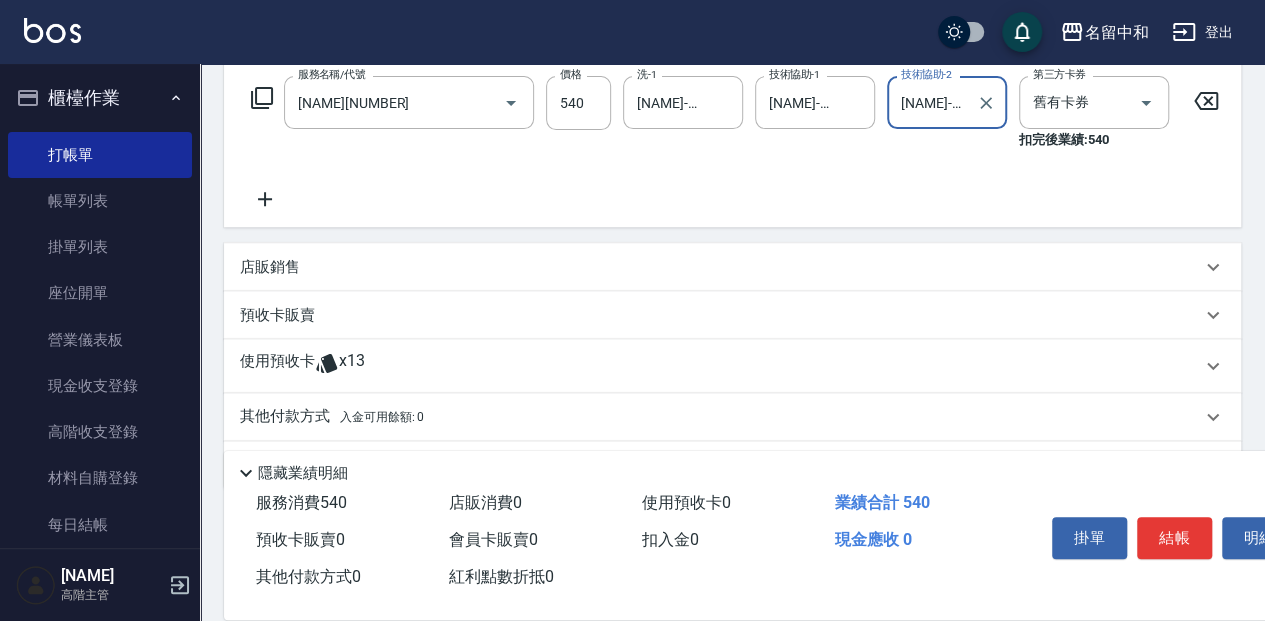 scroll, scrollTop: 333, scrollLeft: 0, axis: vertical 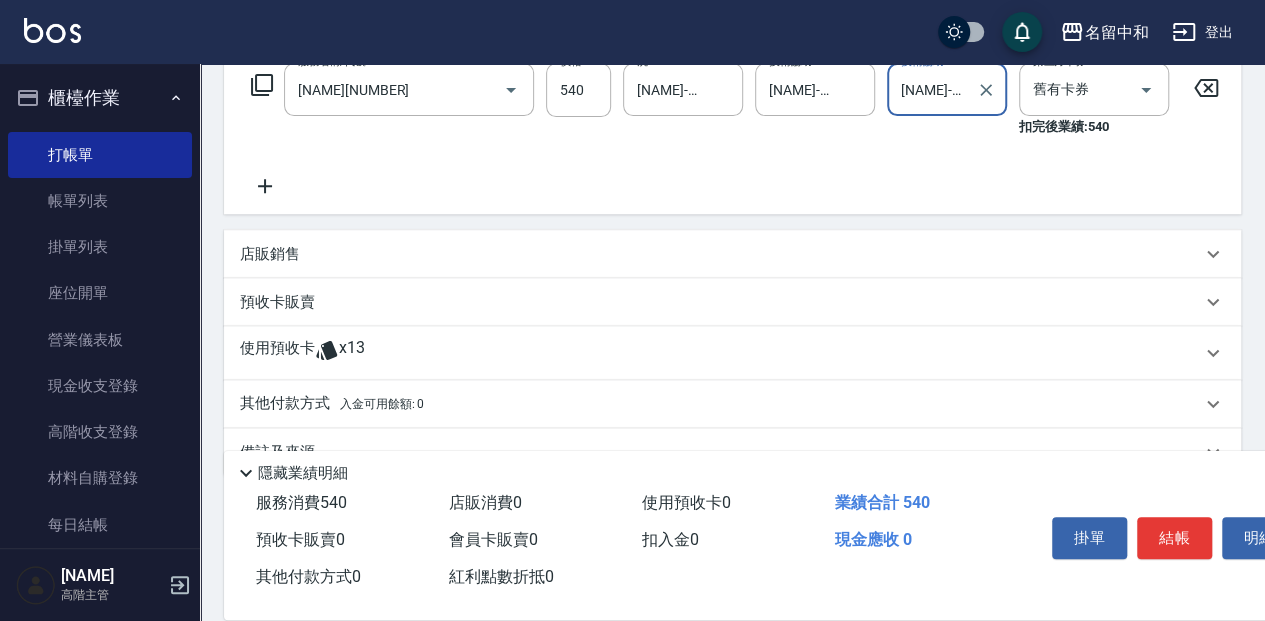 type on "[NAME]-[NUMBER]" 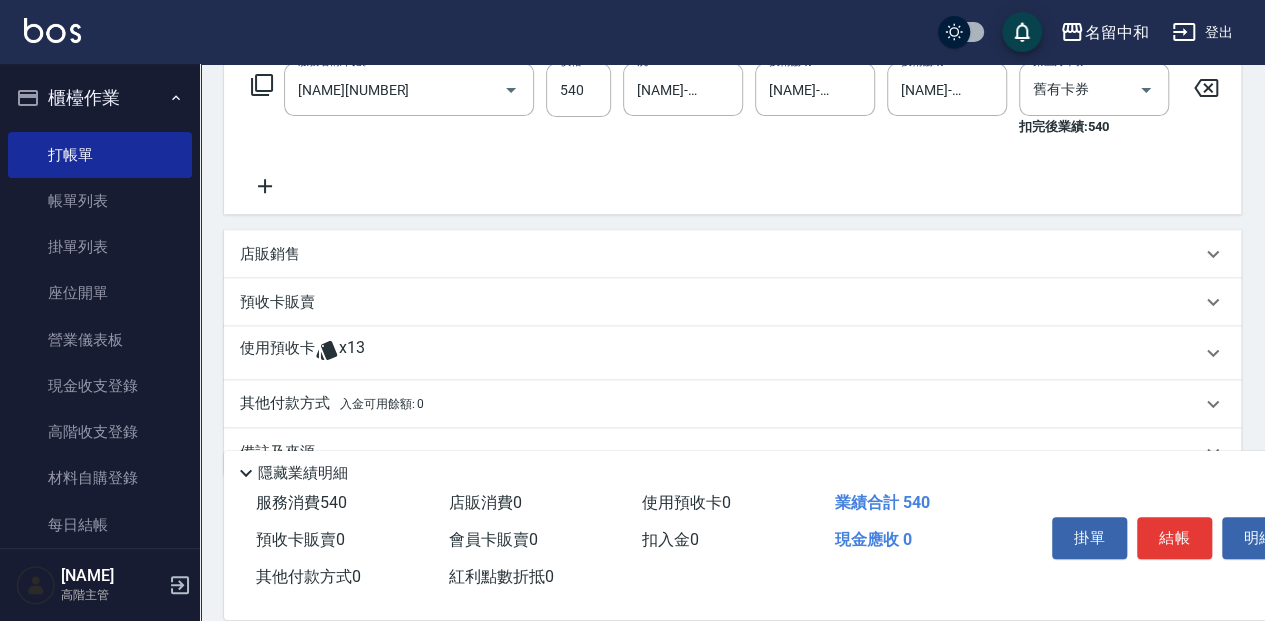 click on "店販銷售" at bounding box center [270, 254] 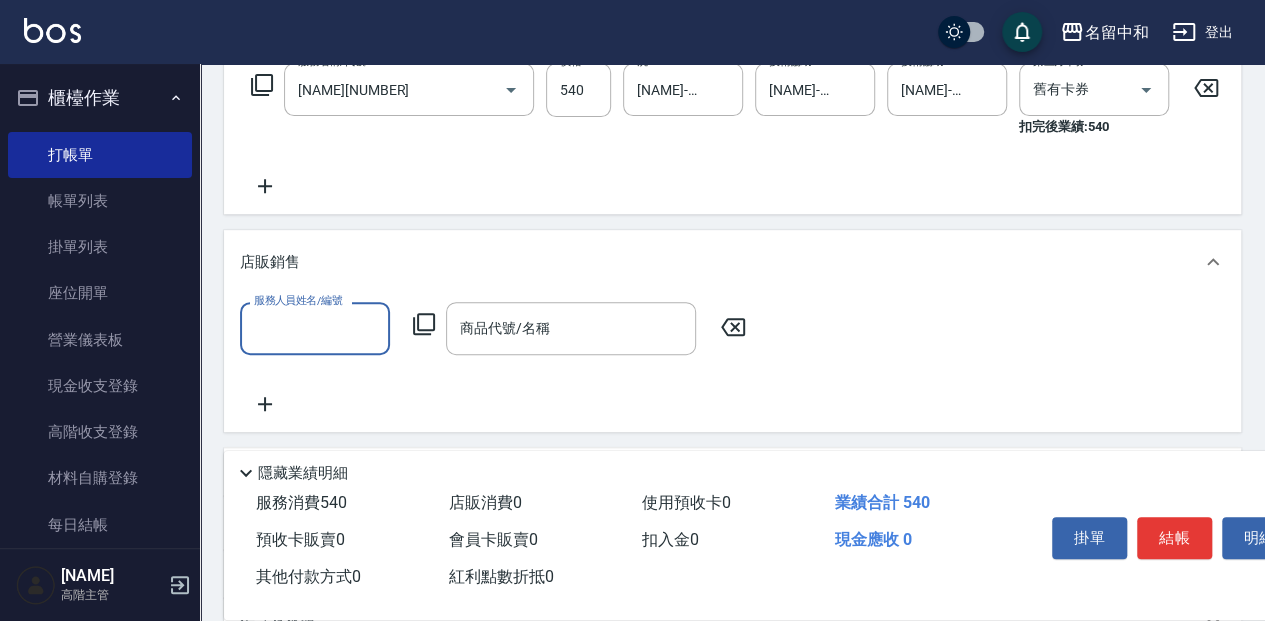 scroll, scrollTop: 0, scrollLeft: 0, axis: both 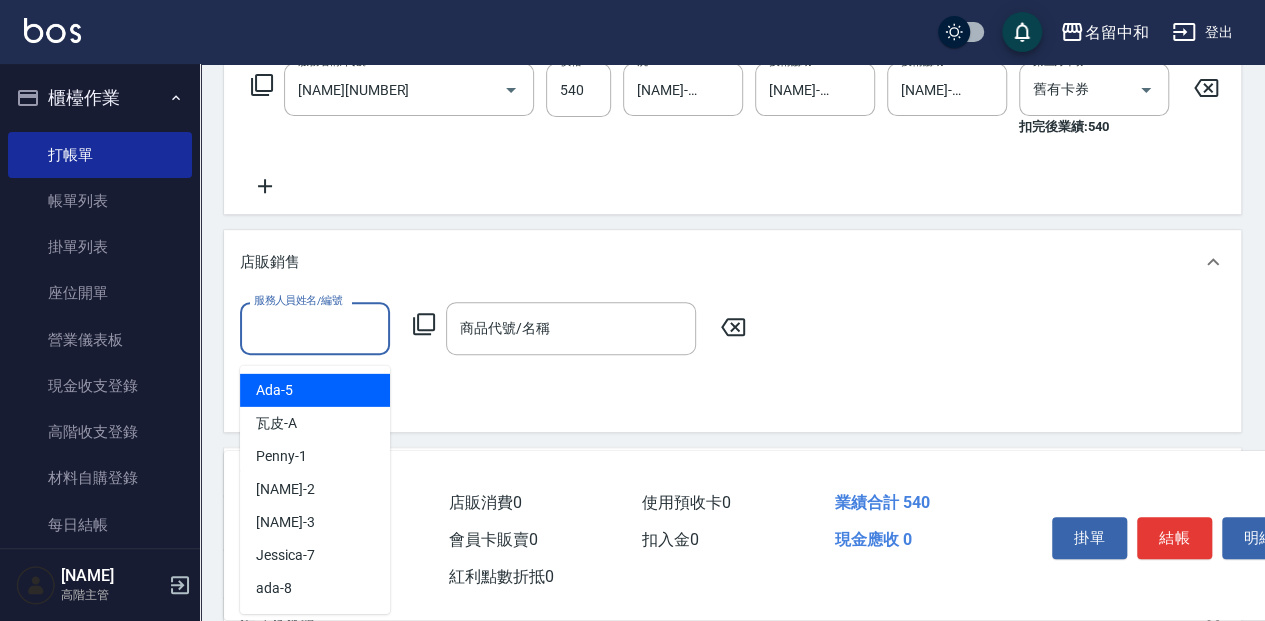 click on "服務人員姓名/編號" at bounding box center [315, 328] 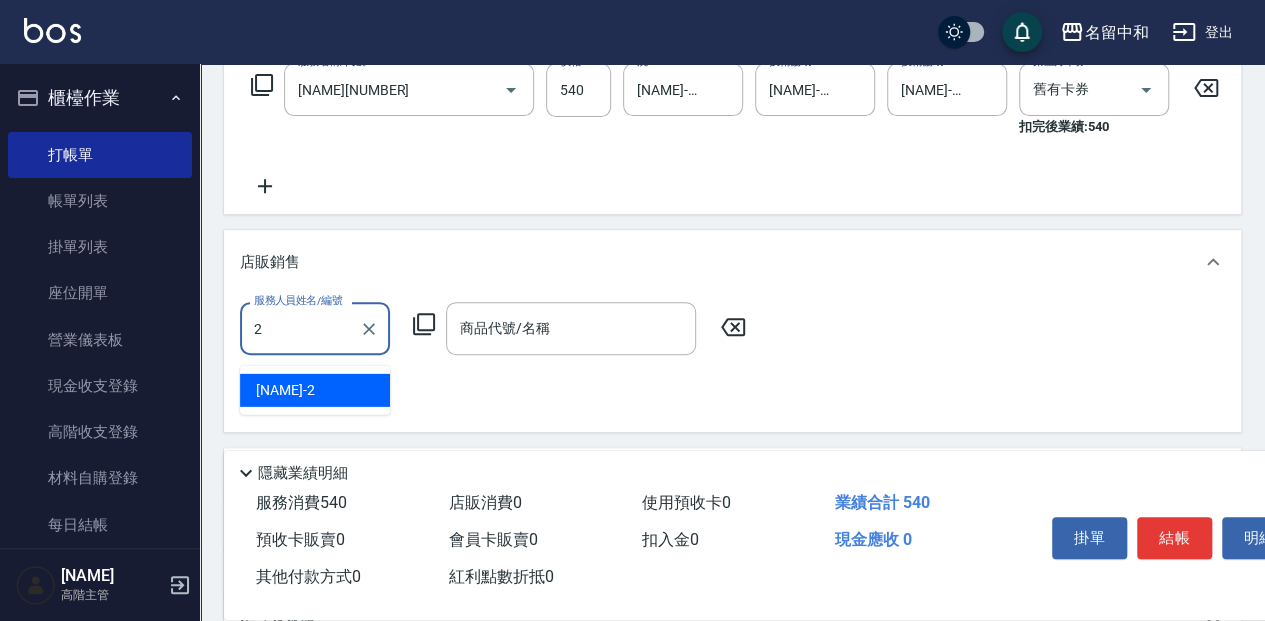 click on "[NAME] -[NUMBER]" at bounding box center [315, 390] 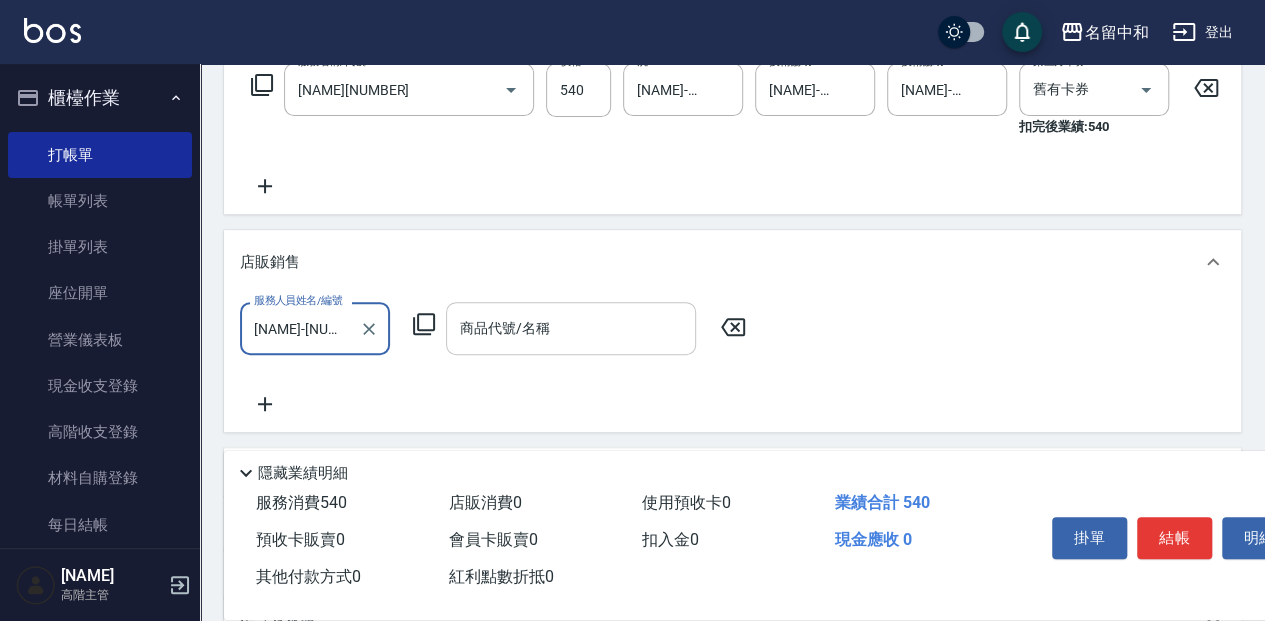 type on "[NAME]-[NUMBER]" 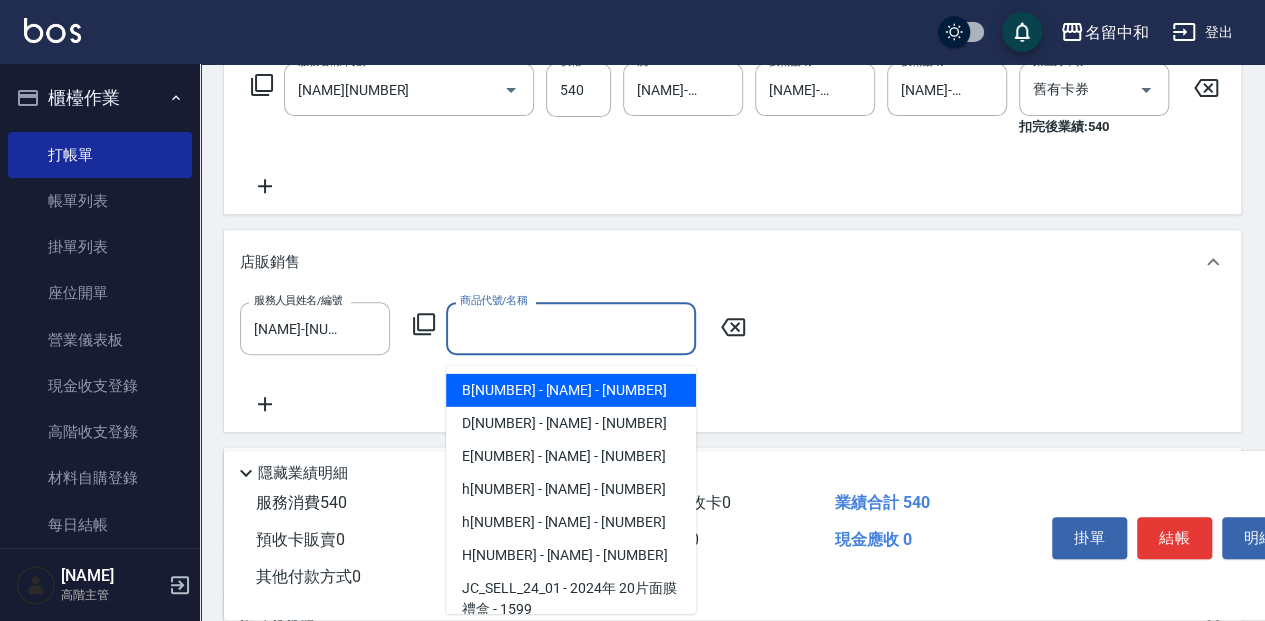 click on "商品代號/名稱" at bounding box center (571, 328) 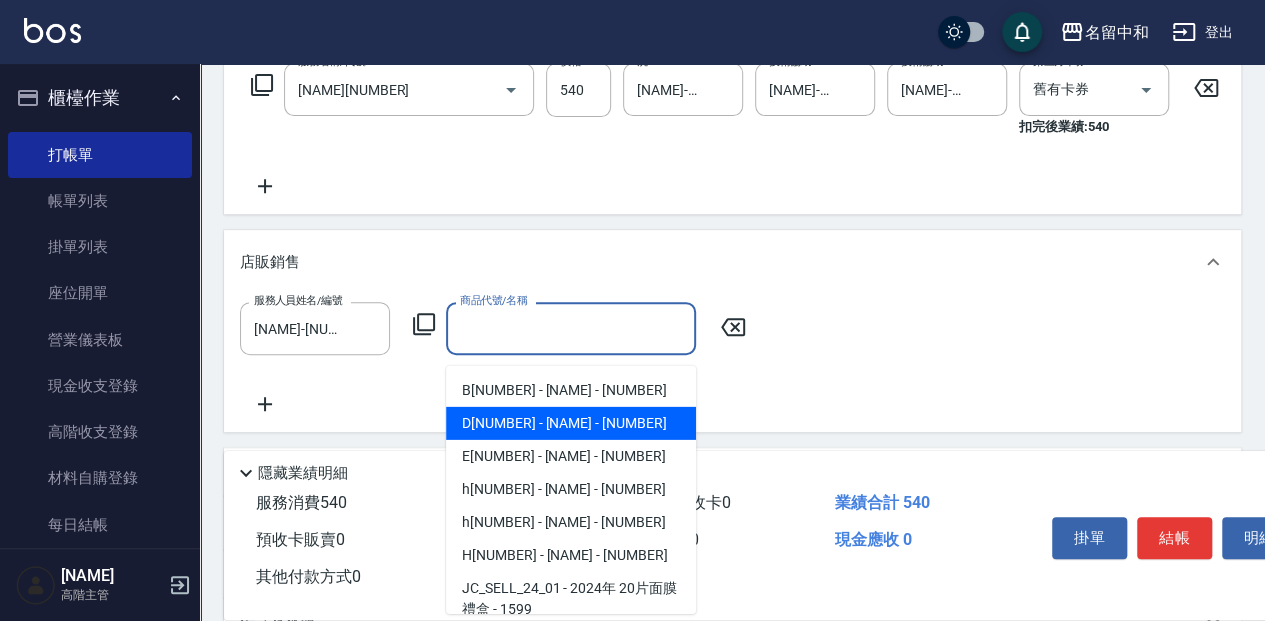 click on "D[NUMBER] - [NAME] - [NUMBER]" at bounding box center [571, 423] 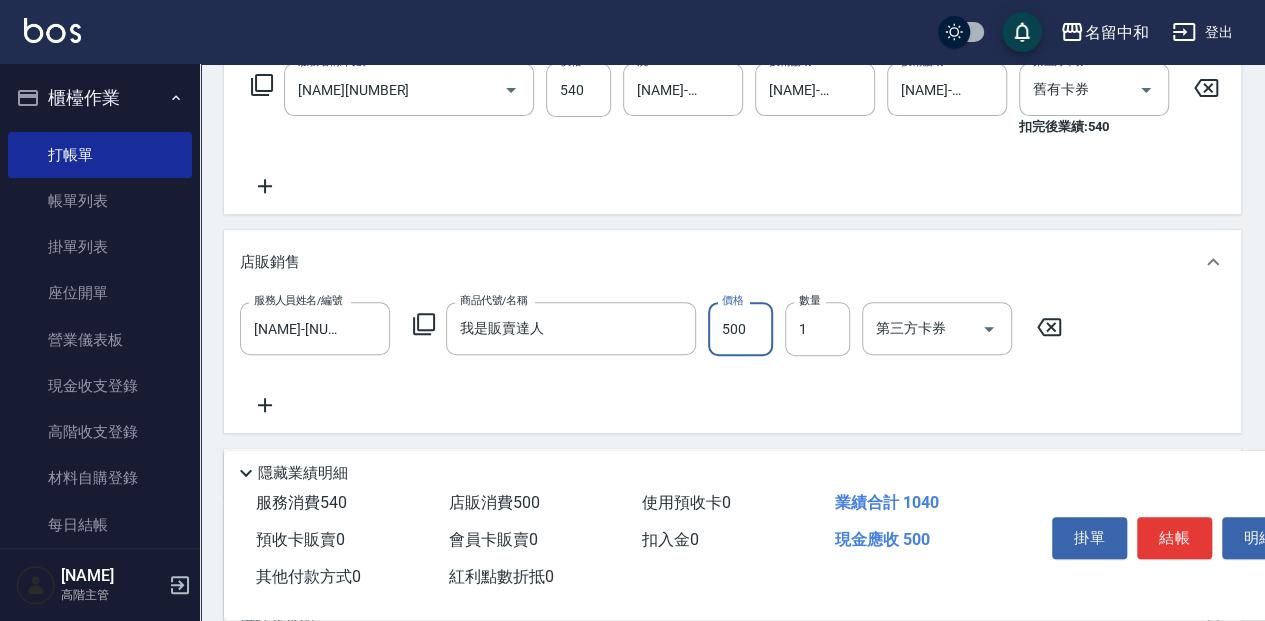 click on "500" at bounding box center [740, 329] 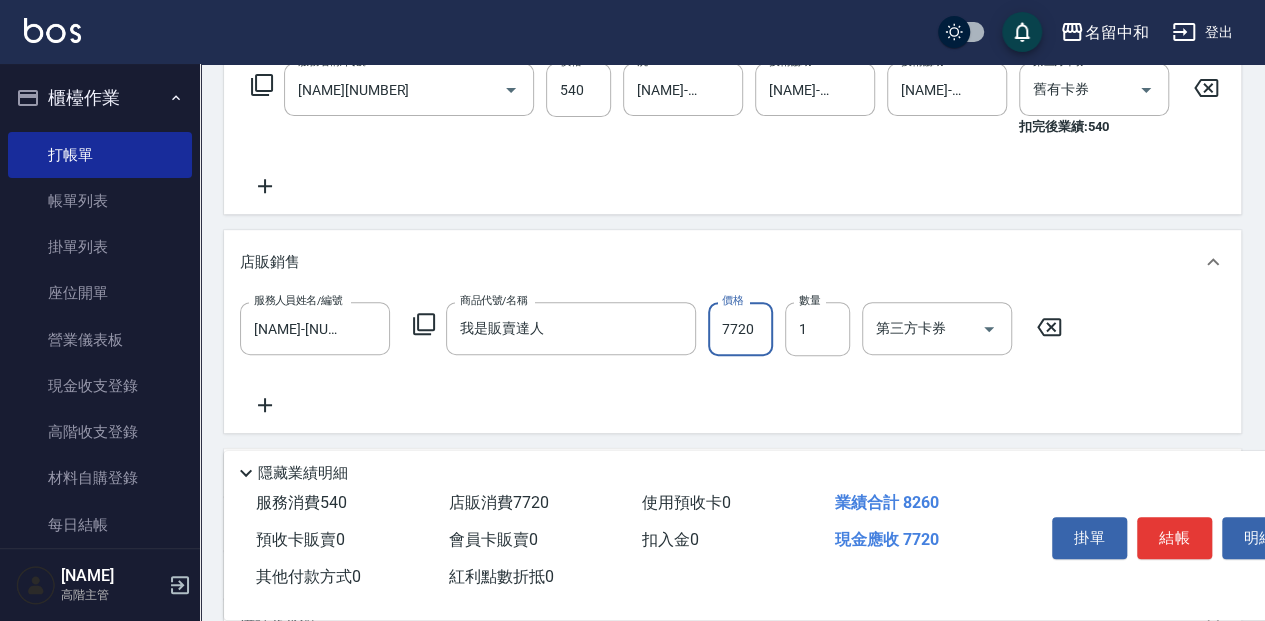 click on "7720" at bounding box center [740, 329] 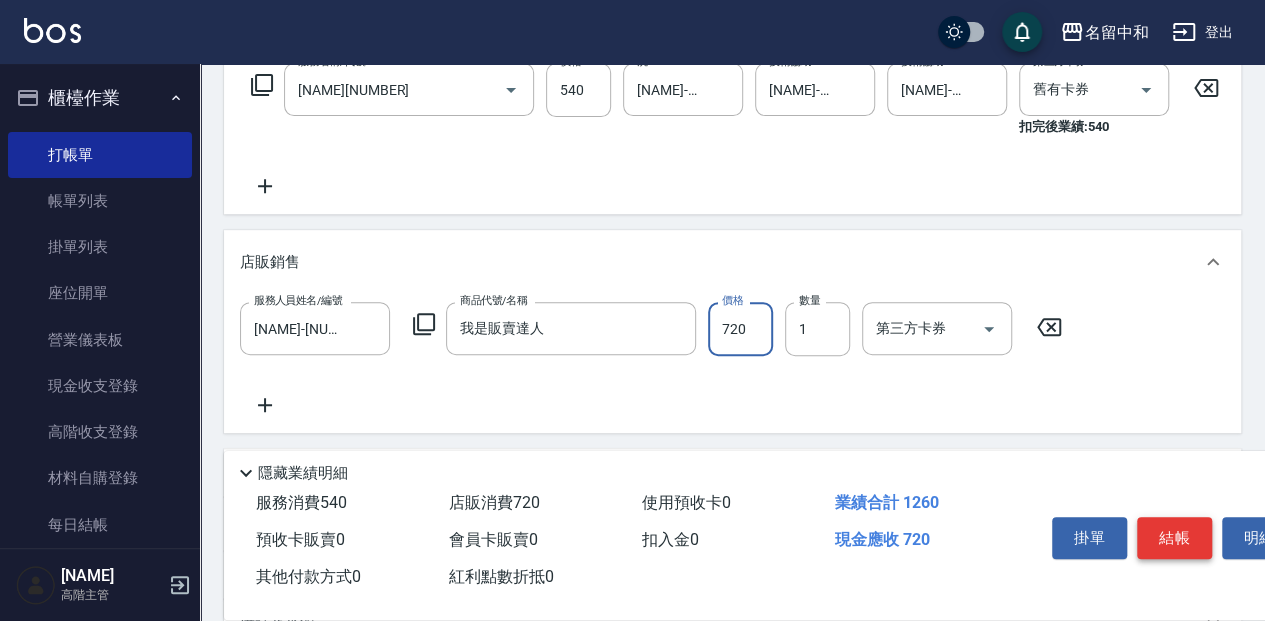 type on "720" 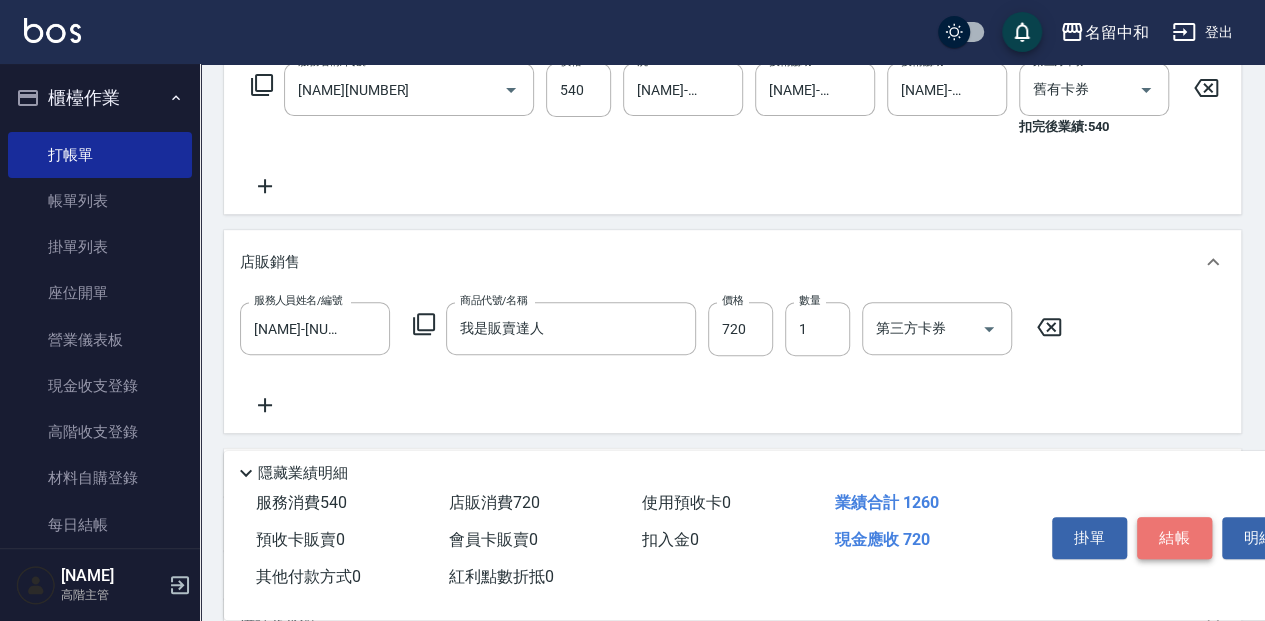 click on "結帳" at bounding box center (1174, 538) 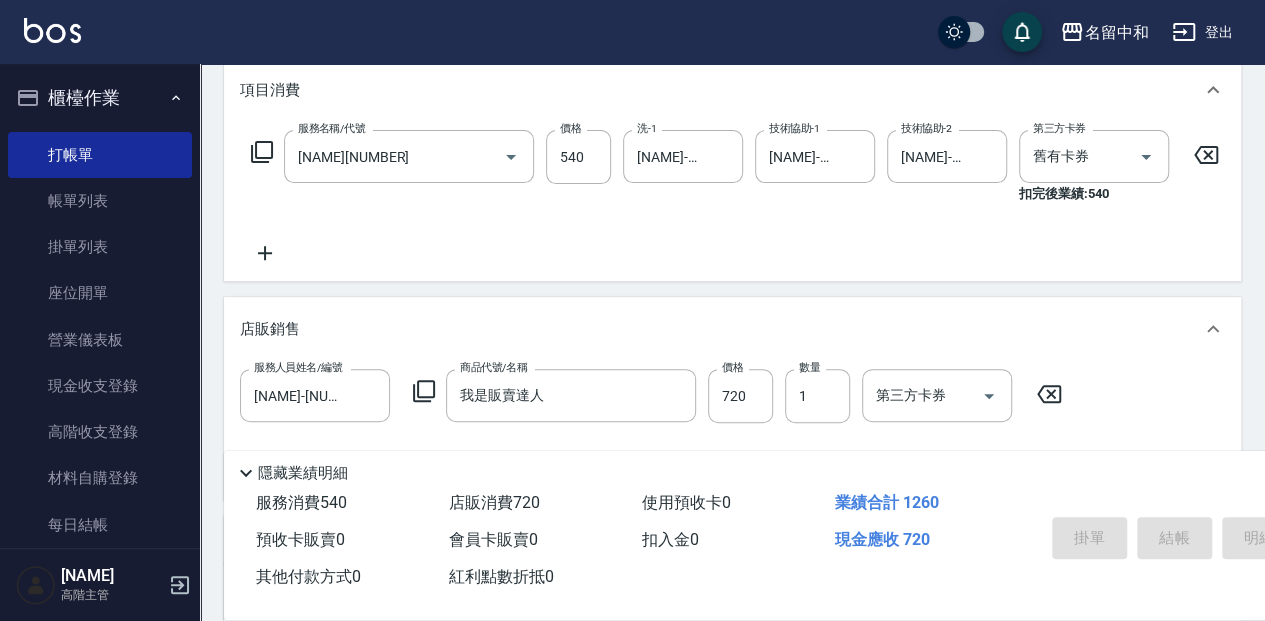 type on "[DATE] [TIME]" 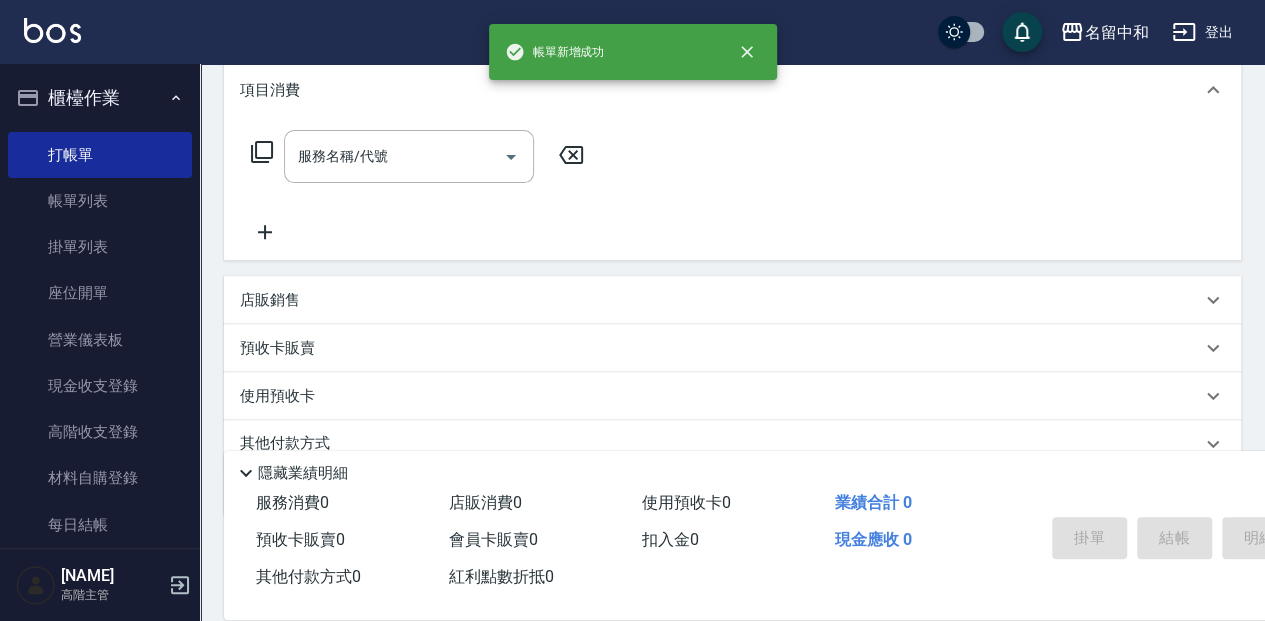 scroll, scrollTop: 66, scrollLeft: 0, axis: vertical 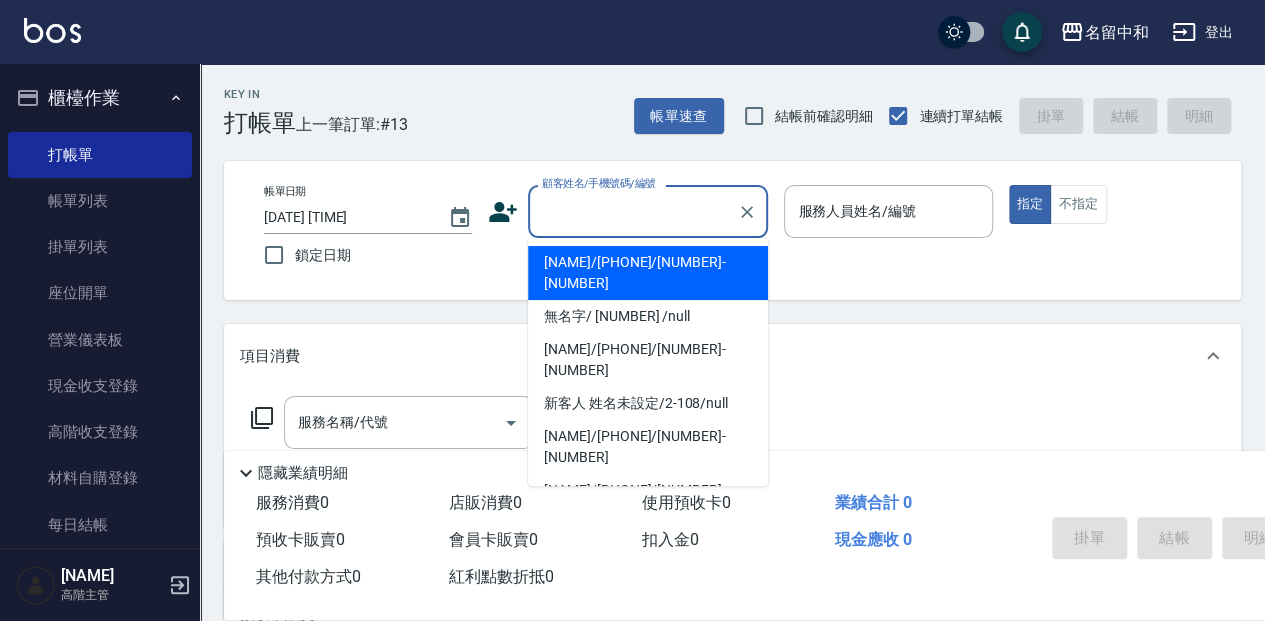 click on "顧客姓名/手機號碼/編號" at bounding box center [633, 211] 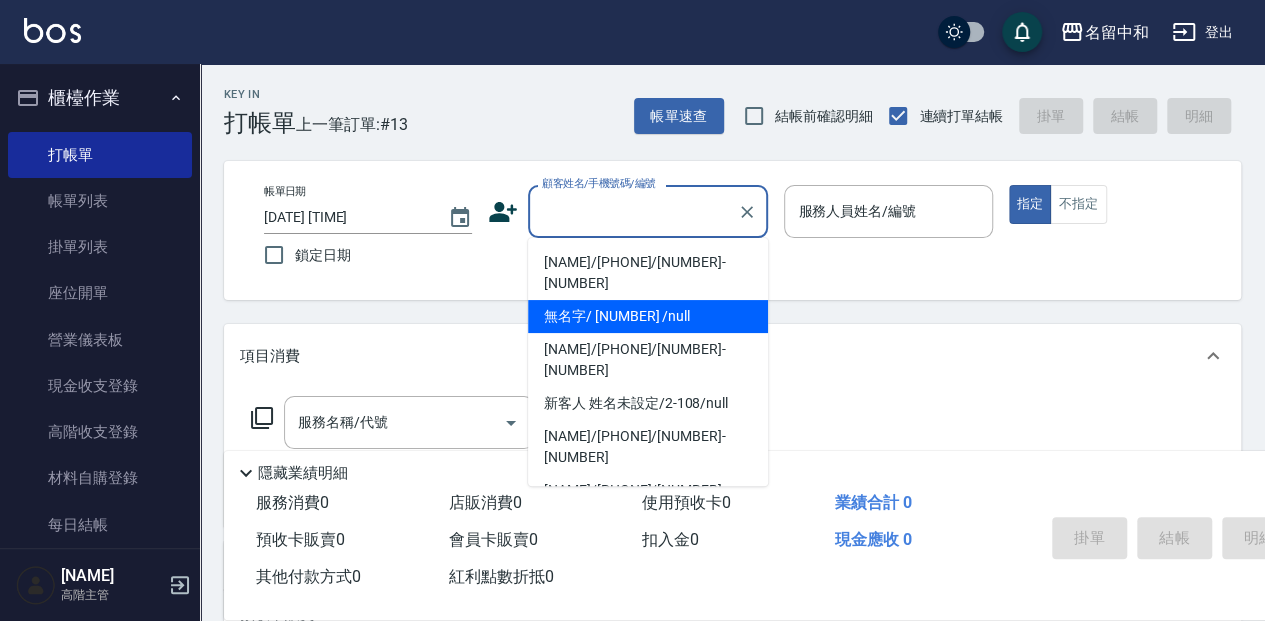 click on "無名字/ [NUMBER] /null" at bounding box center [648, 316] 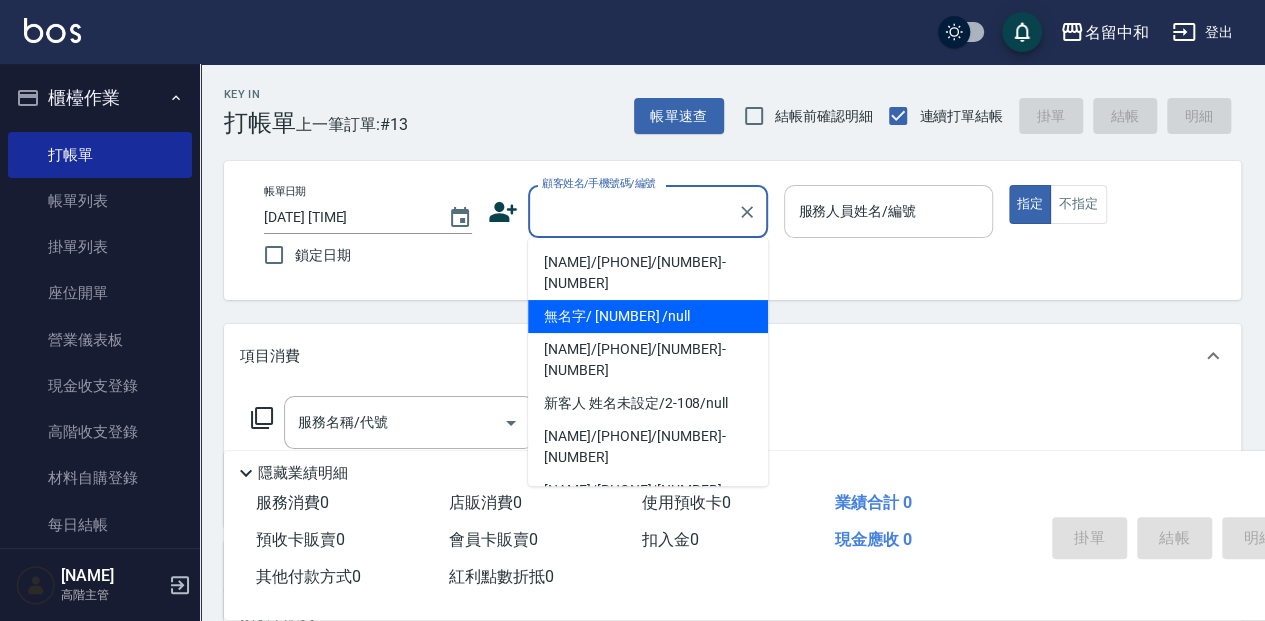type on "無名字/ [NUMBER] /null" 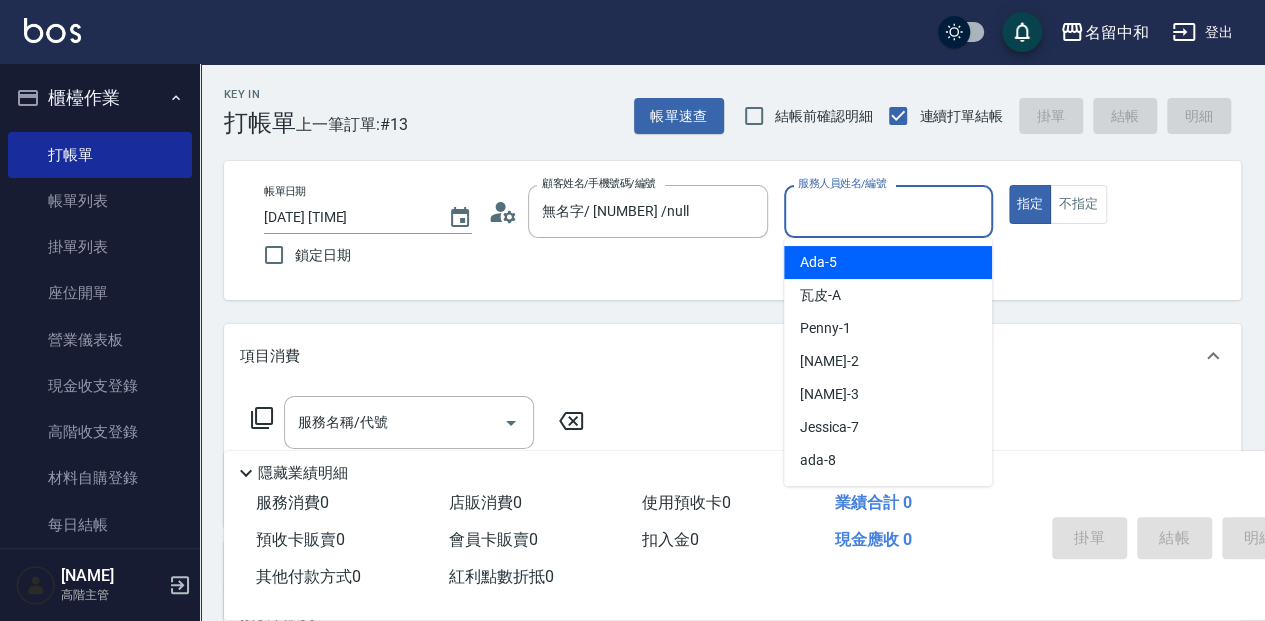 click on "服務人員姓名/編號" at bounding box center [888, 211] 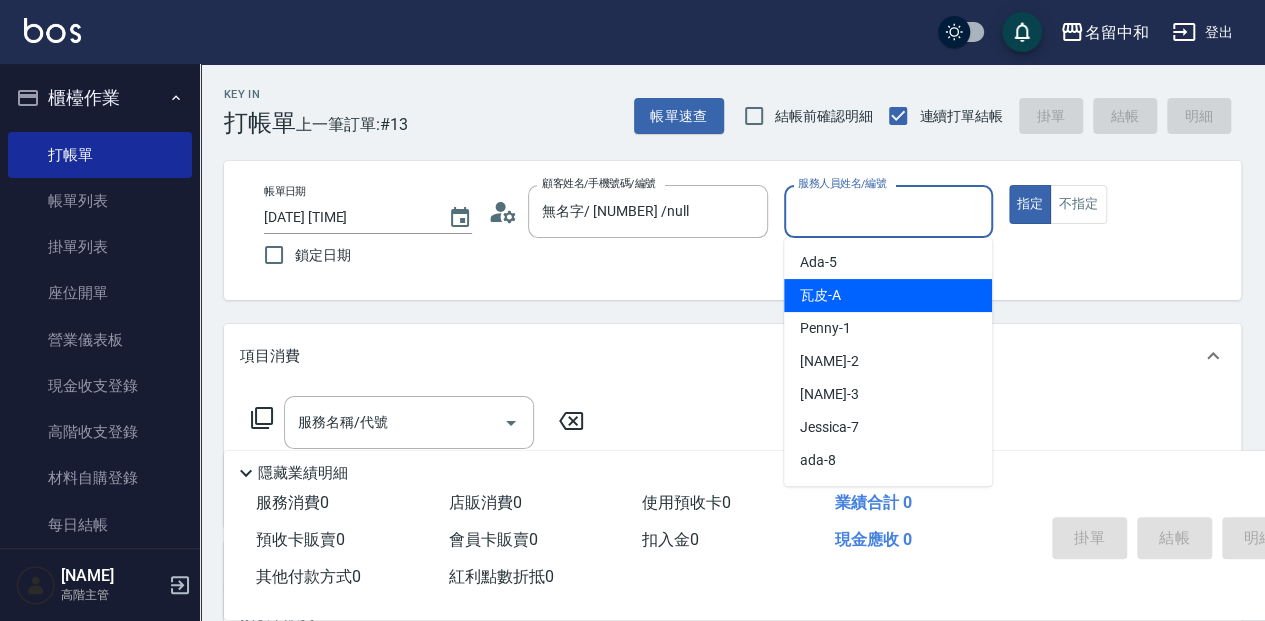 click on "[NAME] -[NAME]" at bounding box center [888, 295] 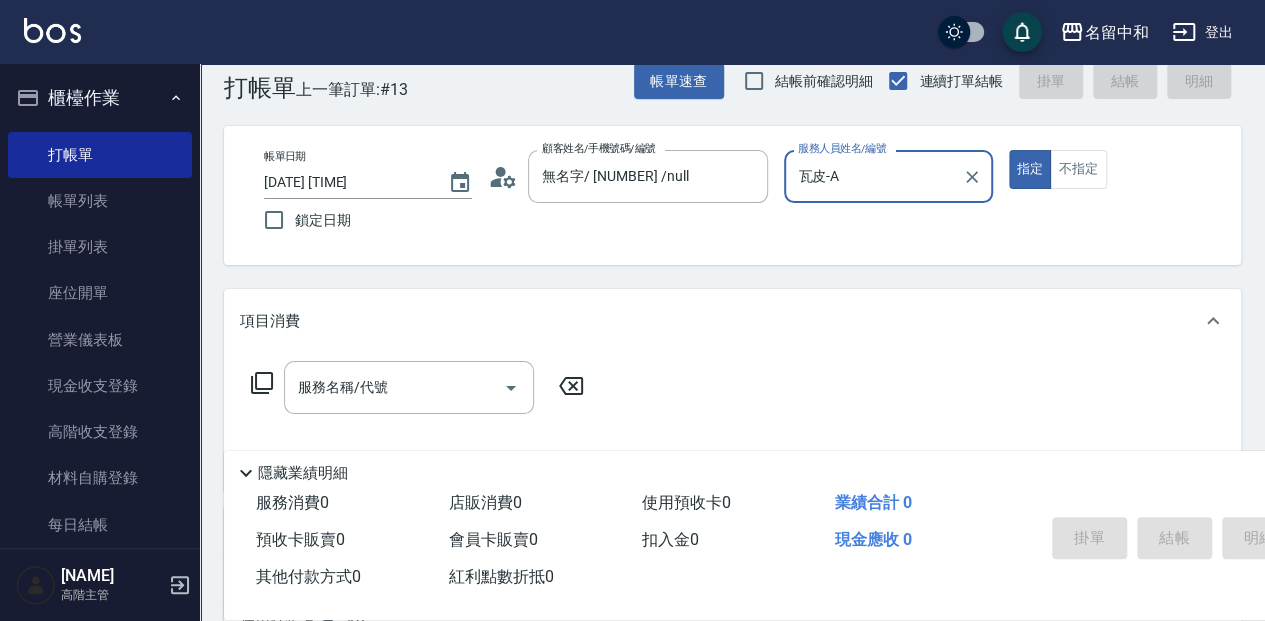 scroll, scrollTop: 66, scrollLeft: 0, axis: vertical 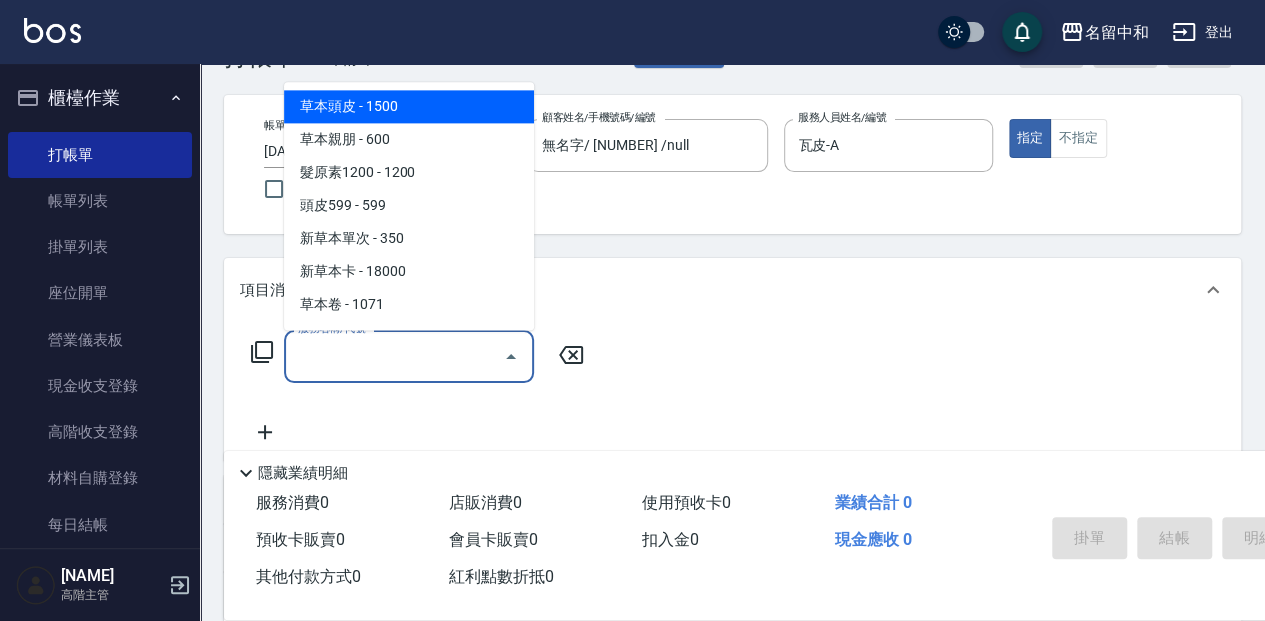 click on "服務名稱/代號" at bounding box center [394, 356] 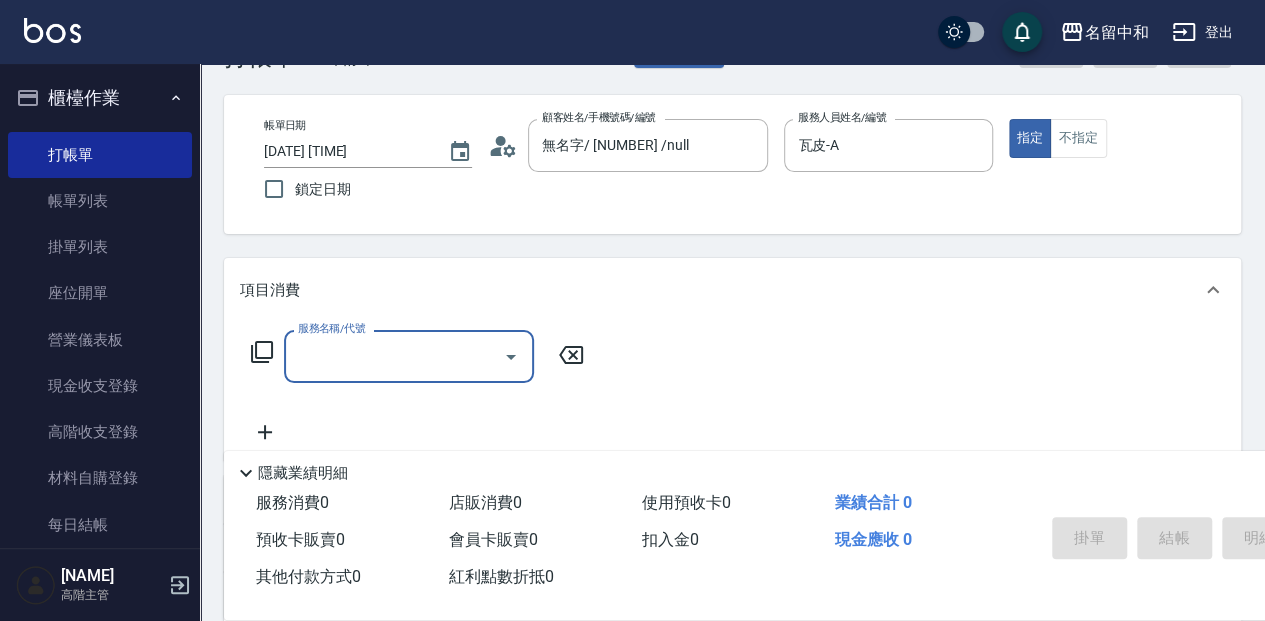 click on "服務名稱/代號" at bounding box center [394, 356] 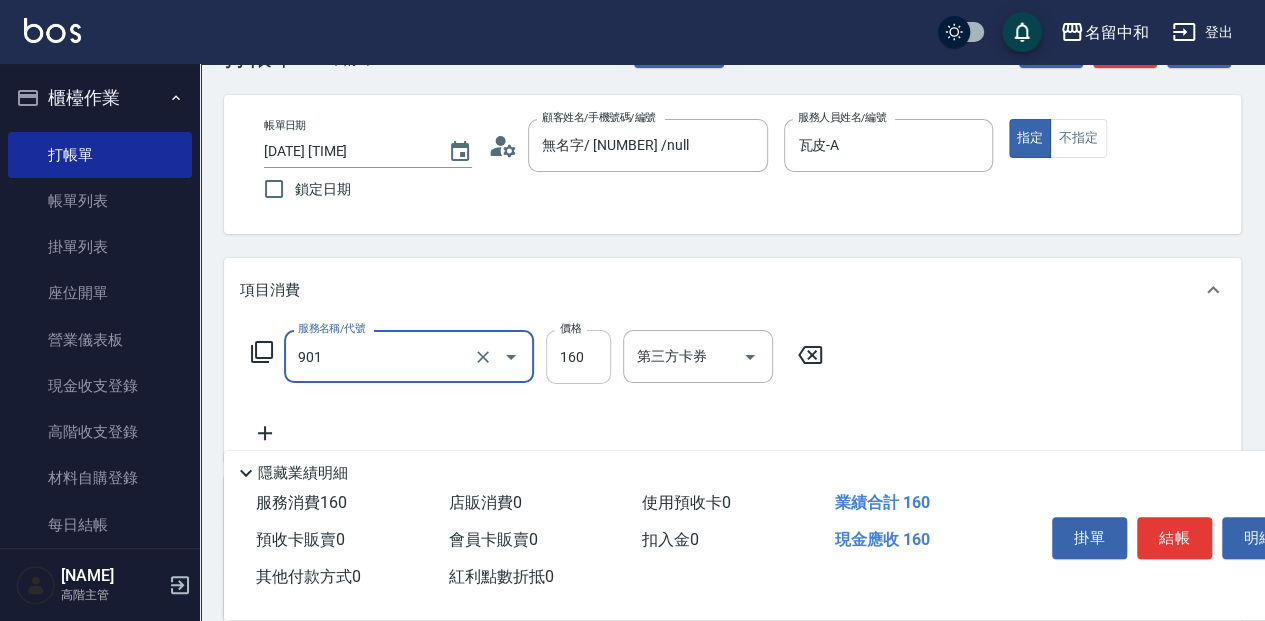 type on "[NAME]([NUMBER])" 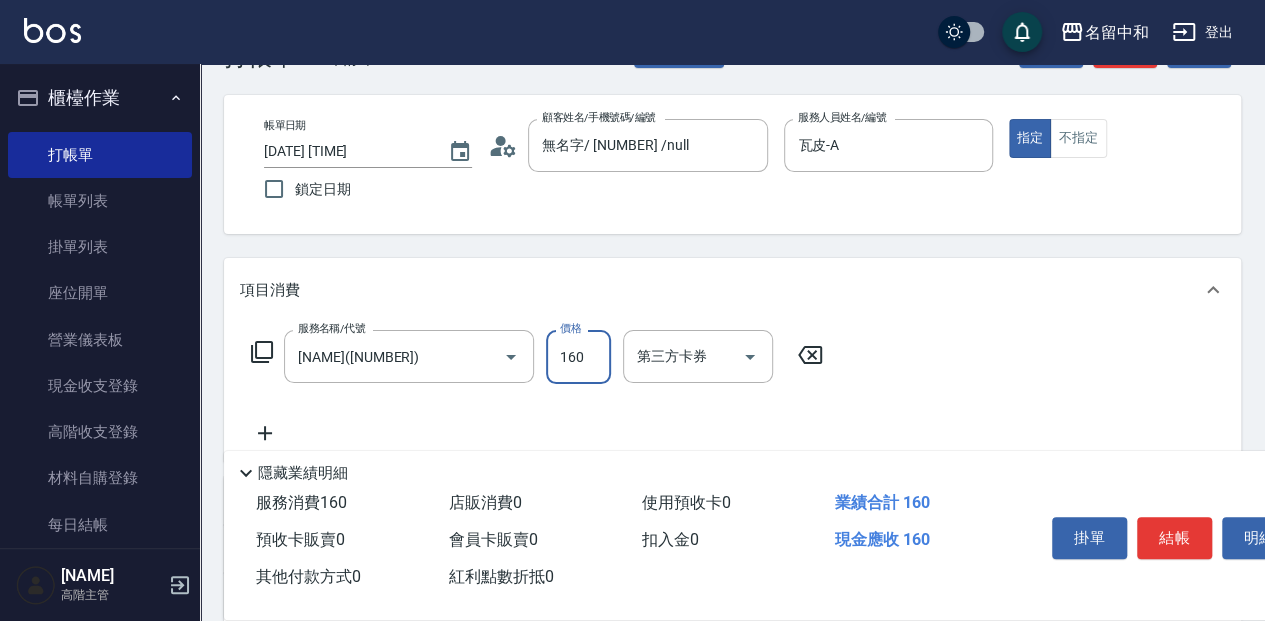click on "160" at bounding box center [578, 357] 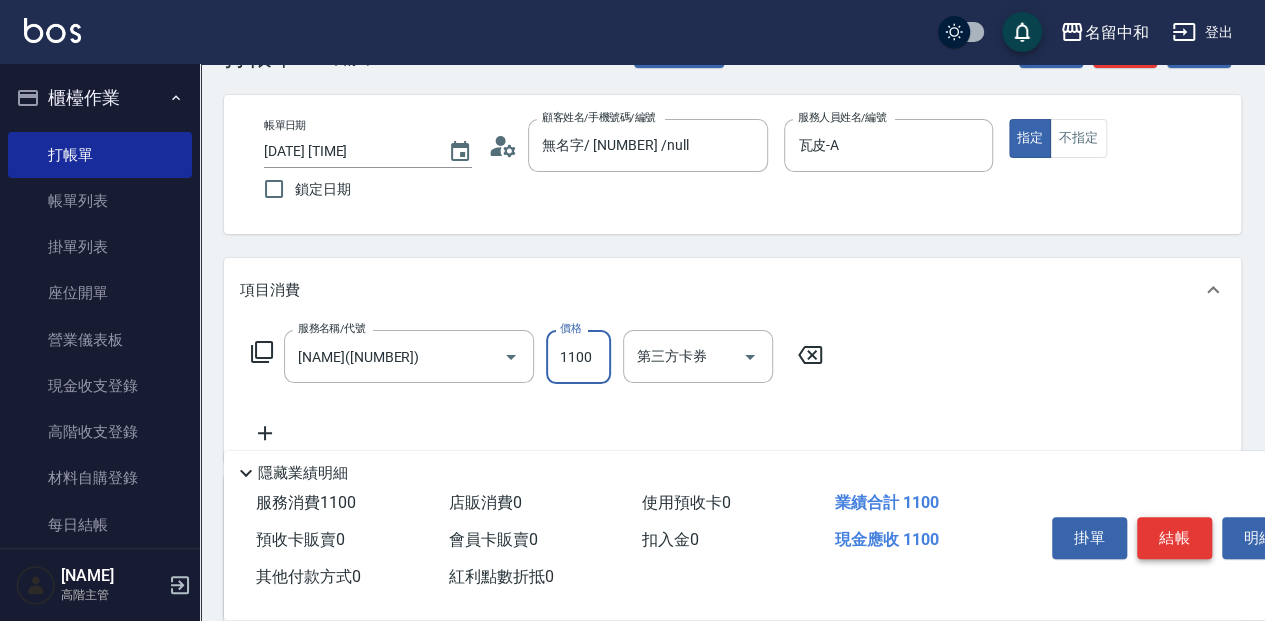 type on "1100" 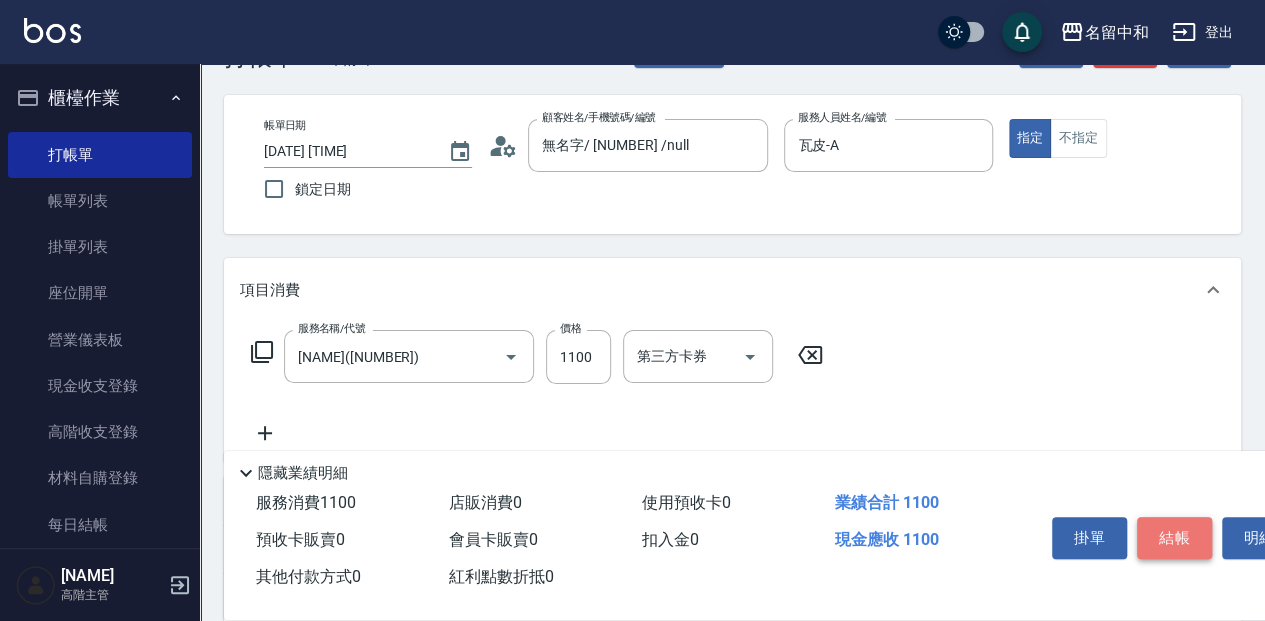 click on "結帳" at bounding box center (1174, 538) 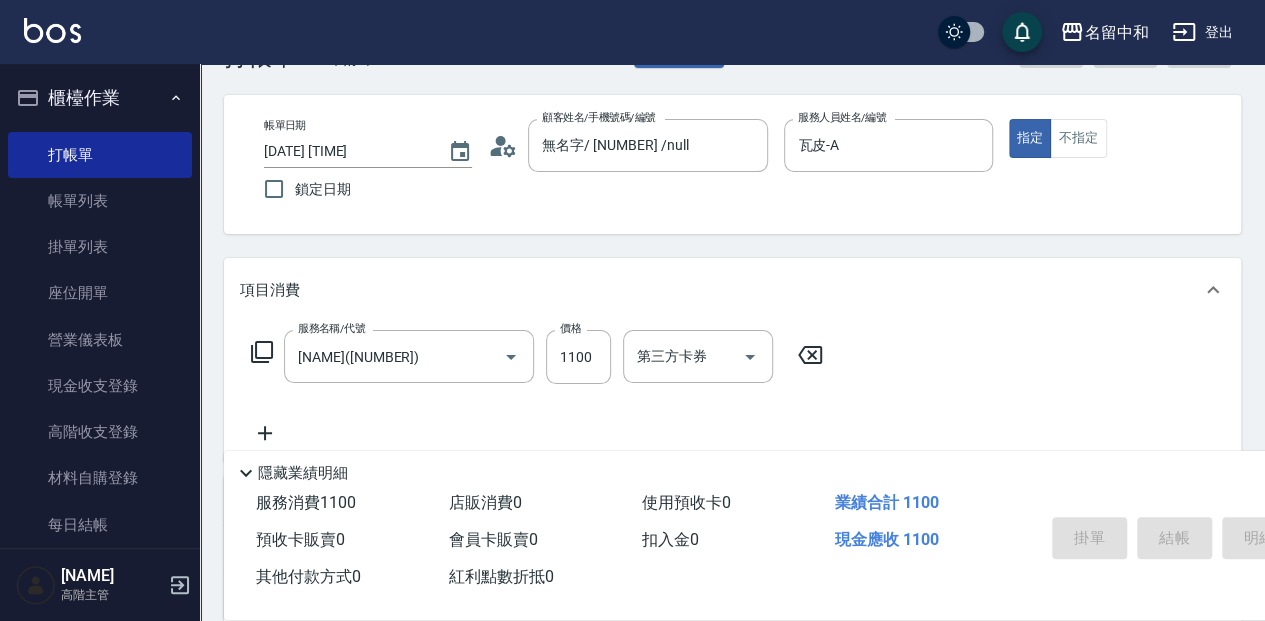 type on "2025/08/02 16:26" 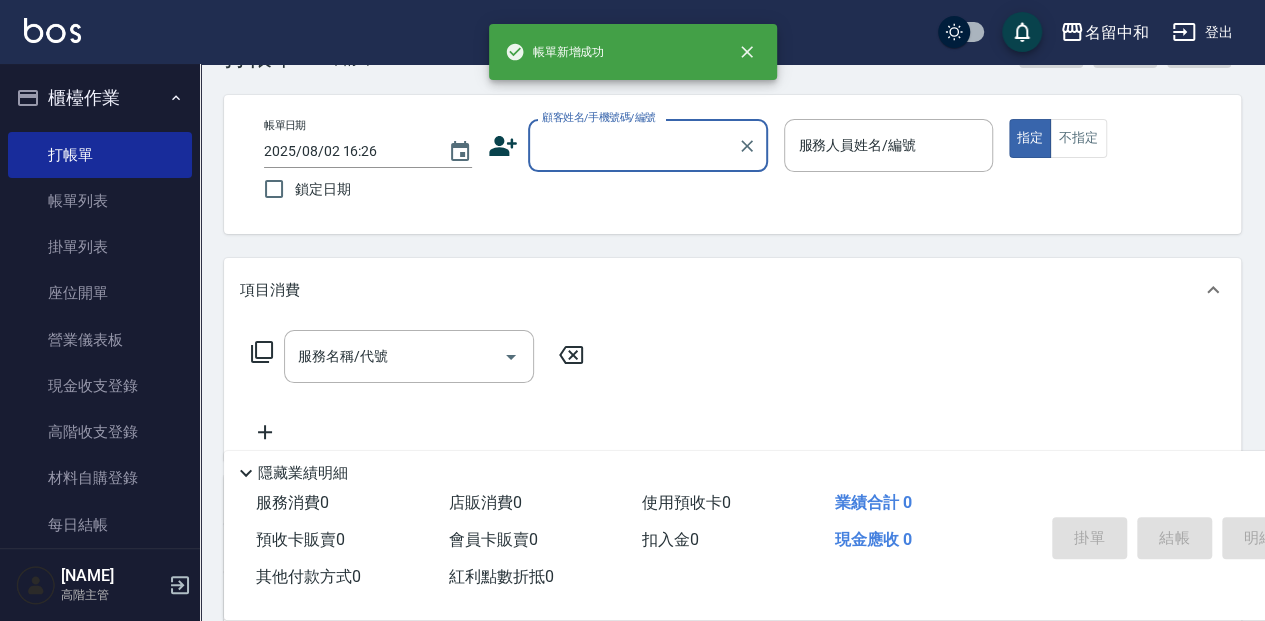 scroll, scrollTop: 0, scrollLeft: 0, axis: both 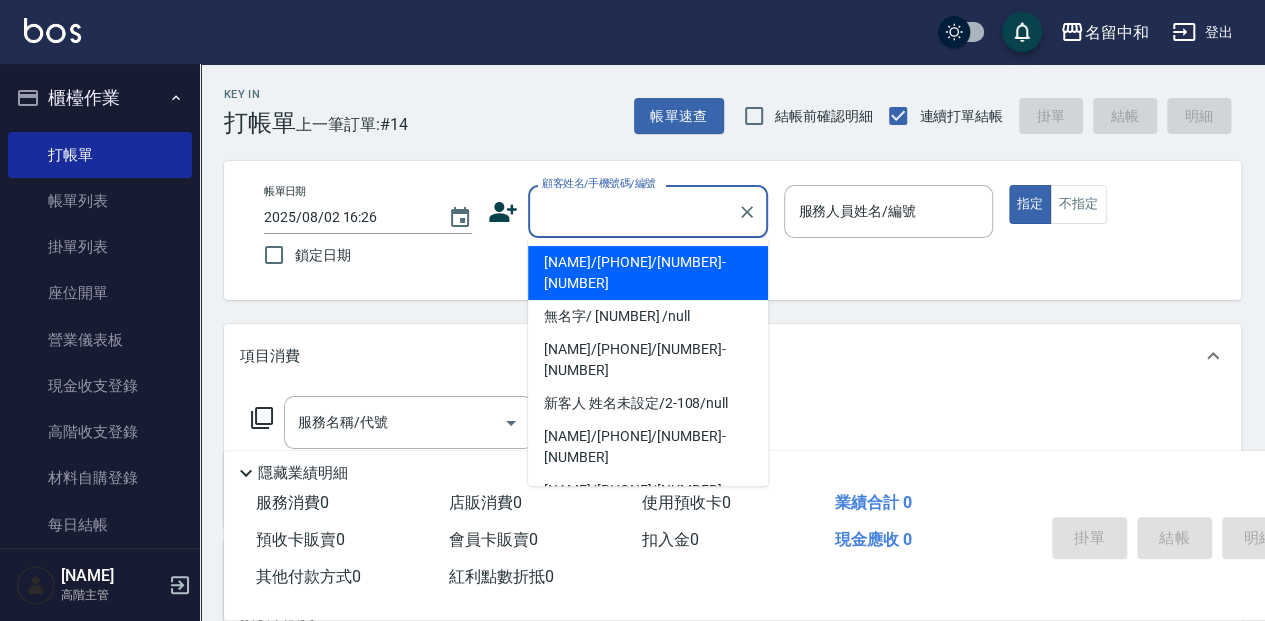 click on "顧客姓名/手機號碼/編號" at bounding box center [633, 211] 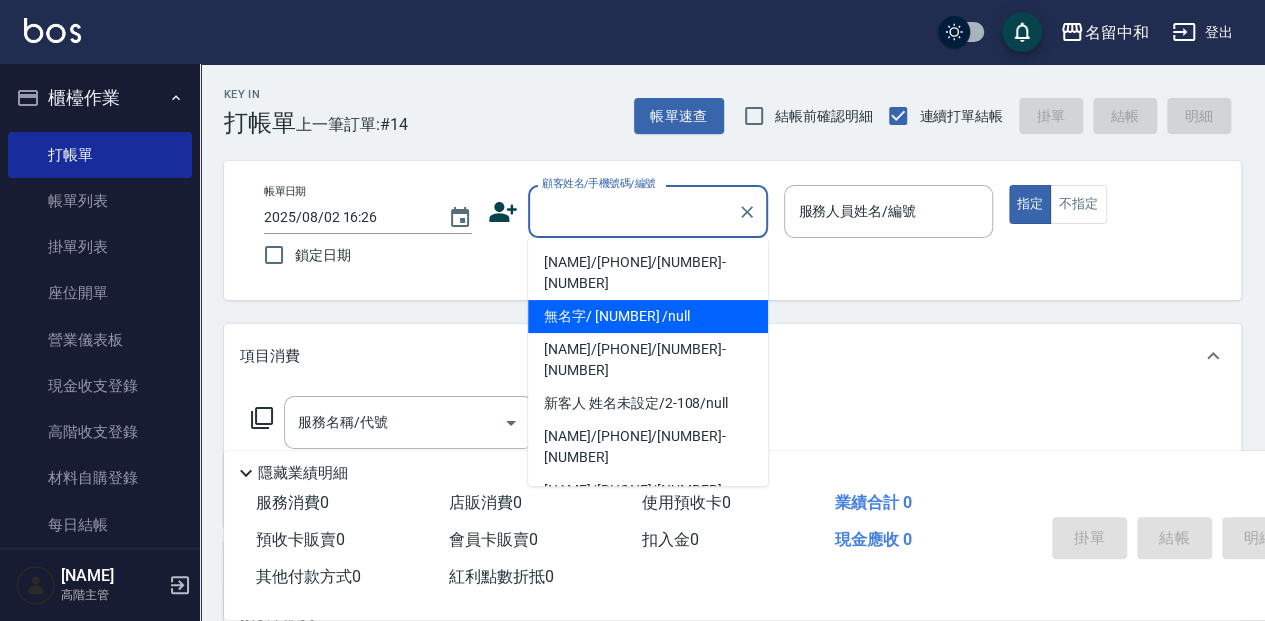 click on "無名字/ [NUMBER] /null" at bounding box center (648, 316) 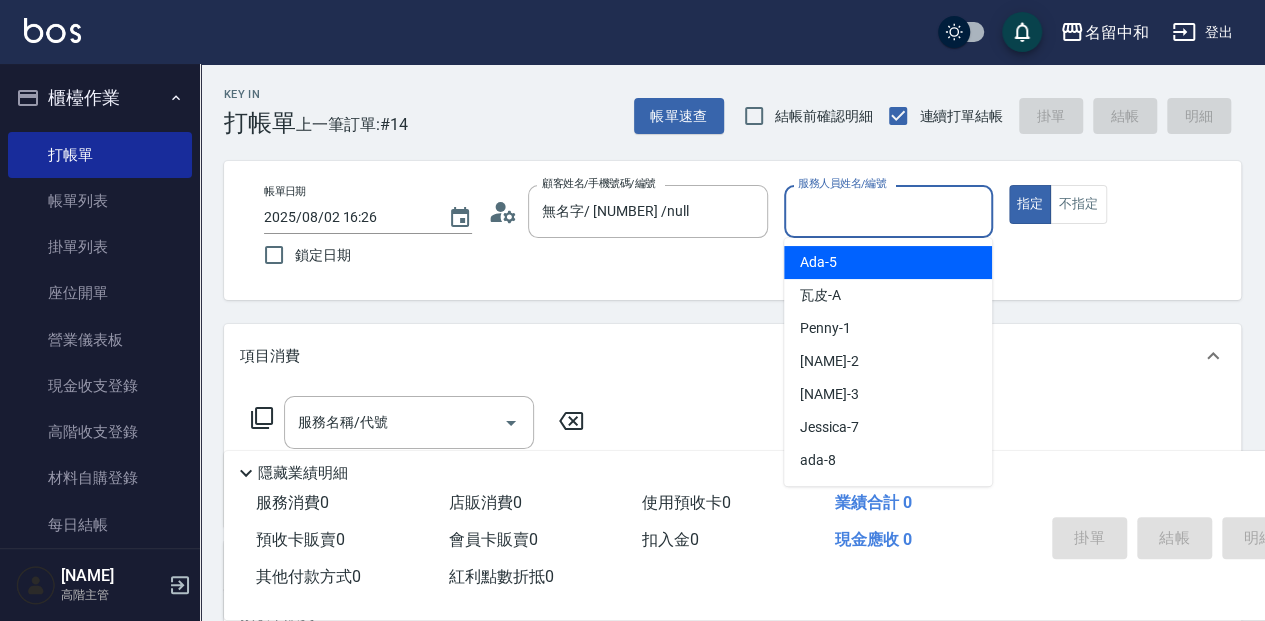 click on "服務人員姓名/編號" at bounding box center [888, 211] 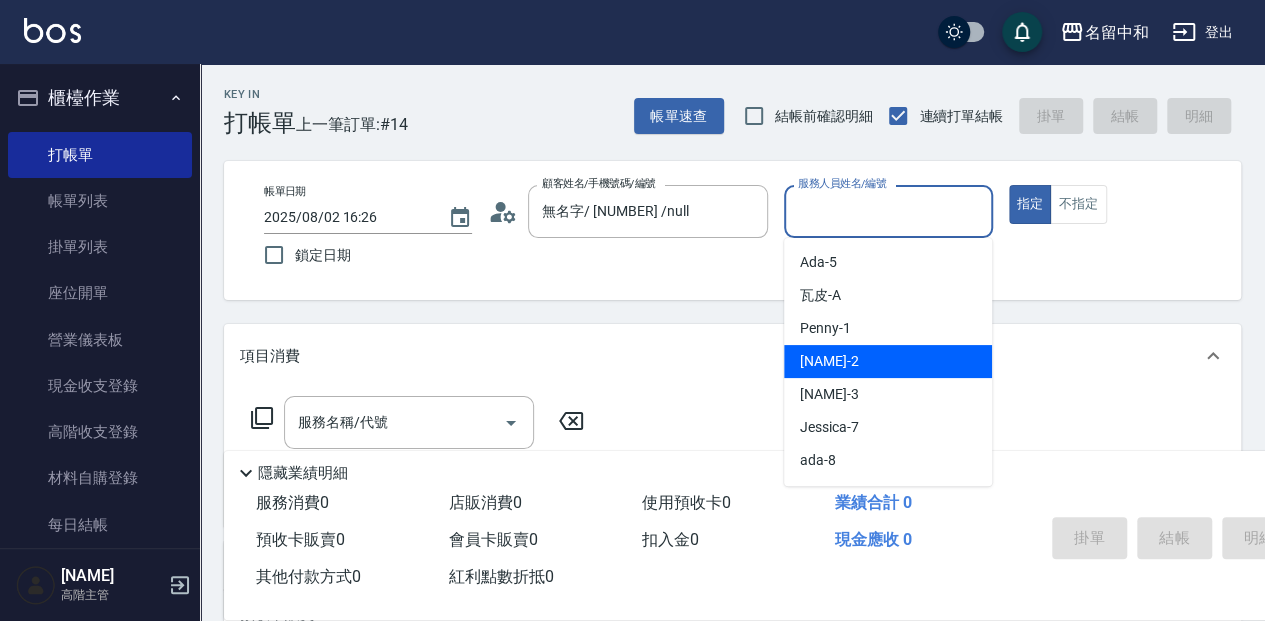 click on "[NAME] -[NUMBER]" at bounding box center (888, 361) 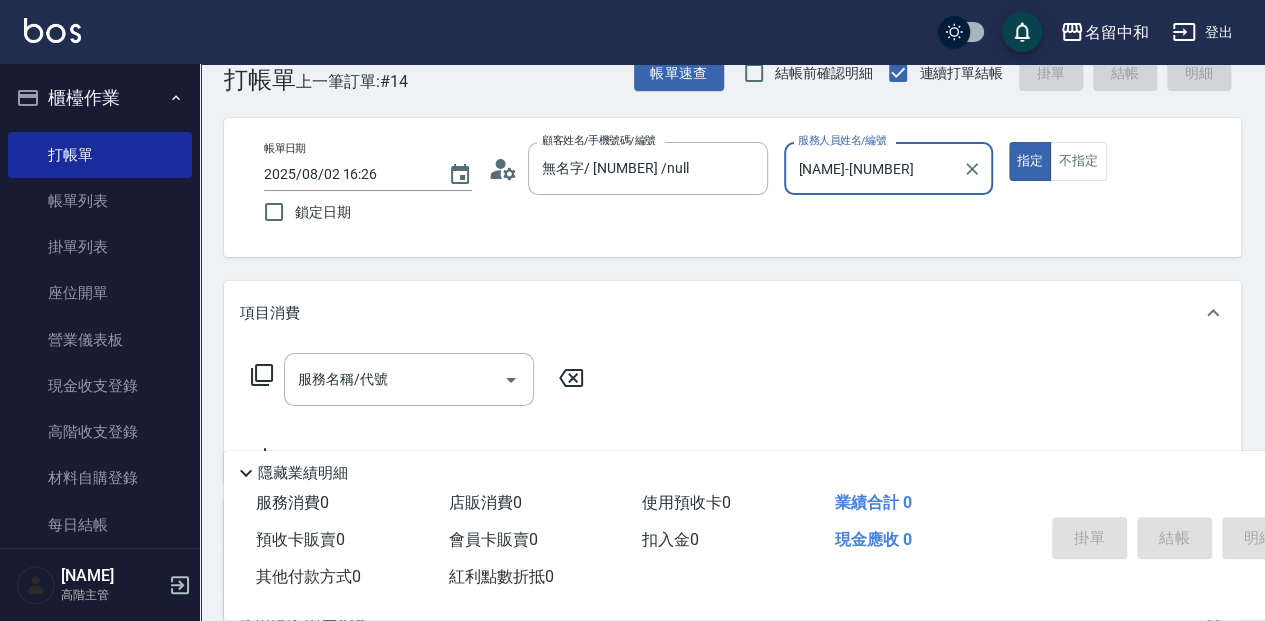 scroll, scrollTop: 66, scrollLeft: 0, axis: vertical 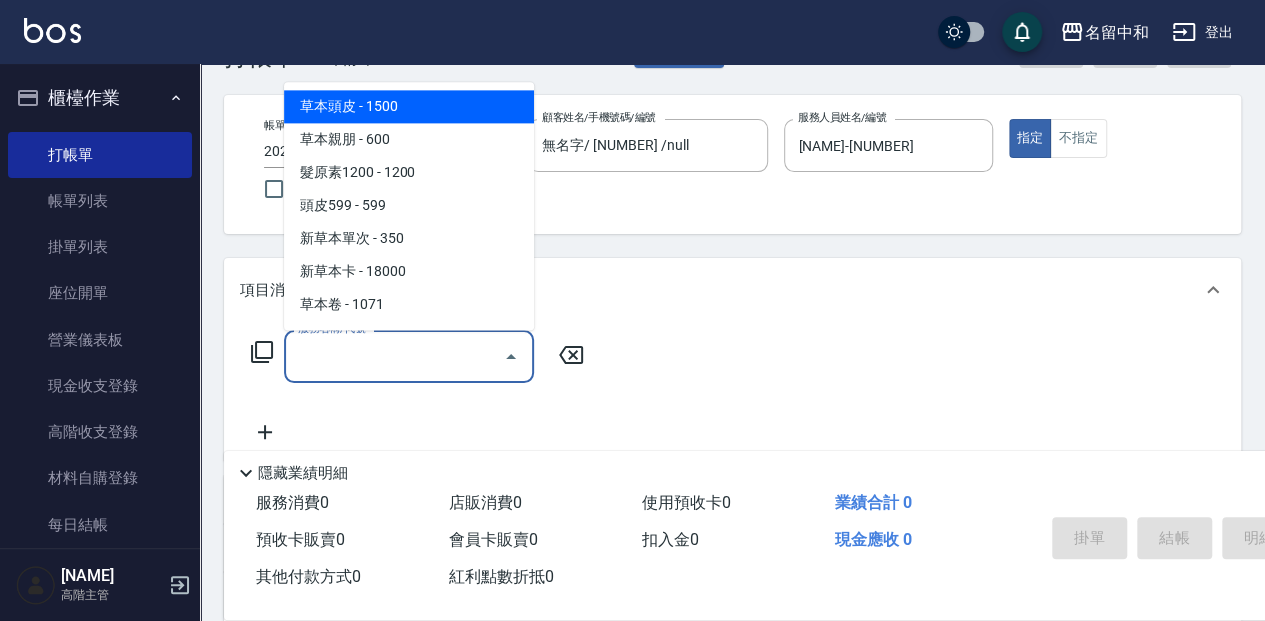 click on "服務名稱/代號" at bounding box center (394, 356) 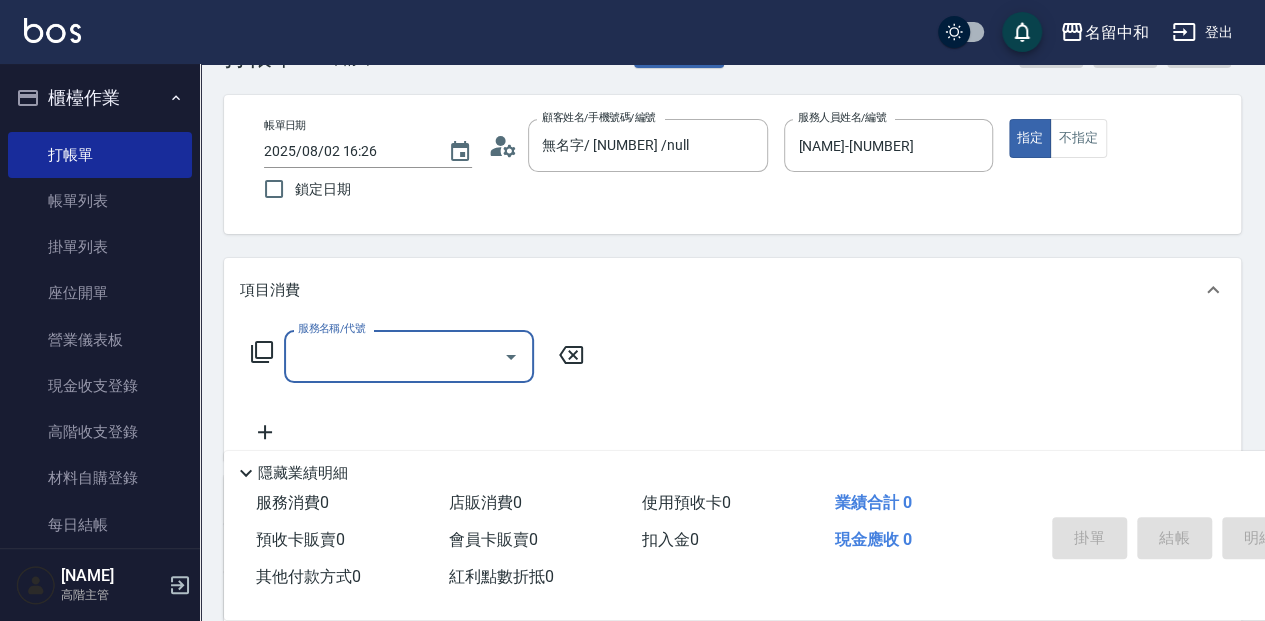 click on "服務名稱/代號" at bounding box center (394, 356) 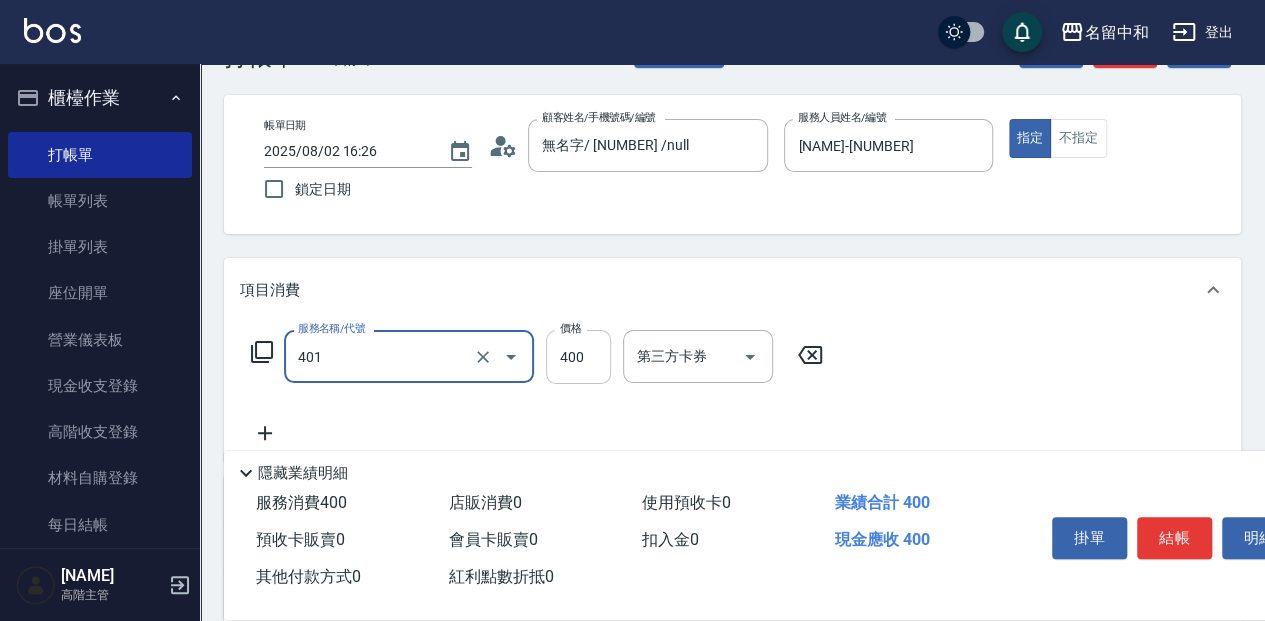 type on "剪髮(400)(401)" 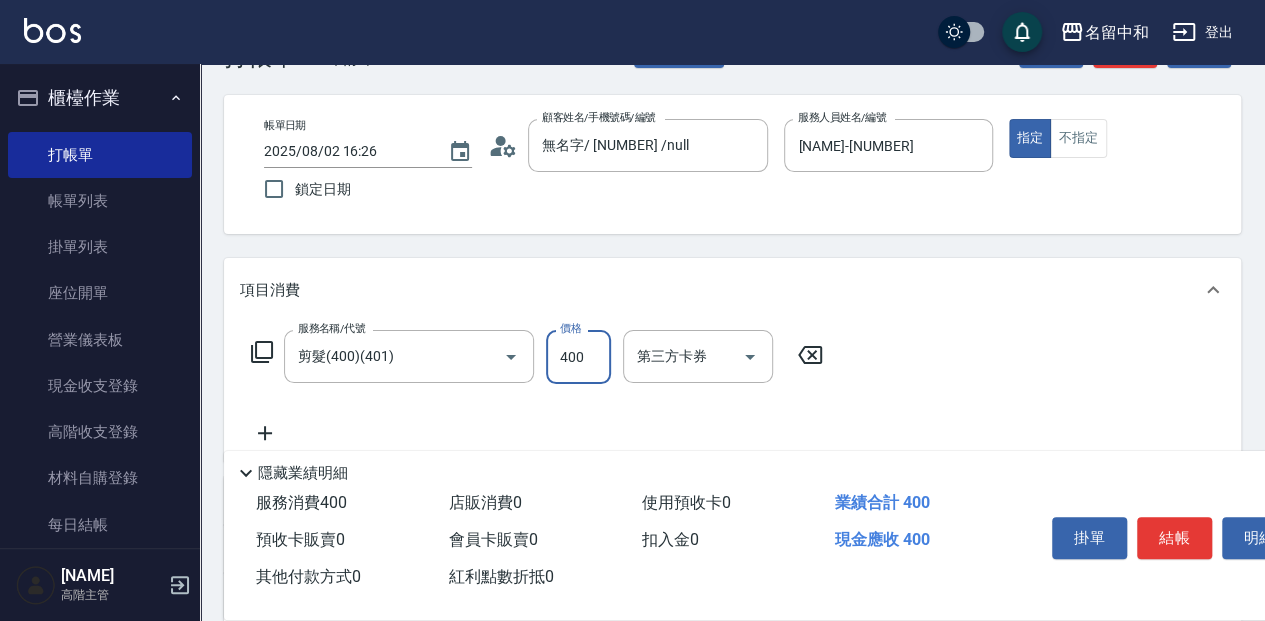 click on "400" at bounding box center [578, 357] 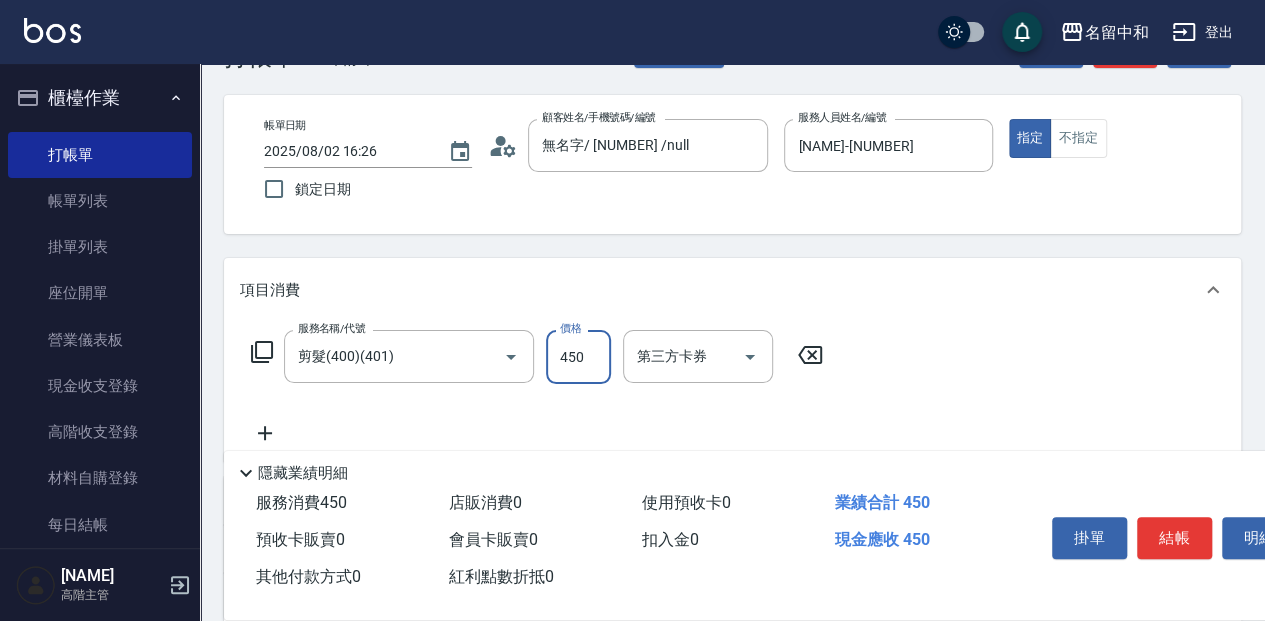 type on "450" 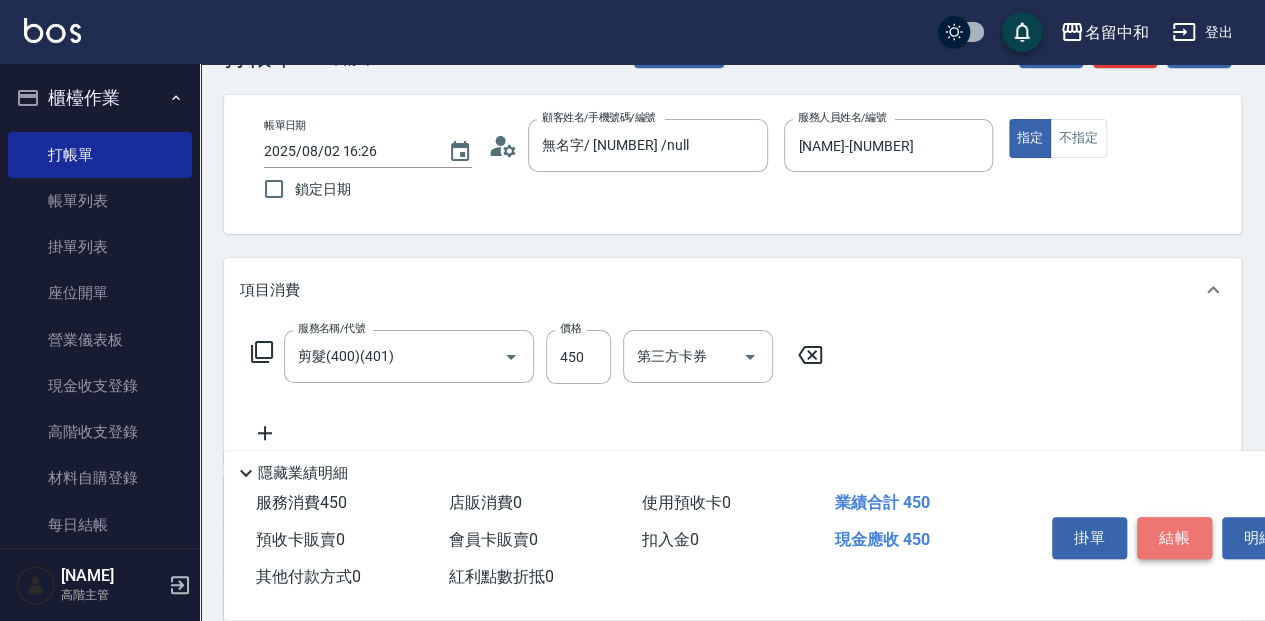 click on "結帳" at bounding box center [1174, 538] 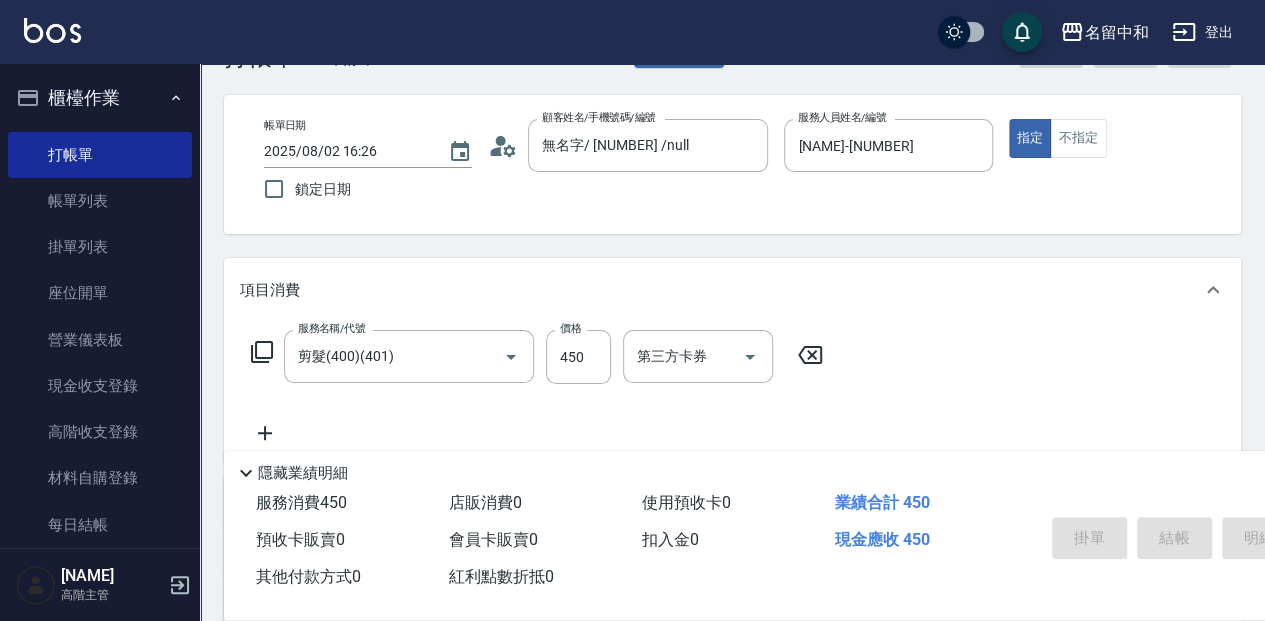 type on "2025/08/02 16:27" 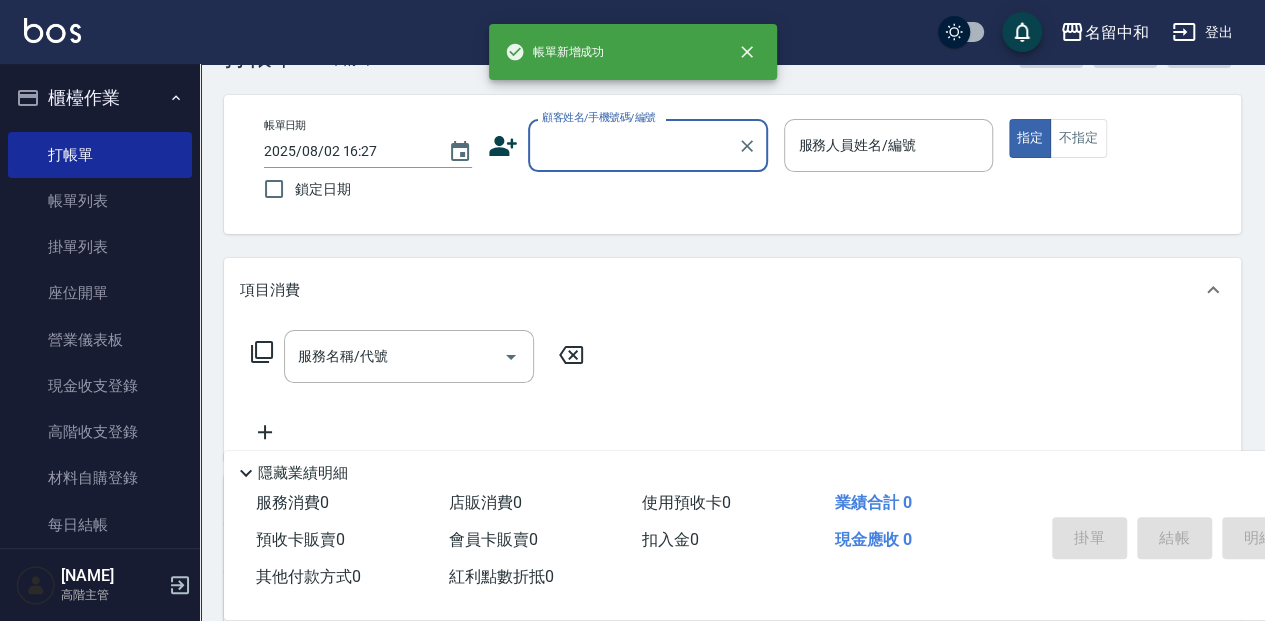 scroll, scrollTop: 33, scrollLeft: 0, axis: vertical 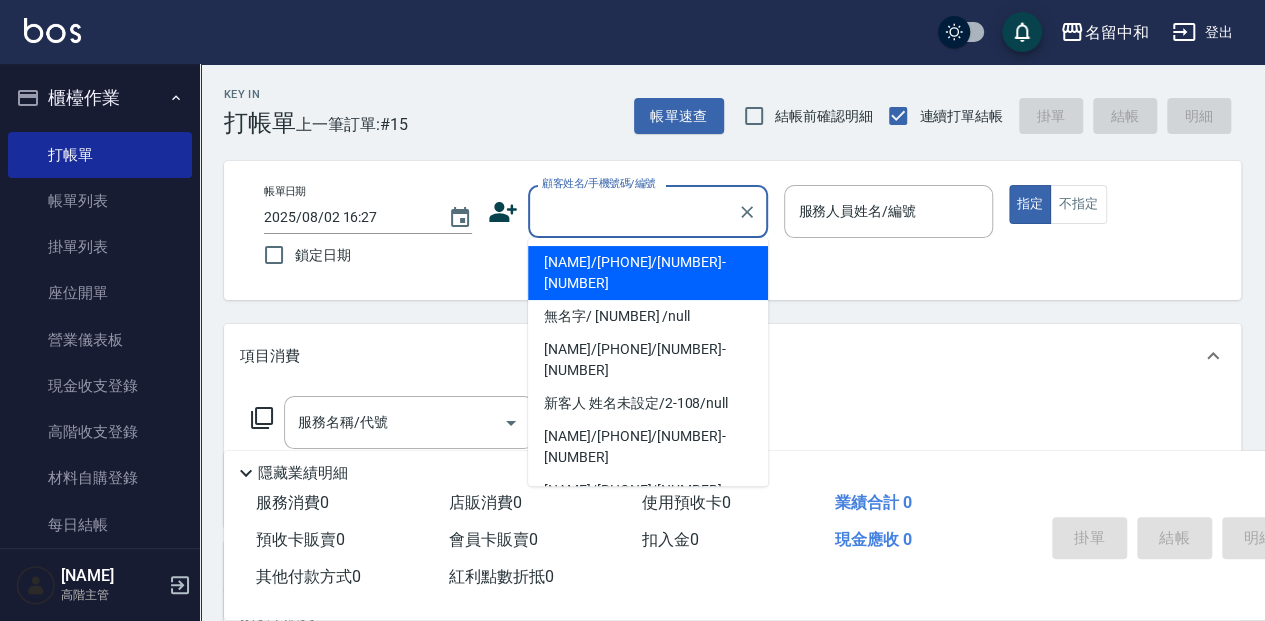 click on "顧客姓名/手機號碼/編號" at bounding box center (633, 211) 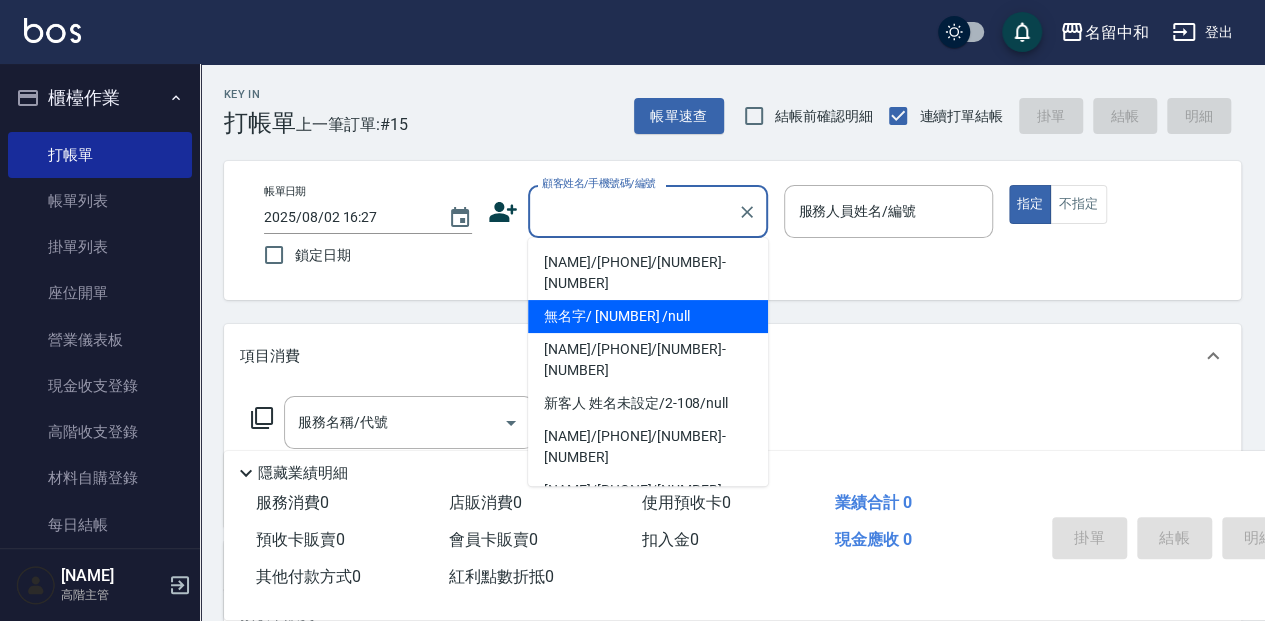 click on "無名字/ [NUMBER] /null" at bounding box center [648, 316] 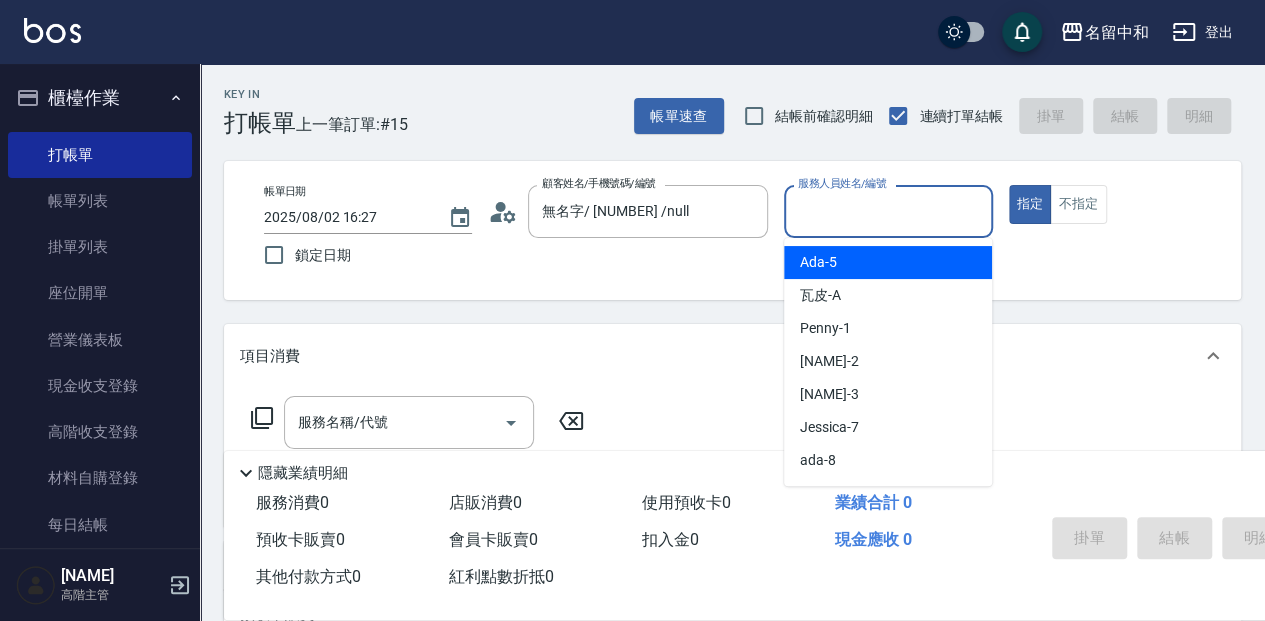click on "服務人員姓名/編號" at bounding box center [888, 211] 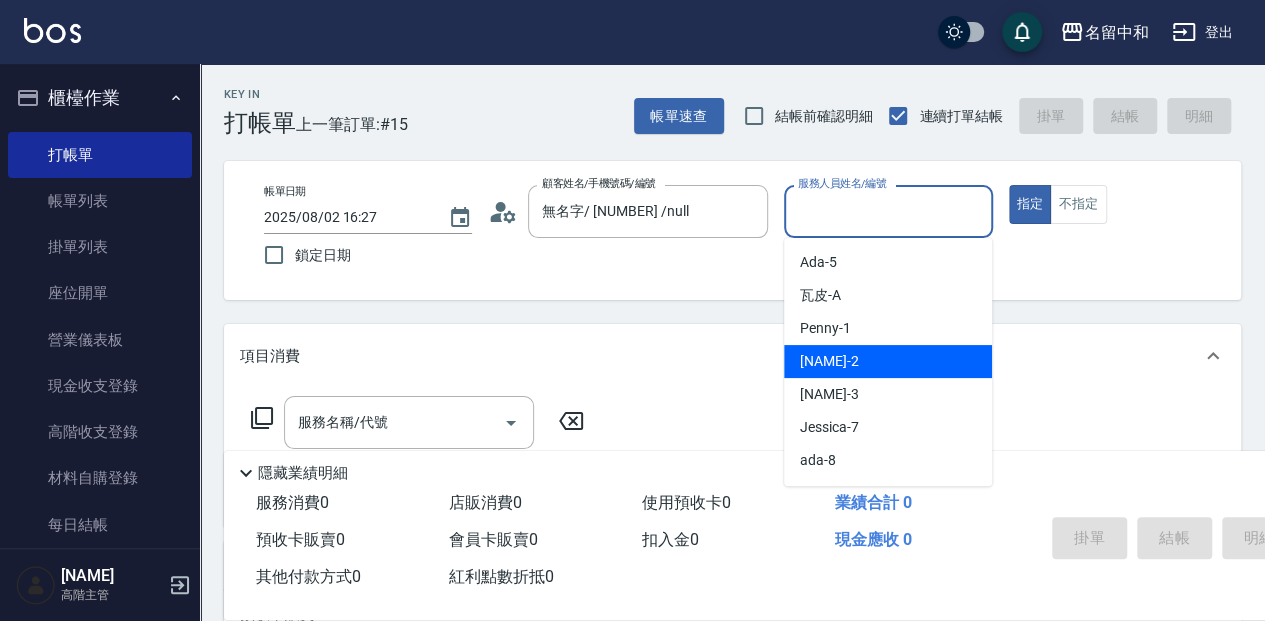 click on "[NAME] -[NUMBER]" at bounding box center [888, 361] 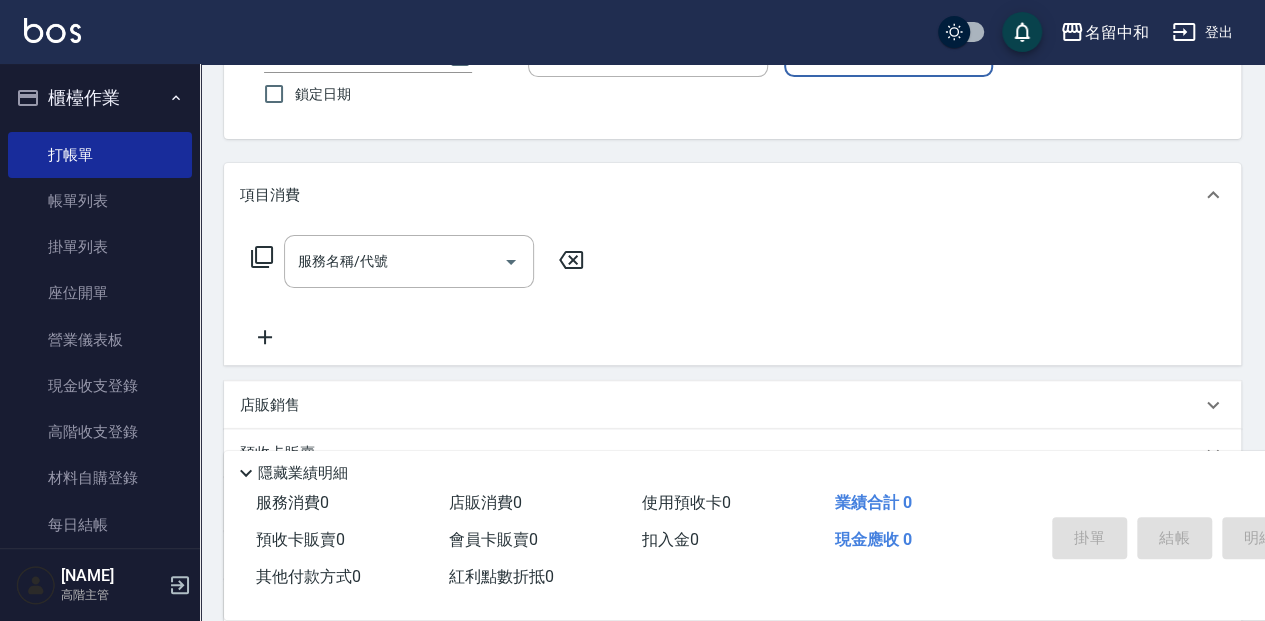 scroll, scrollTop: 200, scrollLeft: 0, axis: vertical 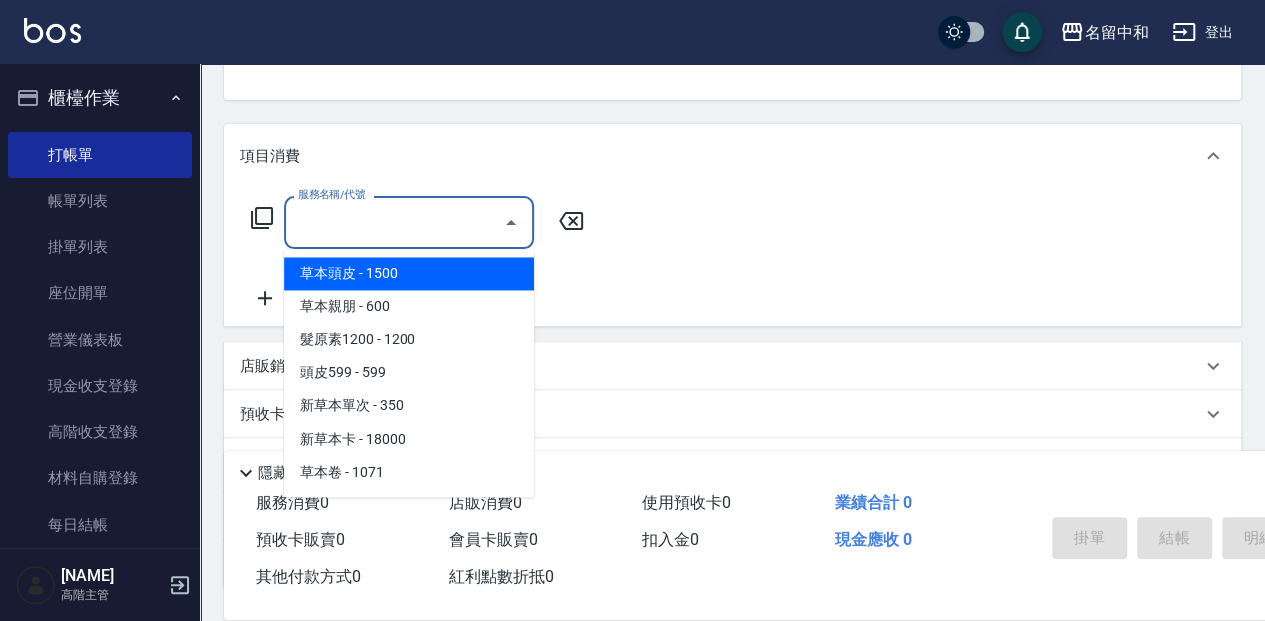 click on "服務名稱/代號" at bounding box center [394, 222] 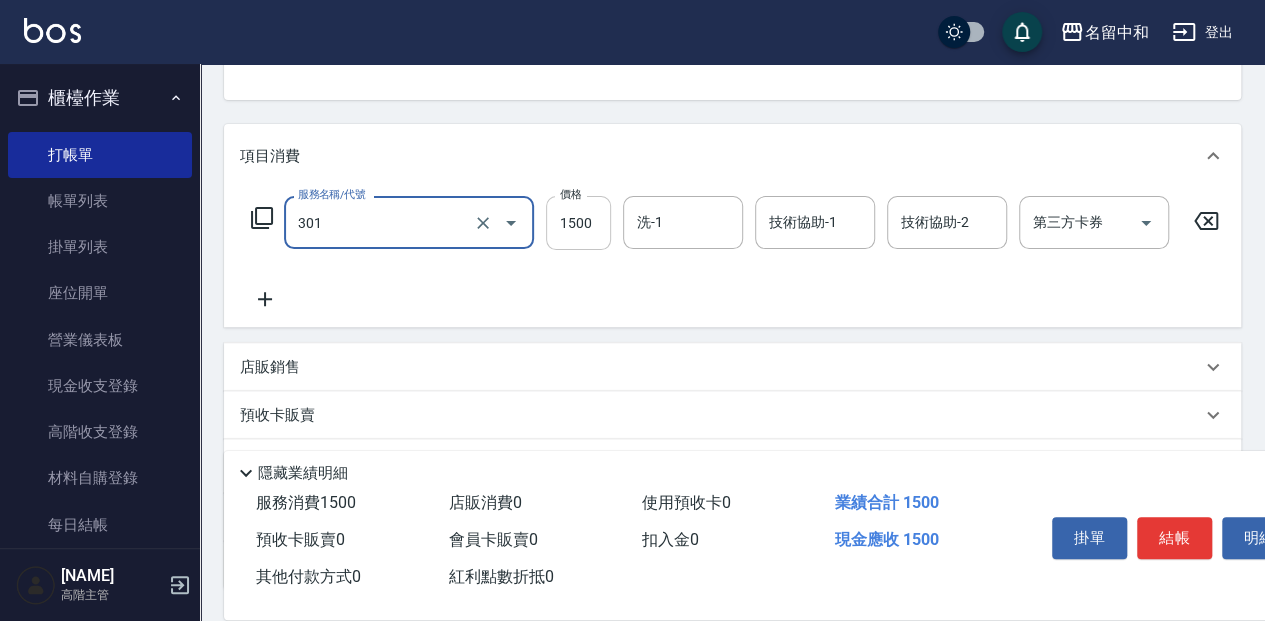 type on "[NAME]([NUMBER])([NUMBER])" 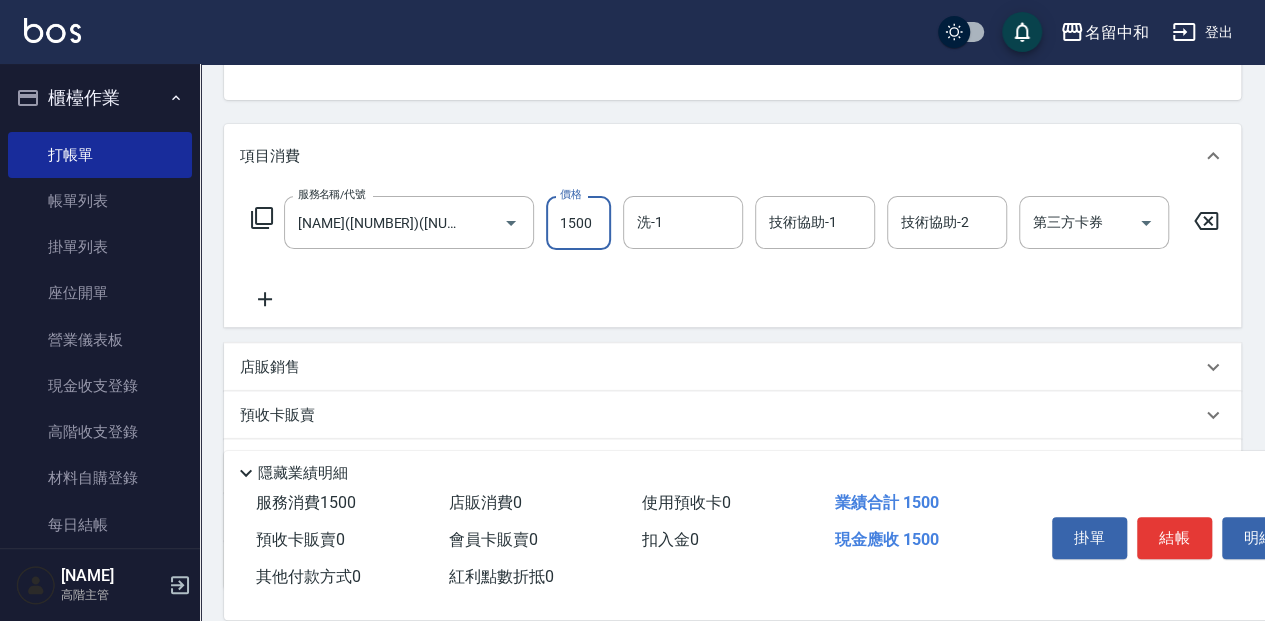 click on "1500" at bounding box center [578, 223] 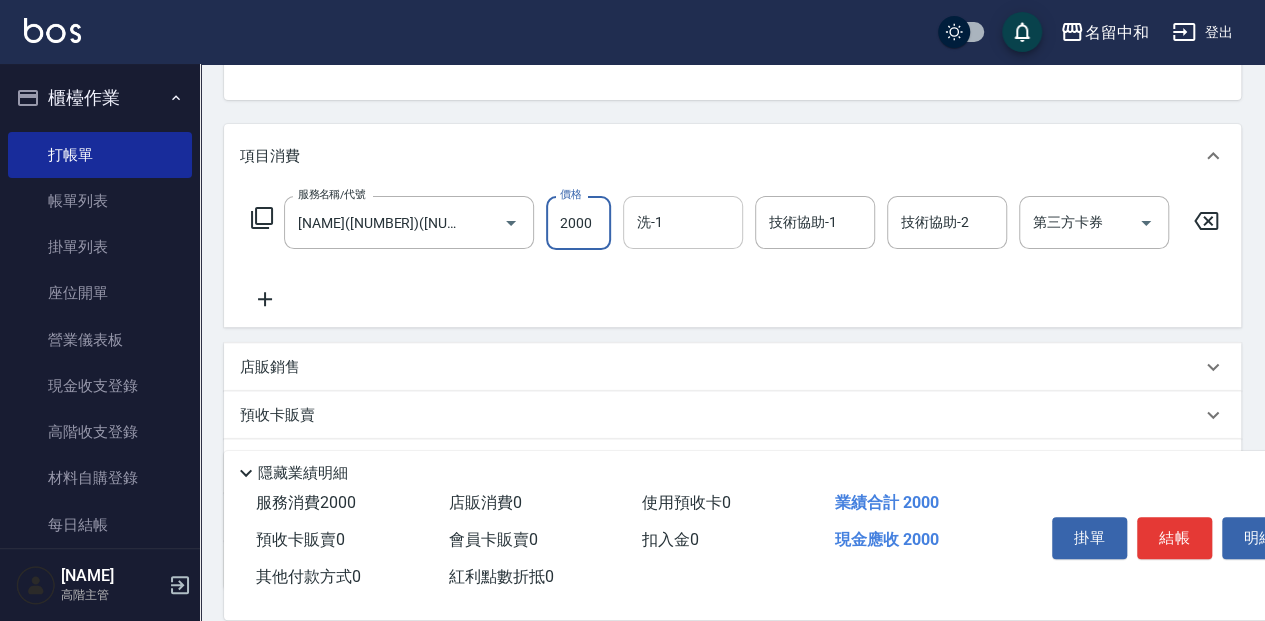 type on "2000" 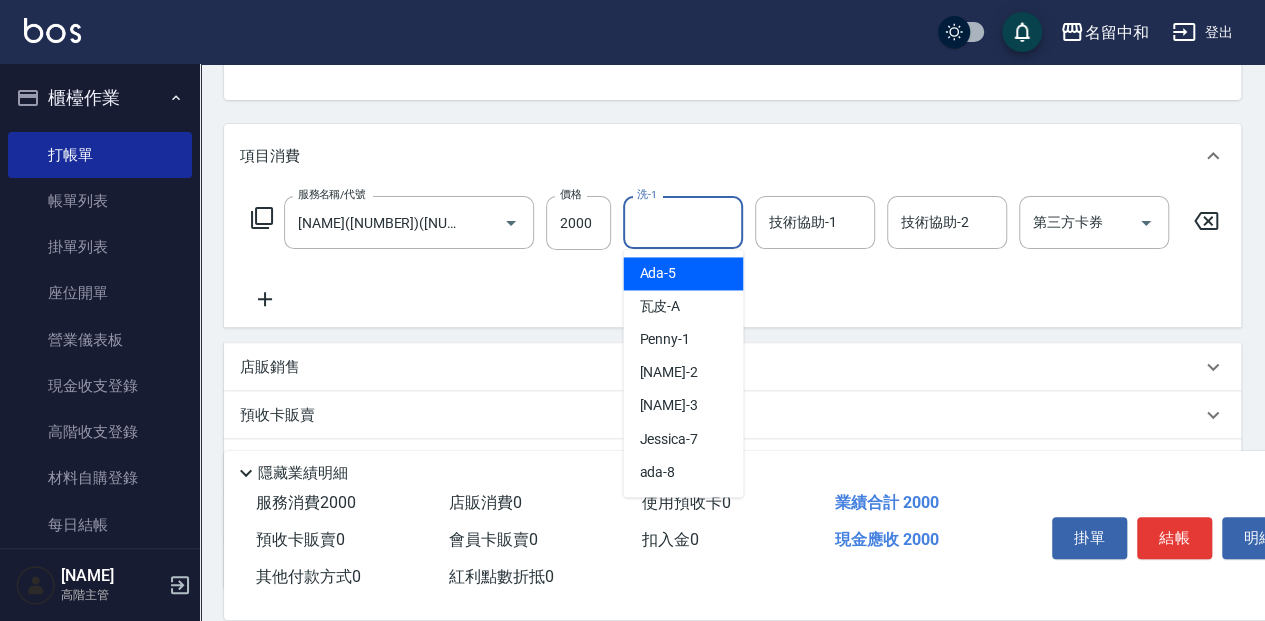 click on "洗-1" at bounding box center (683, 222) 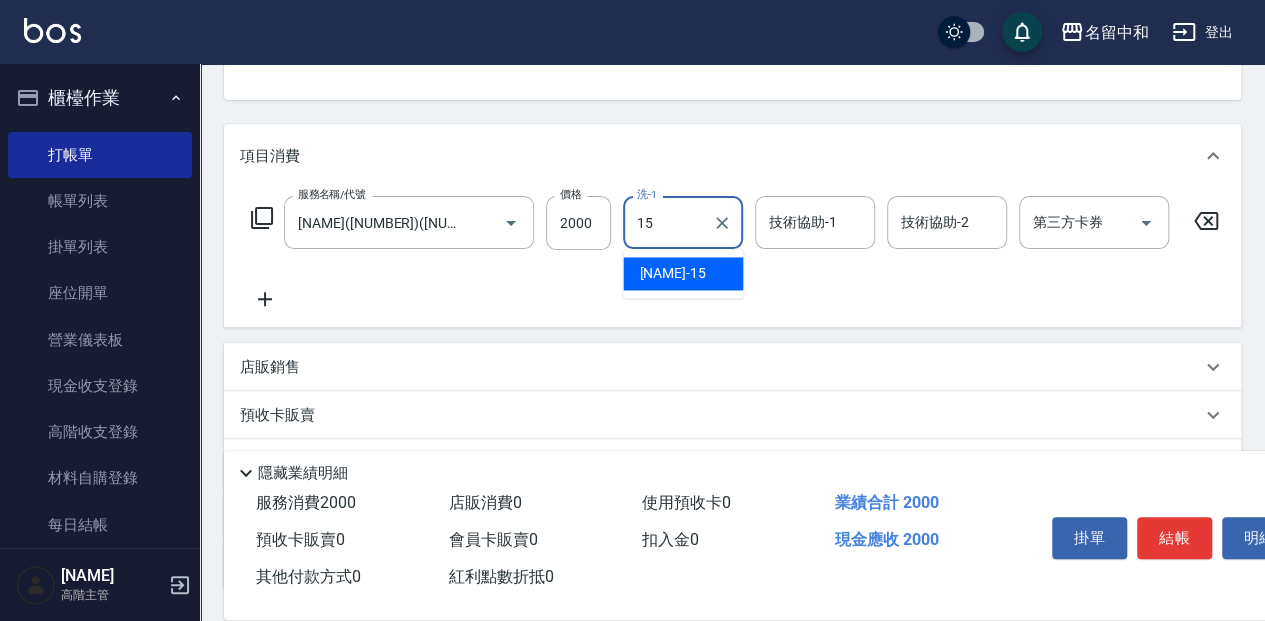 click on "[NAME] -[NUMBER]" at bounding box center (683, 273) 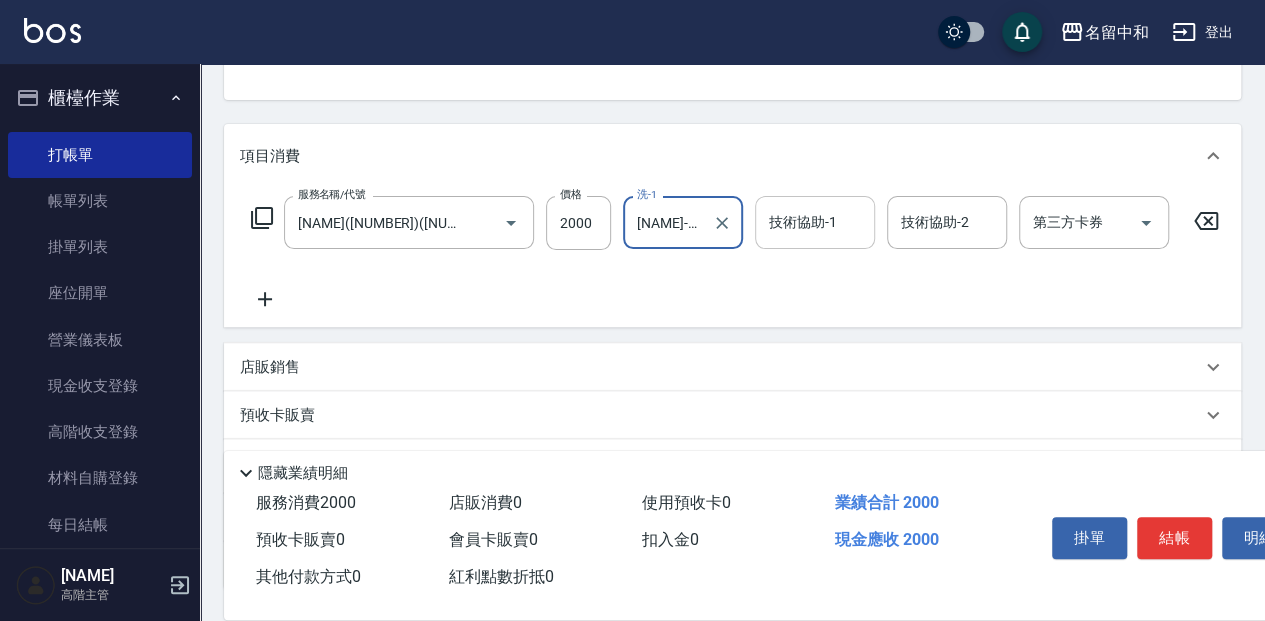type on "[NAME]-[NUMBER]" 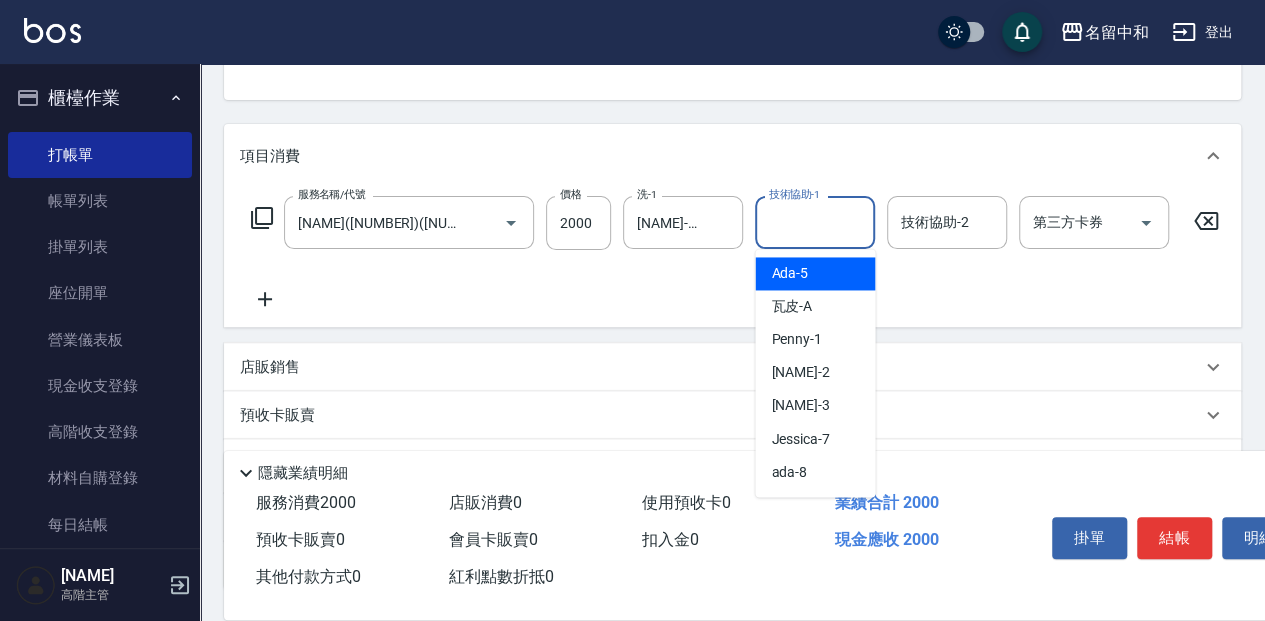 click on "技術協助-1" at bounding box center (815, 222) 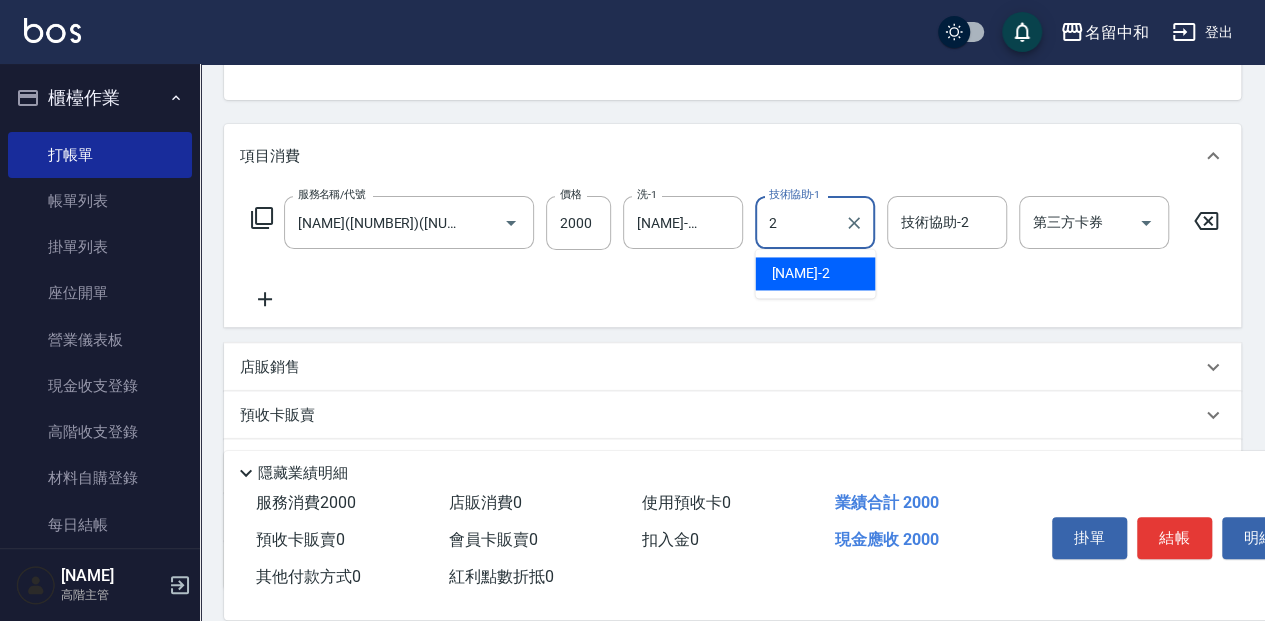 click on "[NAME] -[NUMBER]" at bounding box center [815, 273] 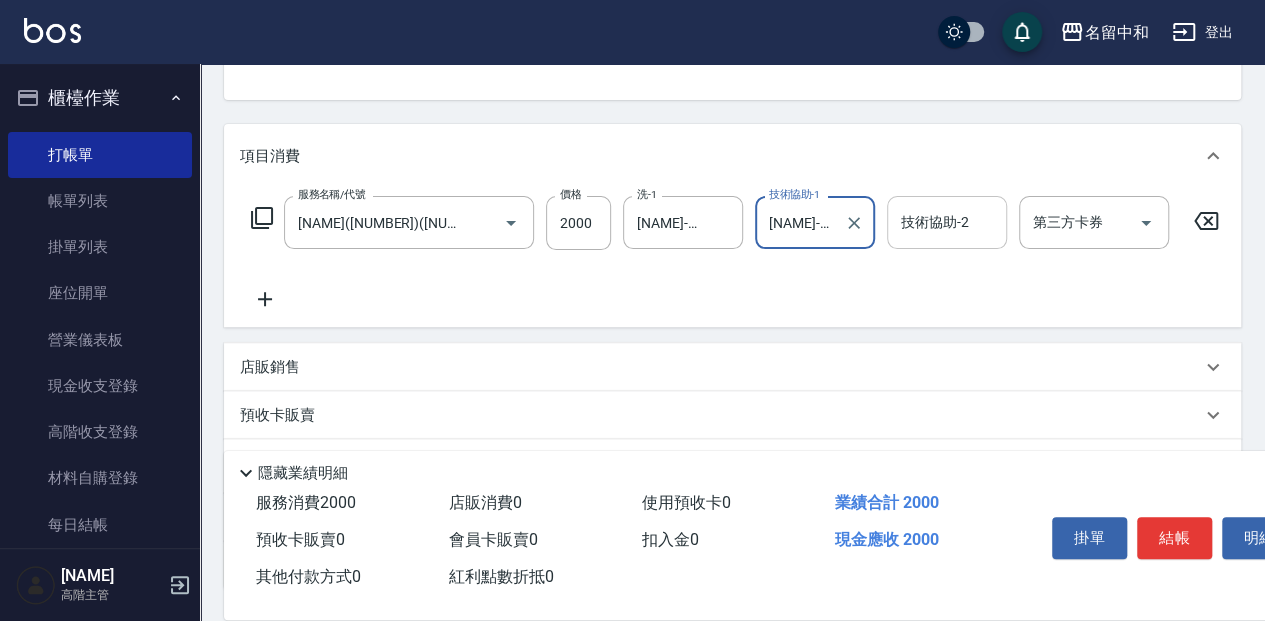 type on "[NAME]-[NUMBER]" 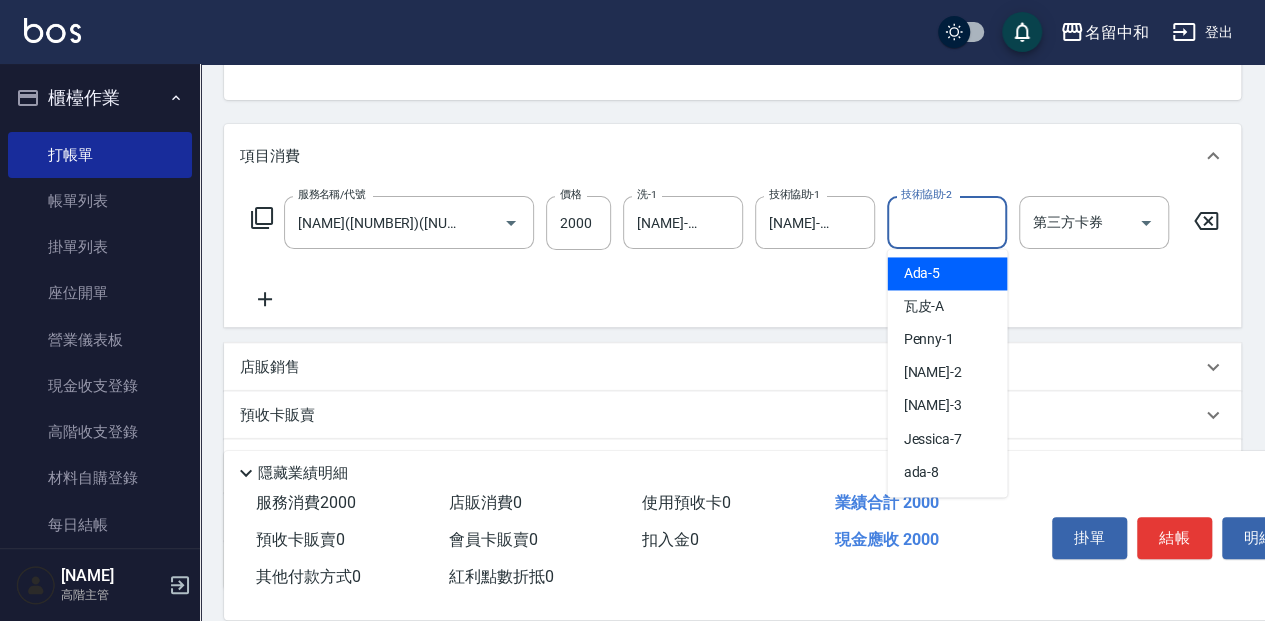 click on "技術協助-2" at bounding box center (947, 222) 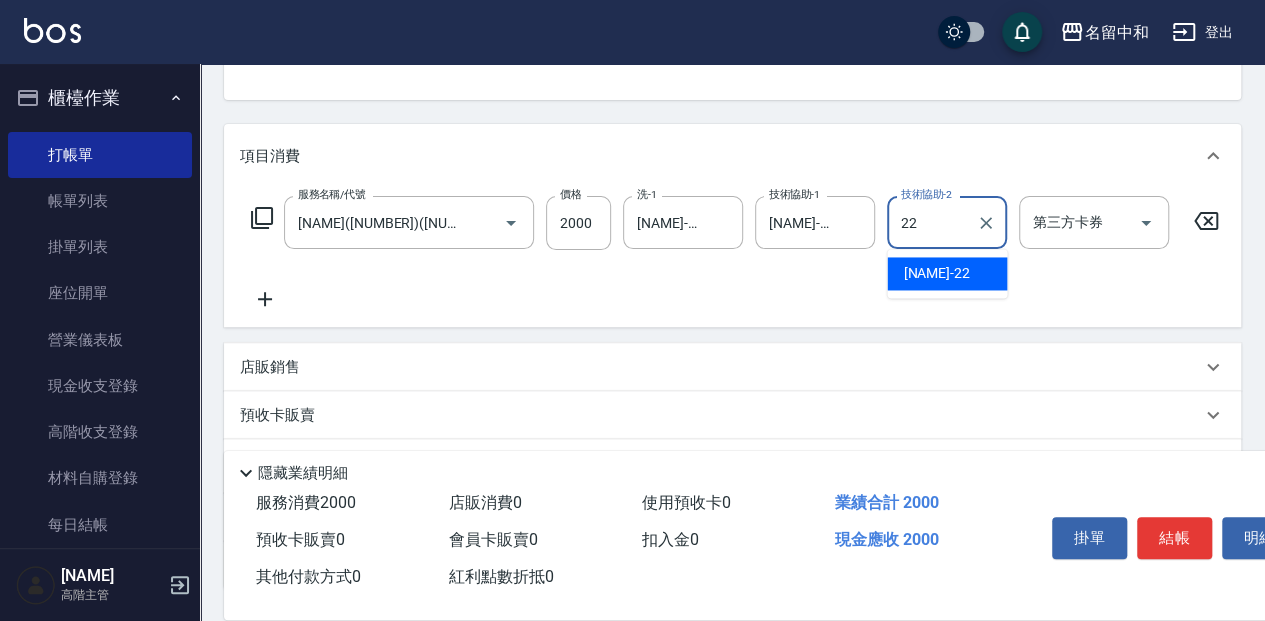 click on "[NAME] -[NUMBER]" at bounding box center [947, 273] 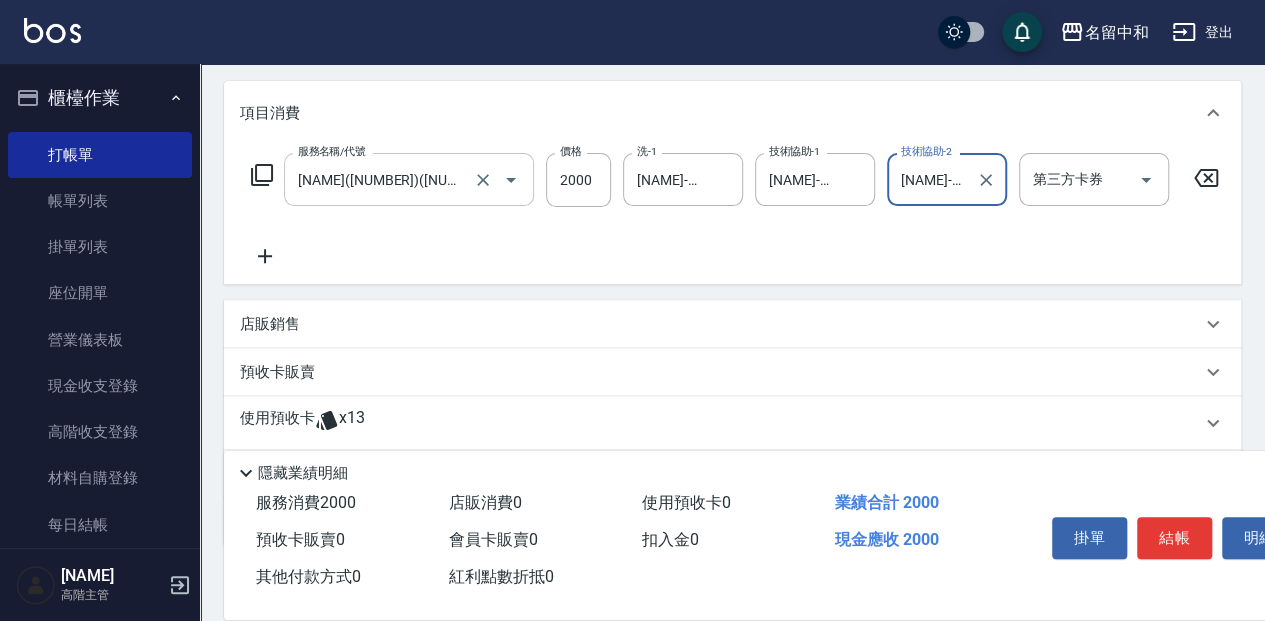 scroll, scrollTop: 266, scrollLeft: 0, axis: vertical 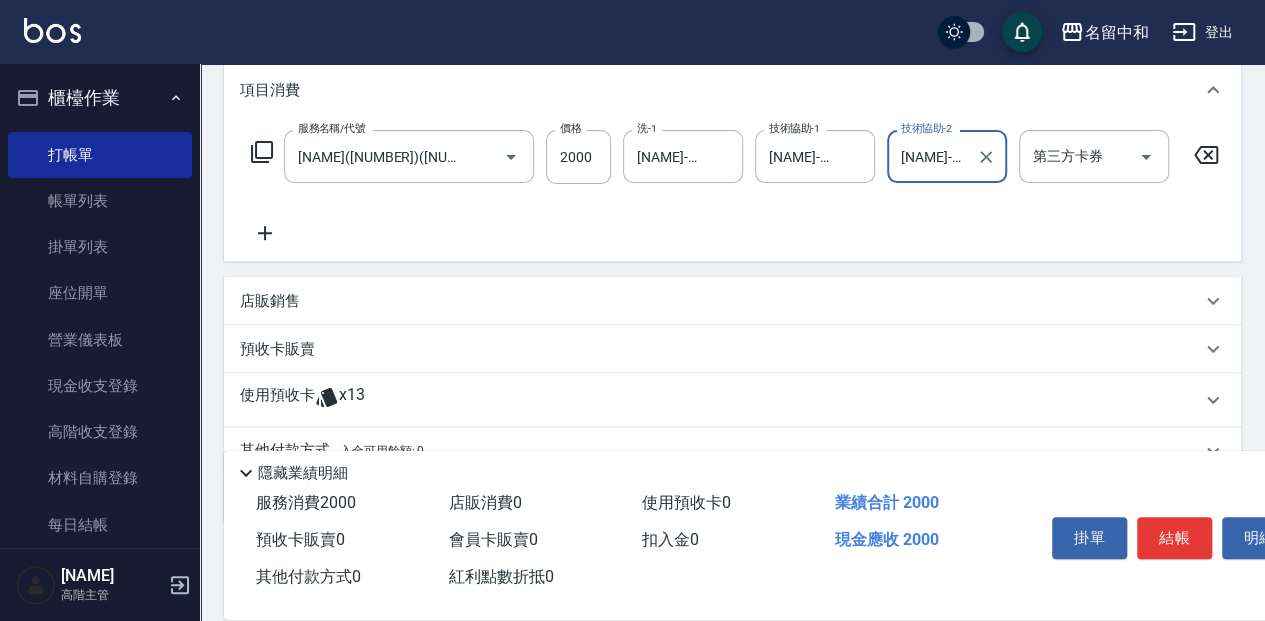 type on "[NAME]-[NUMBER]" 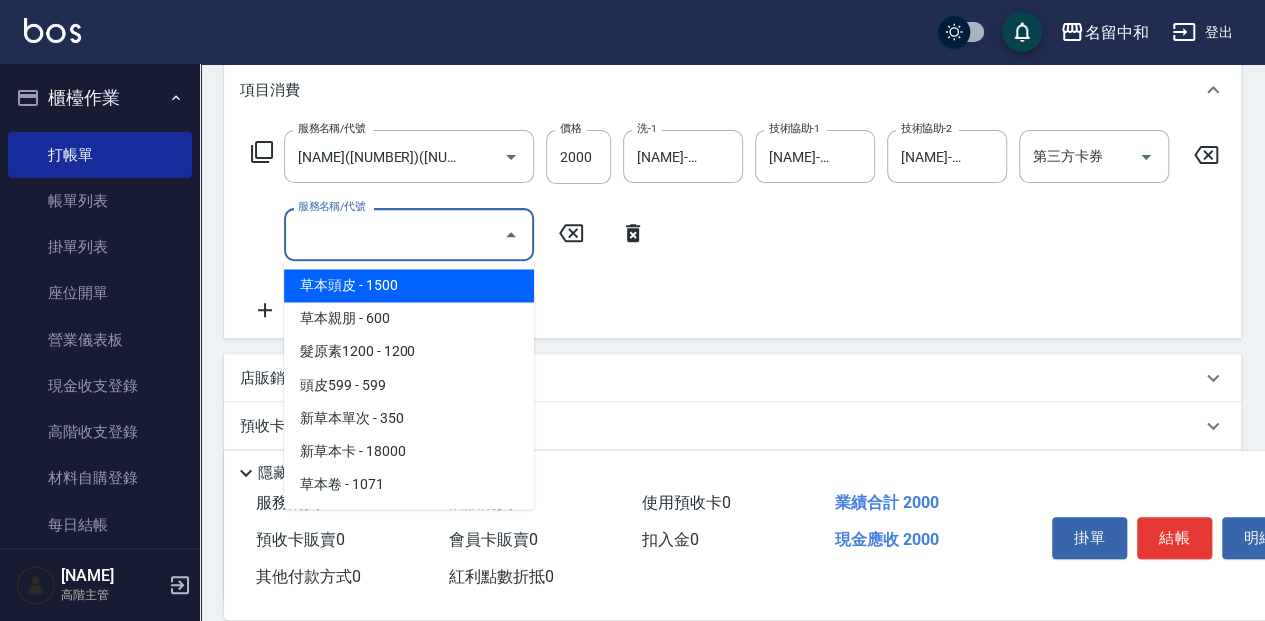 click on "服務名稱/代號" at bounding box center [394, 234] 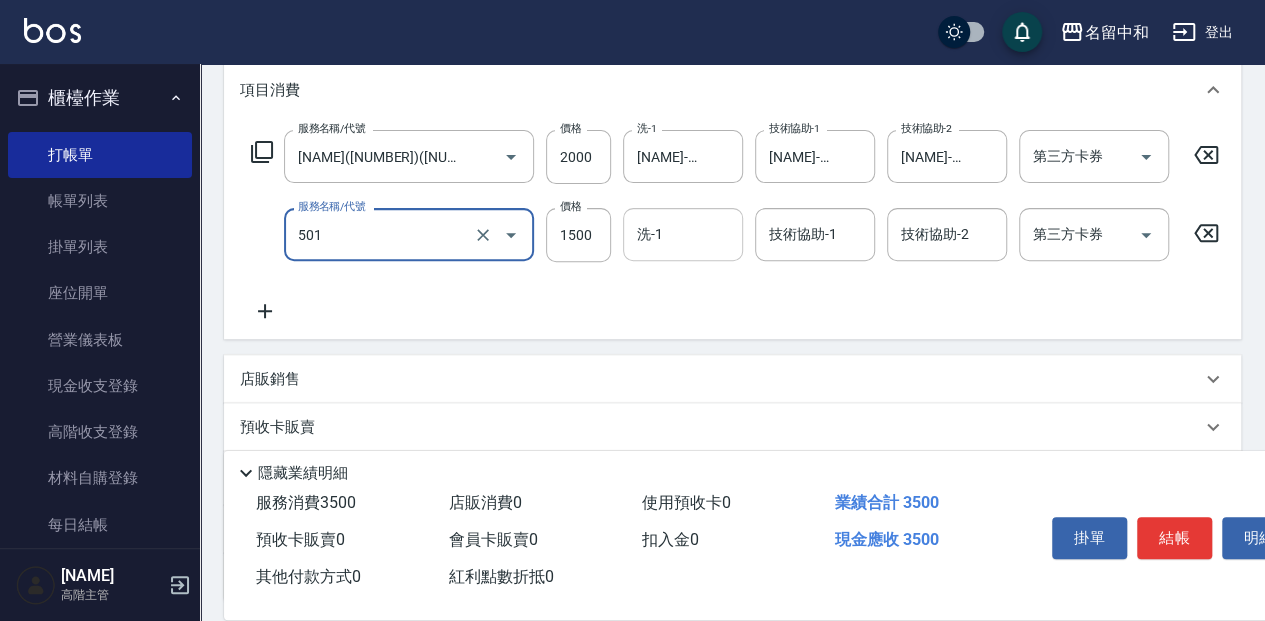 type on "染髮(1500](501)" 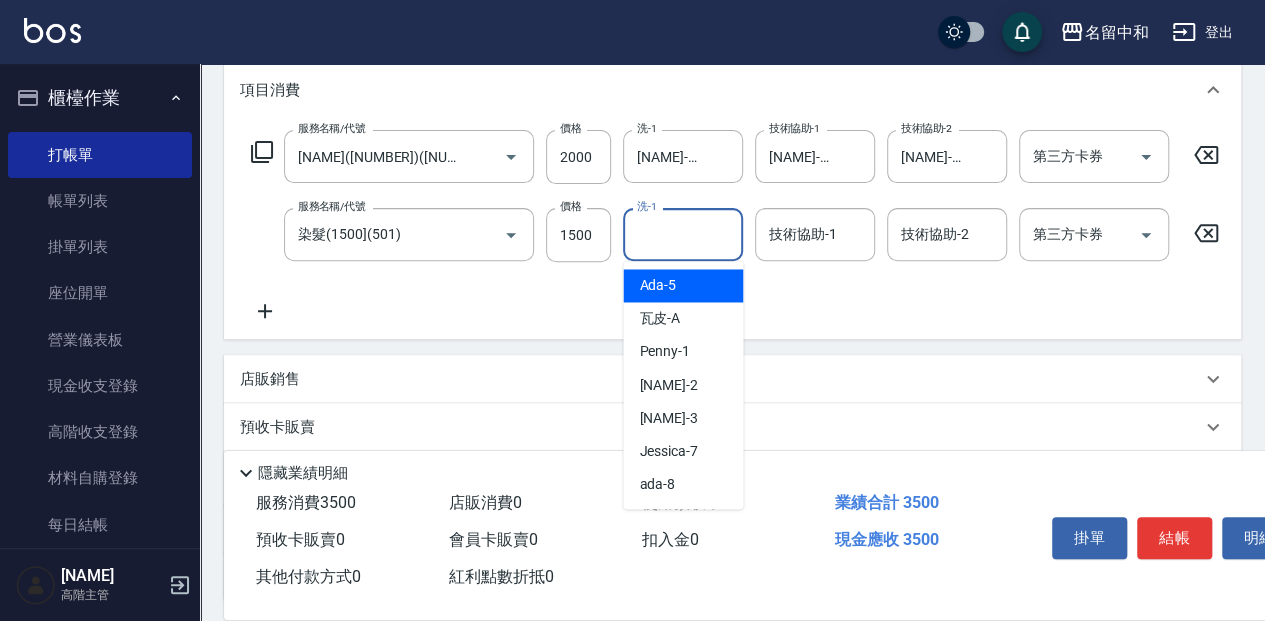 click on "洗-1" at bounding box center [683, 234] 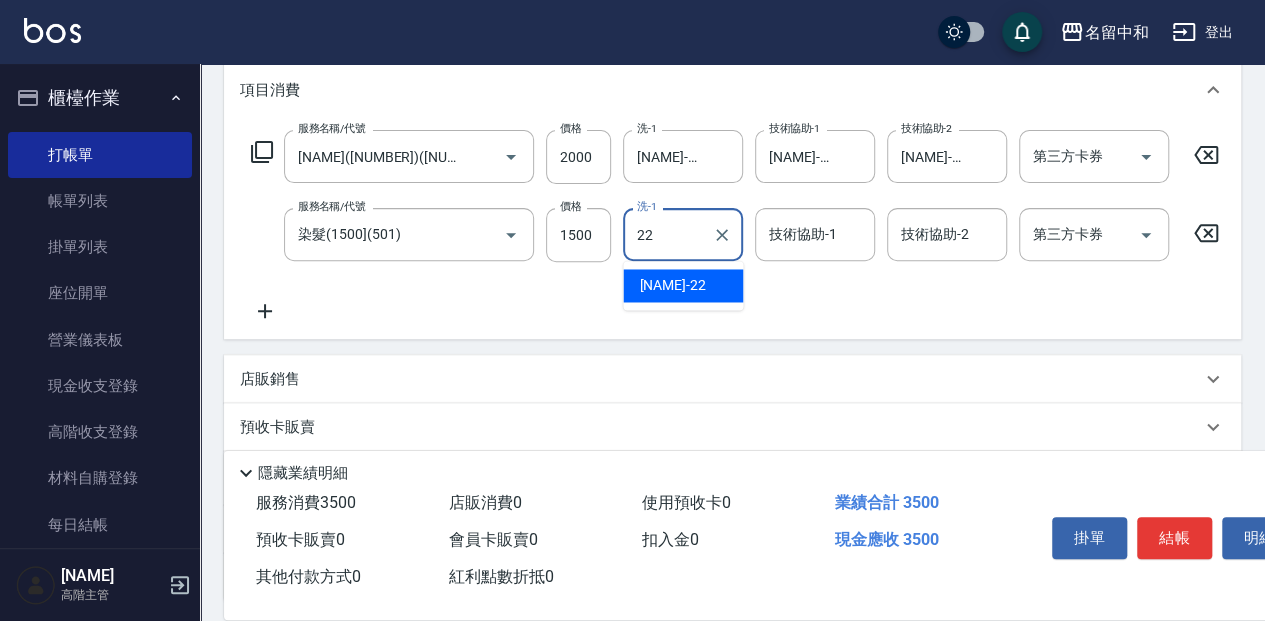 click on "[NAME] -[NUMBER]" at bounding box center (683, 285) 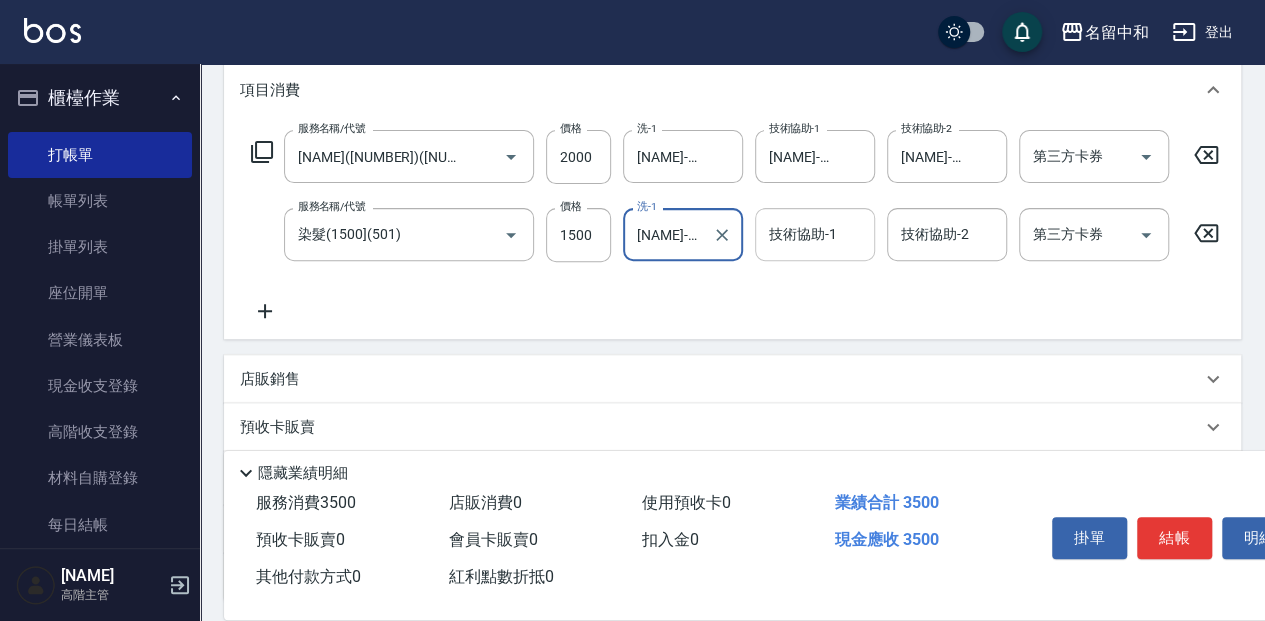 type on "[NAME]-[NUMBER]" 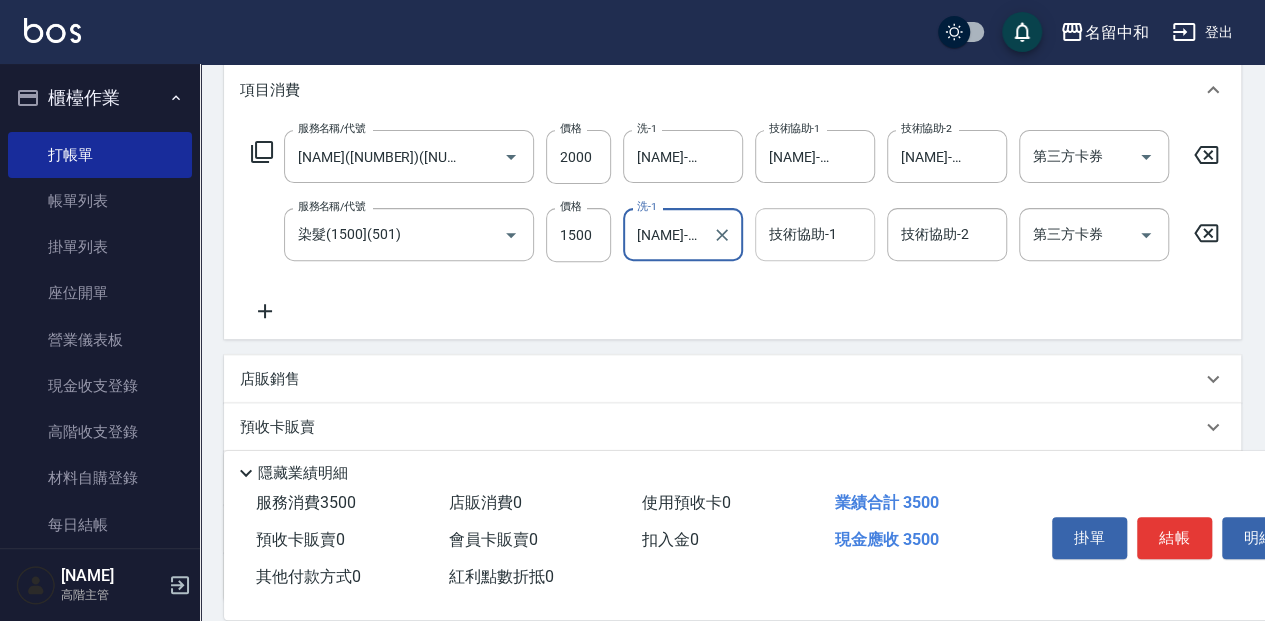 click on "技術協助-1 技術協助-1" at bounding box center (815, 234) 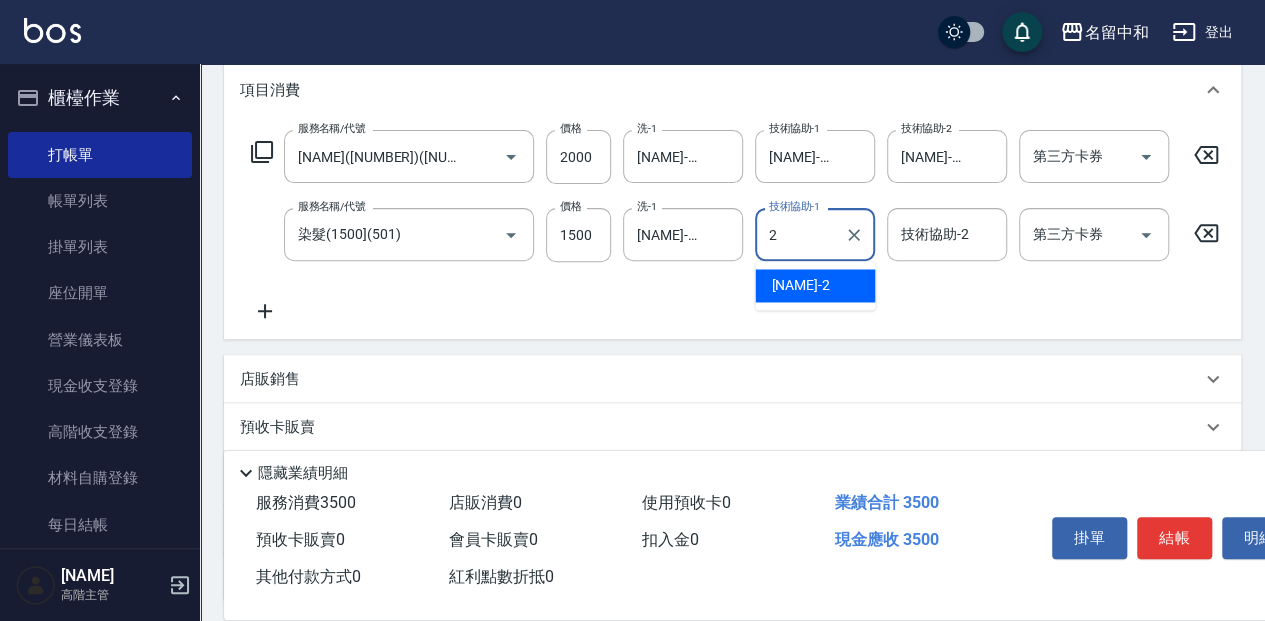 click on "[NAME] -[NUMBER]" at bounding box center (800, 285) 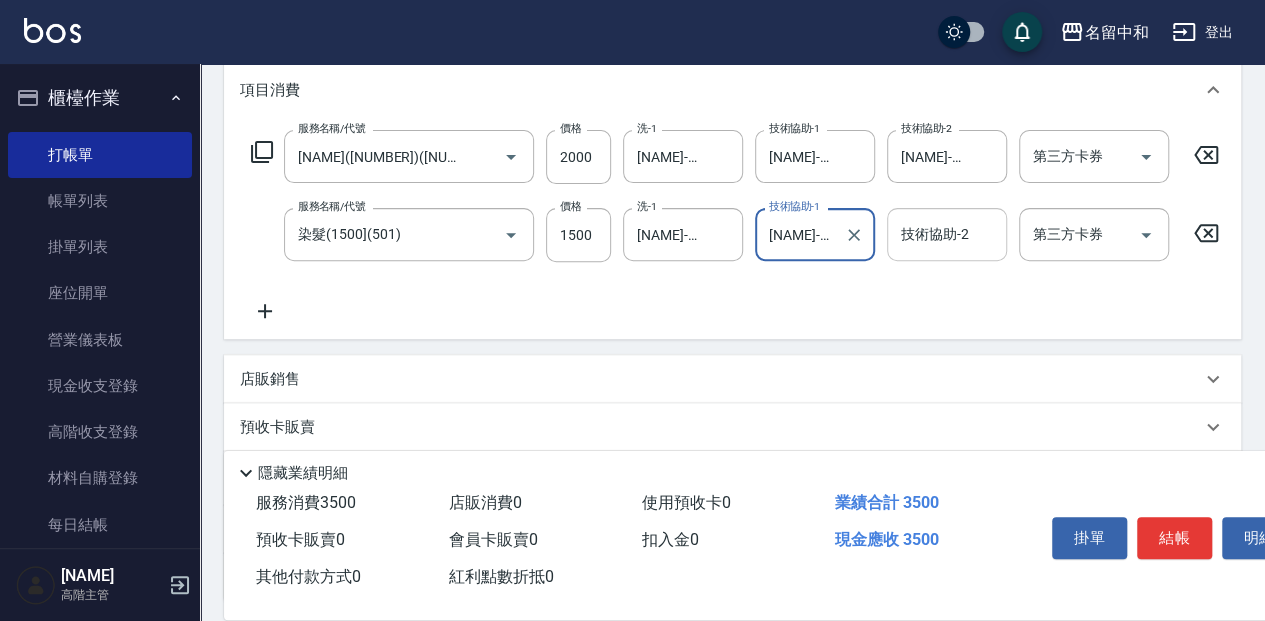 type on "[NAME]-[NUMBER]" 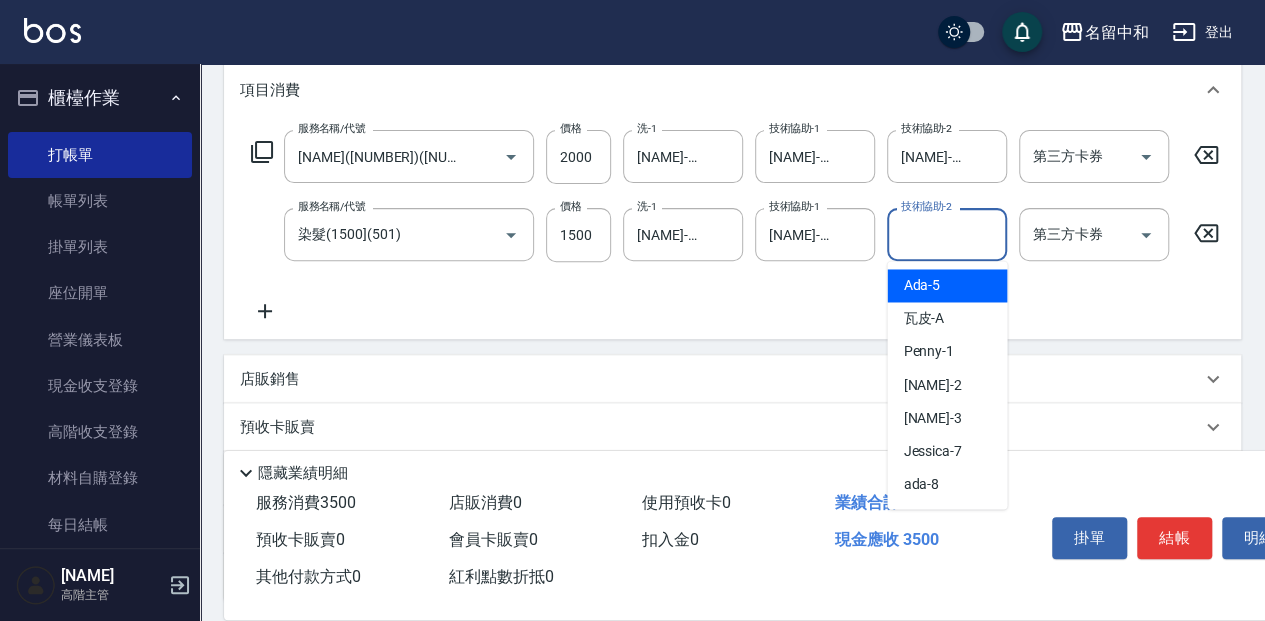 click on "技術協助-2" at bounding box center (947, 234) 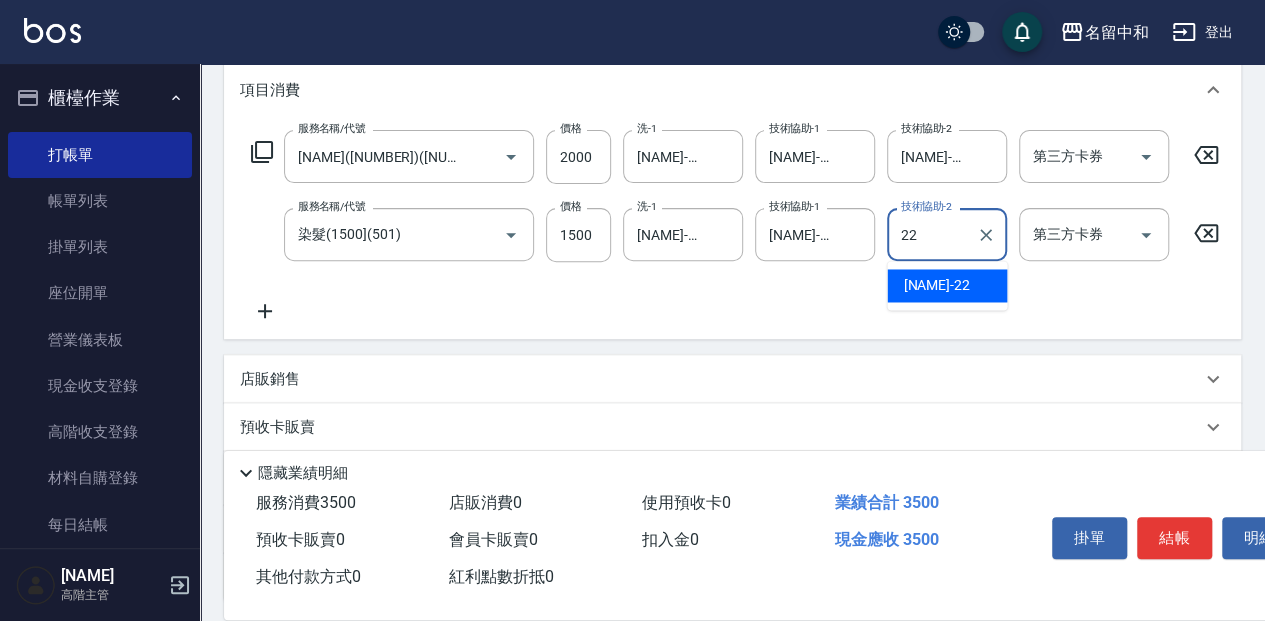 click on "[NAME] -[NUMBER]" at bounding box center (947, 285) 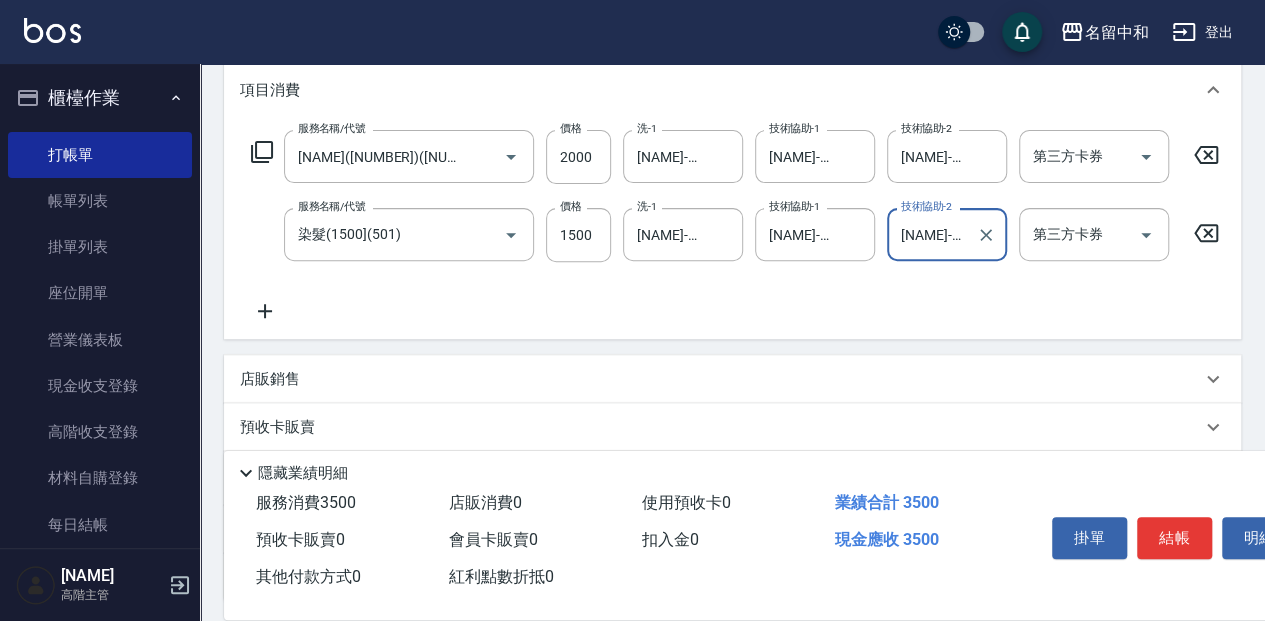 type on "[NAME]-[NUMBER]" 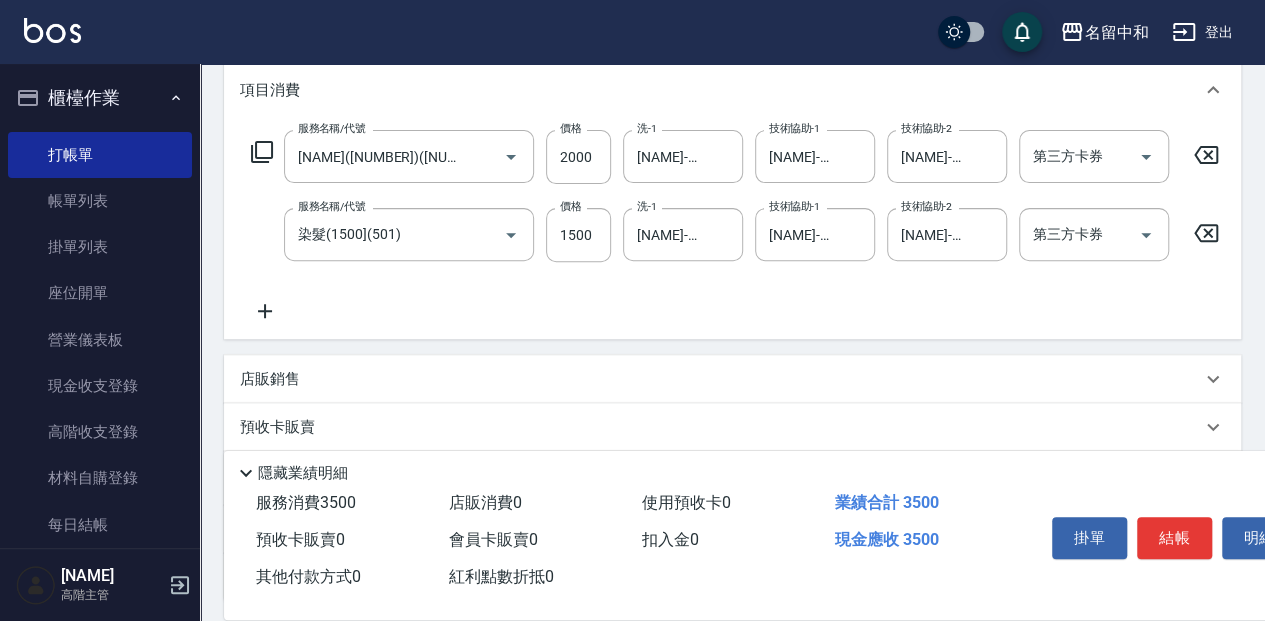click 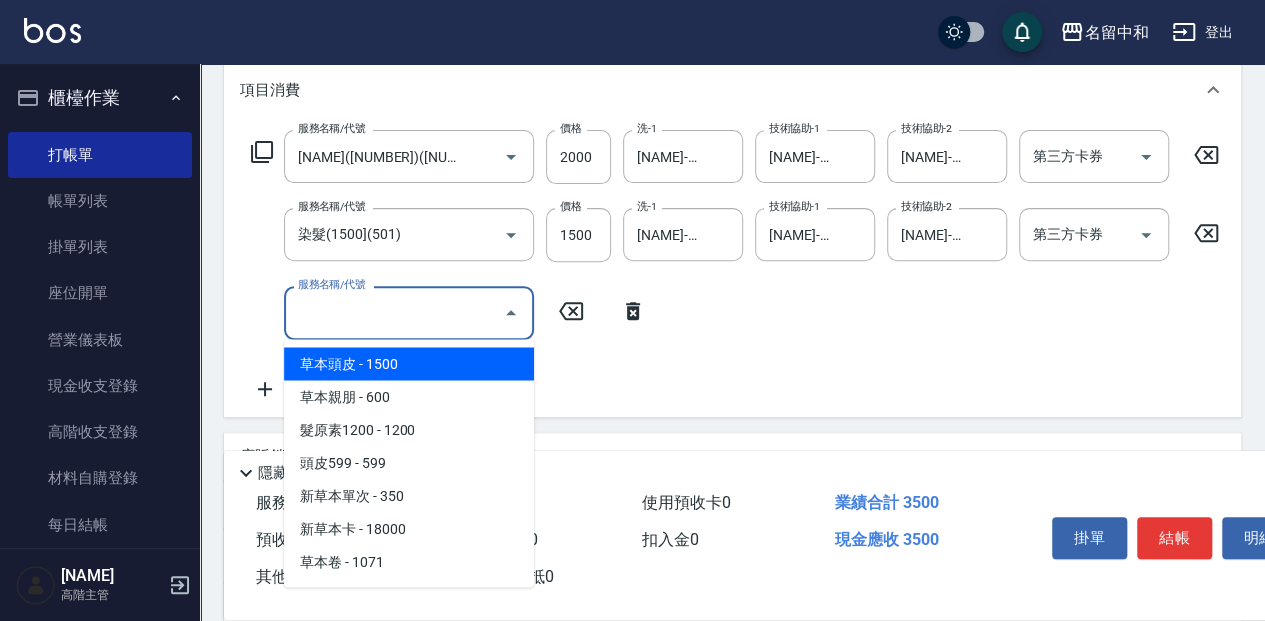 click on "服務名稱/代號" at bounding box center [394, 312] 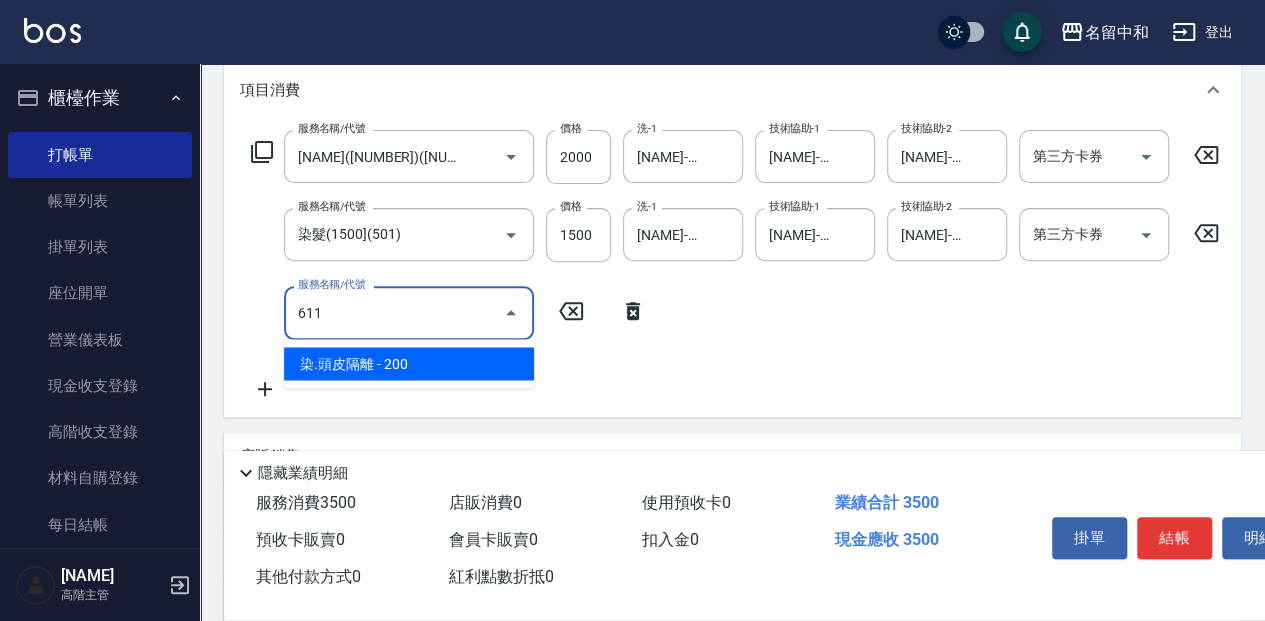 click on "染.頭皮隔離 - 200" at bounding box center (409, 363) 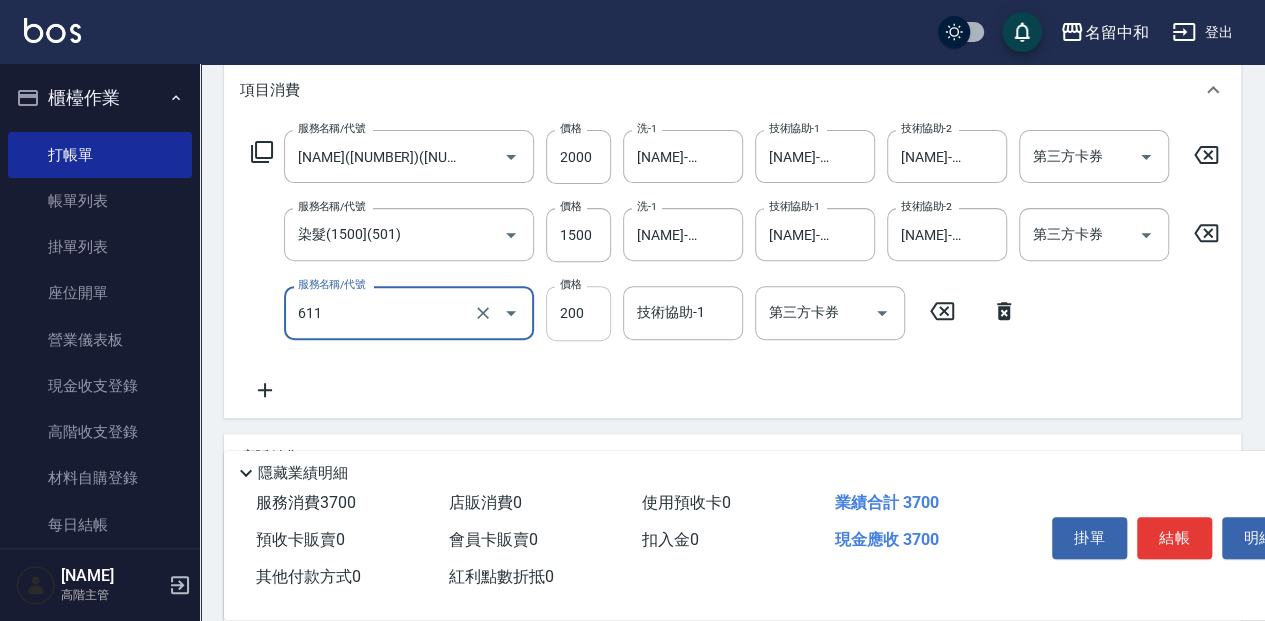 type on "染.頭皮隔離(611)" 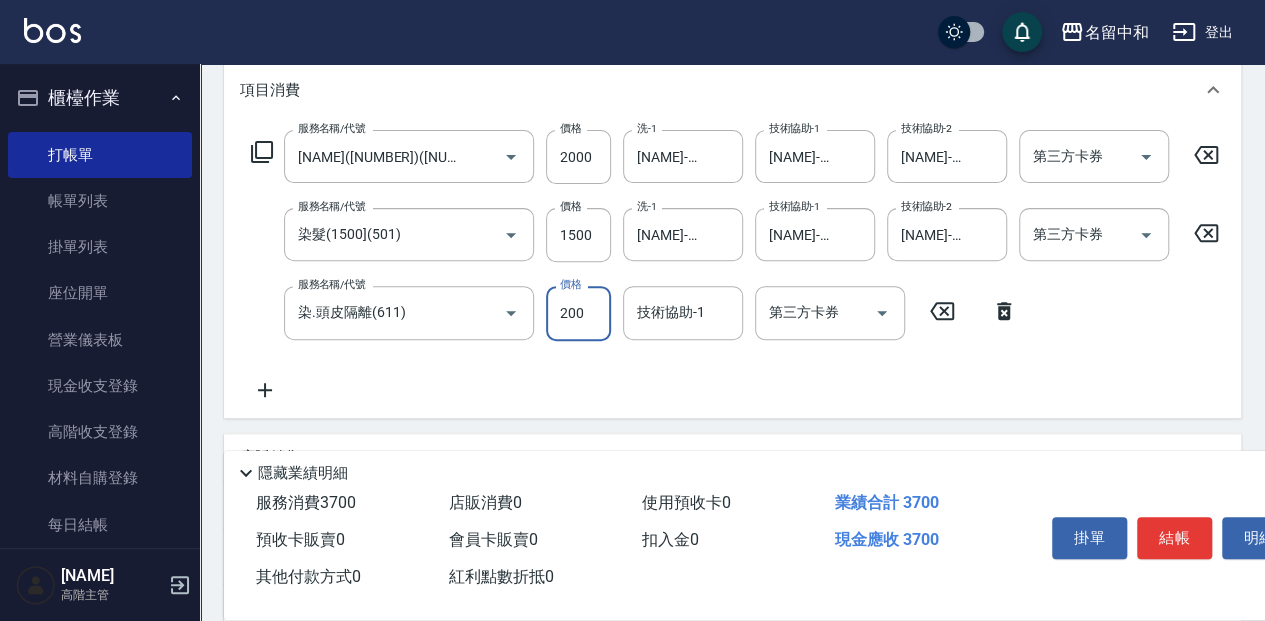 click on "200" at bounding box center (578, 313) 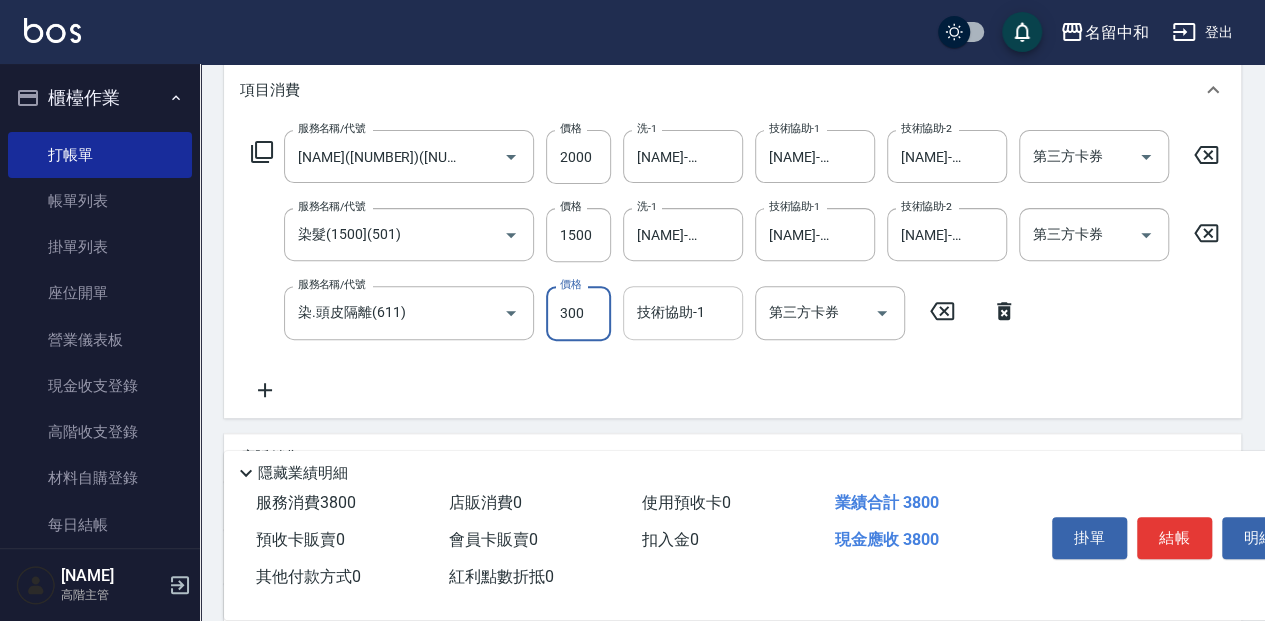 type on "300" 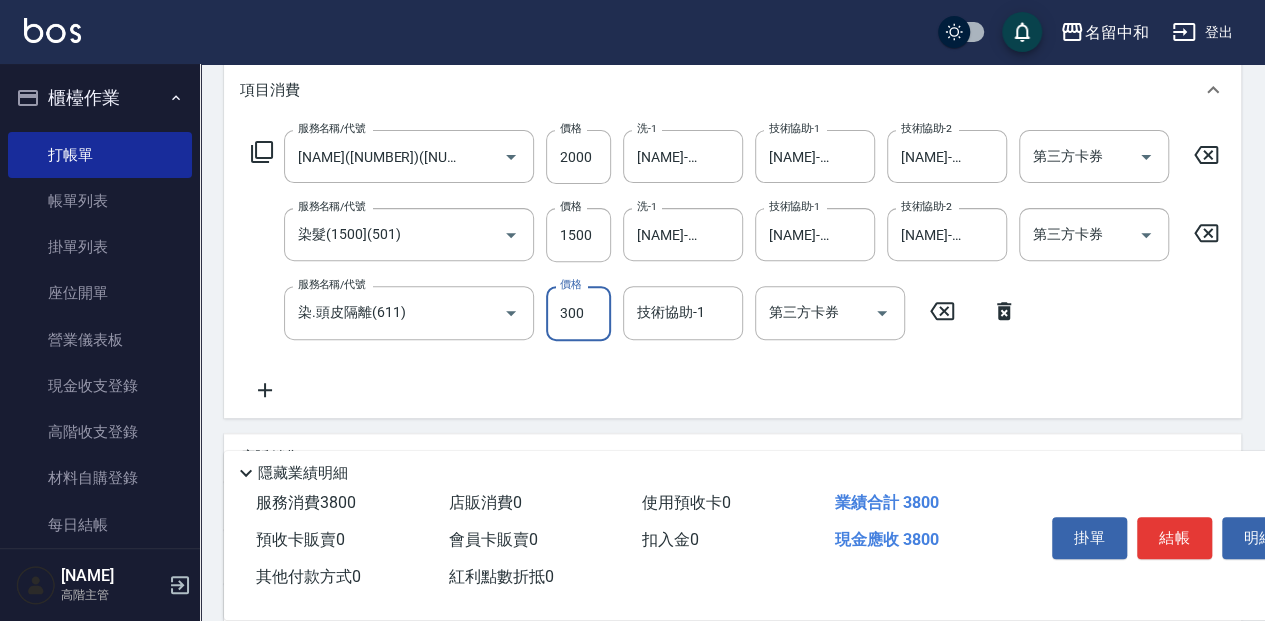 click on "技術協助-1 技術協助-1" at bounding box center (683, 312) 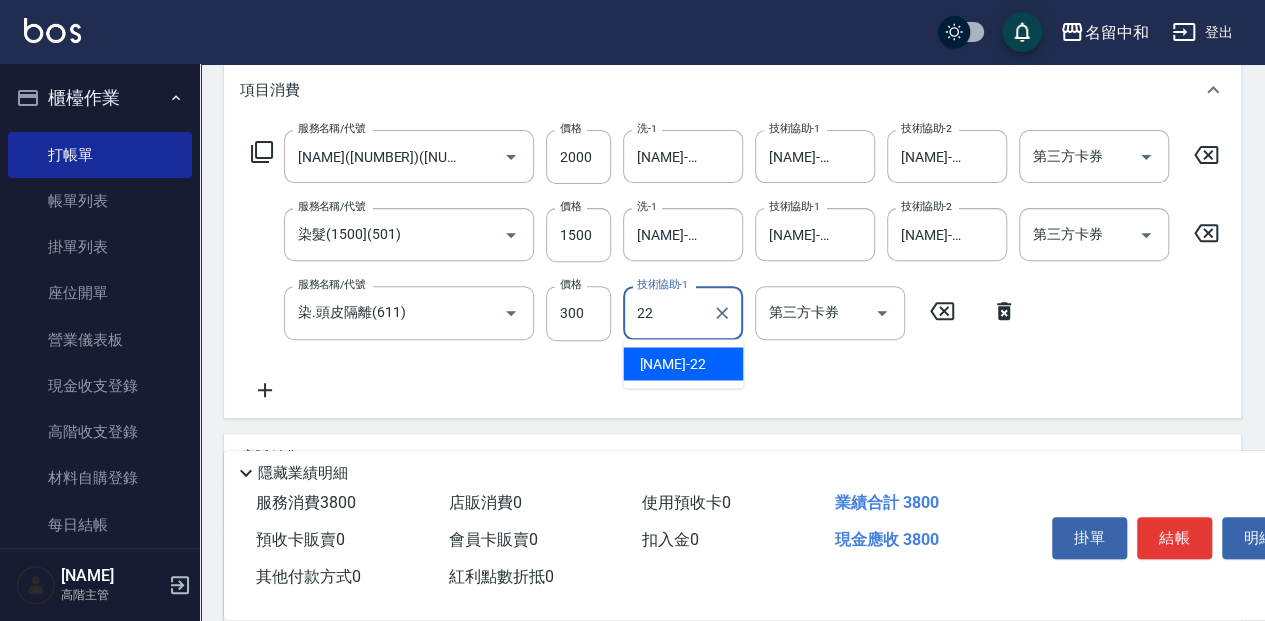 click on "[NAME] -[NUMBER]" at bounding box center (683, 363) 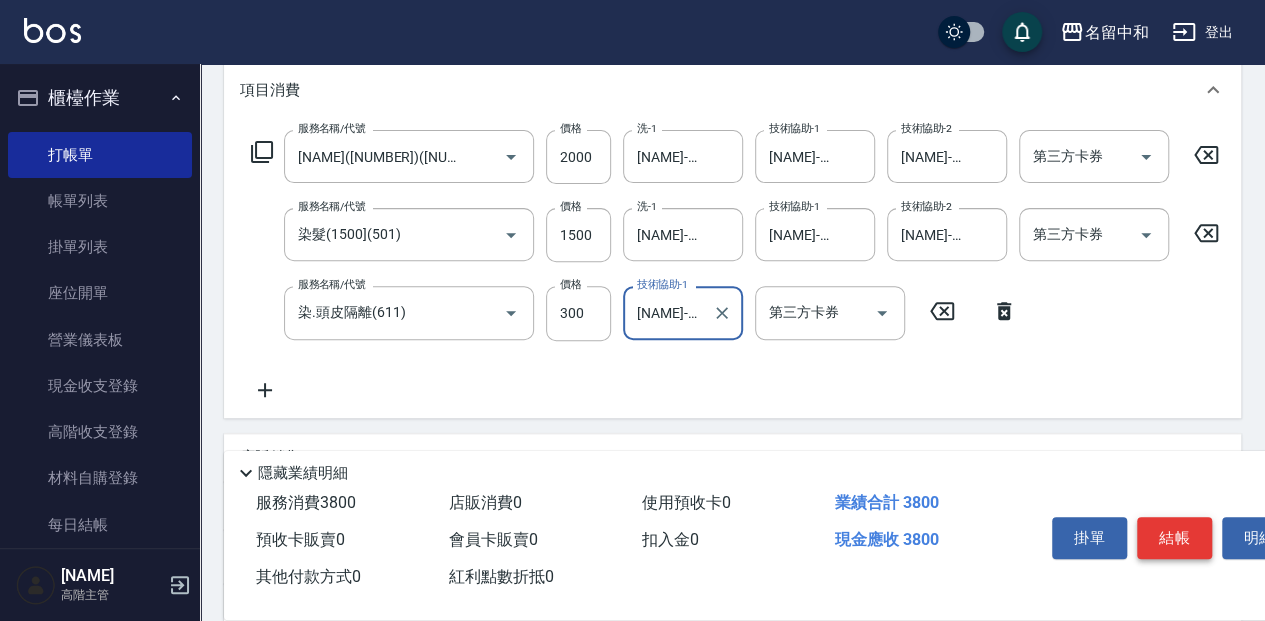 type on "[NAME]-[NUMBER]" 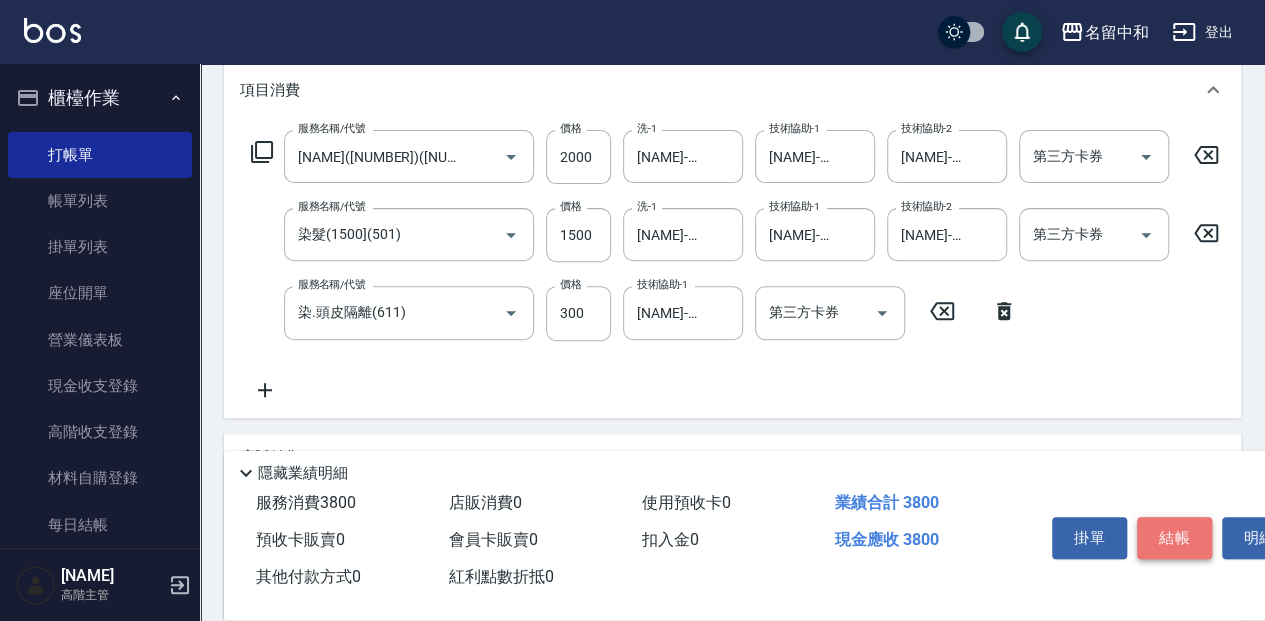 click on "結帳" at bounding box center [1174, 538] 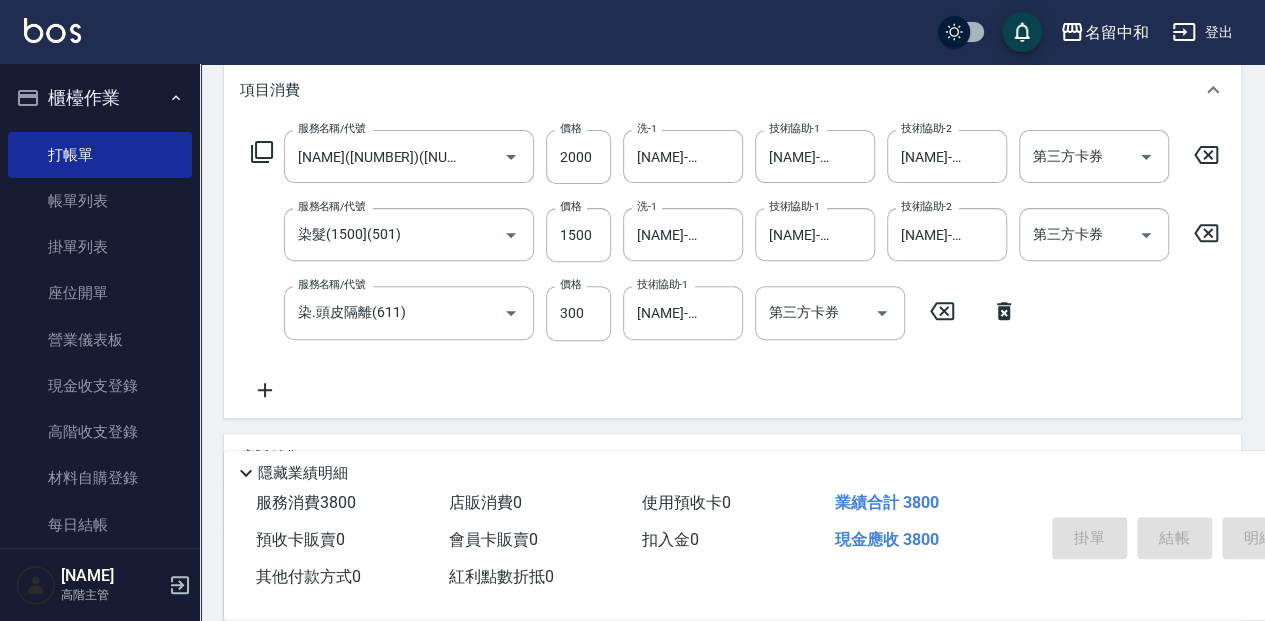 type on "2025/08/02 16:28" 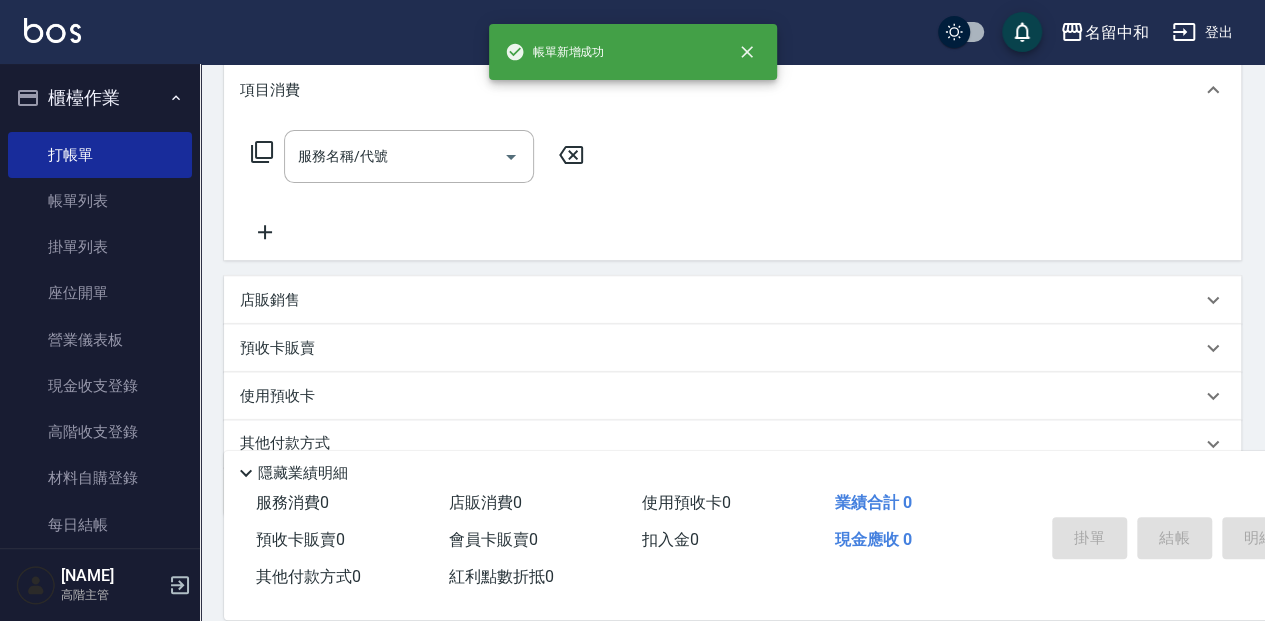 scroll, scrollTop: 0, scrollLeft: 0, axis: both 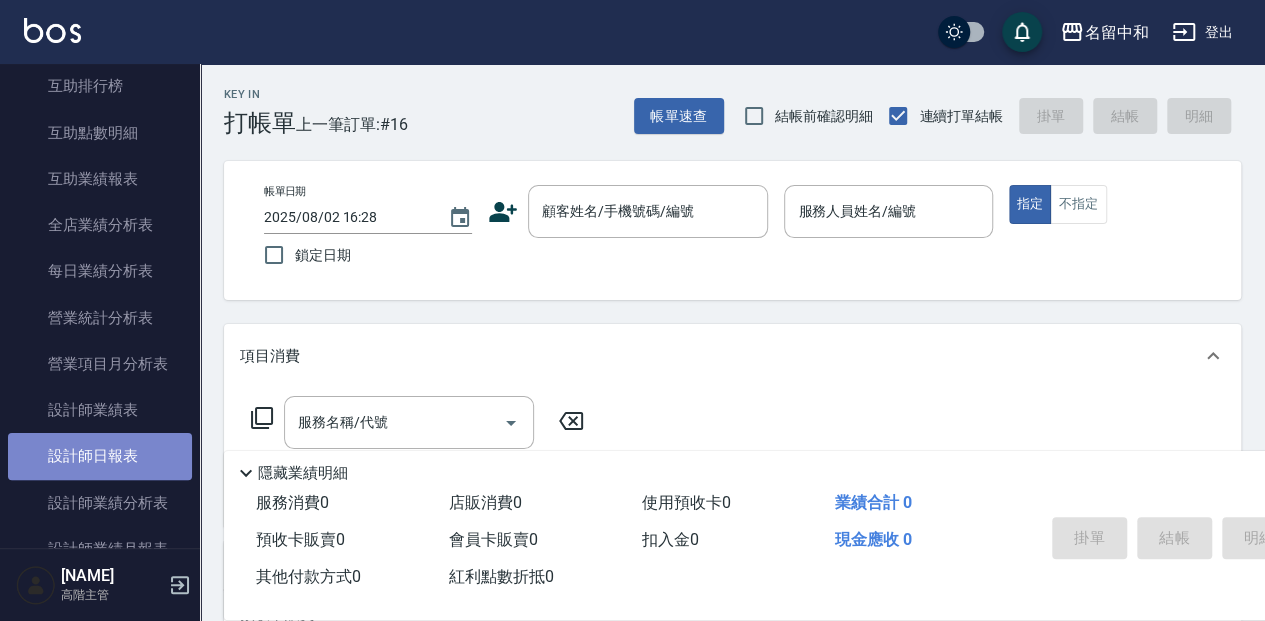 click on "設計師日報表" at bounding box center [100, 456] 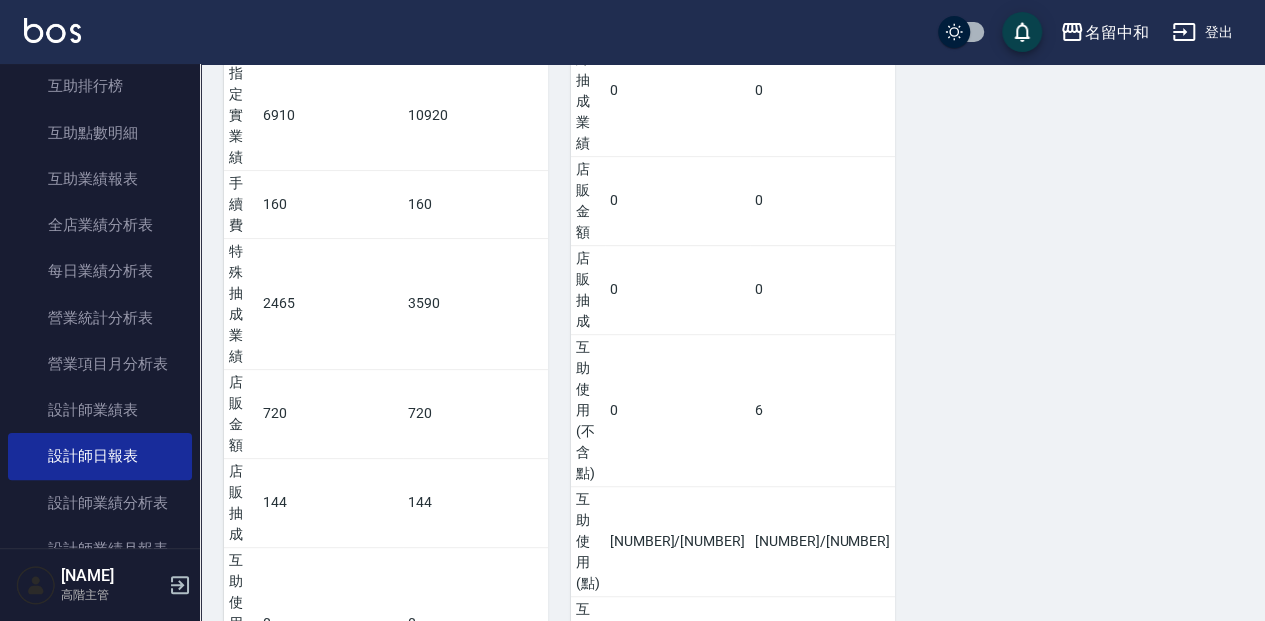 scroll, scrollTop: 800, scrollLeft: 0, axis: vertical 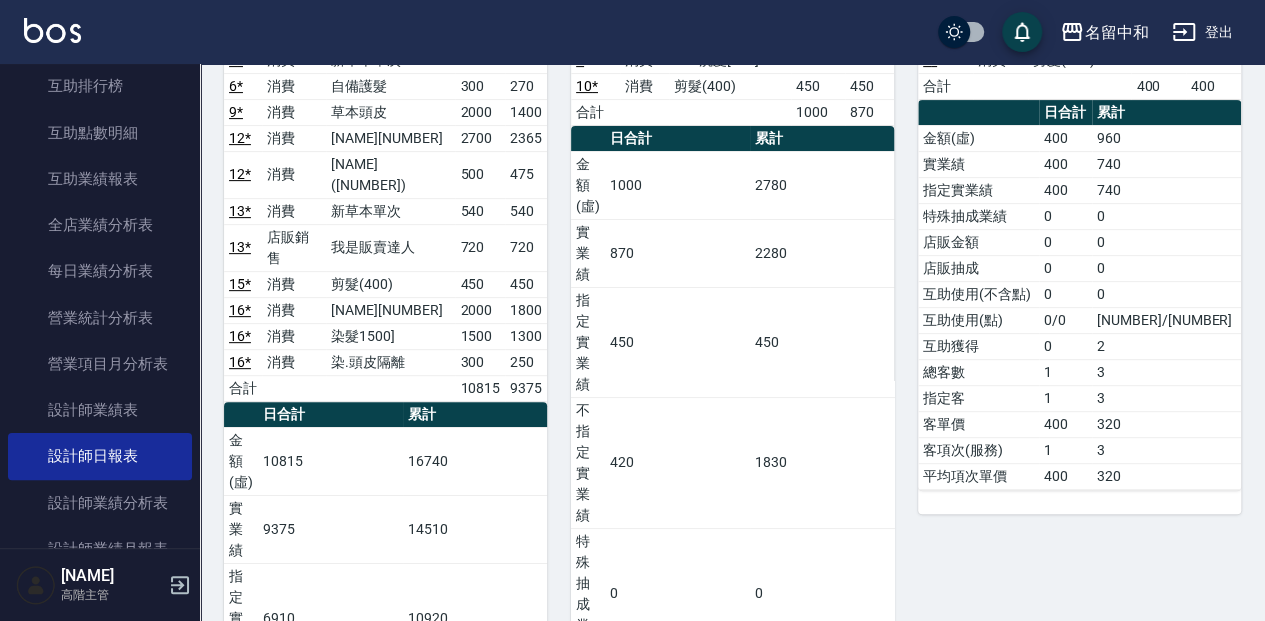 drag, startPoint x: 491, startPoint y: 266, endPoint x: 500, endPoint y: 310, distance: 44.911022 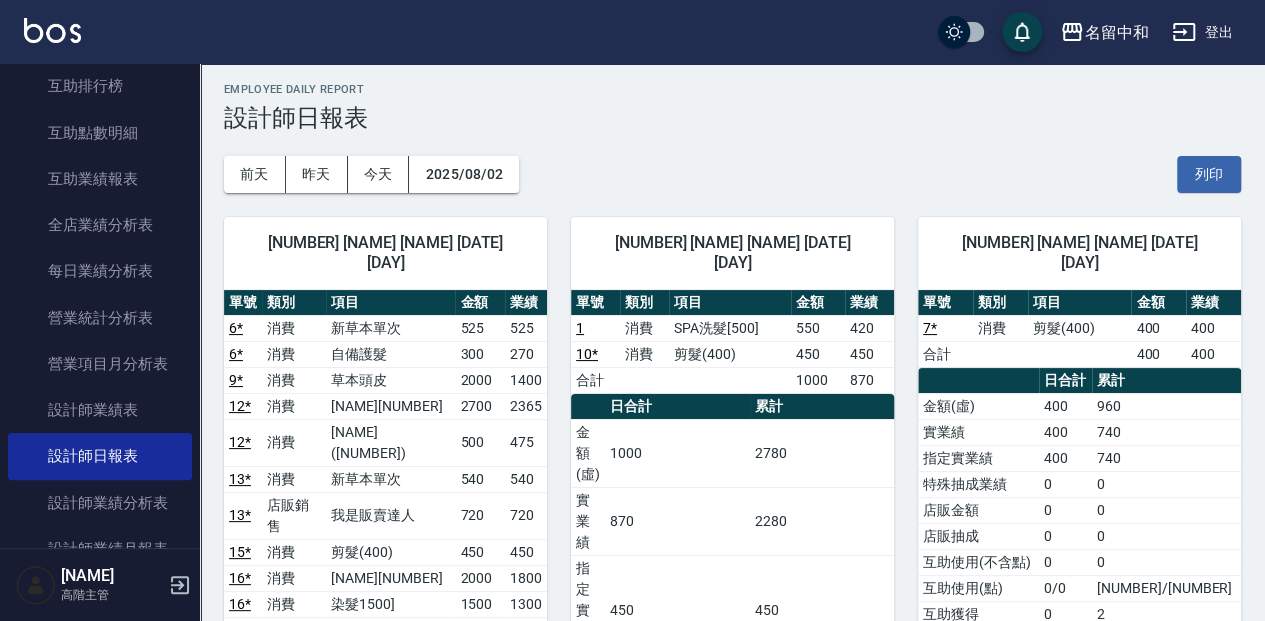 scroll, scrollTop: 0, scrollLeft: 0, axis: both 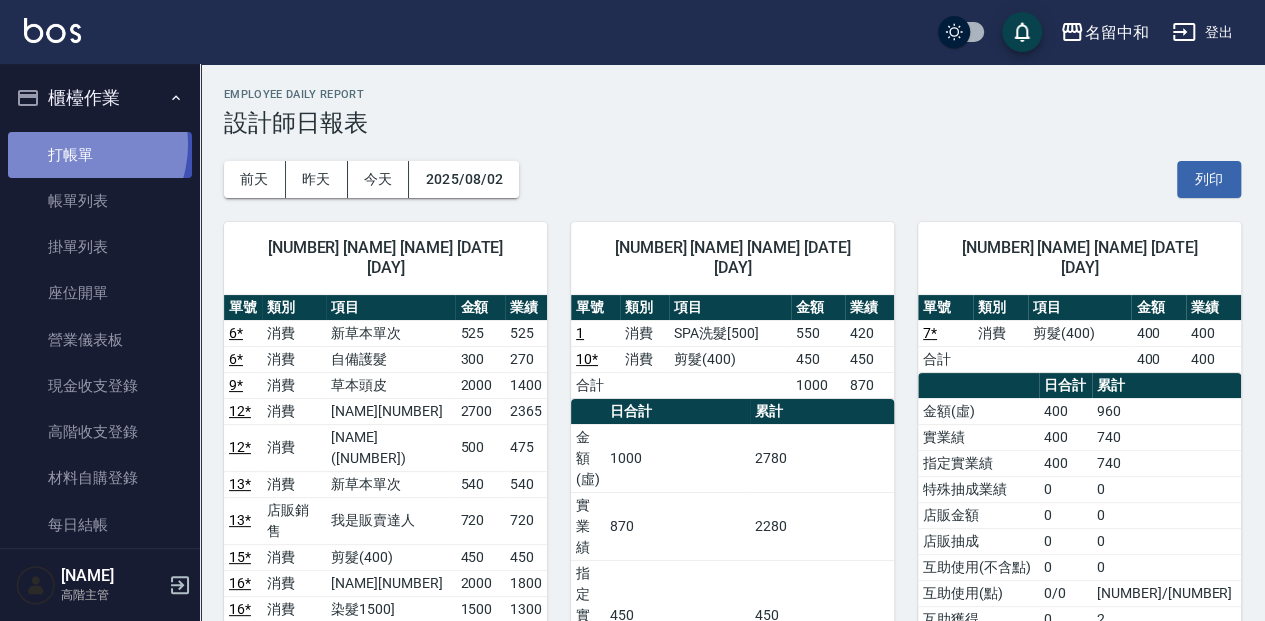 click on "打帳單" at bounding box center (100, 155) 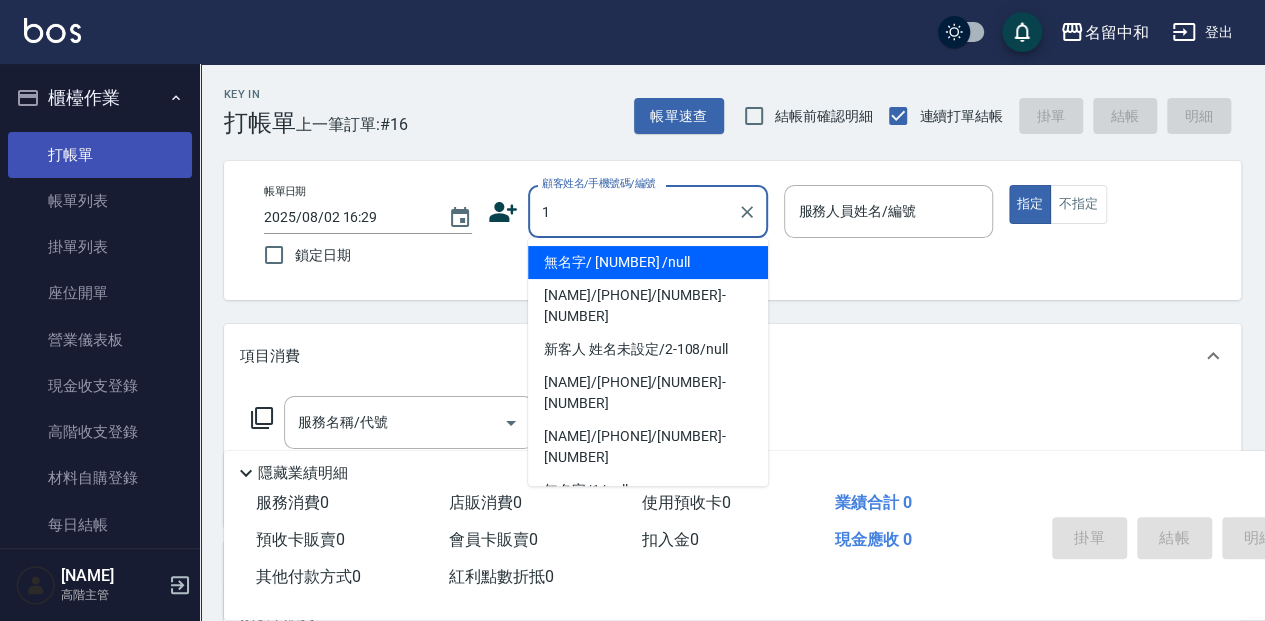 type on "無名字/ [NUMBER] /null" 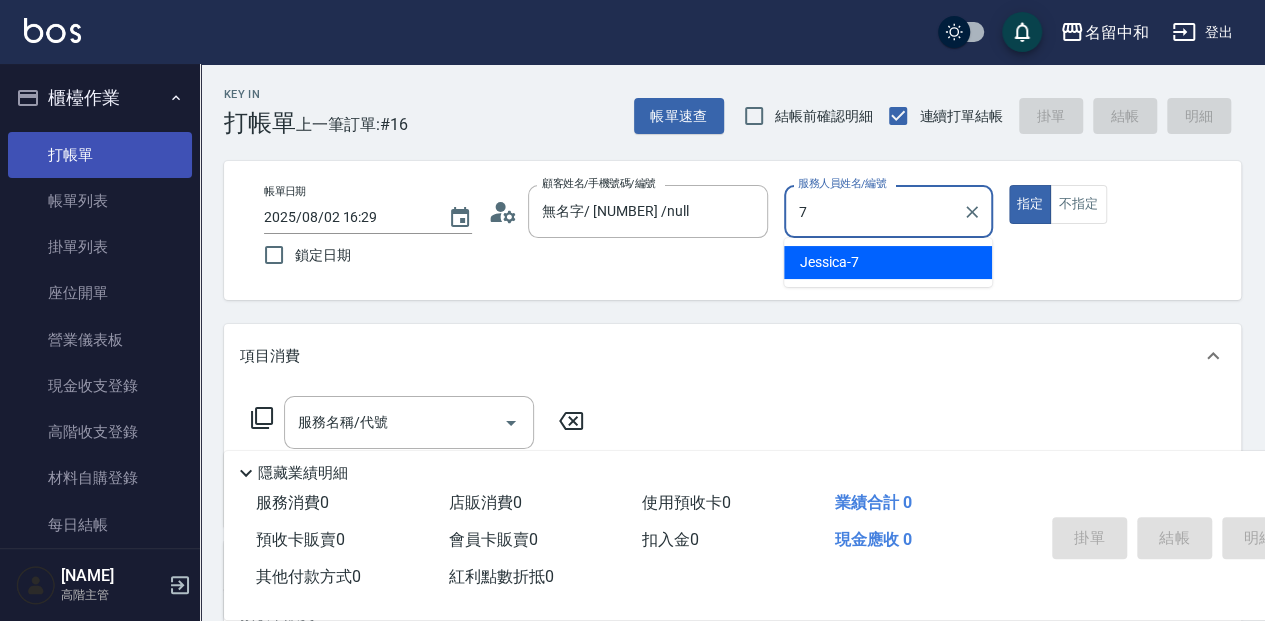 type on "[NAME]-[NUMBER]" 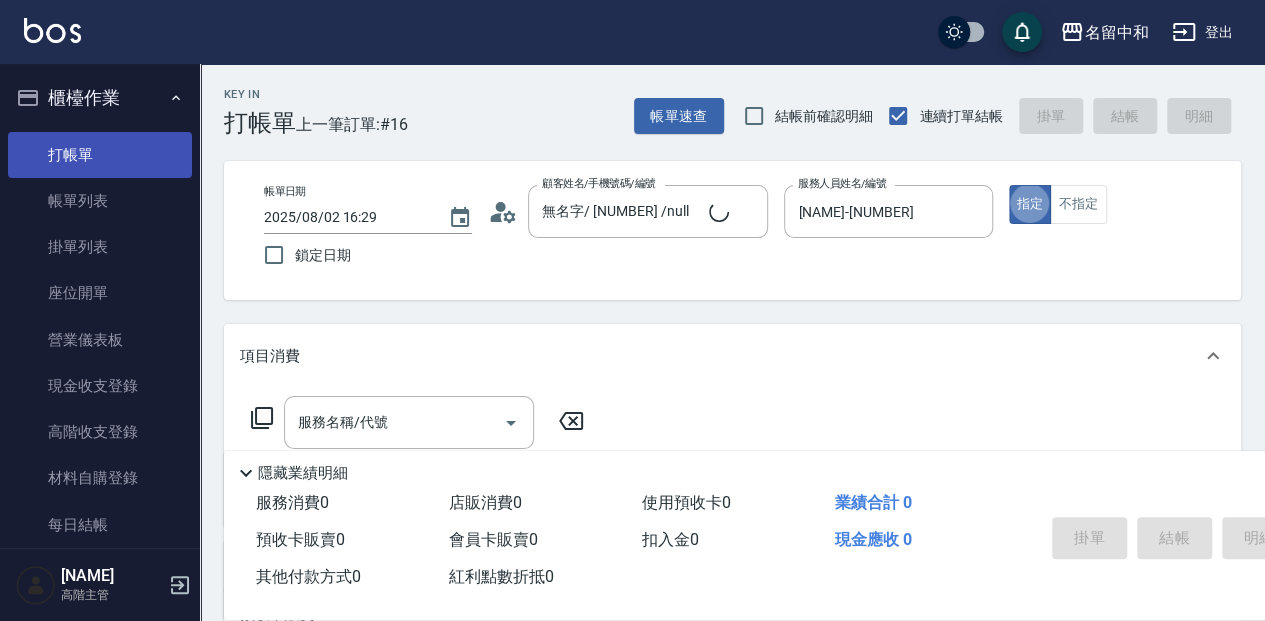 type on "true" 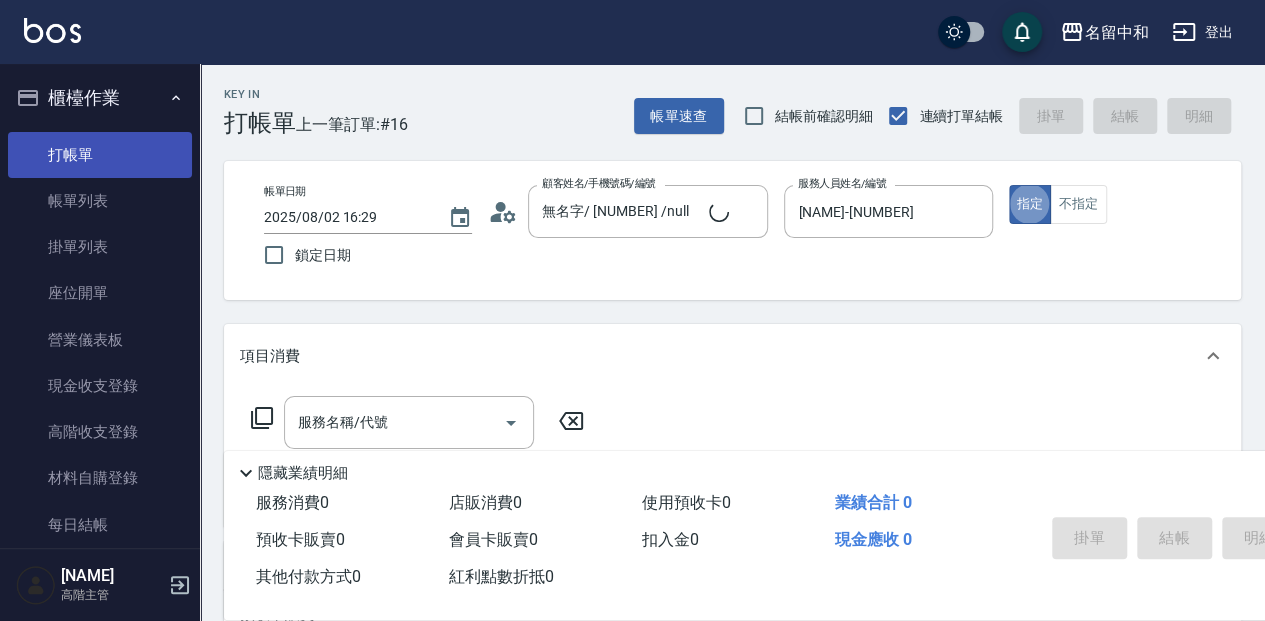 type on "無名字/1/null" 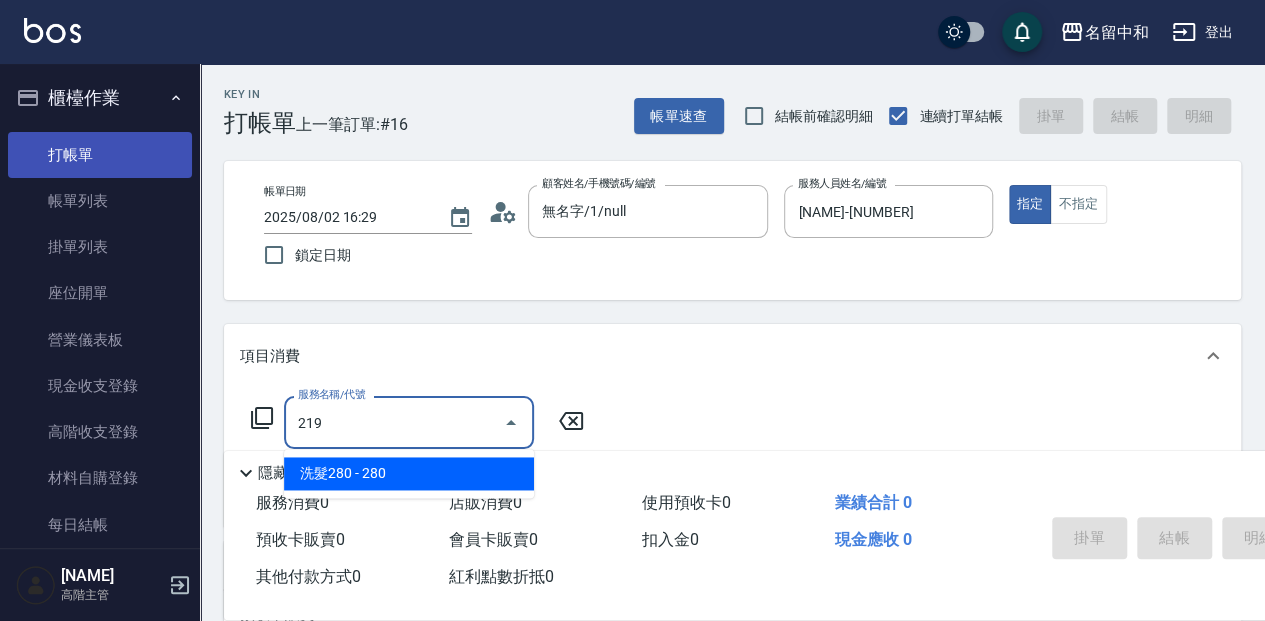 type on "[NAME]([NUMBER])" 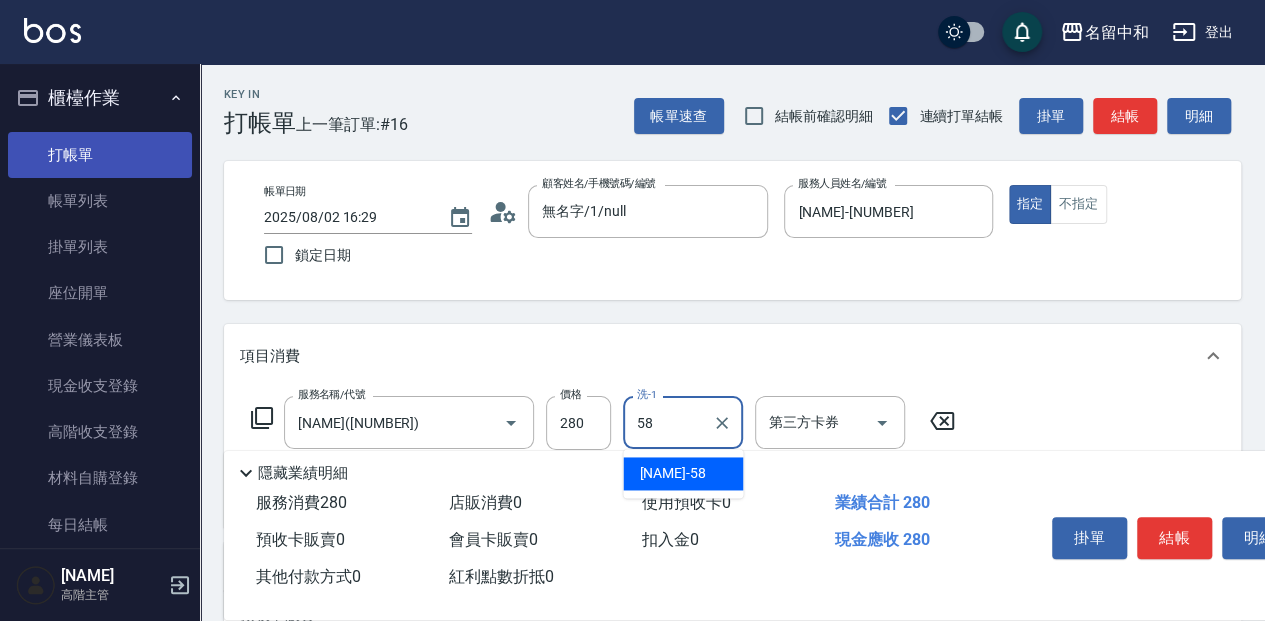 type on "[NAME]-[NUMBER]" 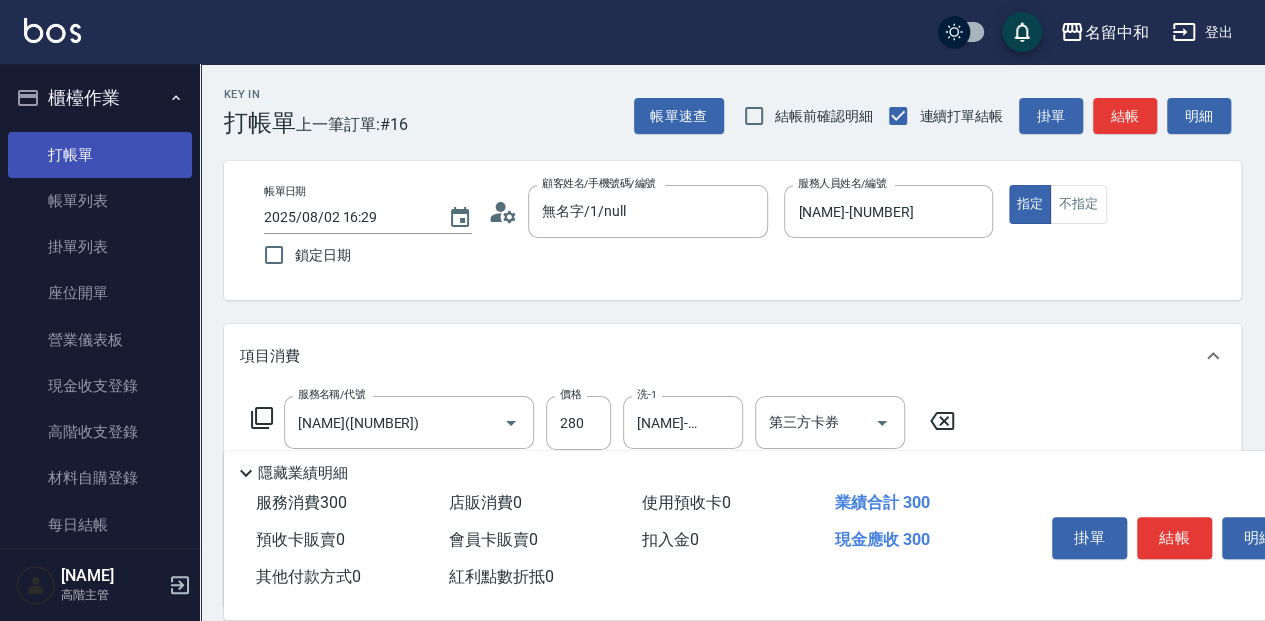 type on "潤絲20(801)" 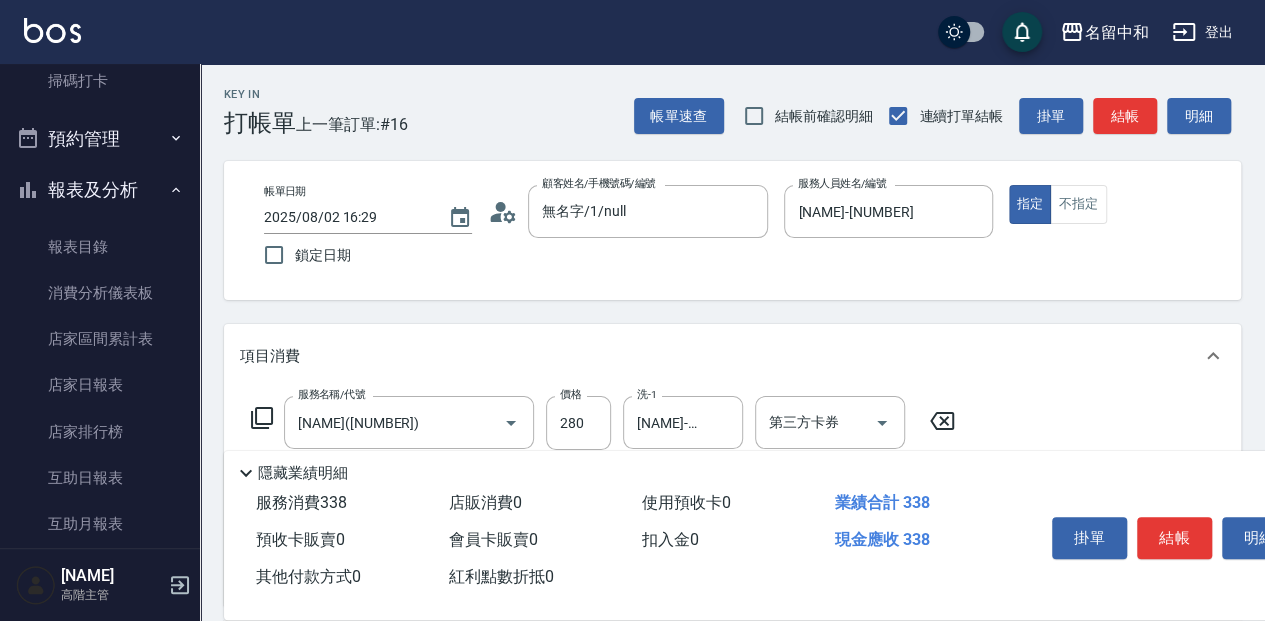 scroll, scrollTop: 600, scrollLeft: 0, axis: vertical 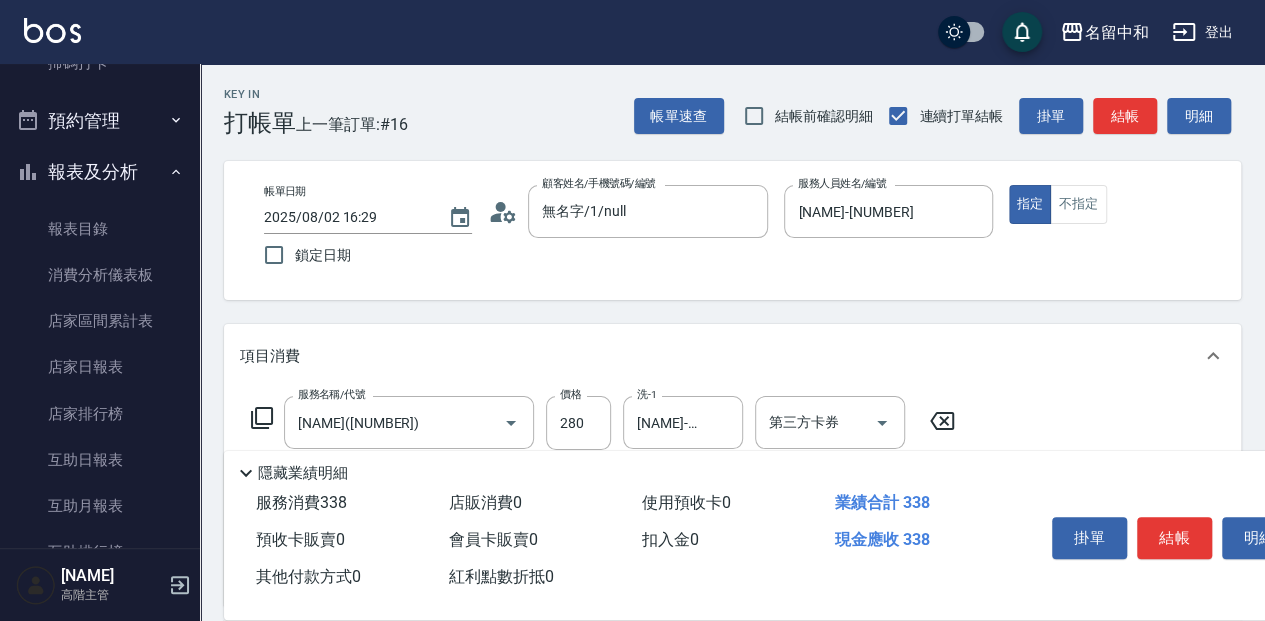 click on "Key In 打帳單 上一筆訂單:#[NUMBER] 帳單速查 結帳前確認明細 連續打單結帳 掛單 結帳 明細 帳單日期 [DATE] [TIME] 鎖定日期 顧客姓名/手機號碼/編號 無名字/[NUMBER]/null 顧客姓名/手機號碼/編號 服務人員姓名/編號 [NAME]-[NUMBER] 服務人員姓名/編號 指定 不指定 項目消費 服務名稱/代號 [NAME][NUMBER] 服務名稱/代號 價格 [NUMBER] 價格 [NUMBER] [NAME]-[NUMBER] 第三方卡券 第三方卡券 服務名稱/代號 [NAME][NUMBER] 服務名稱/代號 價格 [NUMBER] 價格 [NUMBER] [NUMBER] 第三方卡券 第三方卡券 店販銷售 服務人員姓名/編號 服務人員姓名/編號 商品代號/名稱 商品代號/名稱 預收卡販賣 卡券名稱/代號 卡券名稱/代號 使用預收卡 x[NUMBER] 卡券代號/名稱 卡券代號/名稱 其他付款方式 入金可用餘額: [NUMBER] 其他付款方式 其他付款方式 入金剩餘： [NUMBER]元 [NUMBER] ​ 整筆扣入金 [NUMBER]元 異動入金 備註及來源 備註 備註 訂單來源 ​ 訂單來源 隱藏業績明細 [NUMBER] [NUMBER] [NUMBER] [NUMBER]" at bounding box center (732, 560) 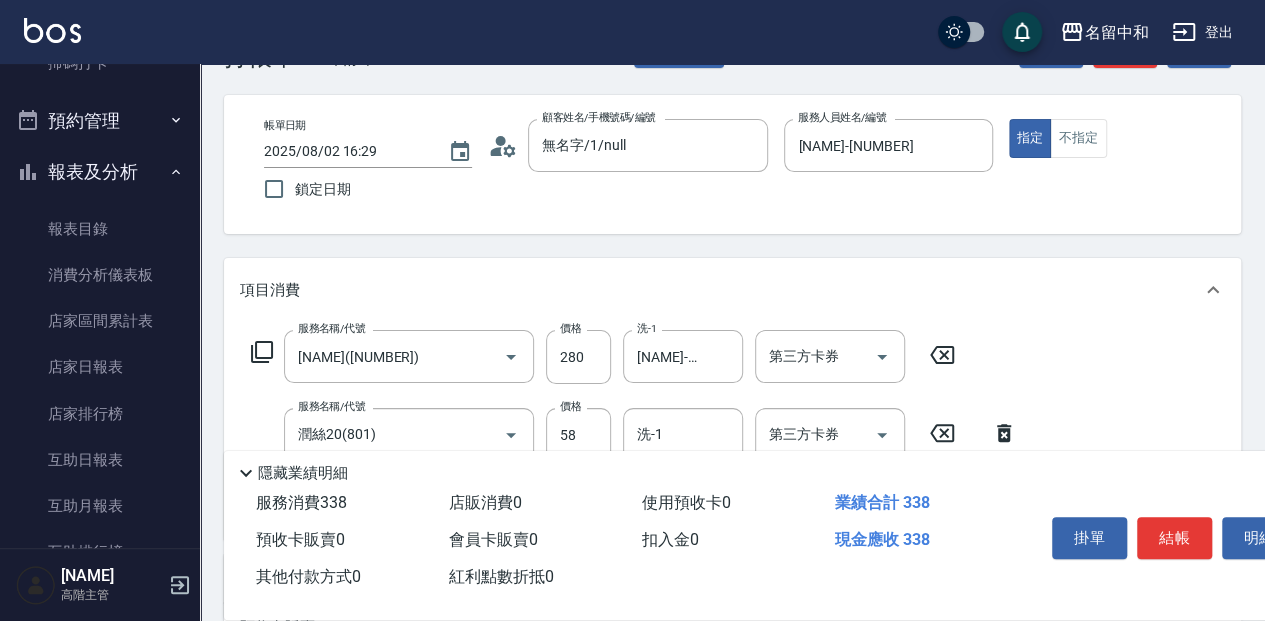 scroll, scrollTop: 133, scrollLeft: 0, axis: vertical 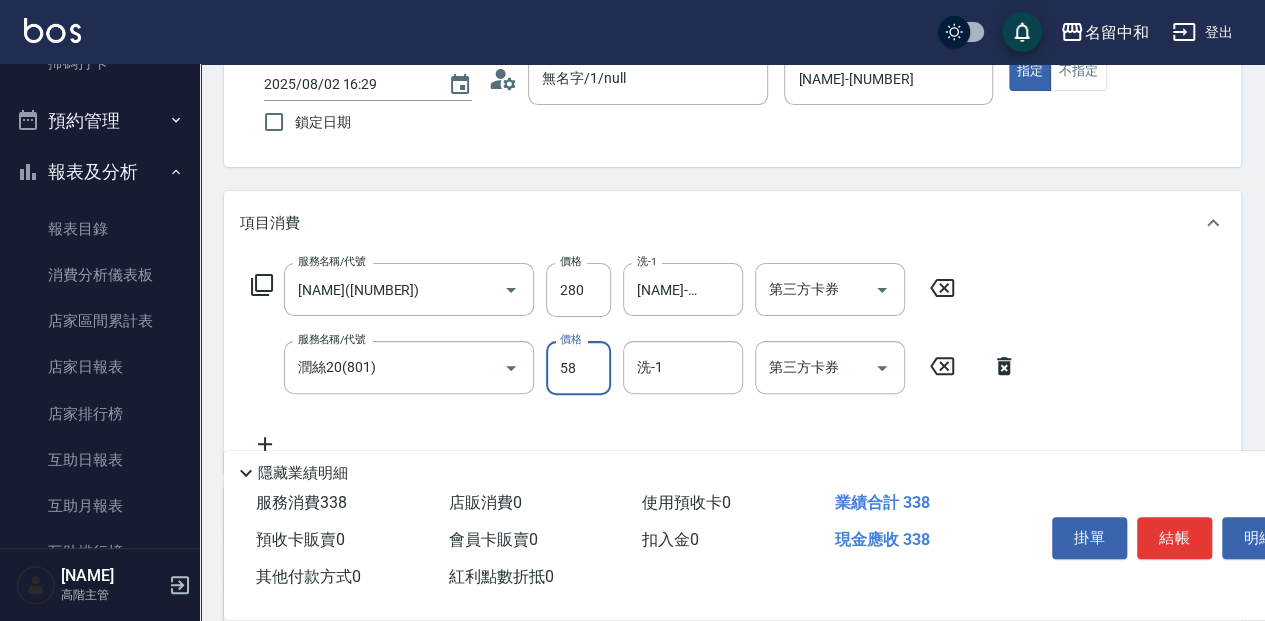 click on "58" at bounding box center [578, 368] 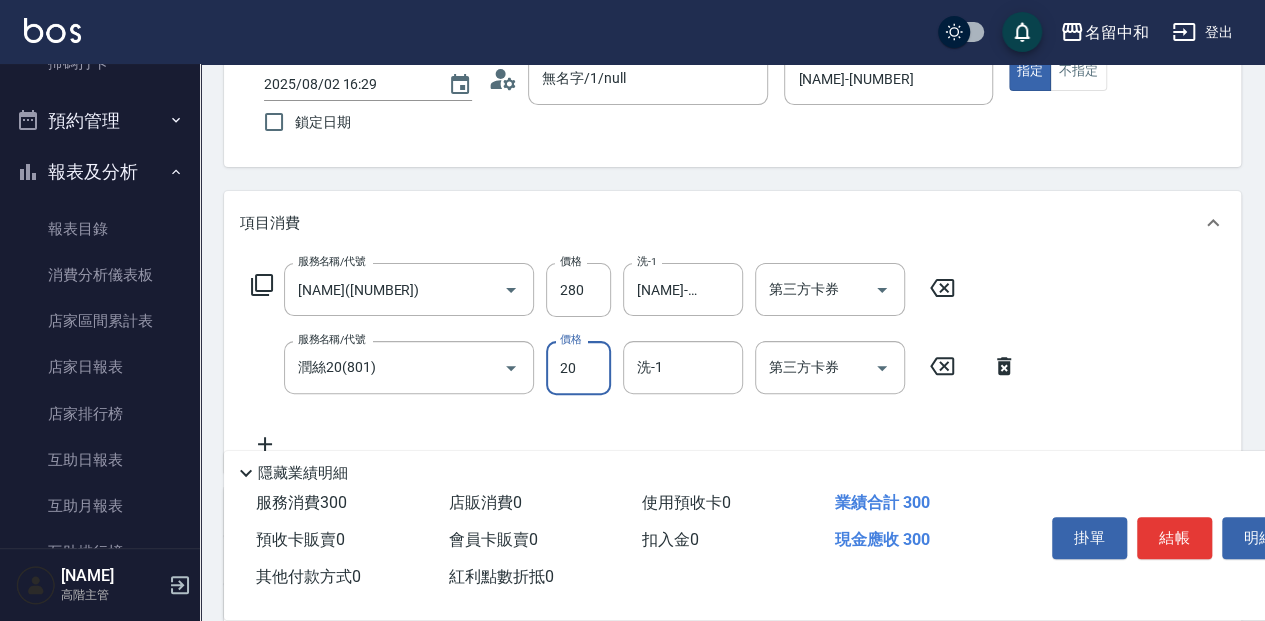 type on "20" 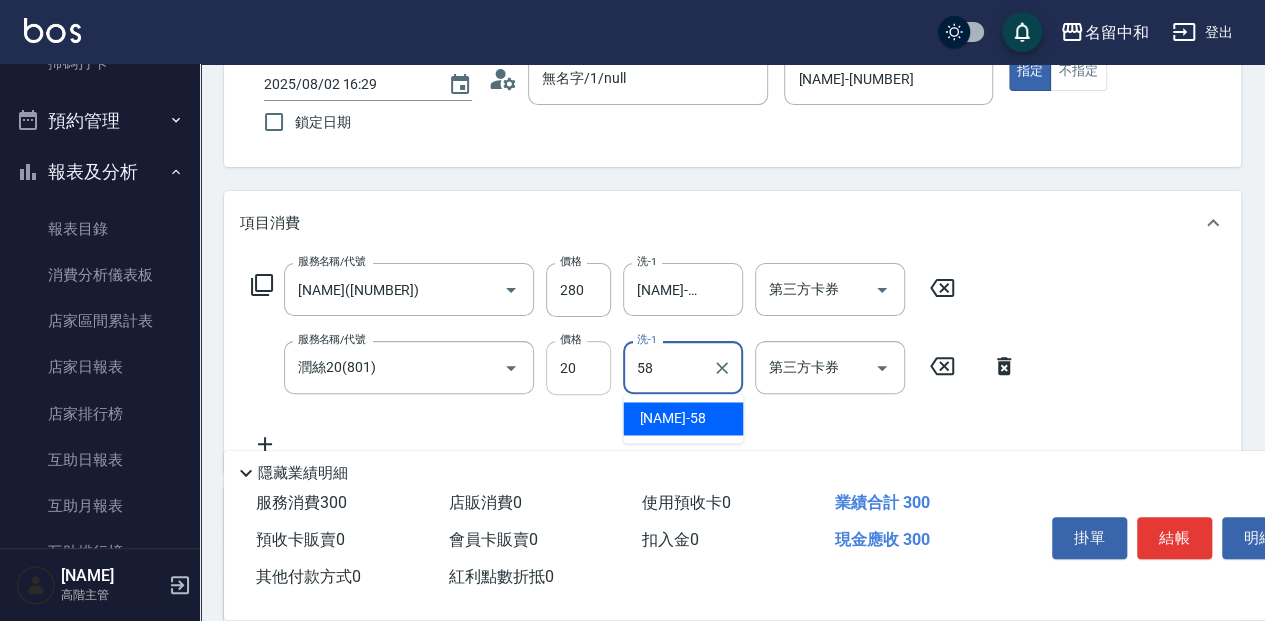 type on "[NAME]-[NUMBER]" 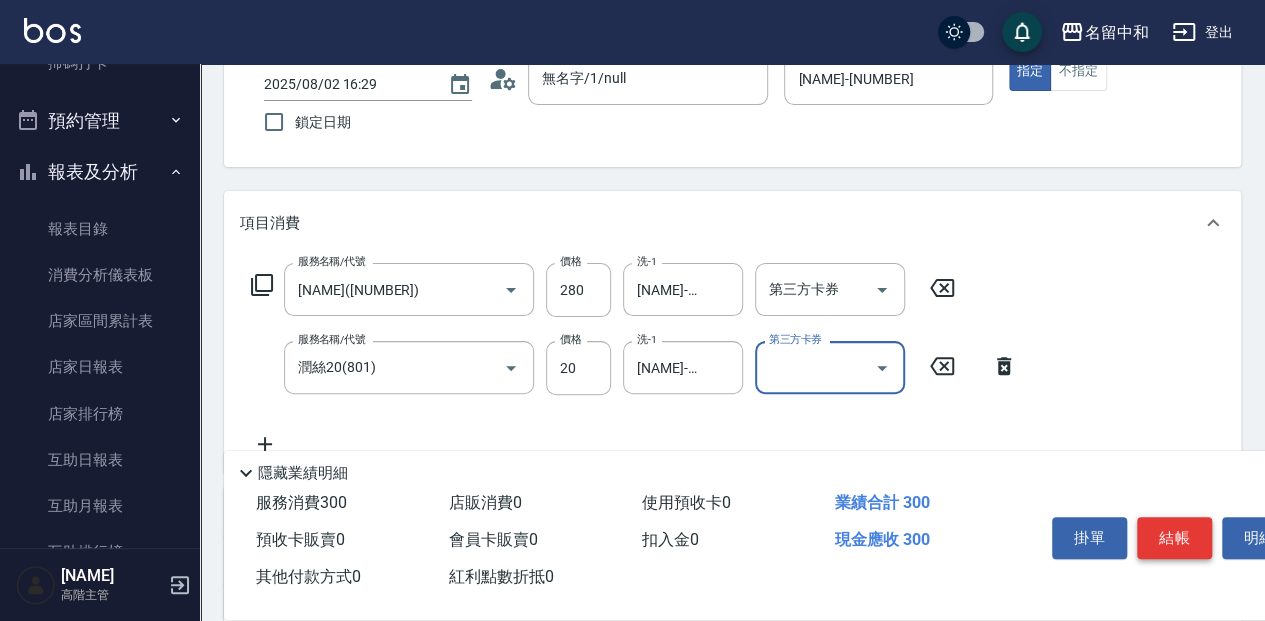click on "結帳" at bounding box center [1174, 538] 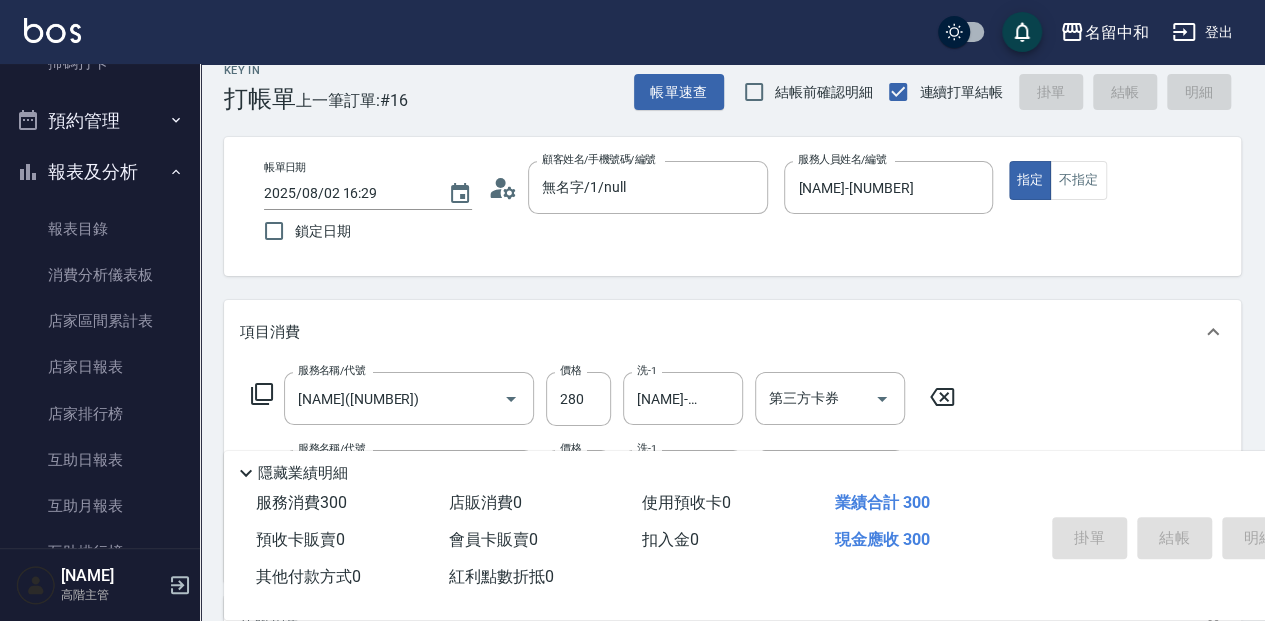 scroll, scrollTop: 0, scrollLeft: 0, axis: both 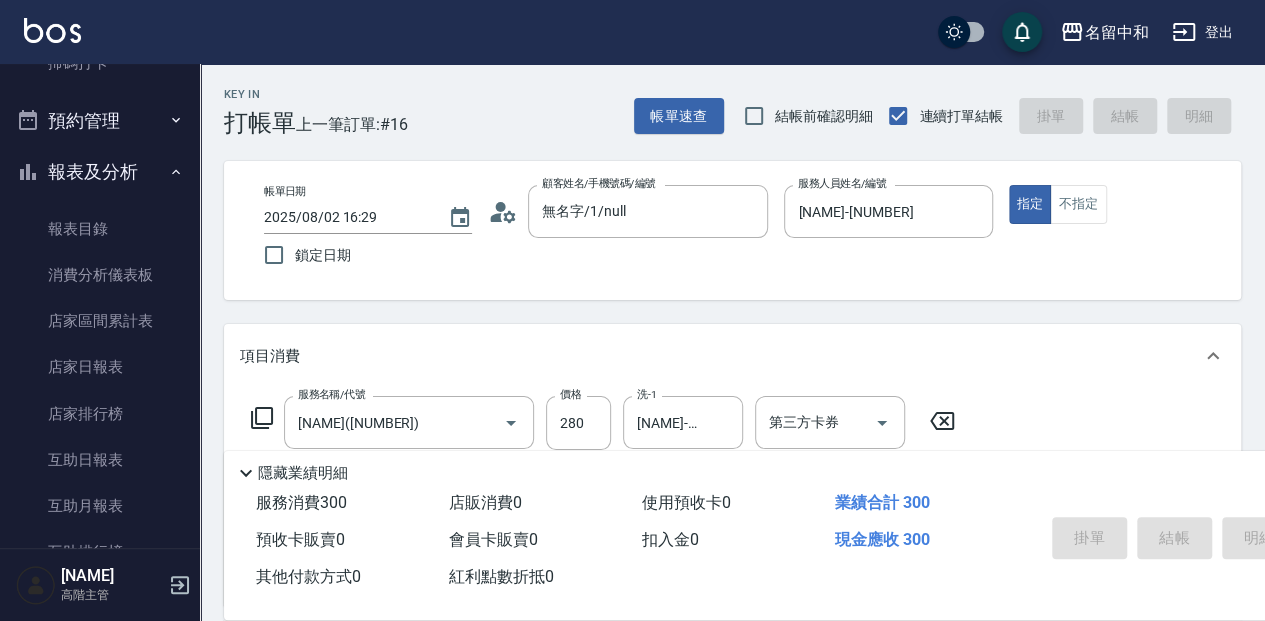 type on "[DATE] [TIME]" 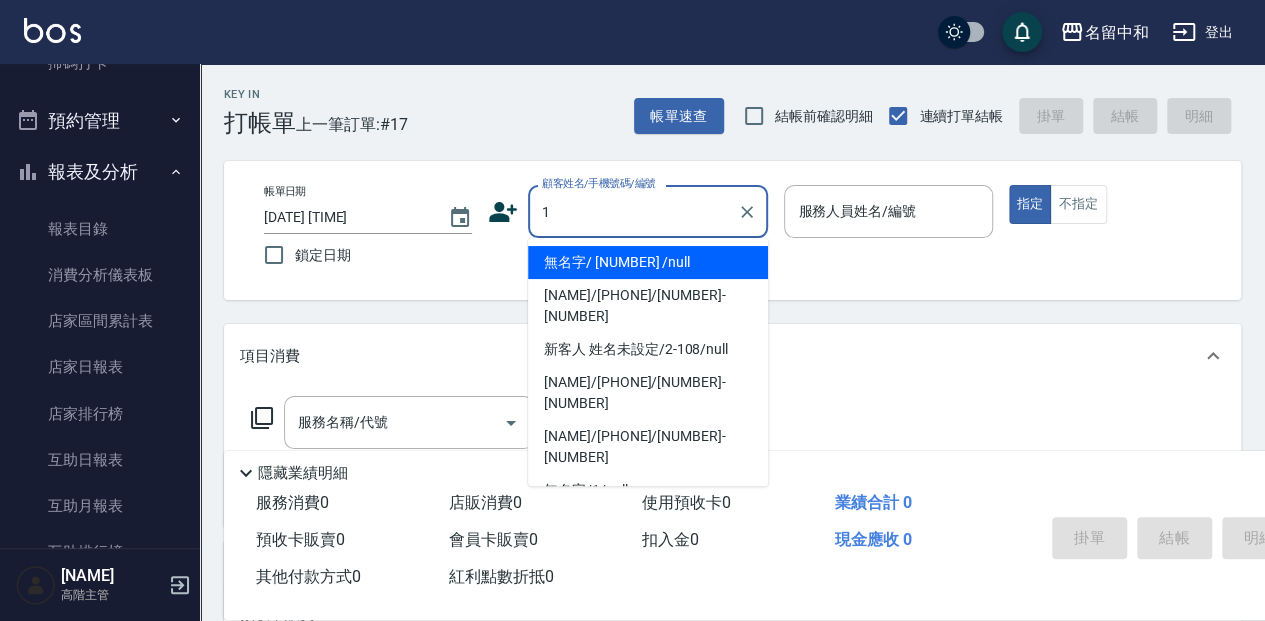 type on "無名字/ [NUMBER] /null" 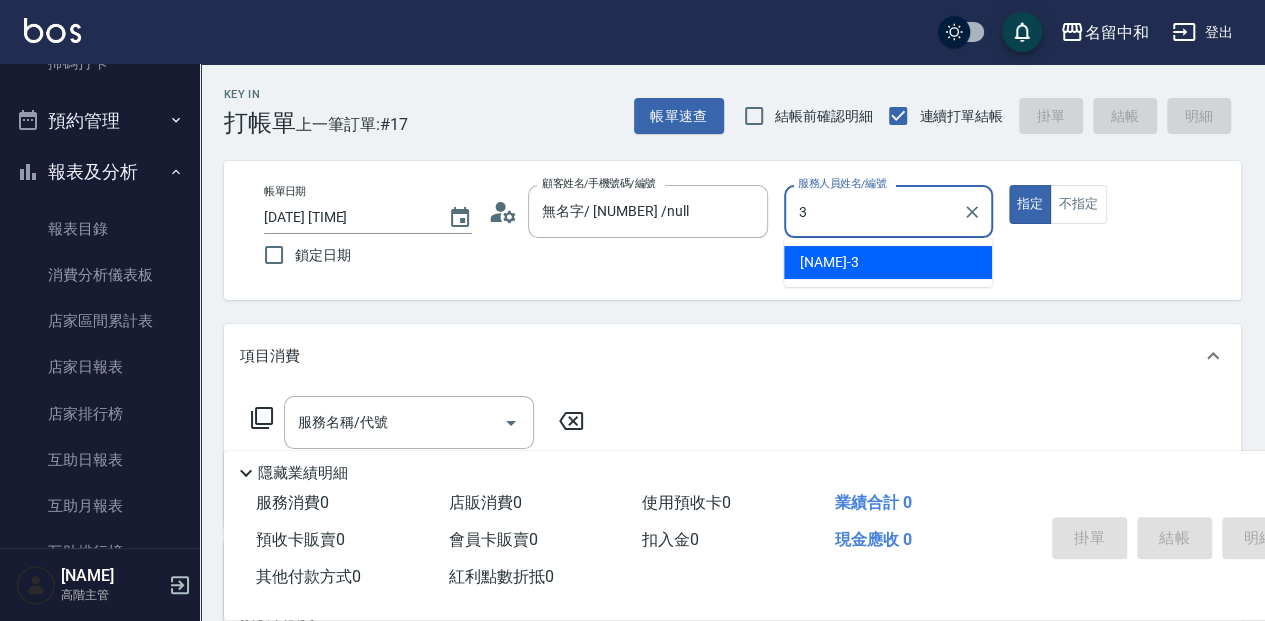 type on "[NAME]-[NUMBER]" 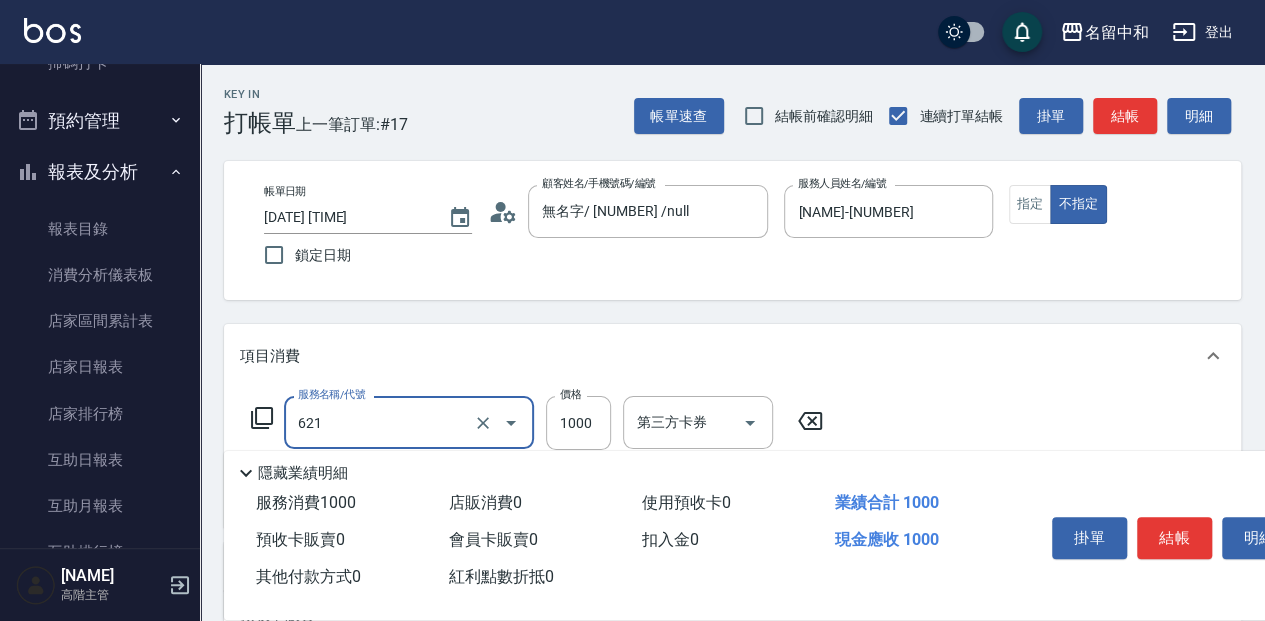 type on "[NAME]([NUMBER])" 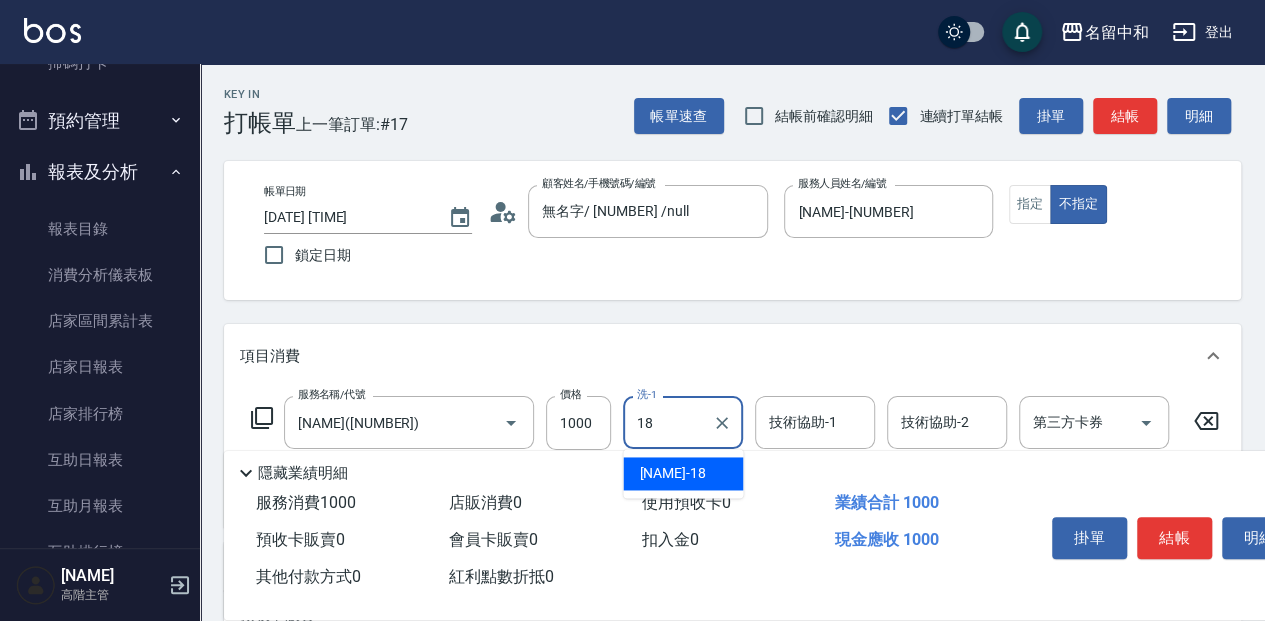 type on "[NAME]-[NUMBER]" 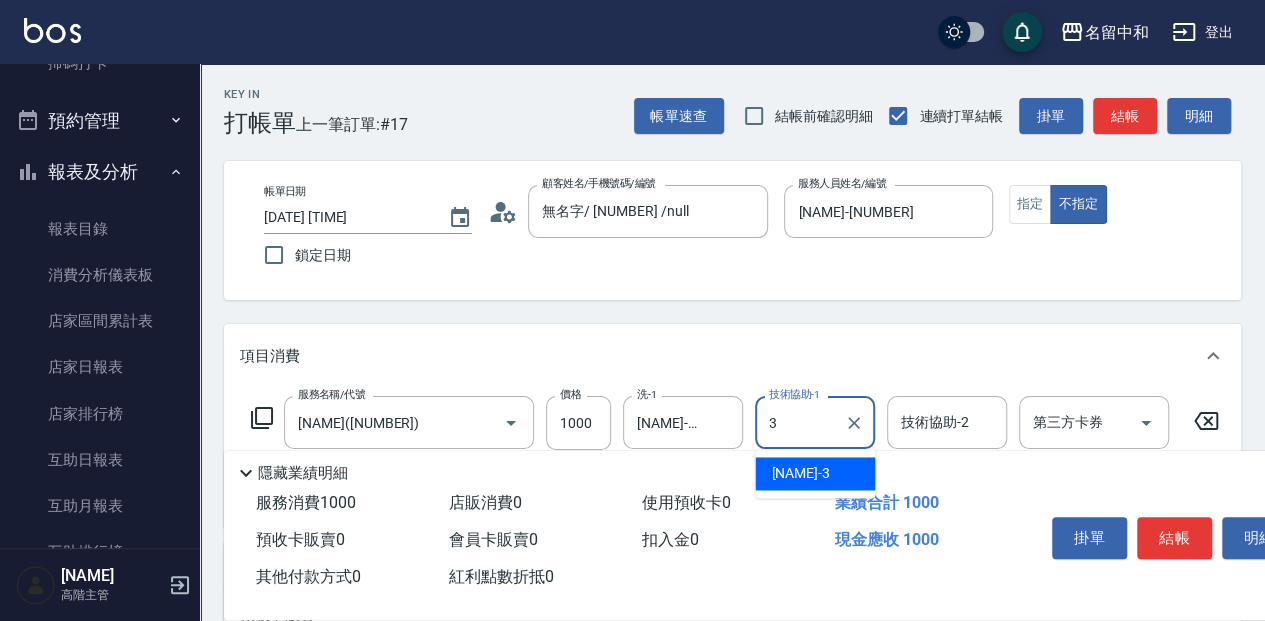 type on "[NAME]-[NUMBER]" 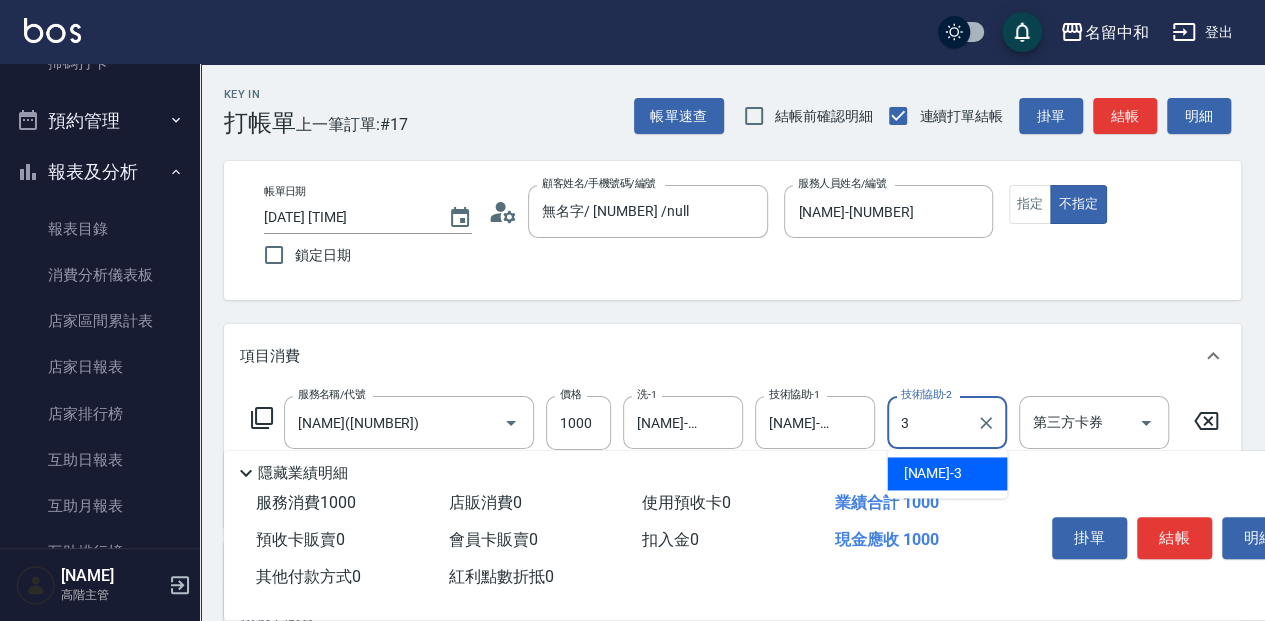 type on "[NAME]-[NUMBER]" 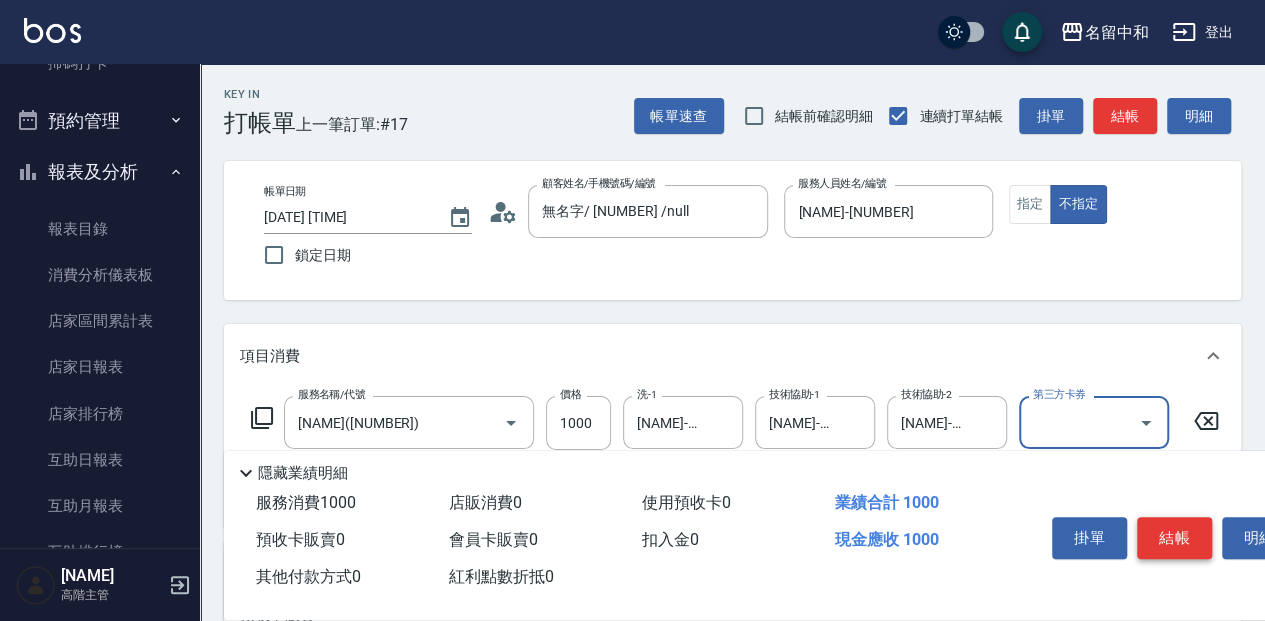 click on "結帳" at bounding box center [1174, 538] 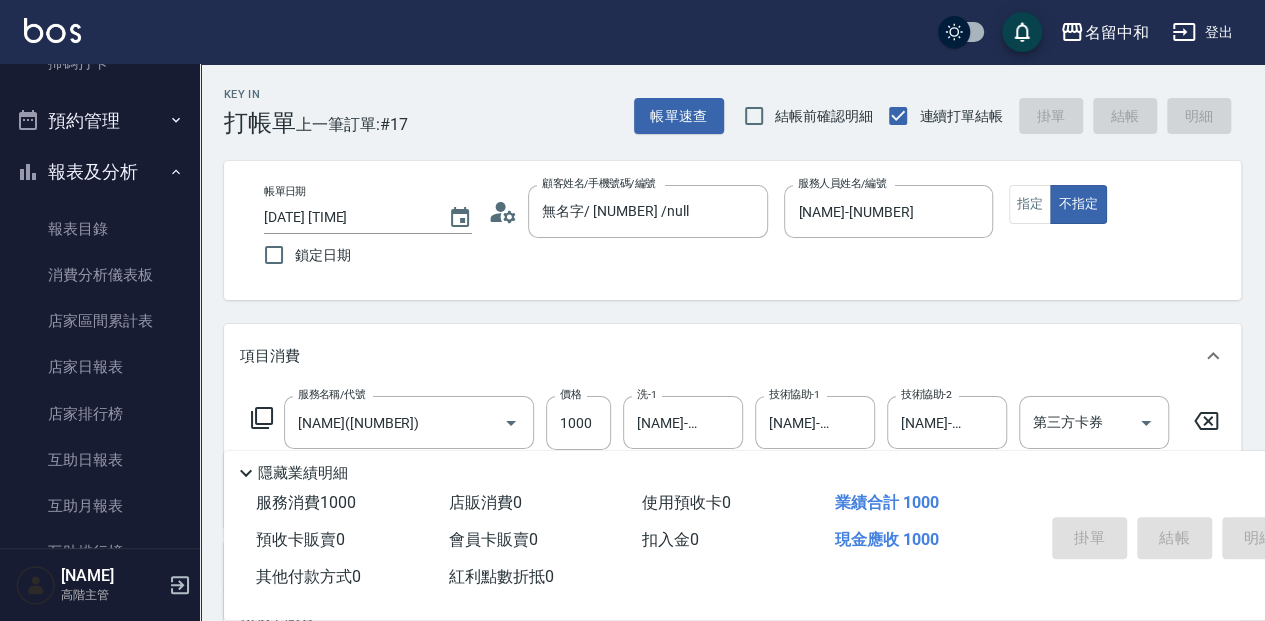 type on "2025/08/02 16:44" 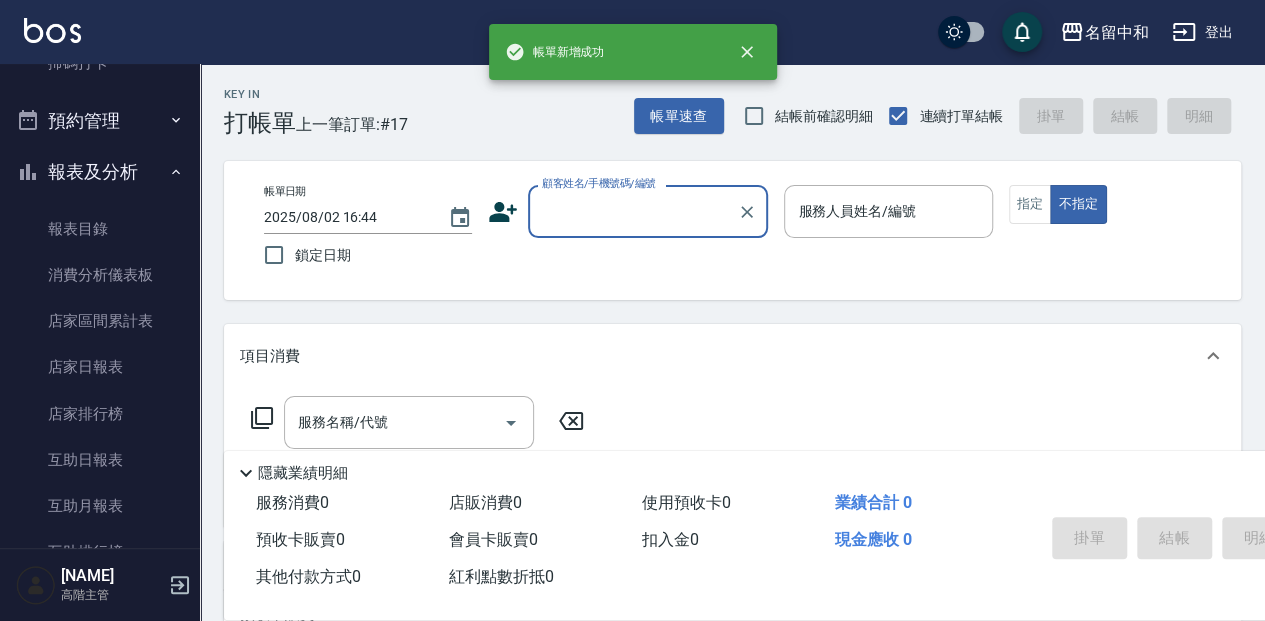 scroll, scrollTop: 0, scrollLeft: 0, axis: both 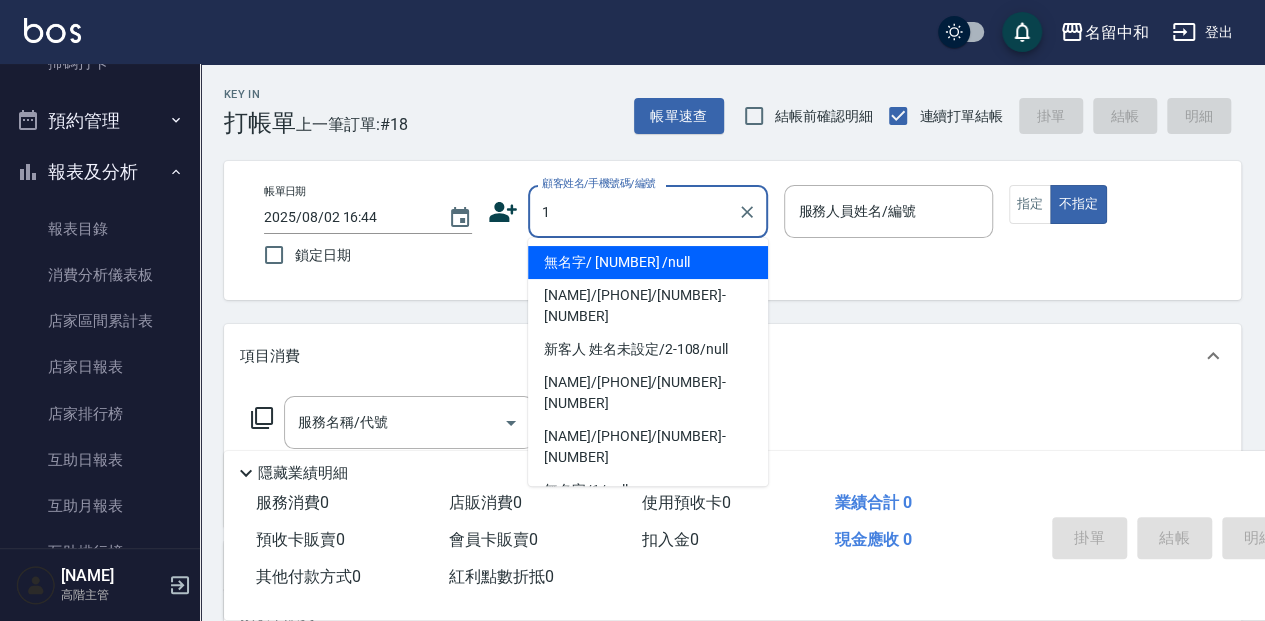 type on "無名字/ [NUMBER] /null" 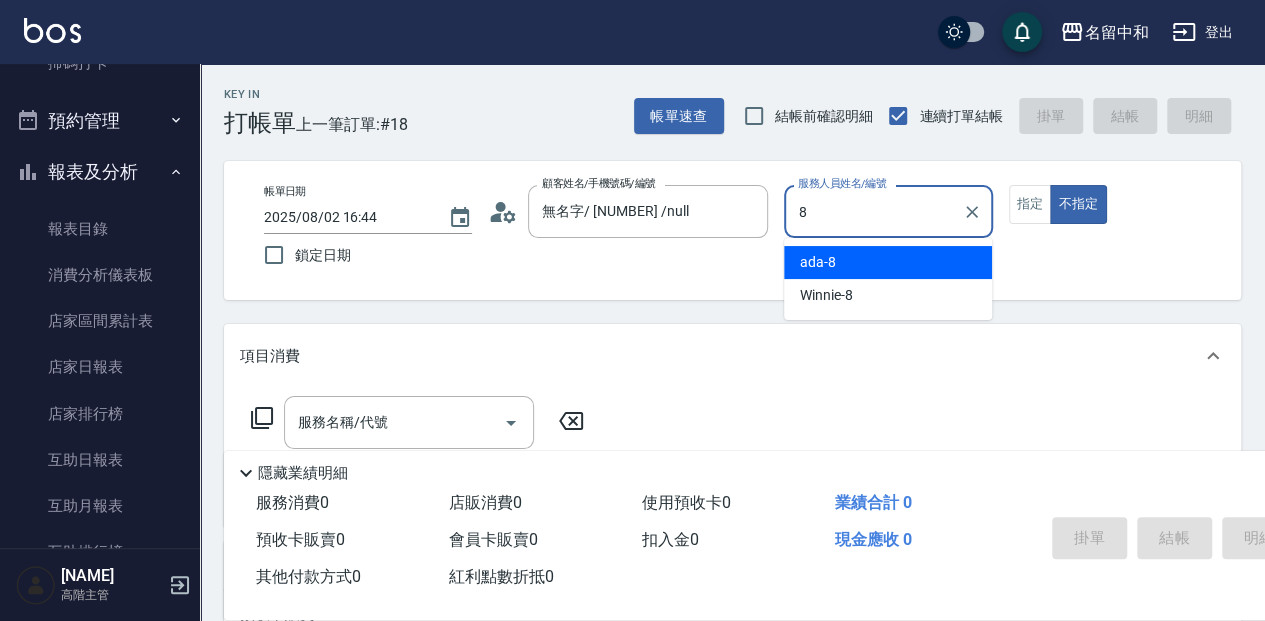 type on "[NAME]-[NUMBER]" 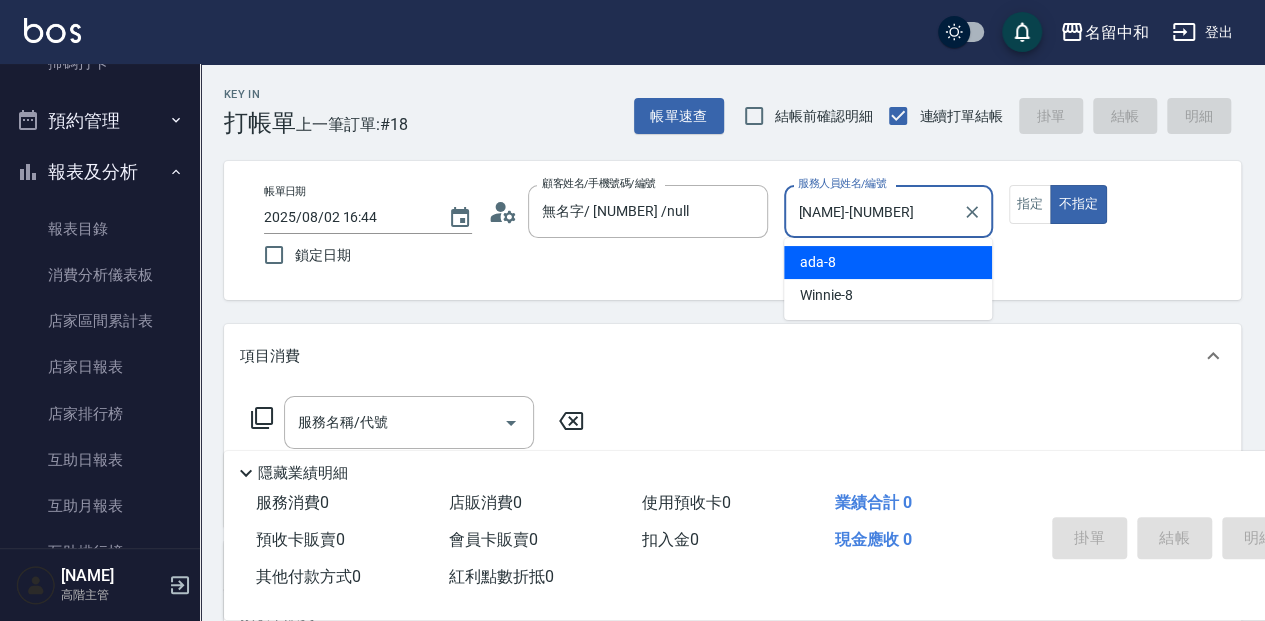 type on "false" 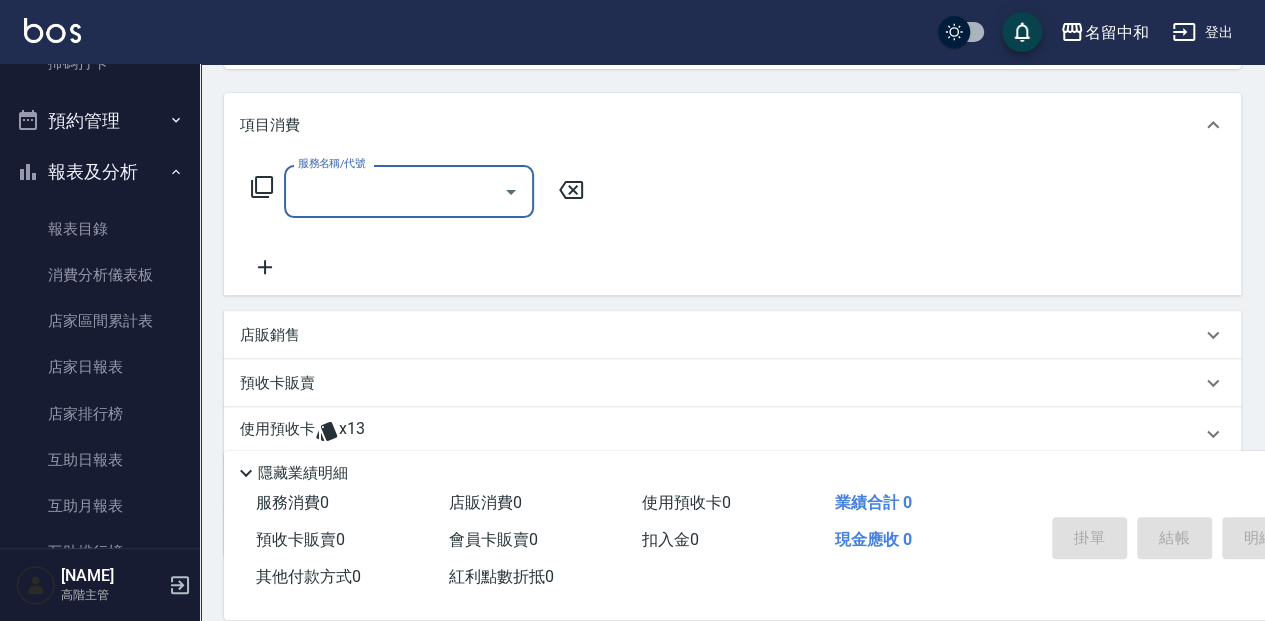 scroll, scrollTop: 266, scrollLeft: 0, axis: vertical 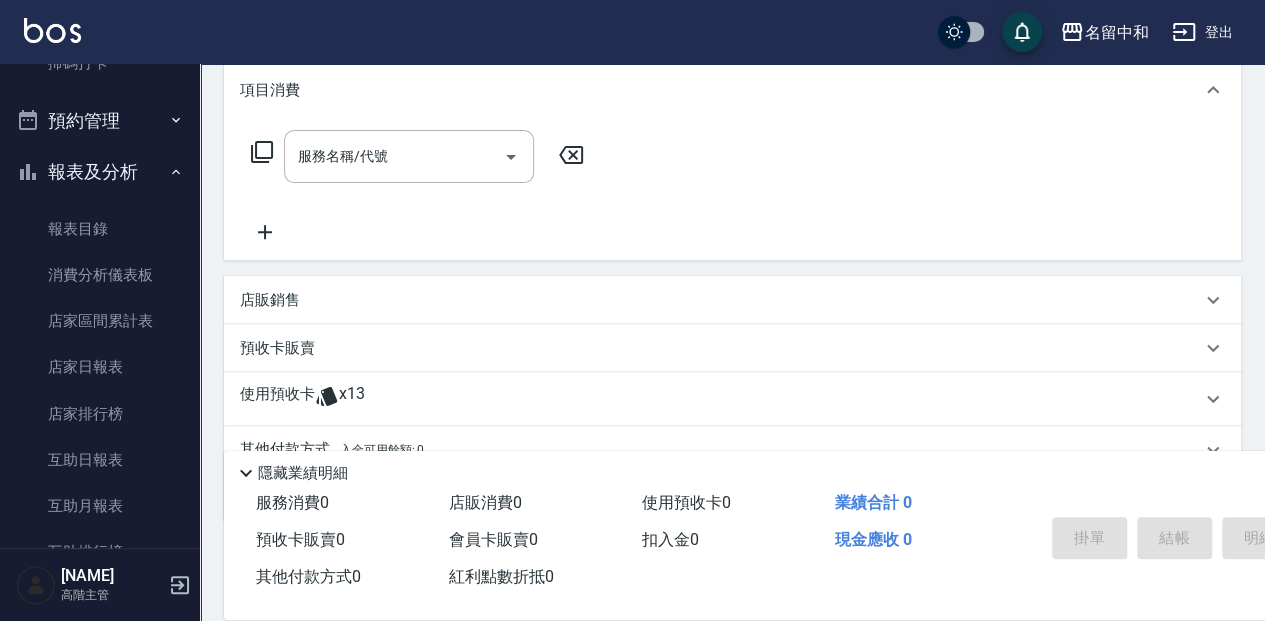 click on "服務名稱/代號 服務名稱/代號" at bounding box center (418, 156) 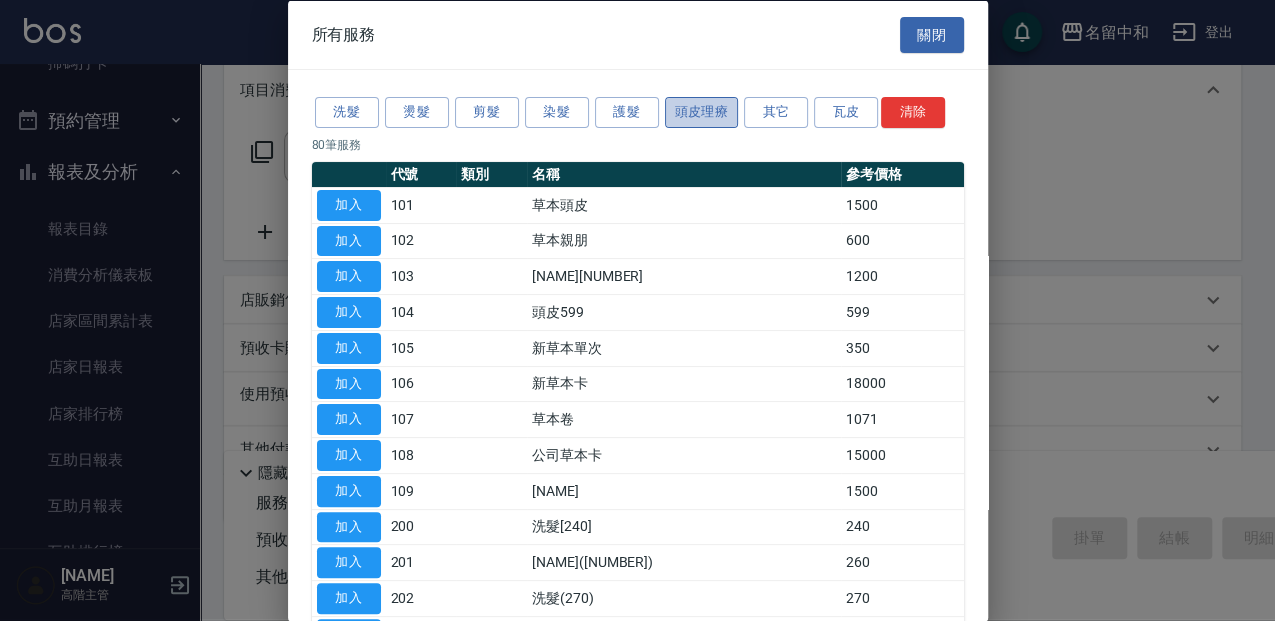 click on "頭皮理療" at bounding box center [702, 112] 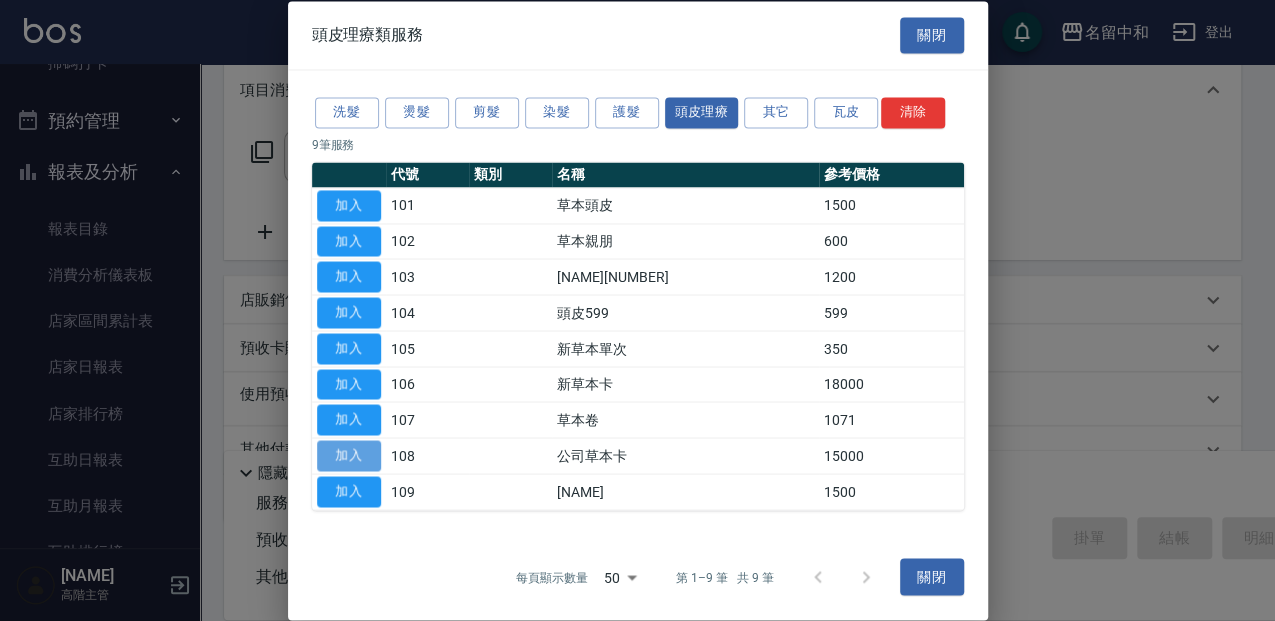 click on "加入" at bounding box center [349, 455] 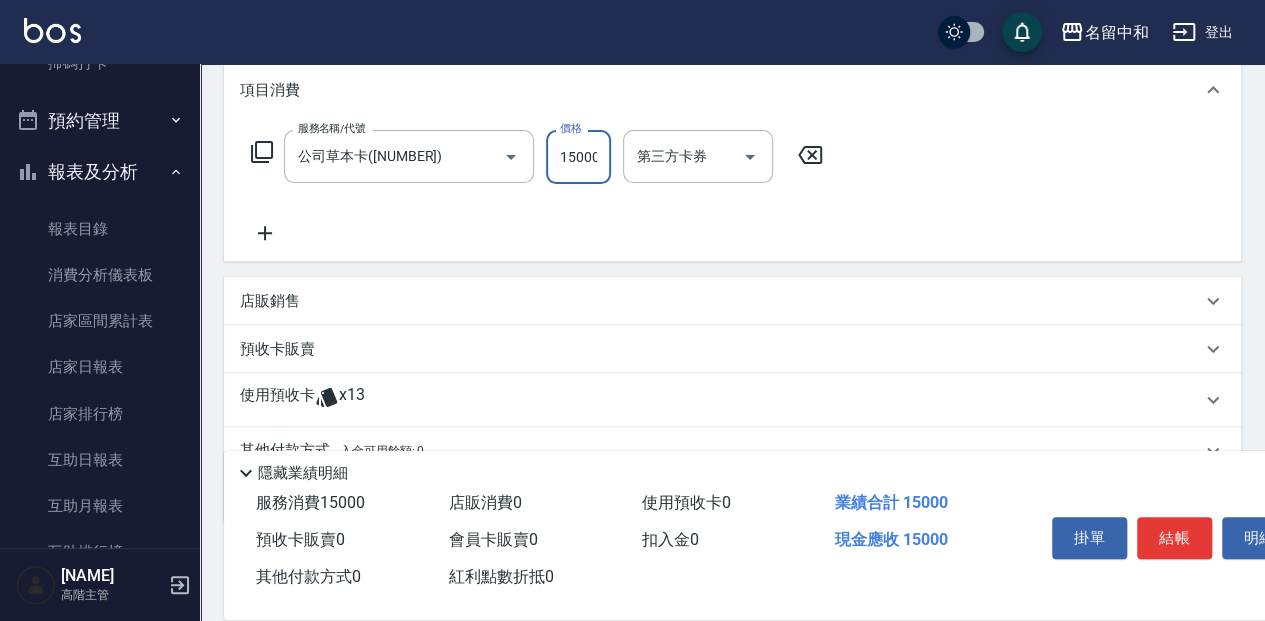click on "15000" at bounding box center (578, 157) 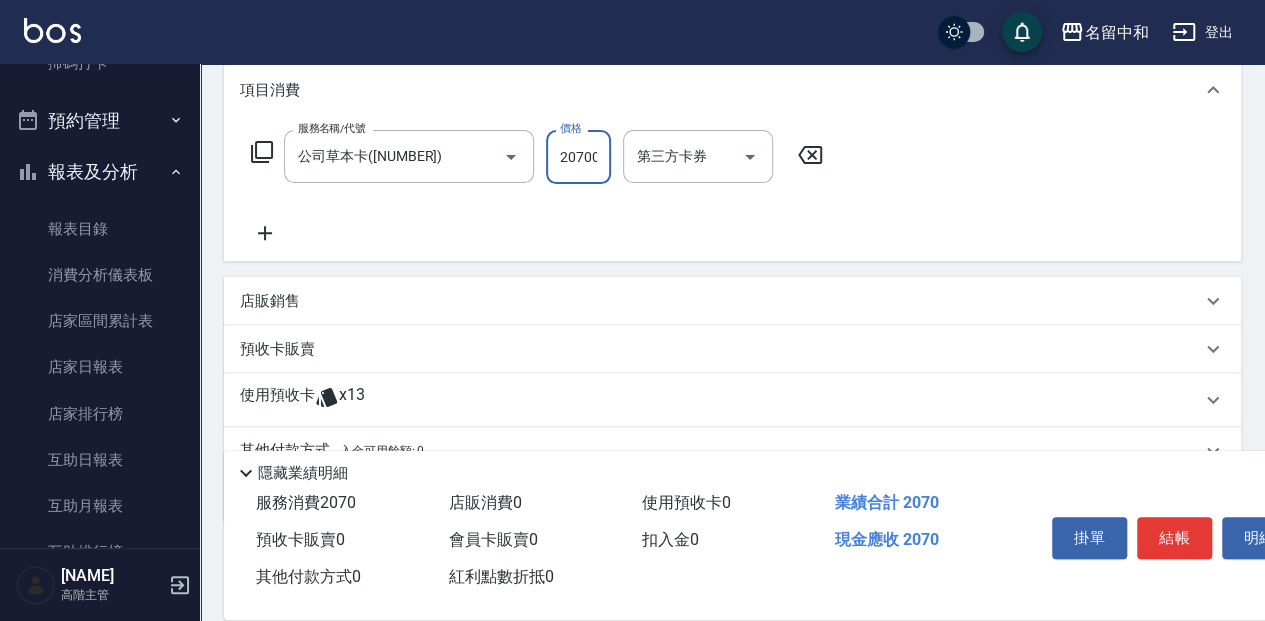 scroll, scrollTop: 0, scrollLeft: 2, axis: horizontal 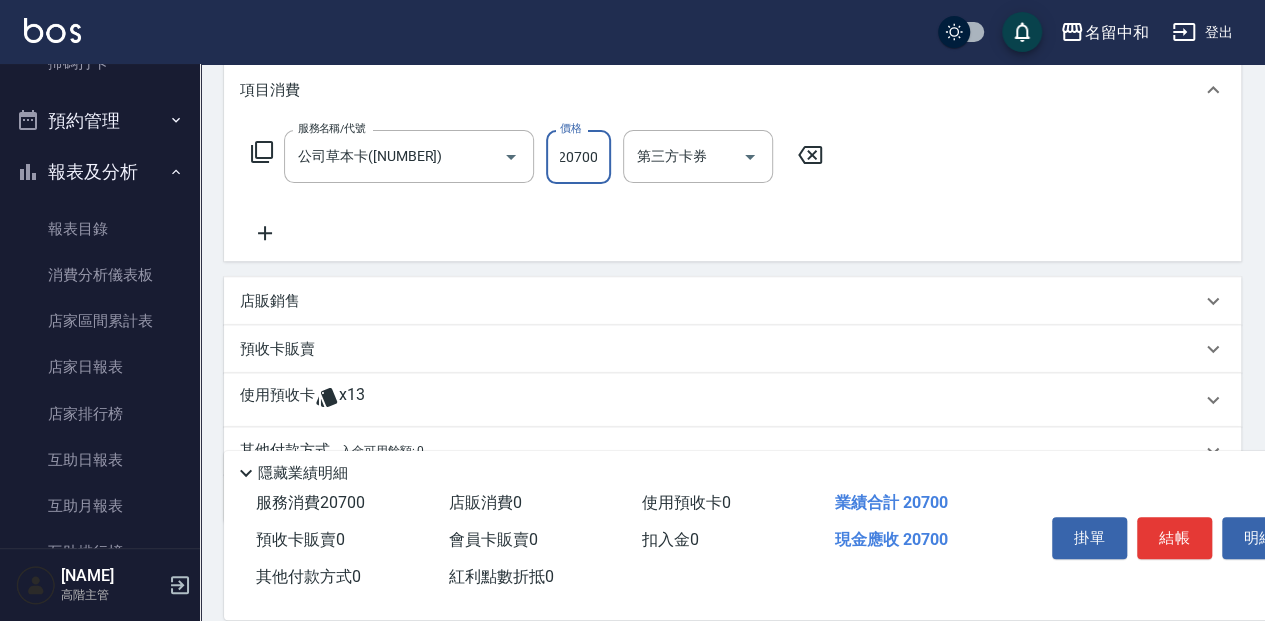type on "20700" 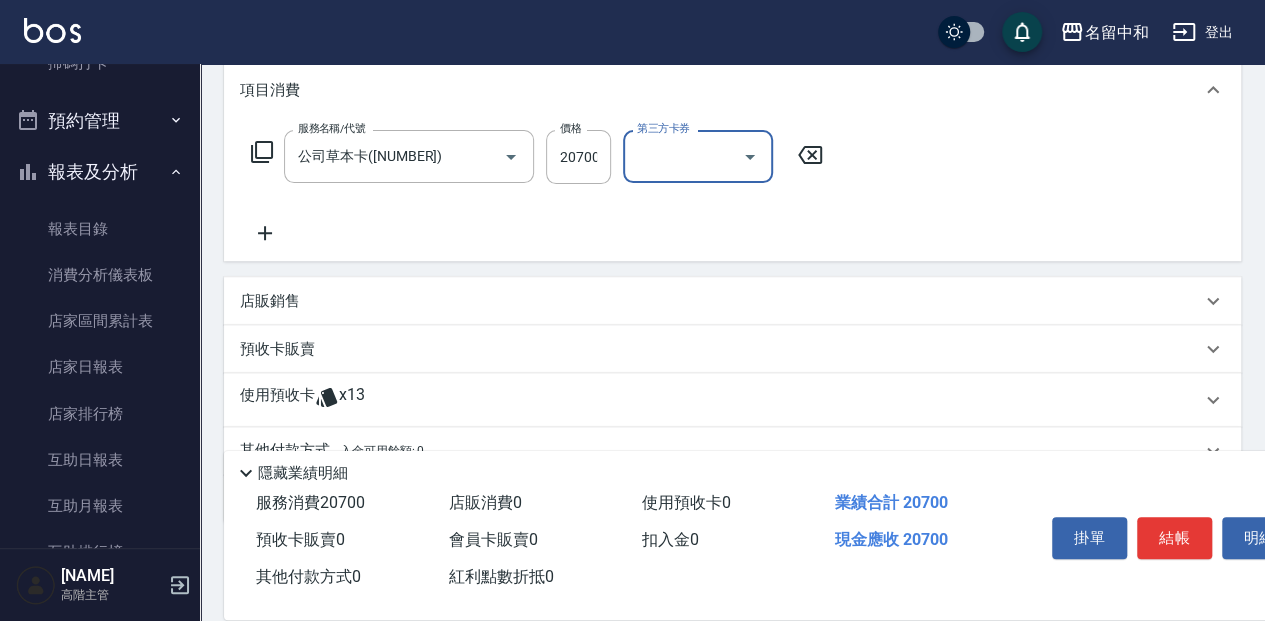 click on "服務名稱/代號 公司草本卡([NUMBER]) 服務名稱/代號 價格 [NUMBER] 價格 第三方卡券 第三方卡券" at bounding box center [537, 187] 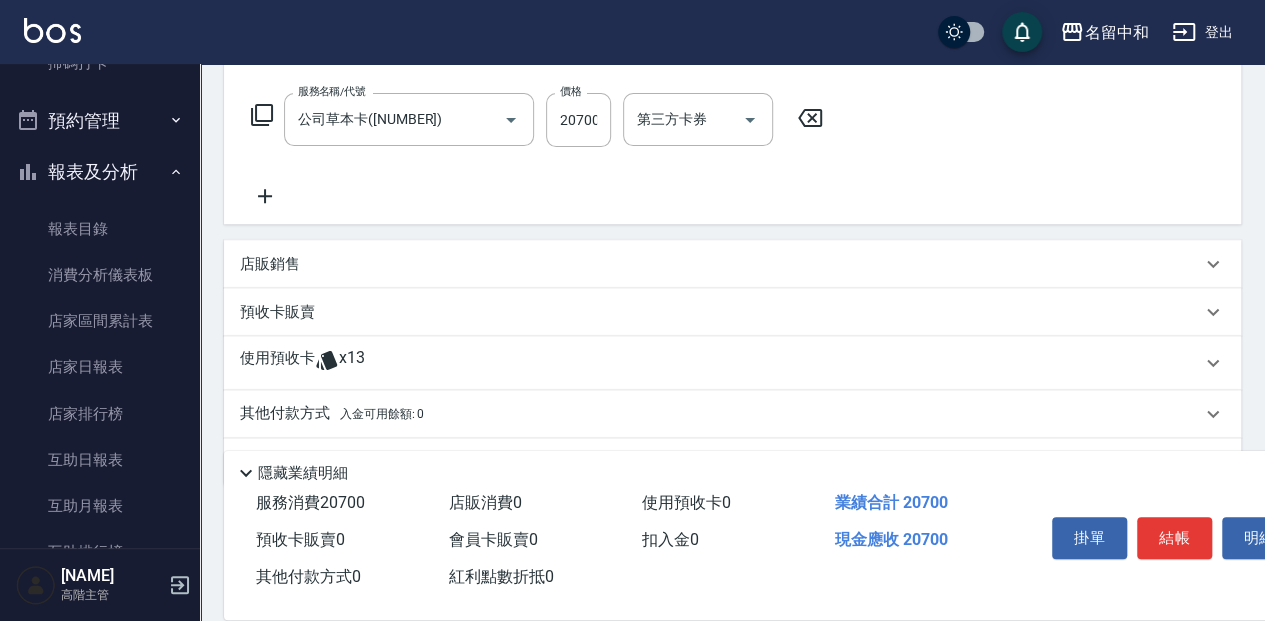 scroll, scrollTop: 333, scrollLeft: 0, axis: vertical 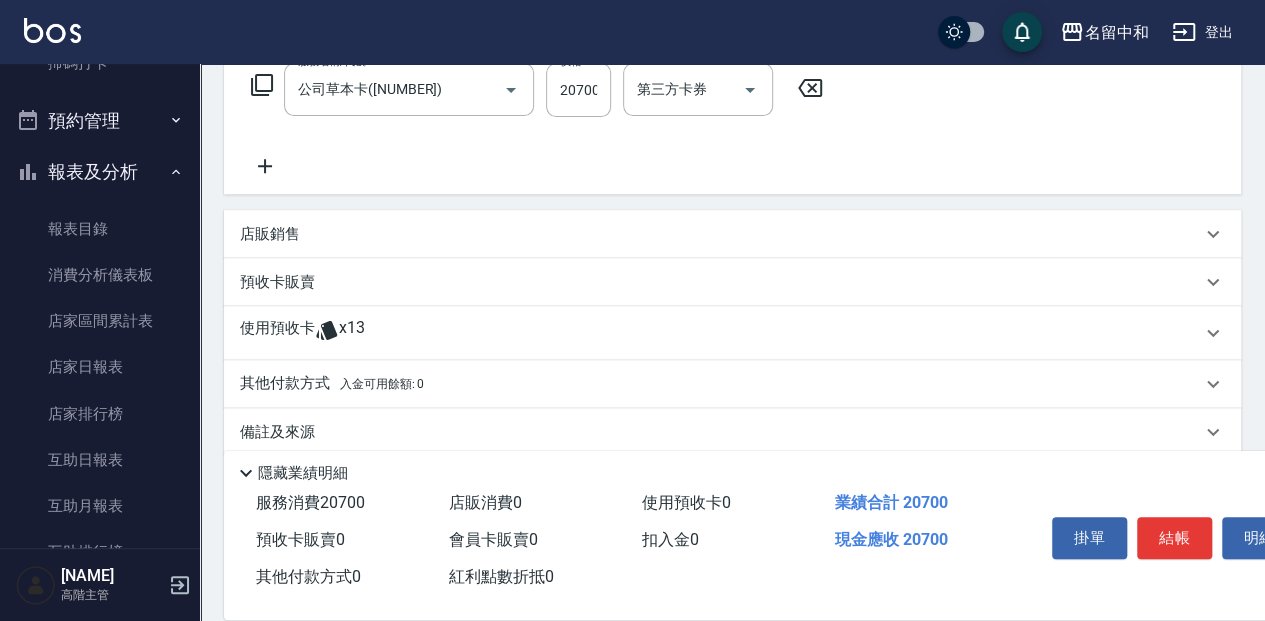 click 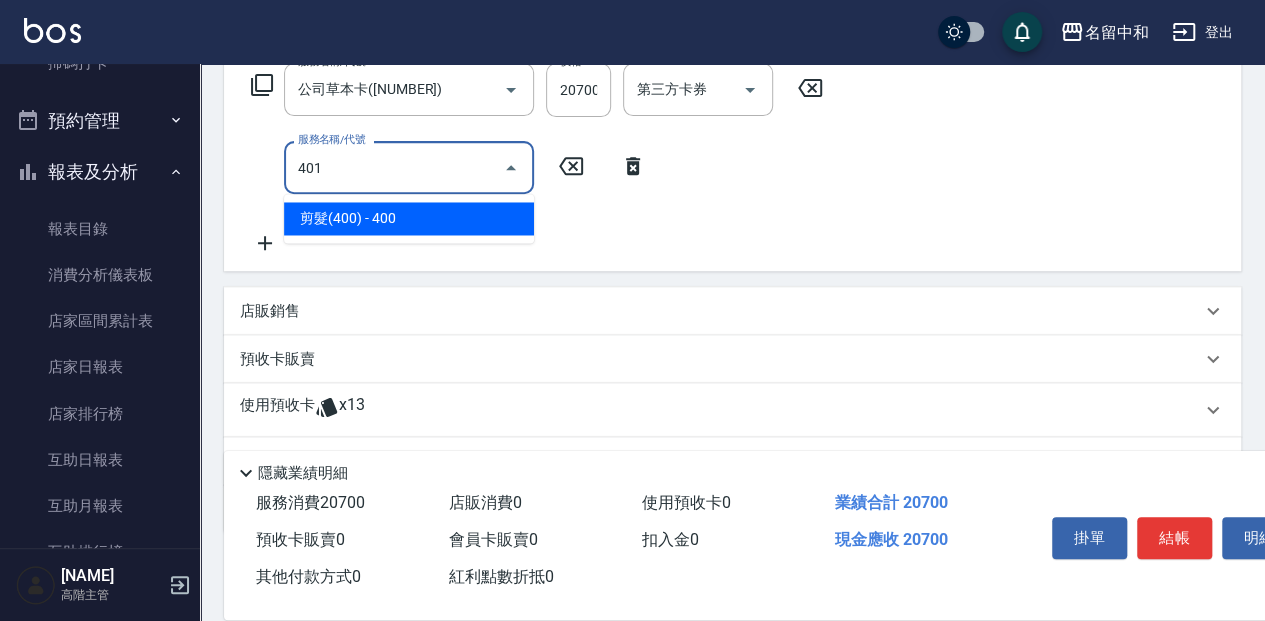 type on "剪髮(400)(401)" 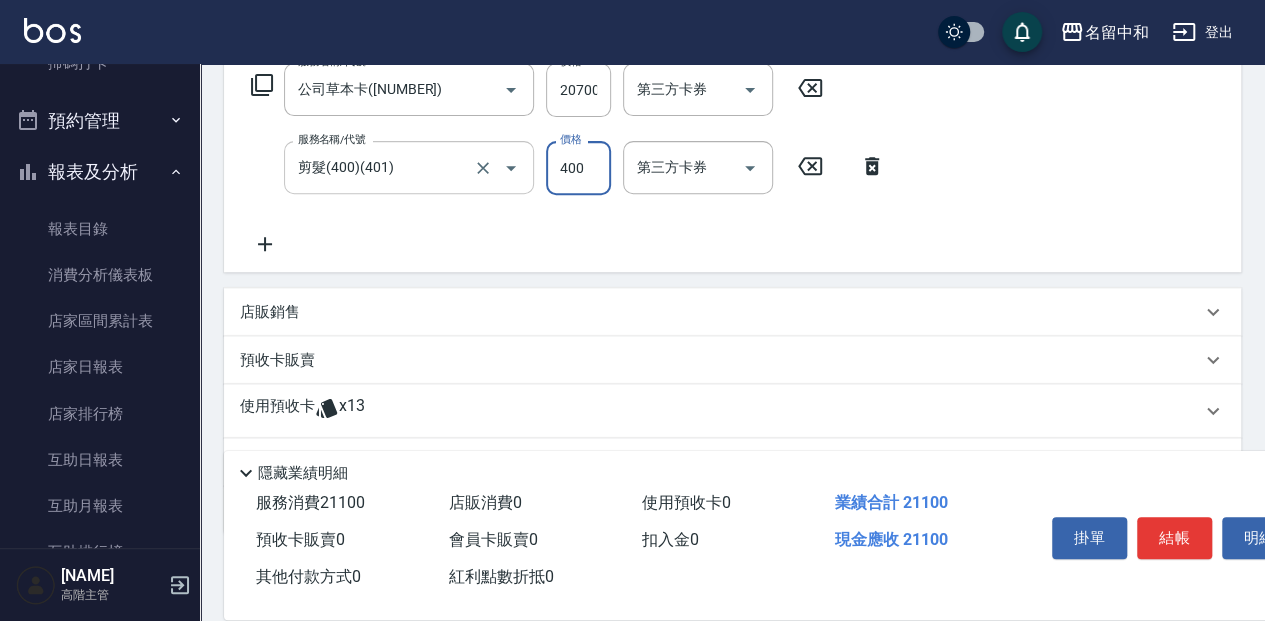 scroll, scrollTop: 0, scrollLeft: 0, axis: both 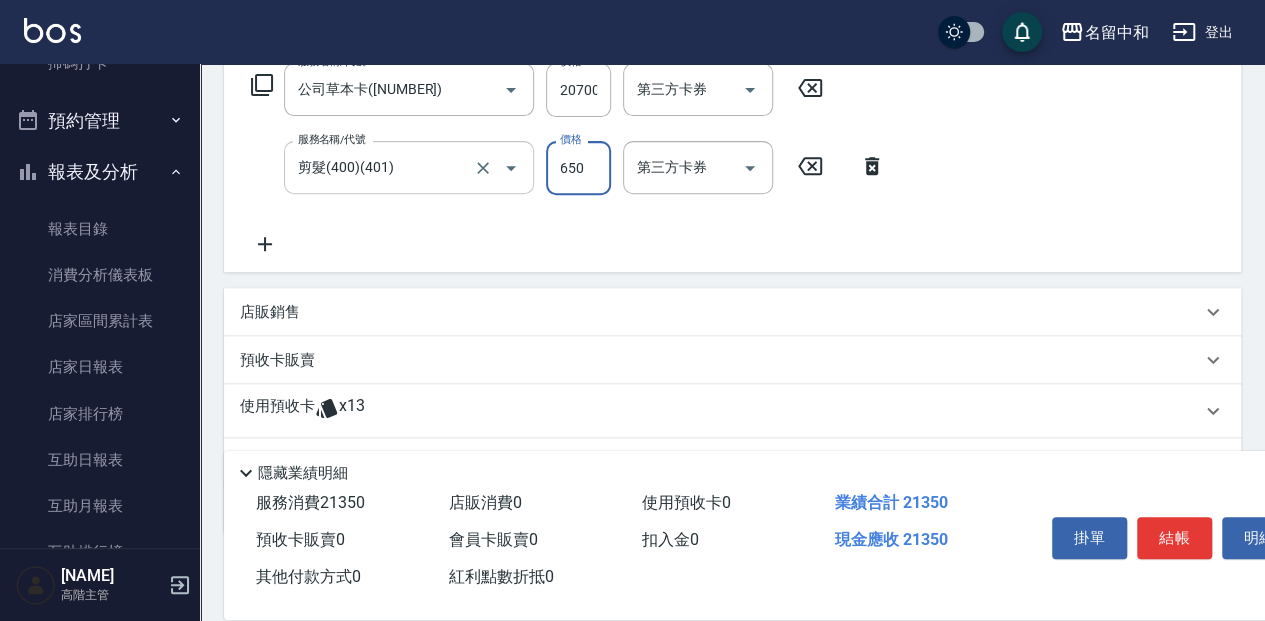 type on "650" 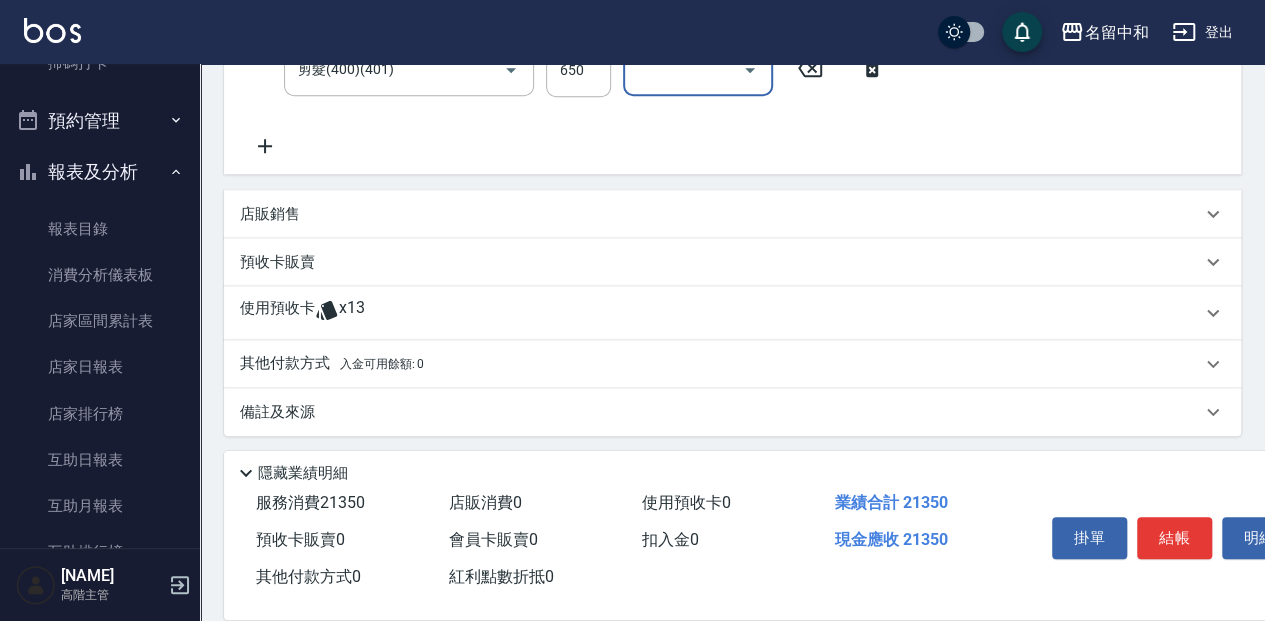 scroll, scrollTop: 436, scrollLeft: 0, axis: vertical 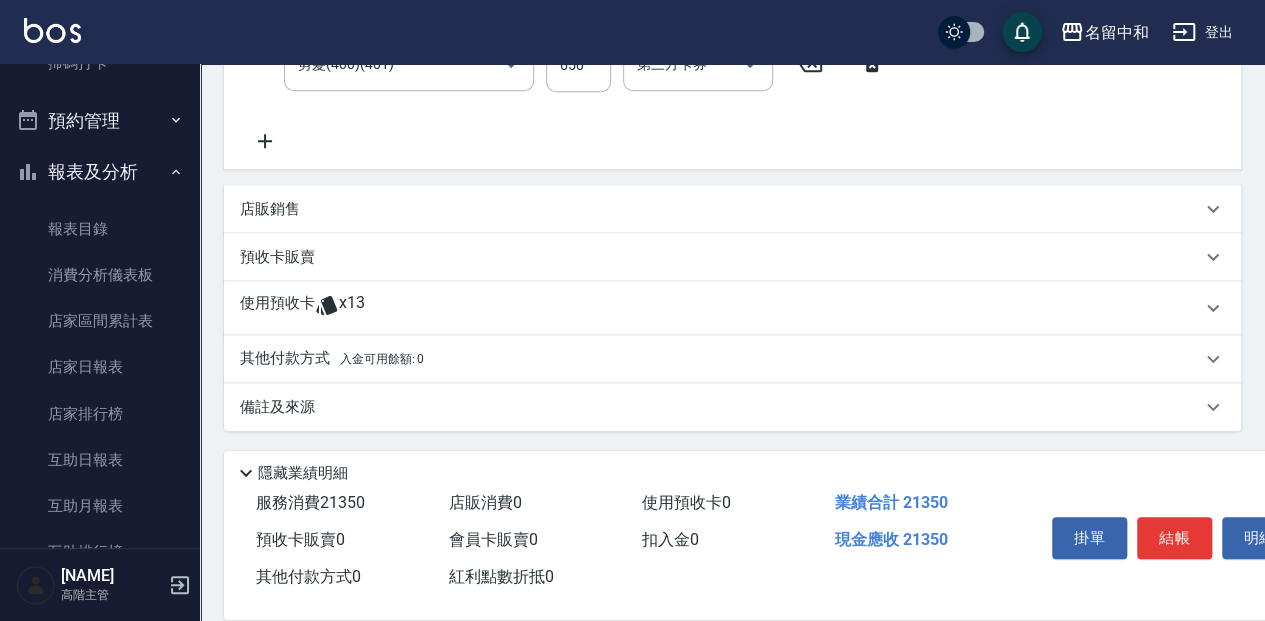 click on "入金可用餘額: 0" at bounding box center (382, 359) 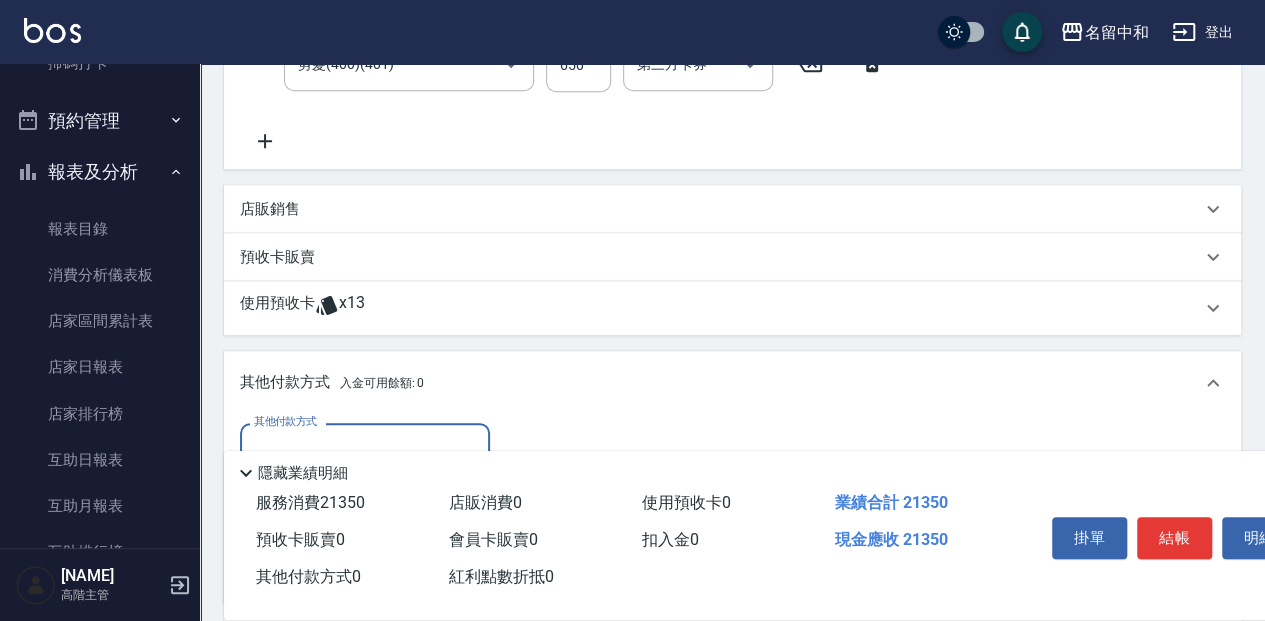scroll, scrollTop: 0, scrollLeft: 0, axis: both 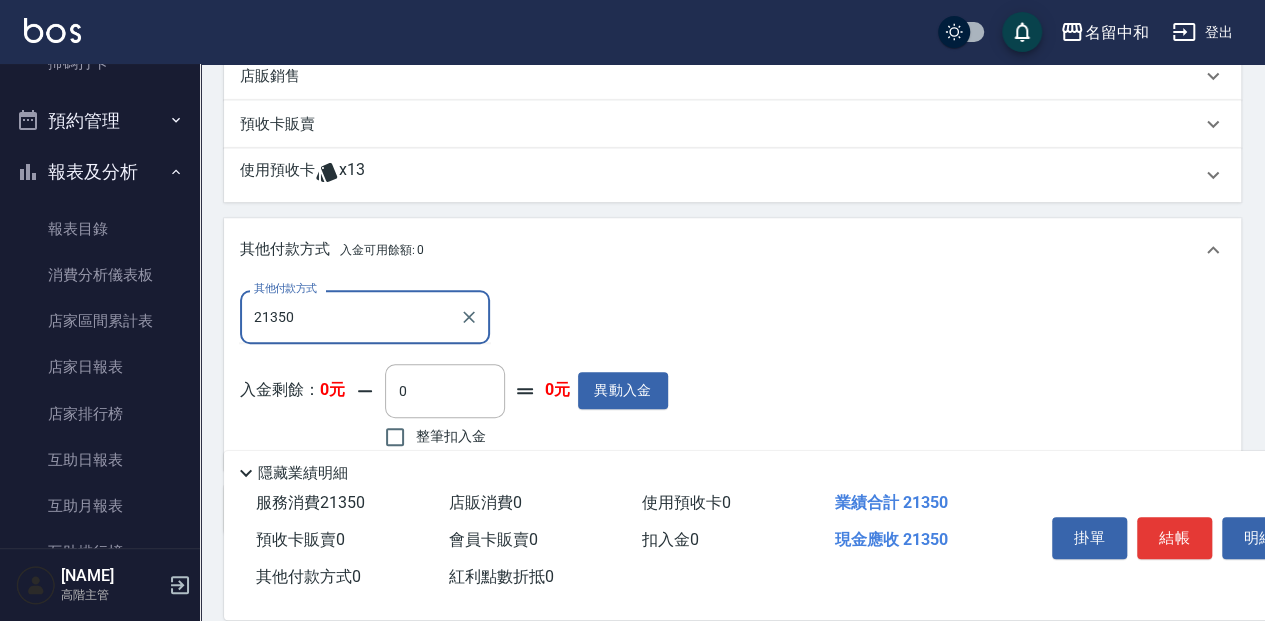type on "undefined" 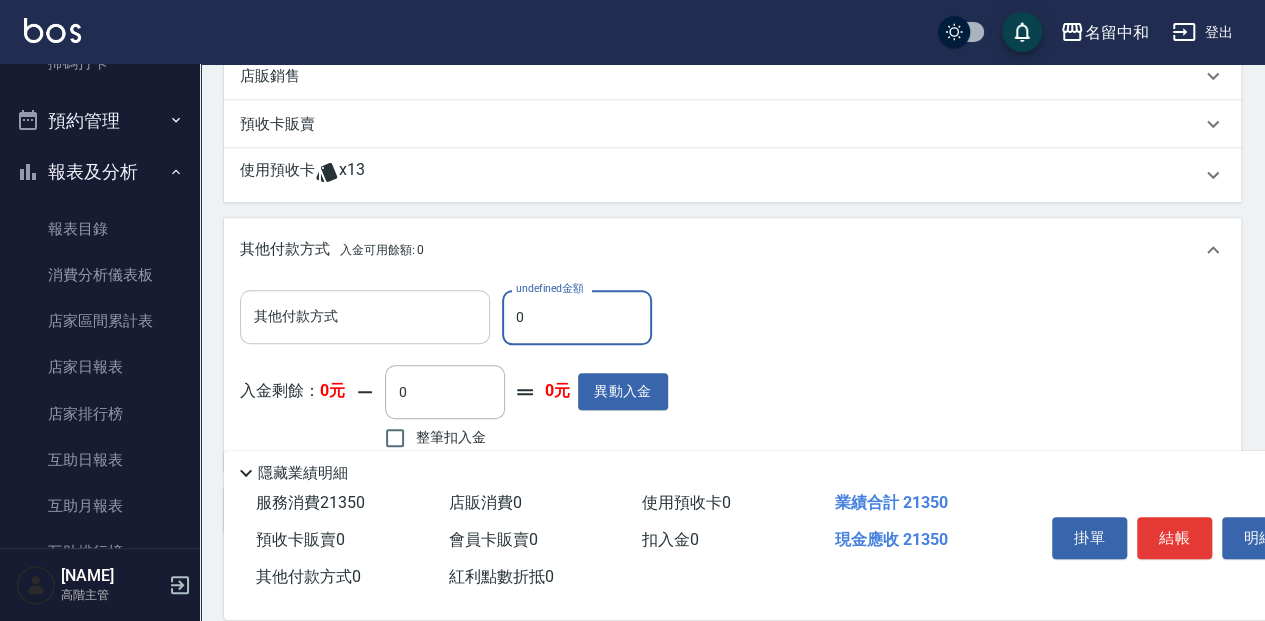 click on "其他付款方式" at bounding box center [365, 316] 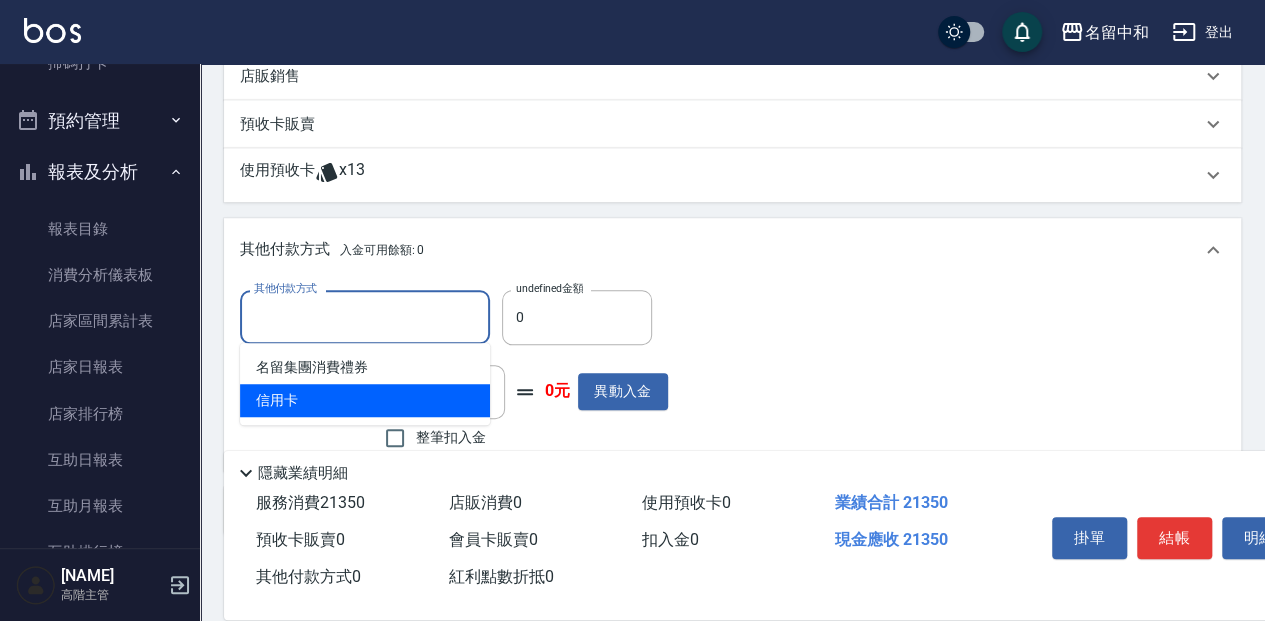 click on "信用卡" at bounding box center (365, 400) 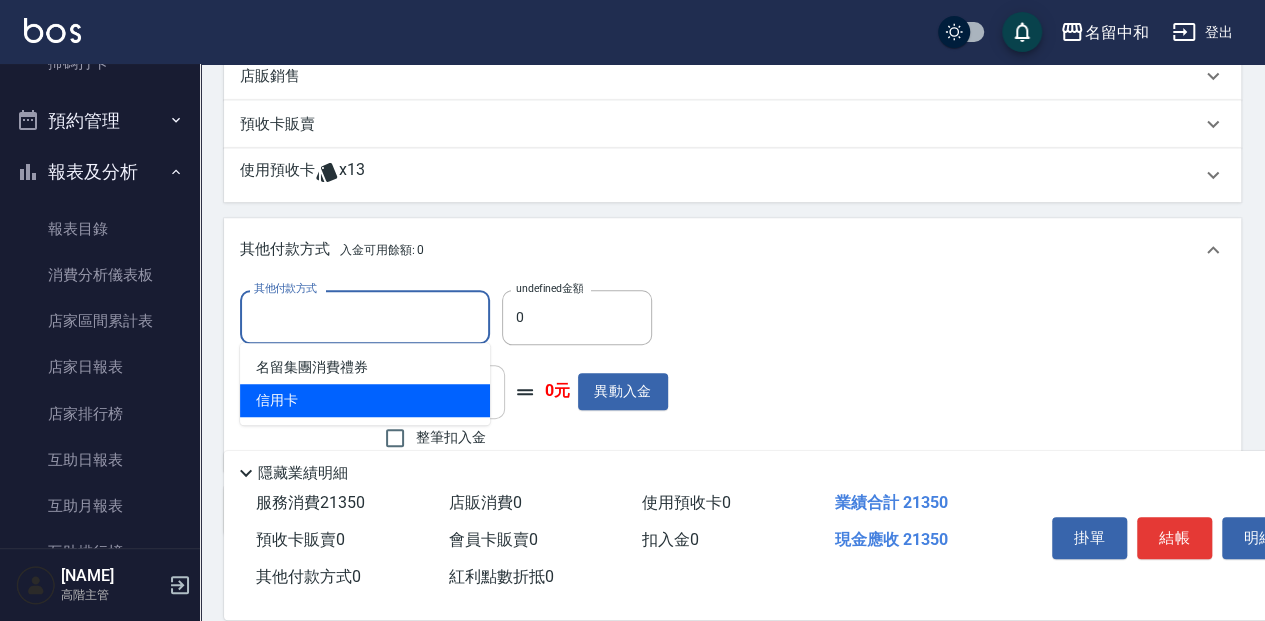 type on "信用卡" 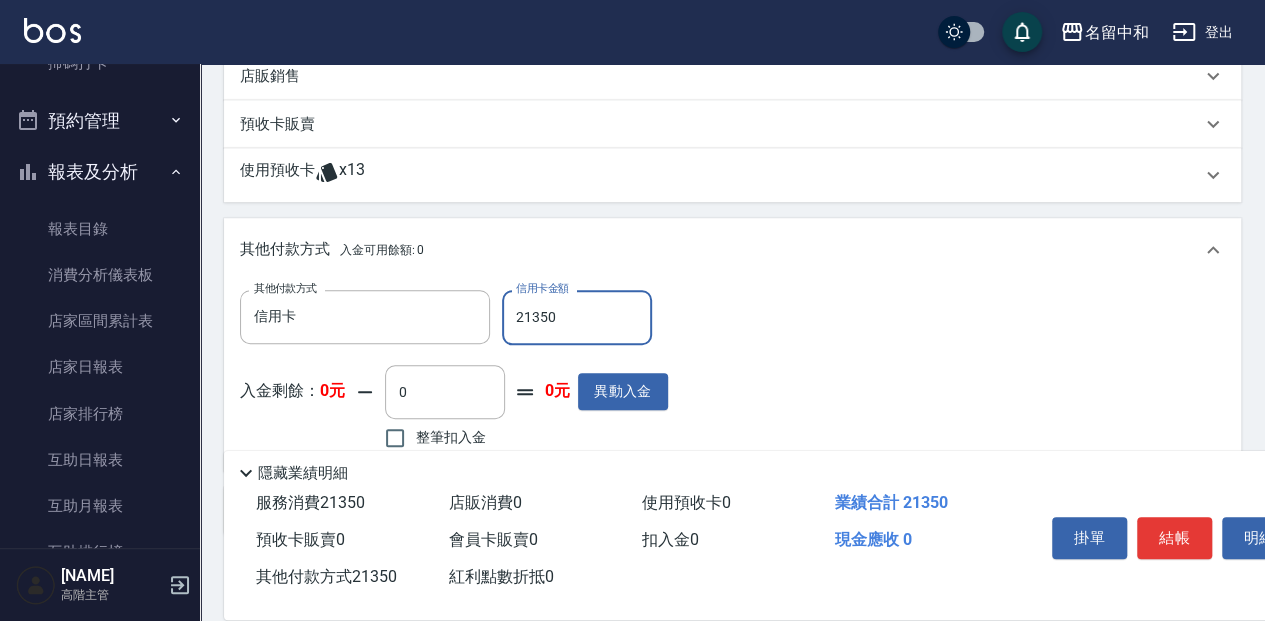 type on "21350" 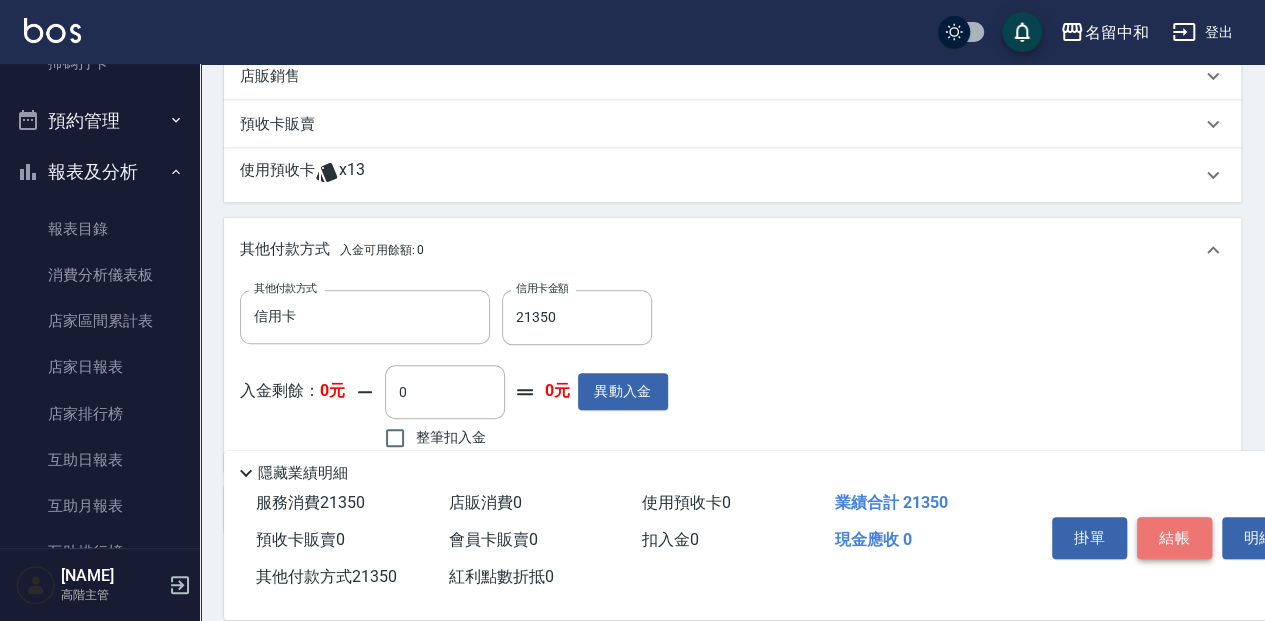 click on "結帳" at bounding box center (1174, 538) 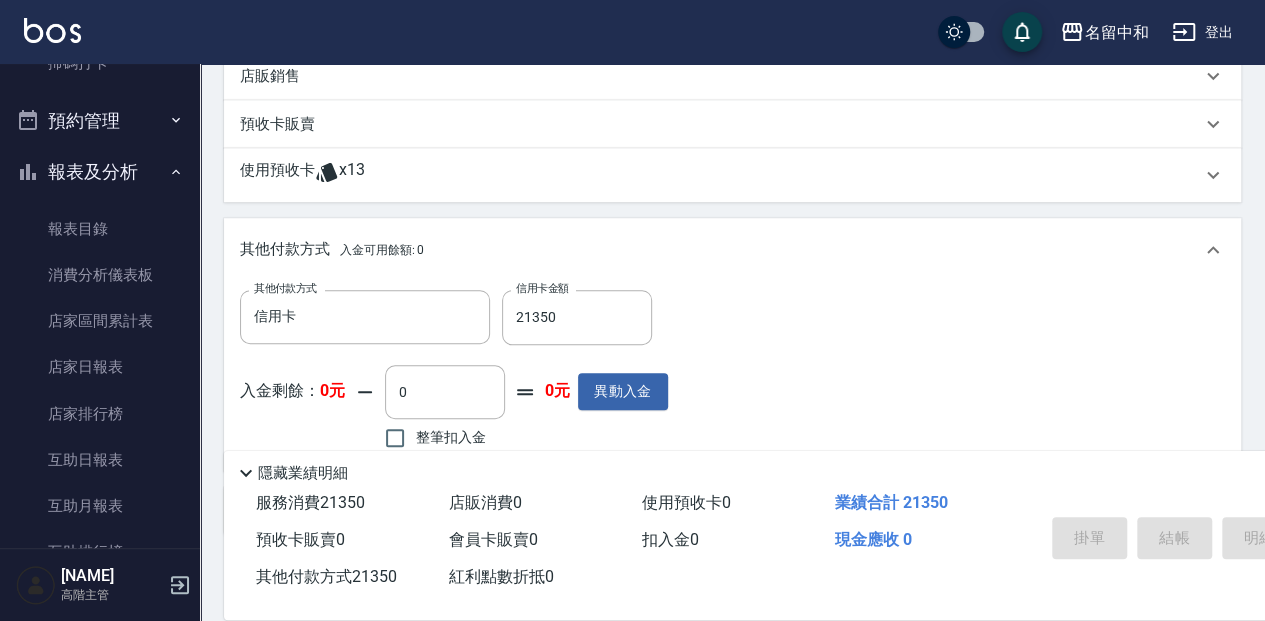 type on "[DATE] [TIME]" 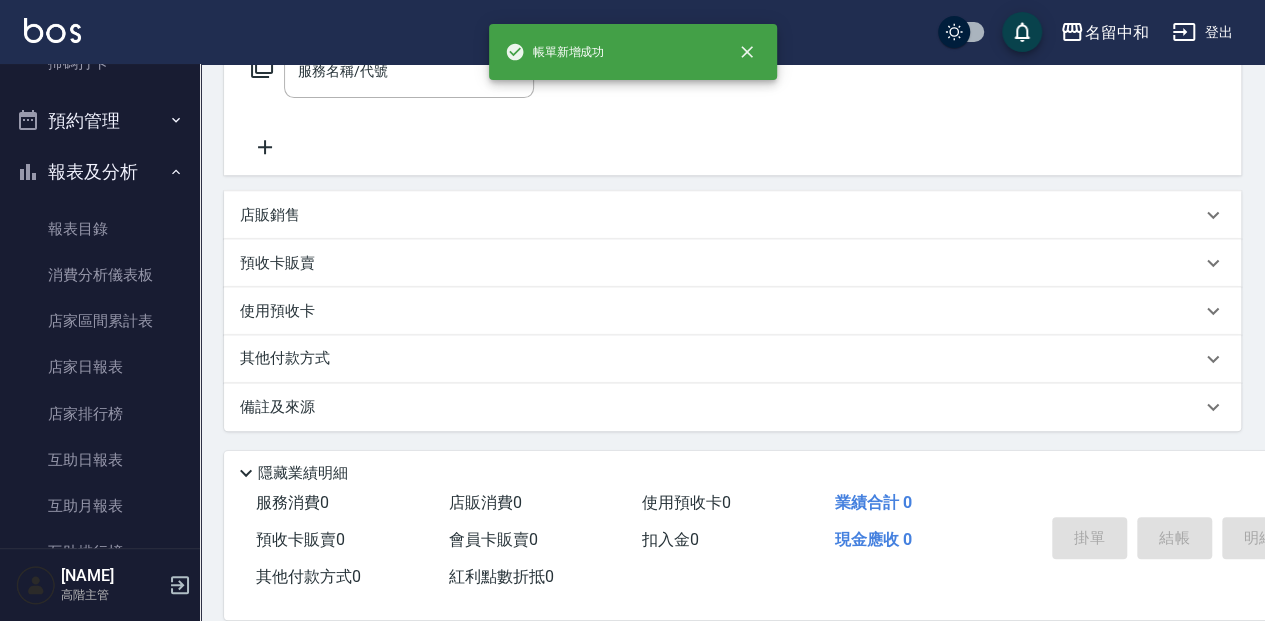 scroll, scrollTop: 277, scrollLeft: 0, axis: vertical 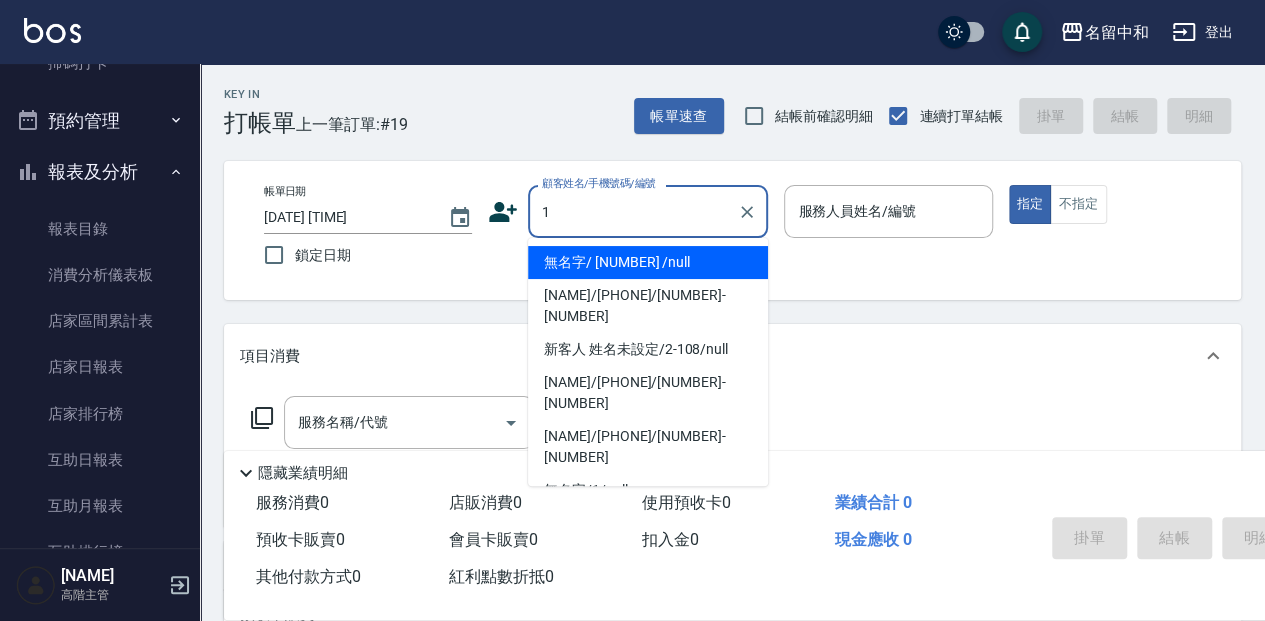 type on "無名字/ [NUMBER] /null" 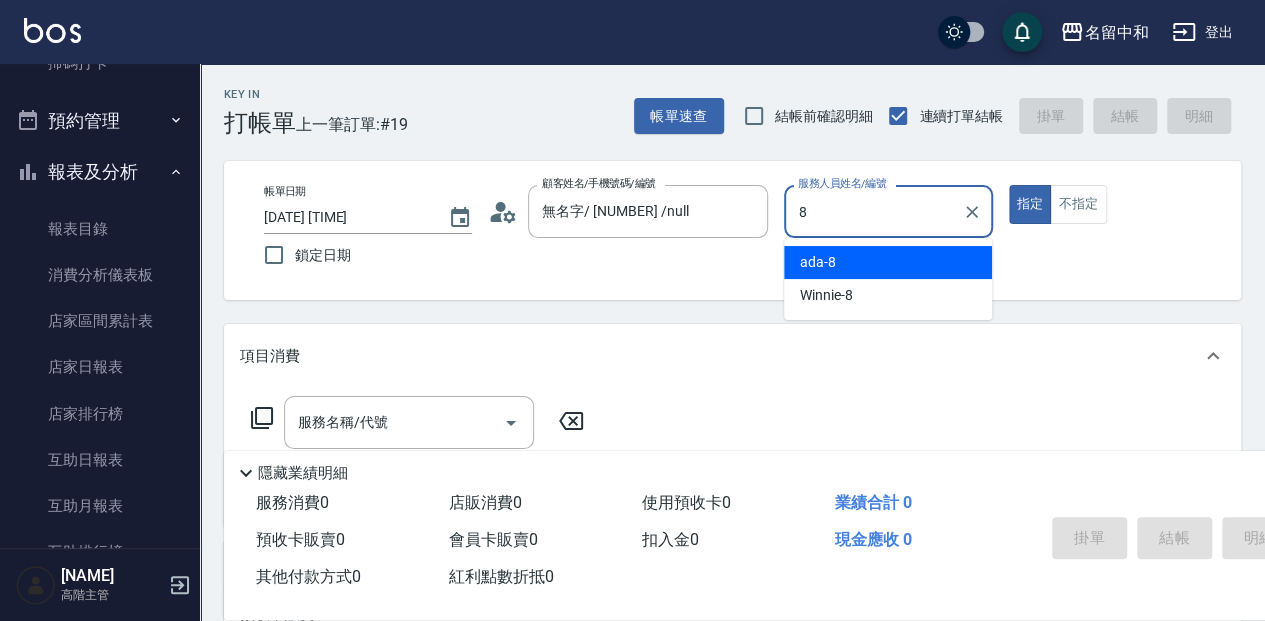 type on "[NAME]-[NUMBER]" 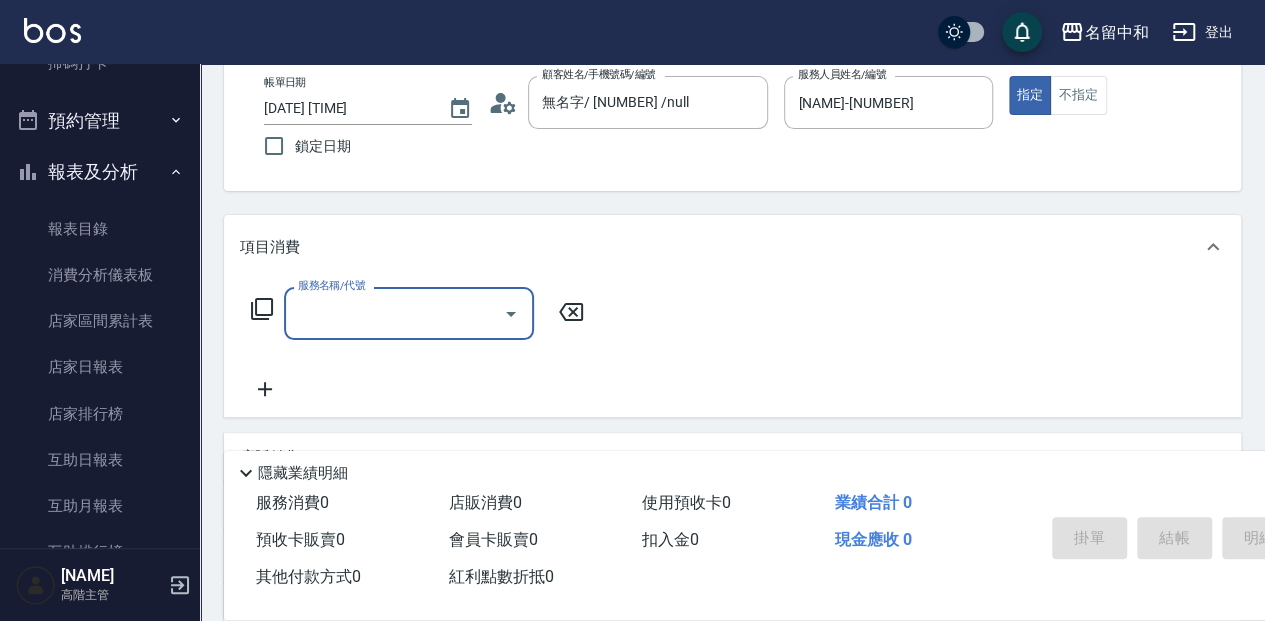 scroll, scrollTop: 133, scrollLeft: 0, axis: vertical 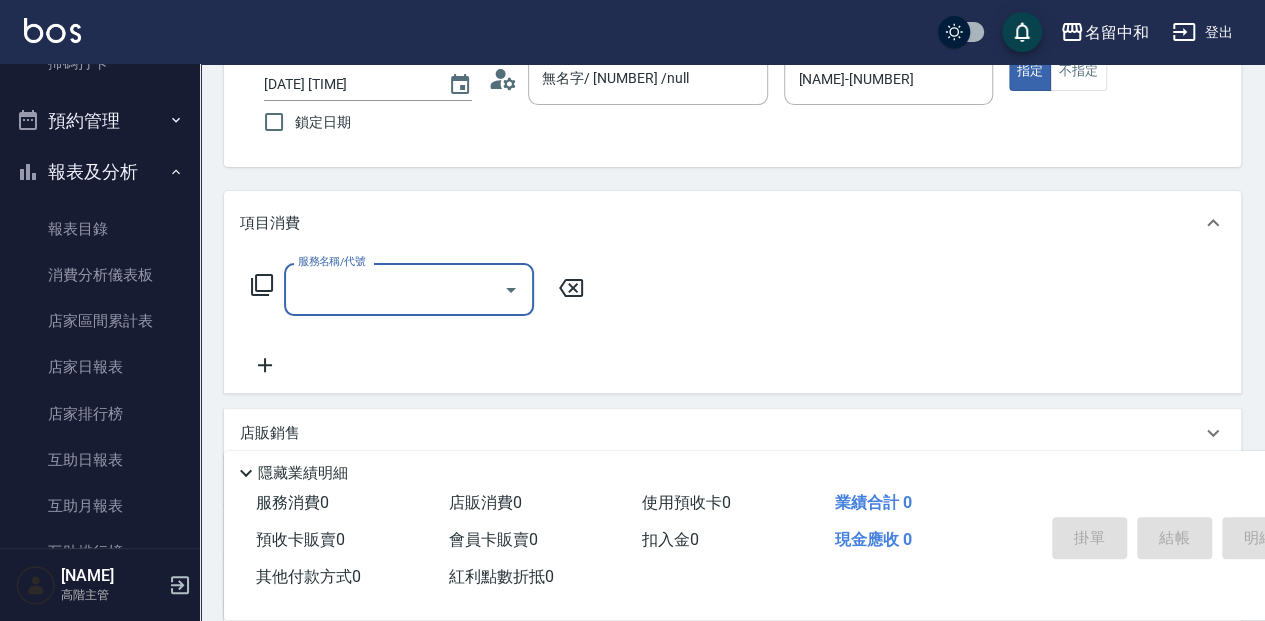 click 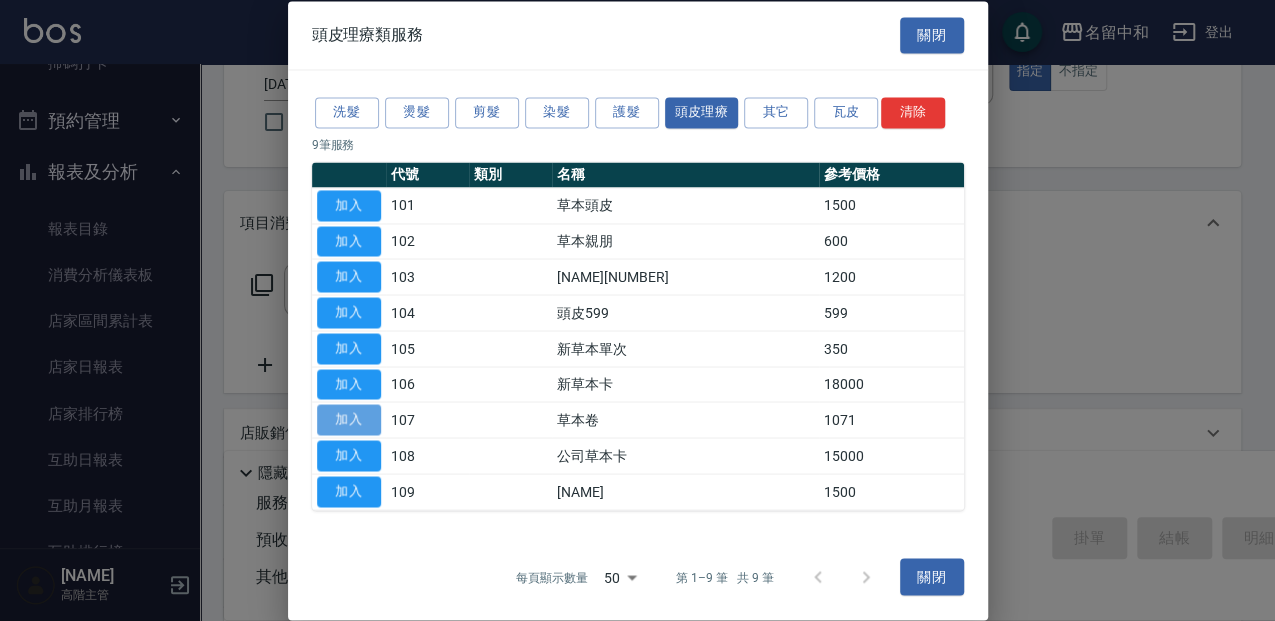 click on "加入" at bounding box center [349, 420] 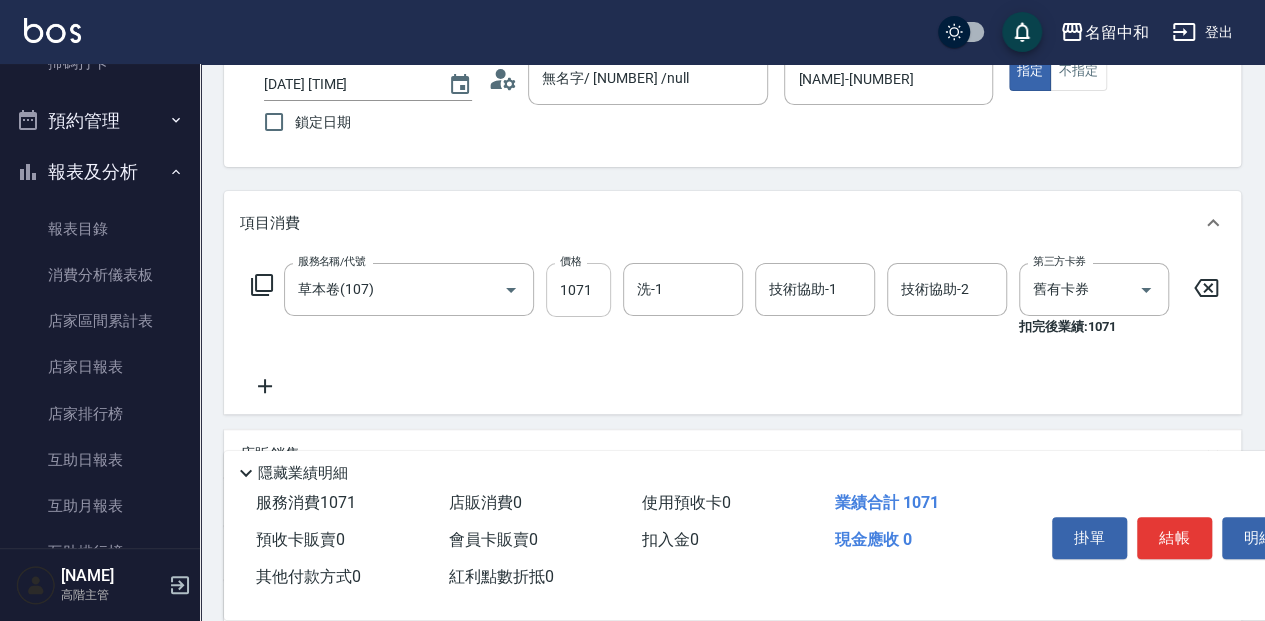 click on "1071" at bounding box center (578, 290) 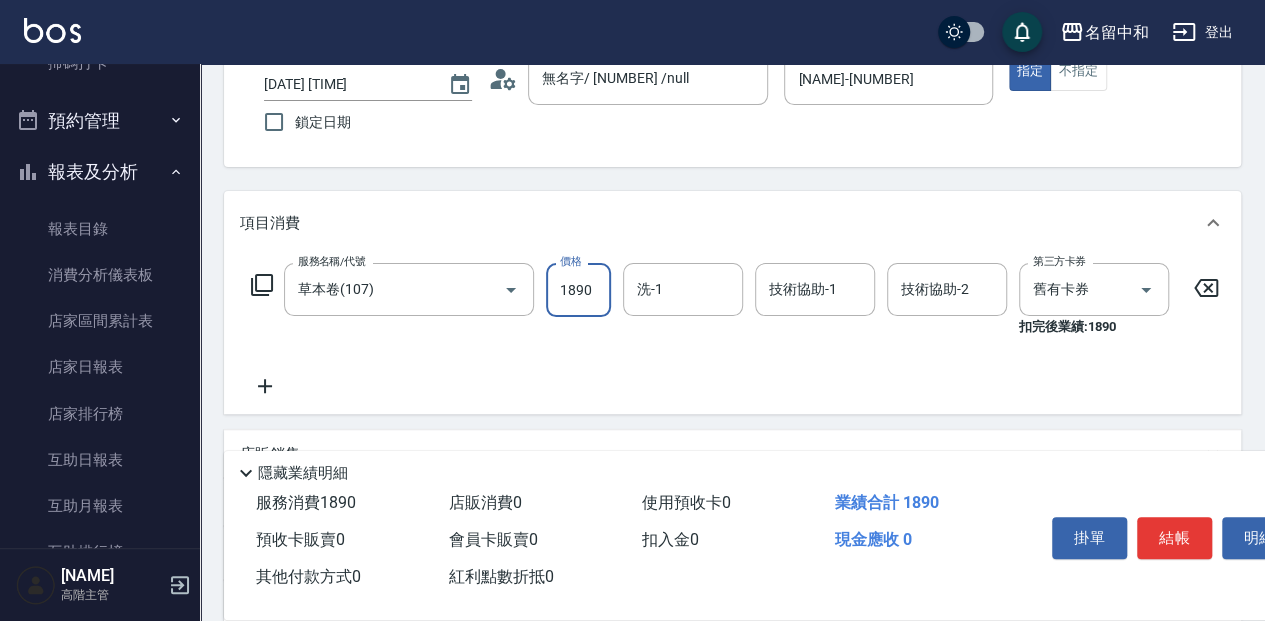 type on "1890" 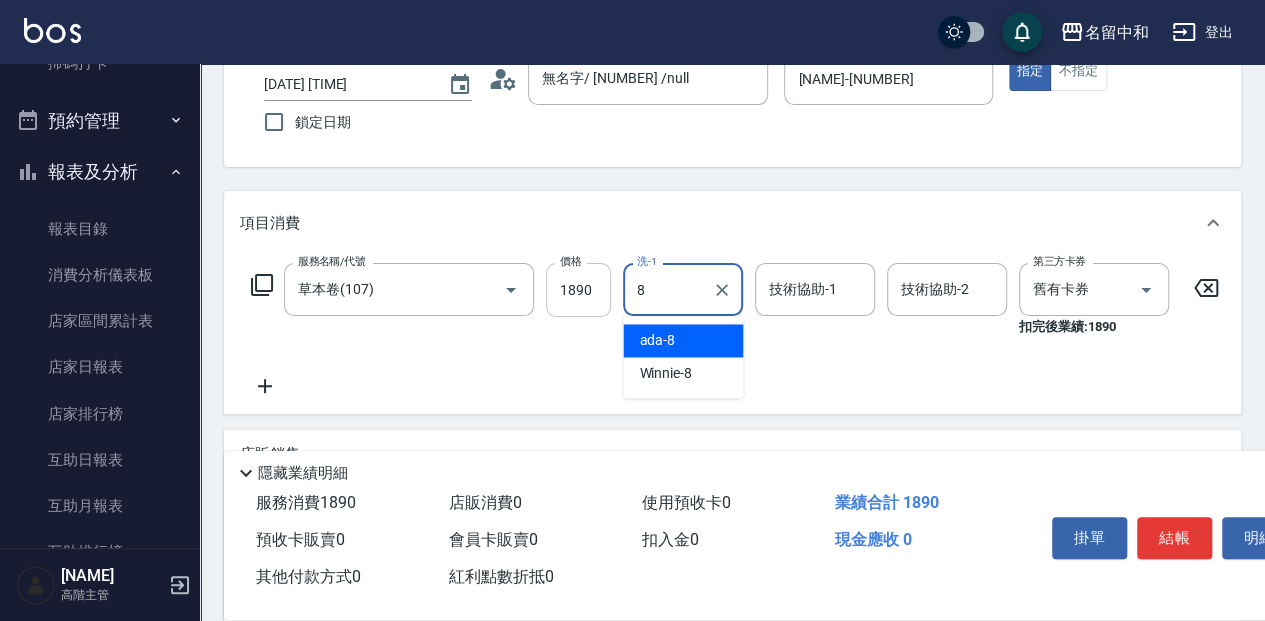 type on "[NAME]-[NUMBER]" 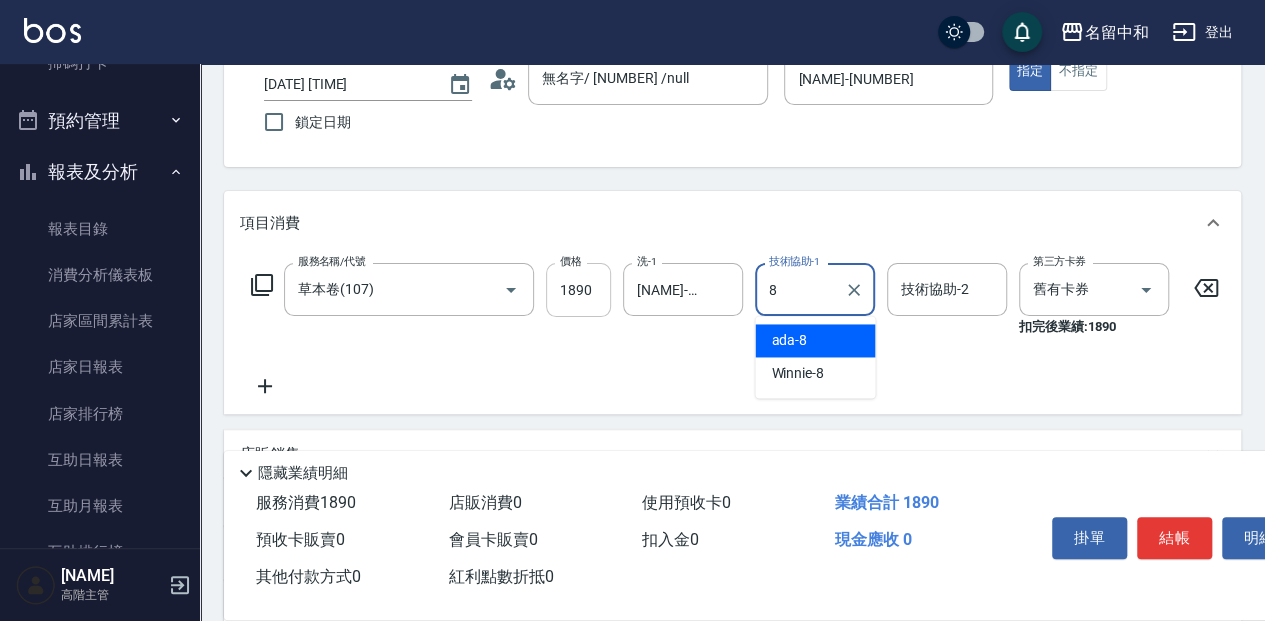 type on "[NAME]-[NUMBER]" 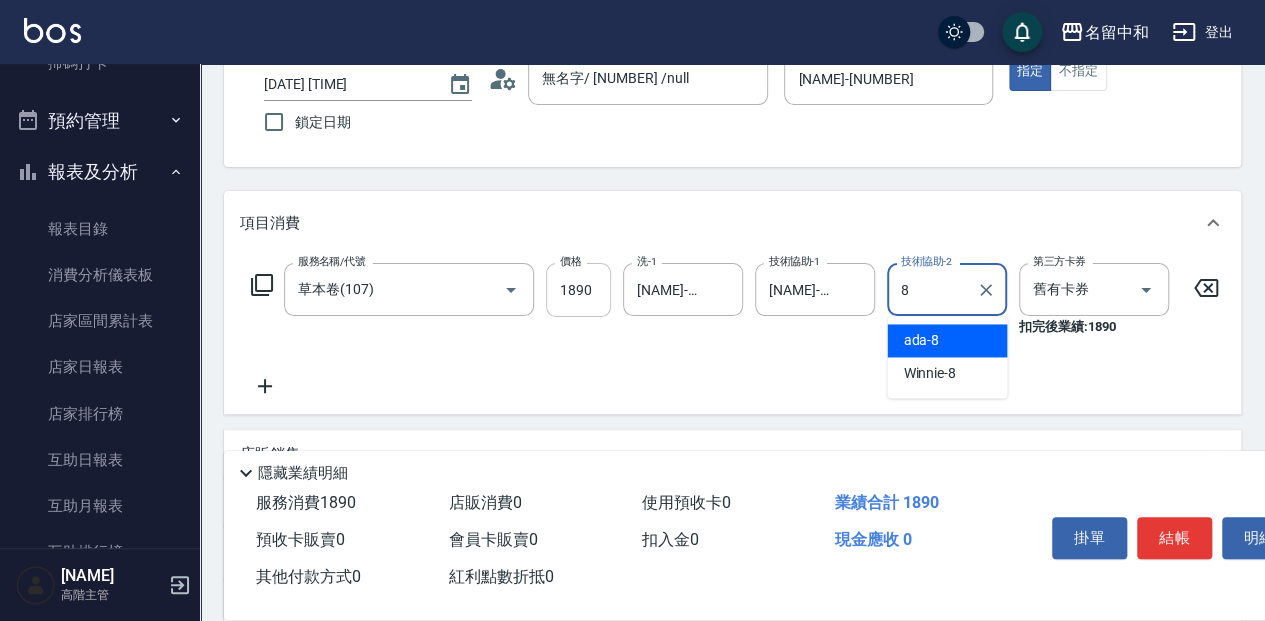 type on "[NAME]-[NUMBER]" 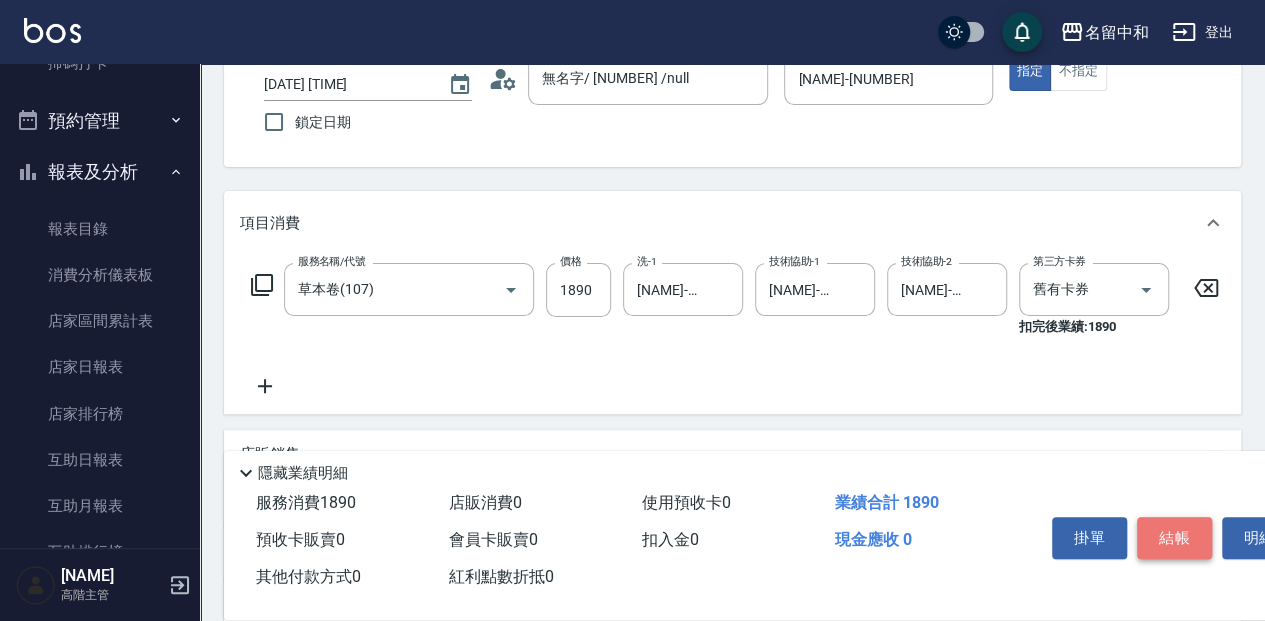 click on "結帳" at bounding box center [1174, 538] 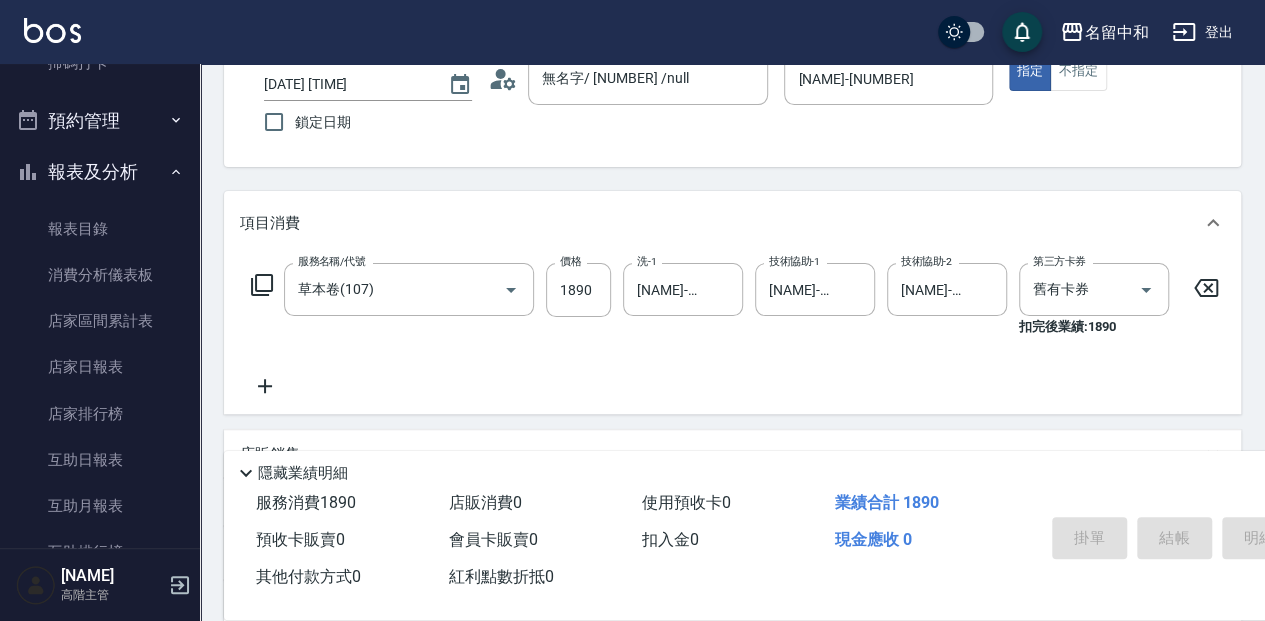 type 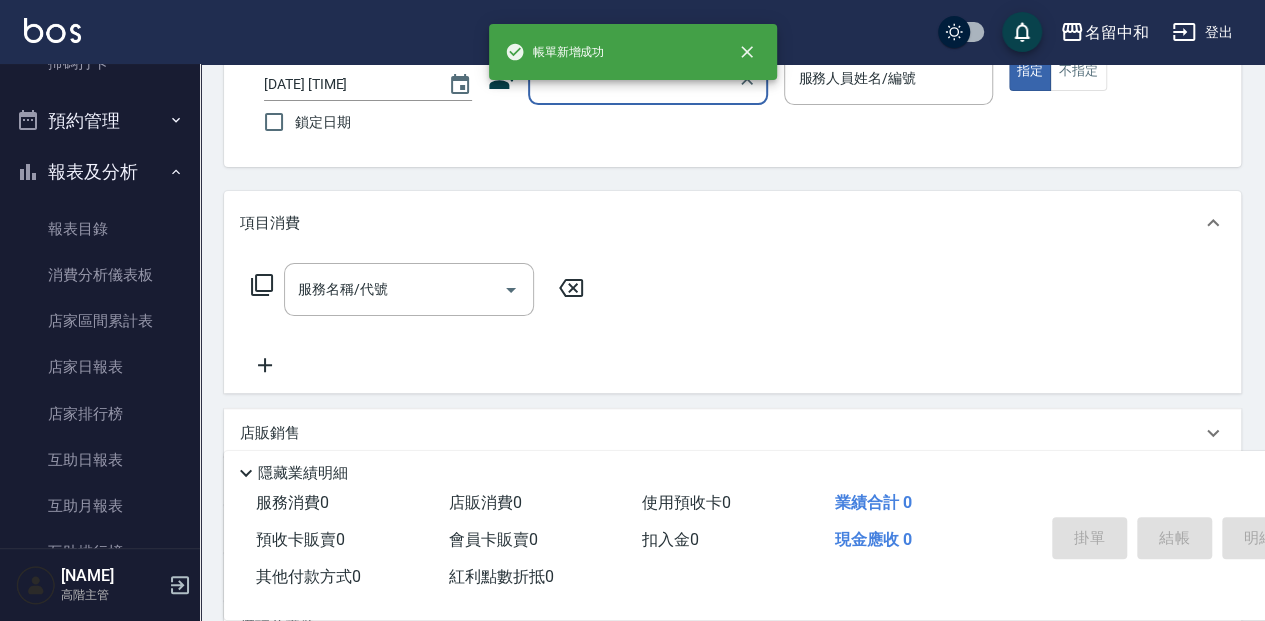 scroll, scrollTop: 0, scrollLeft: 0, axis: both 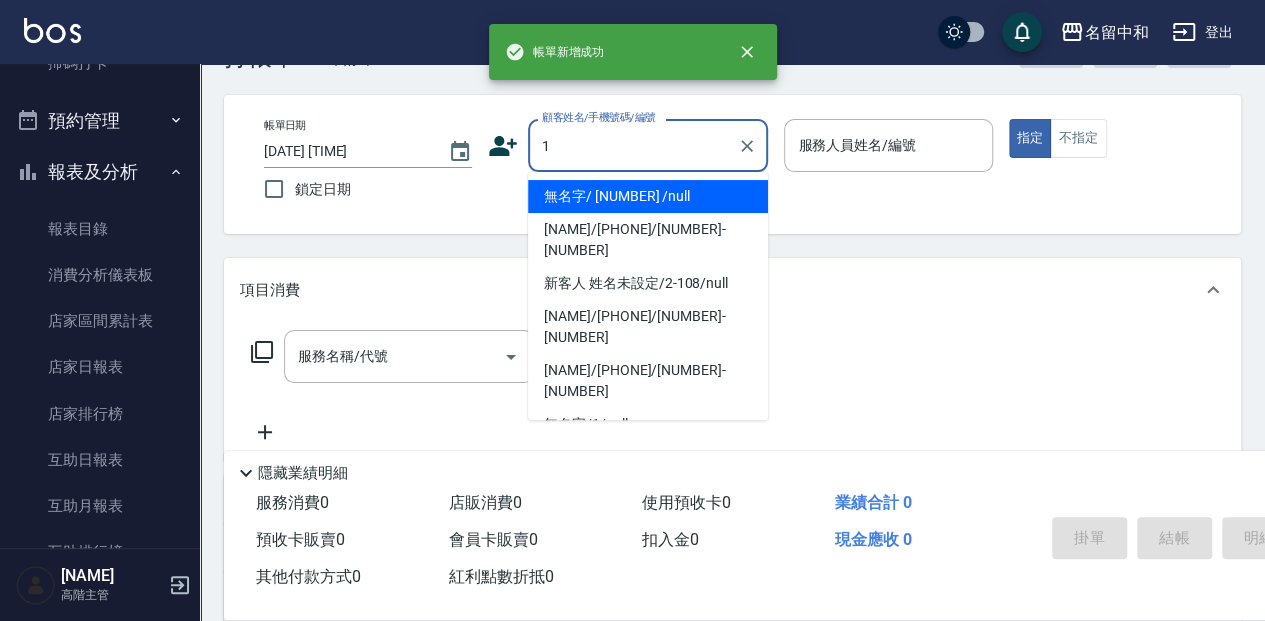 type on "無名字/ [NUMBER] /null" 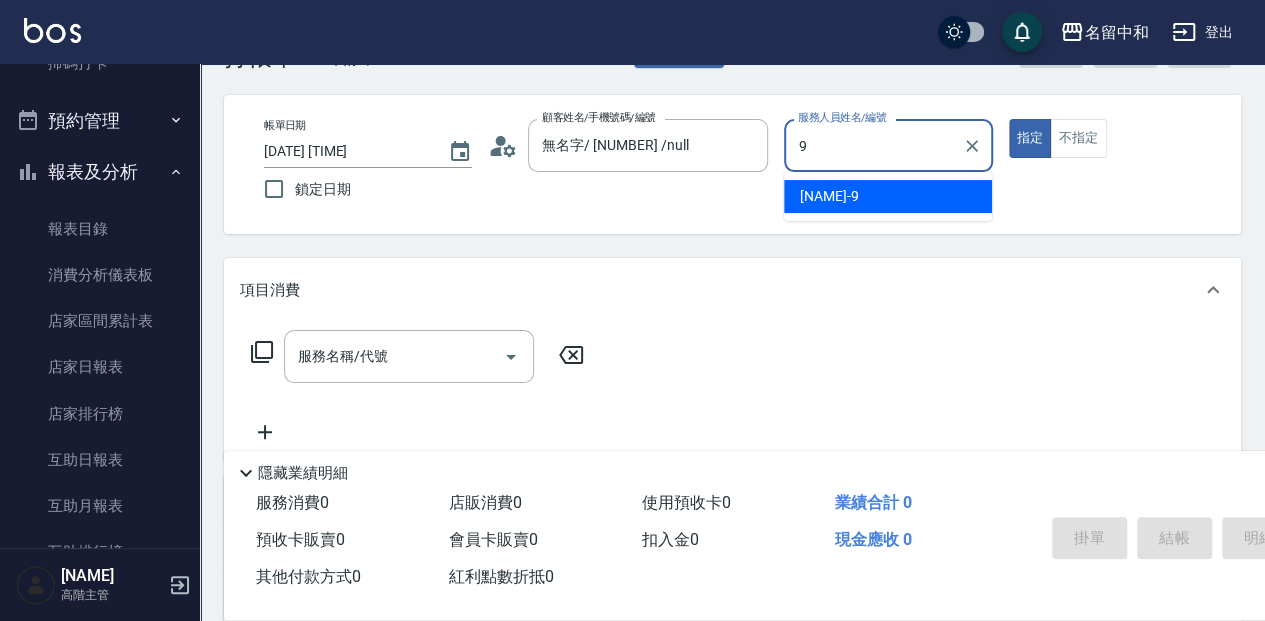 type on "[NAME]-[NUMBER]" 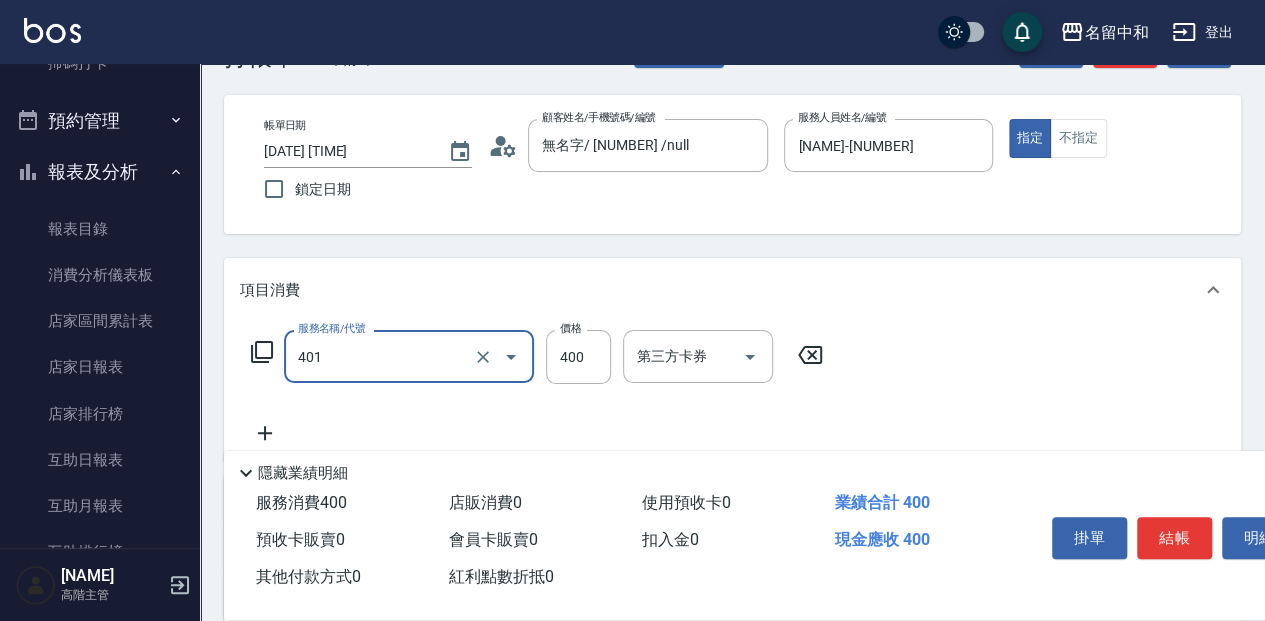 type on "剪髮(400)(401)" 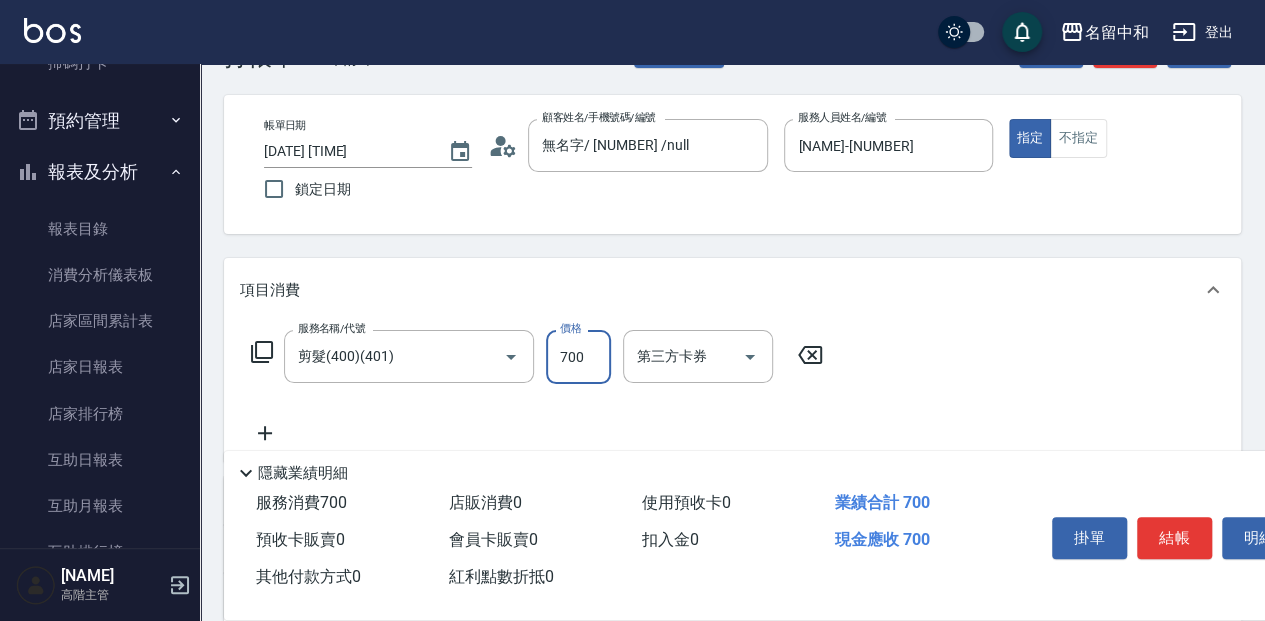 type on "700" 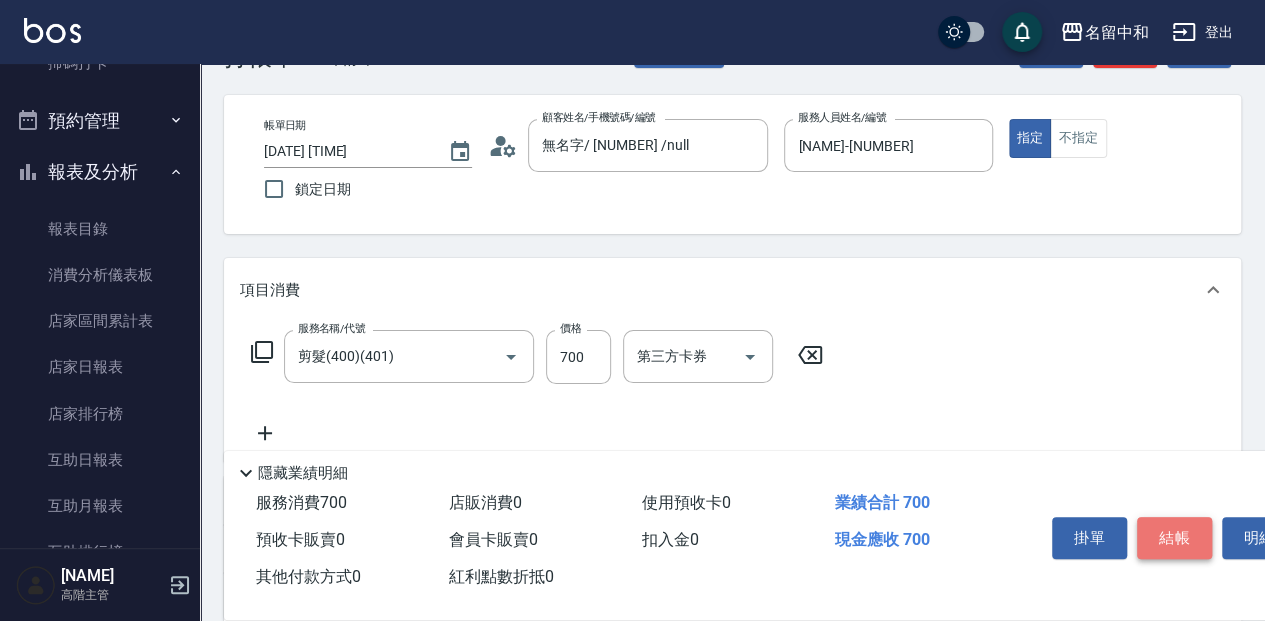 click on "結帳" at bounding box center [1174, 538] 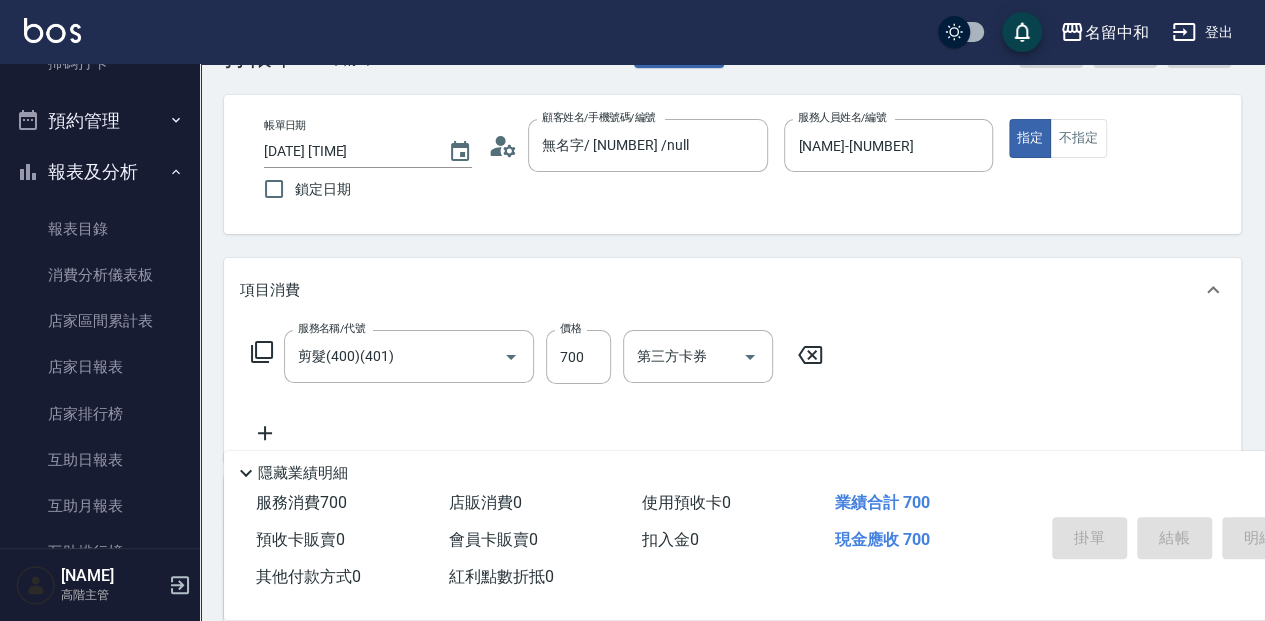 type 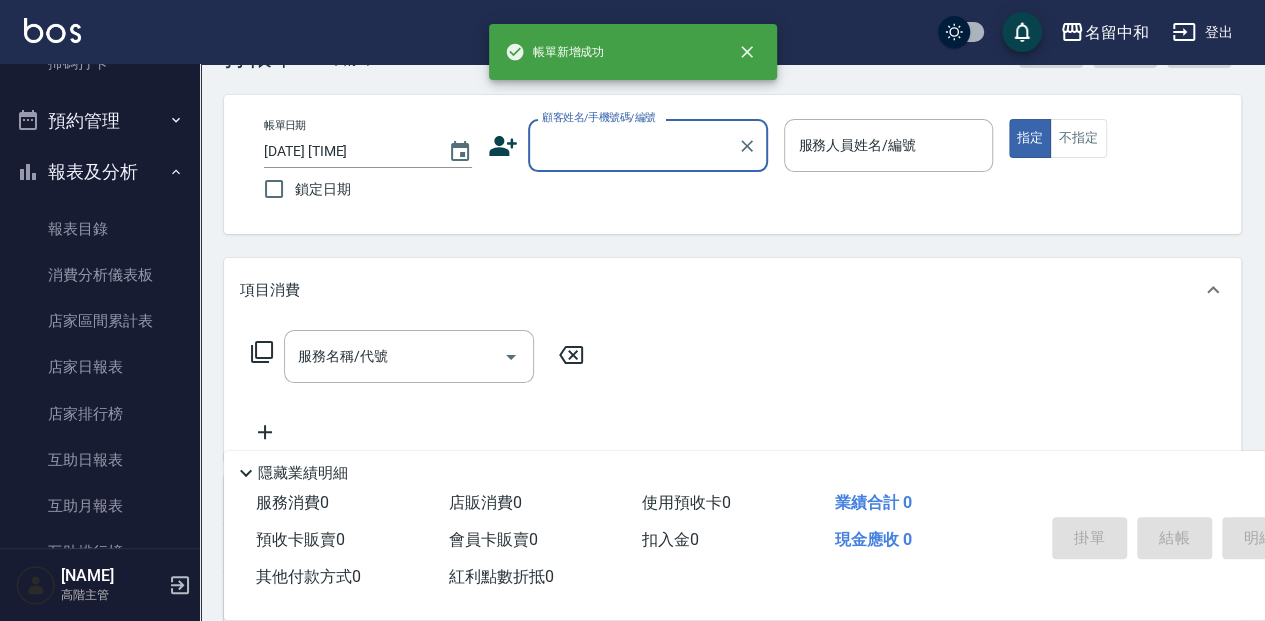 scroll, scrollTop: 0, scrollLeft: 0, axis: both 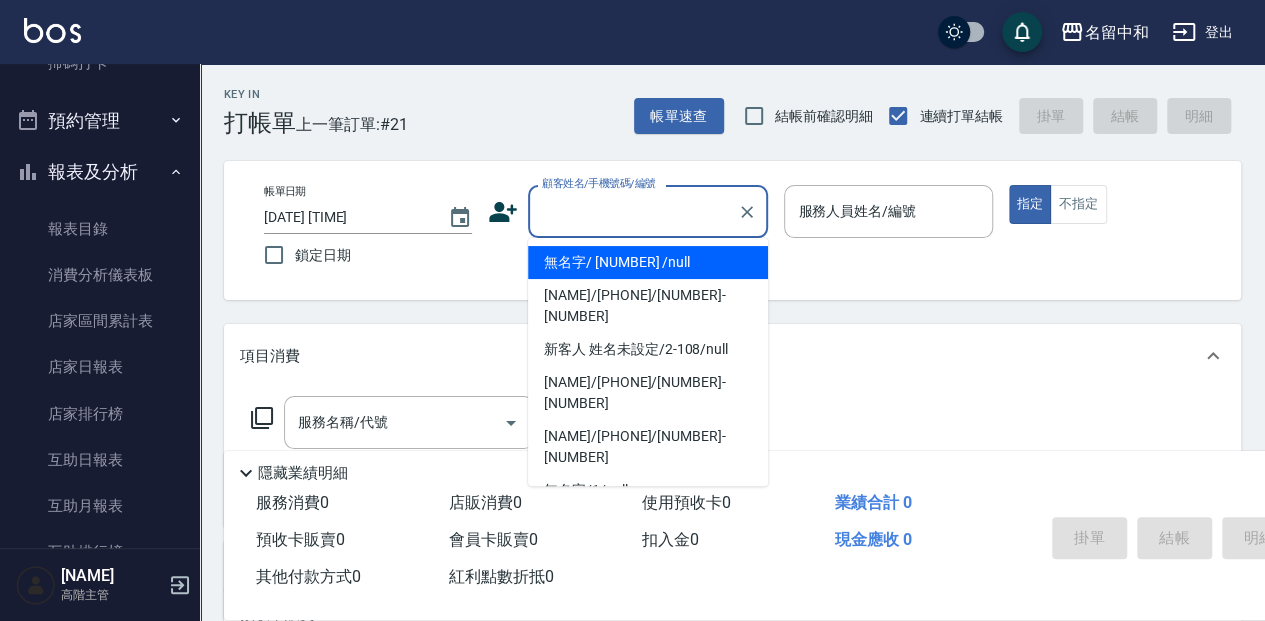 click on "無名字/ [NUMBER] /null" at bounding box center (648, 262) 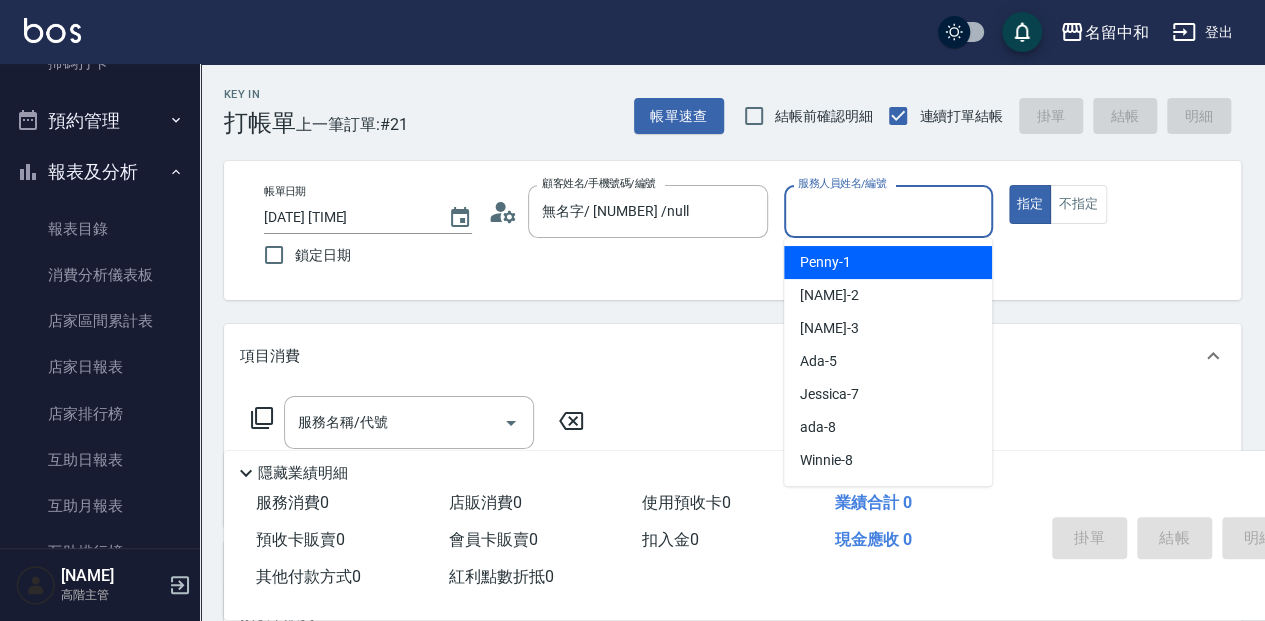 click on "服務人員姓名/編號" at bounding box center [888, 211] 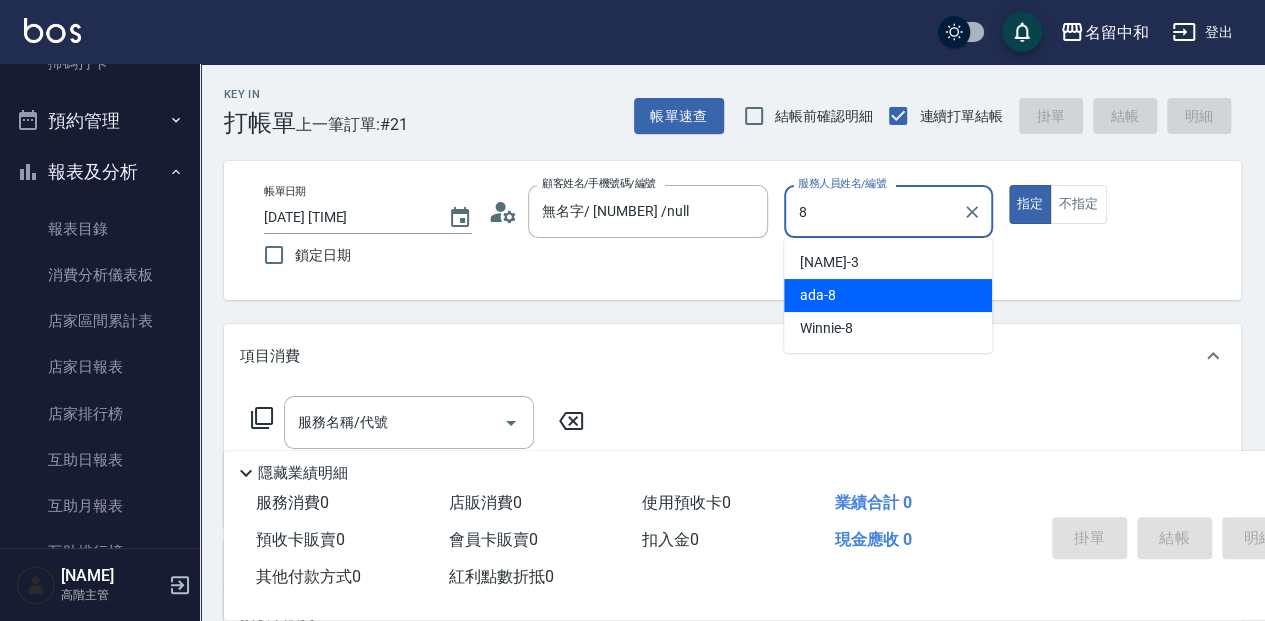 type on "[NAME]-[NUMBER]" 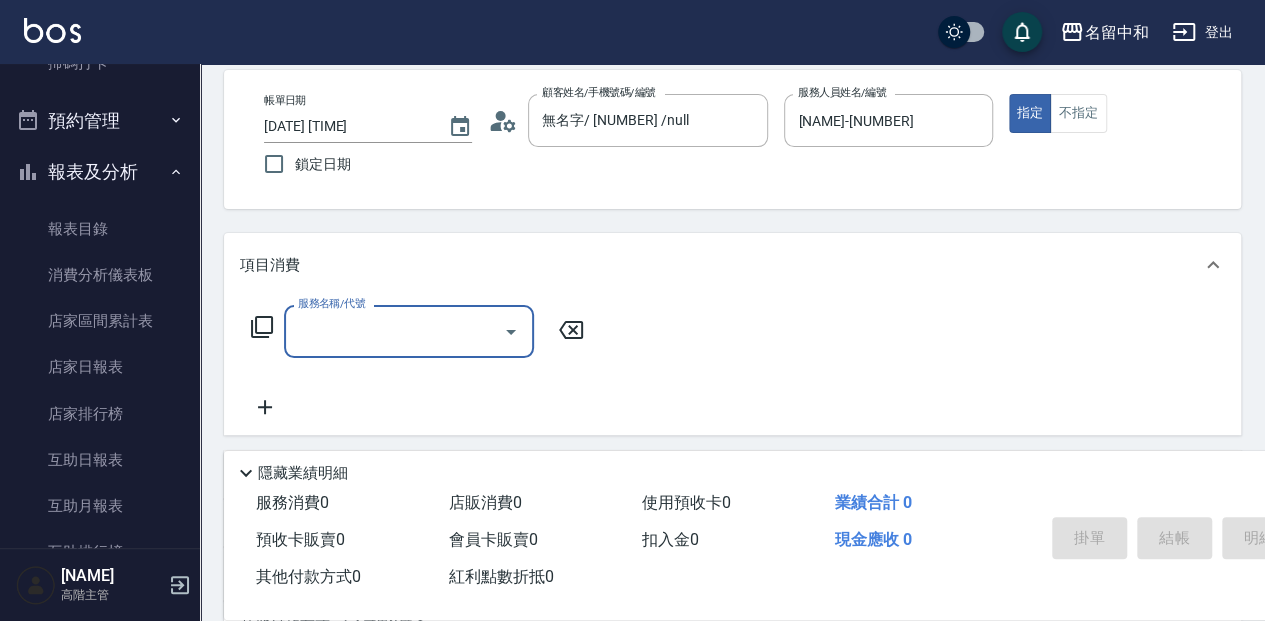 scroll, scrollTop: 133, scrollLeft: 0, axis: vertical 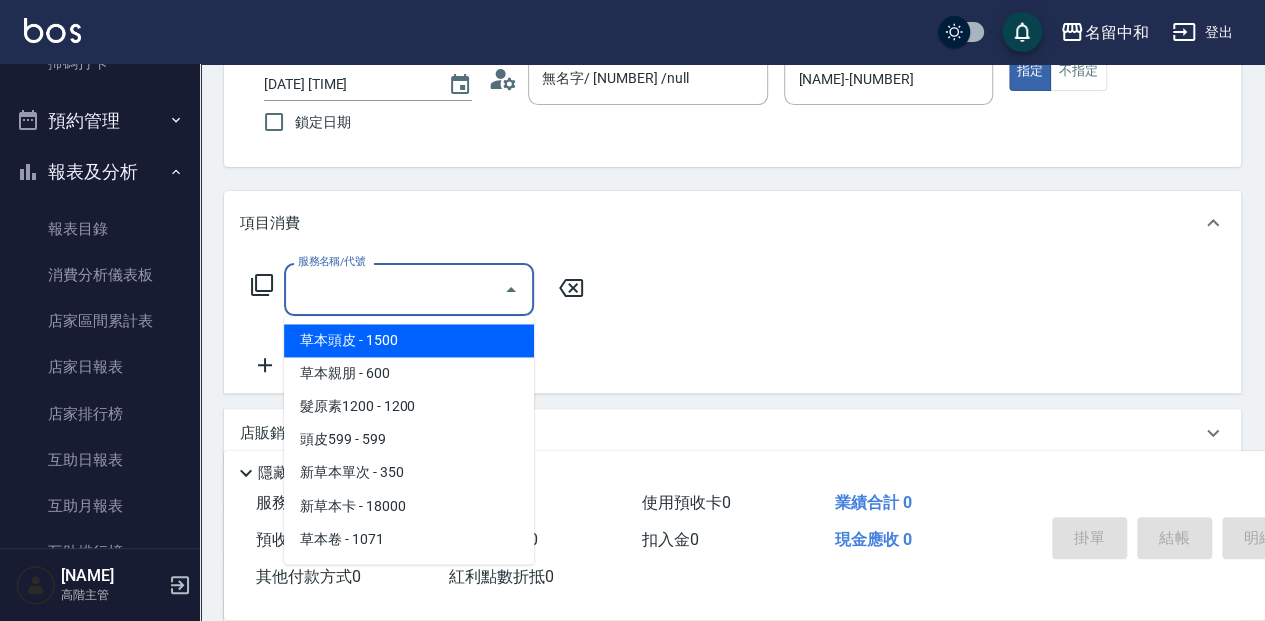 click on "服務名稱/代號" at bounding box center [394, 289] 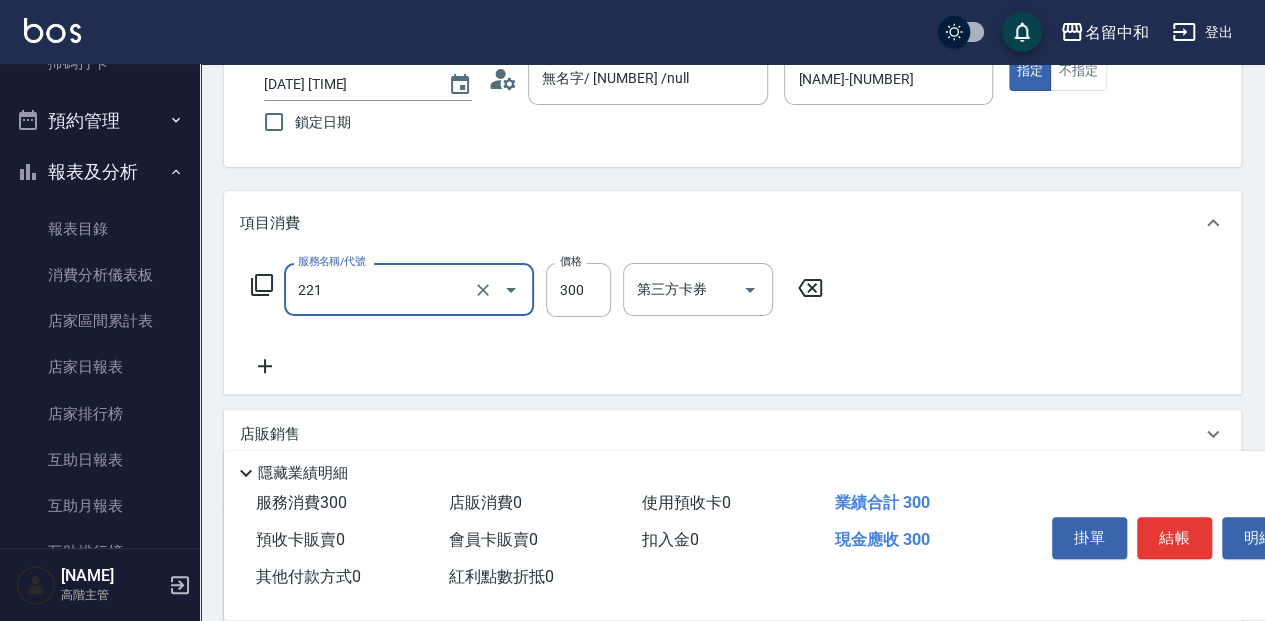 type on "[NAME][NUMBER]([NUMBER])" 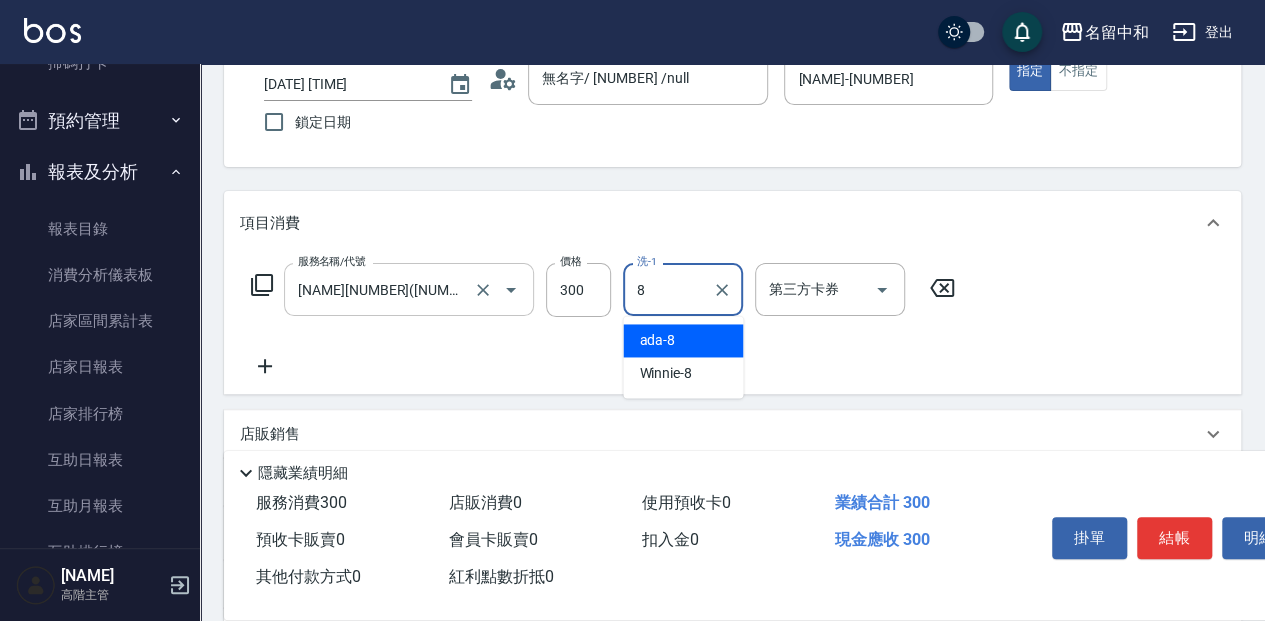 type on "[NAME]-[NUMBER]" 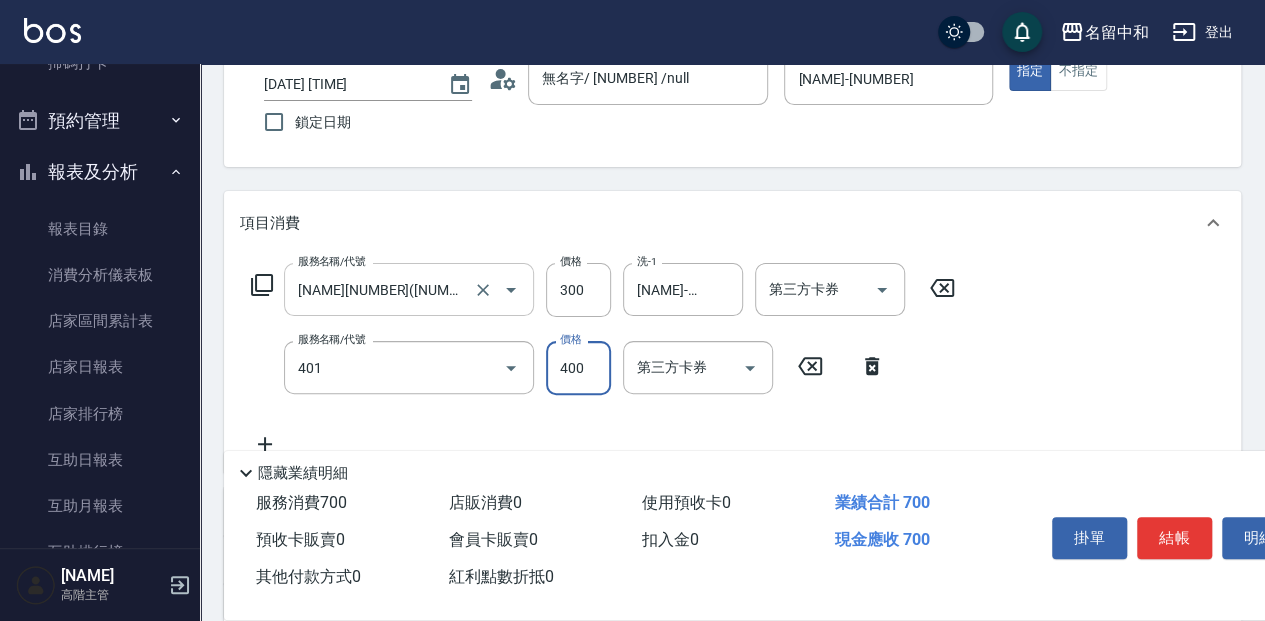 type on "剪髮(400)(401)" 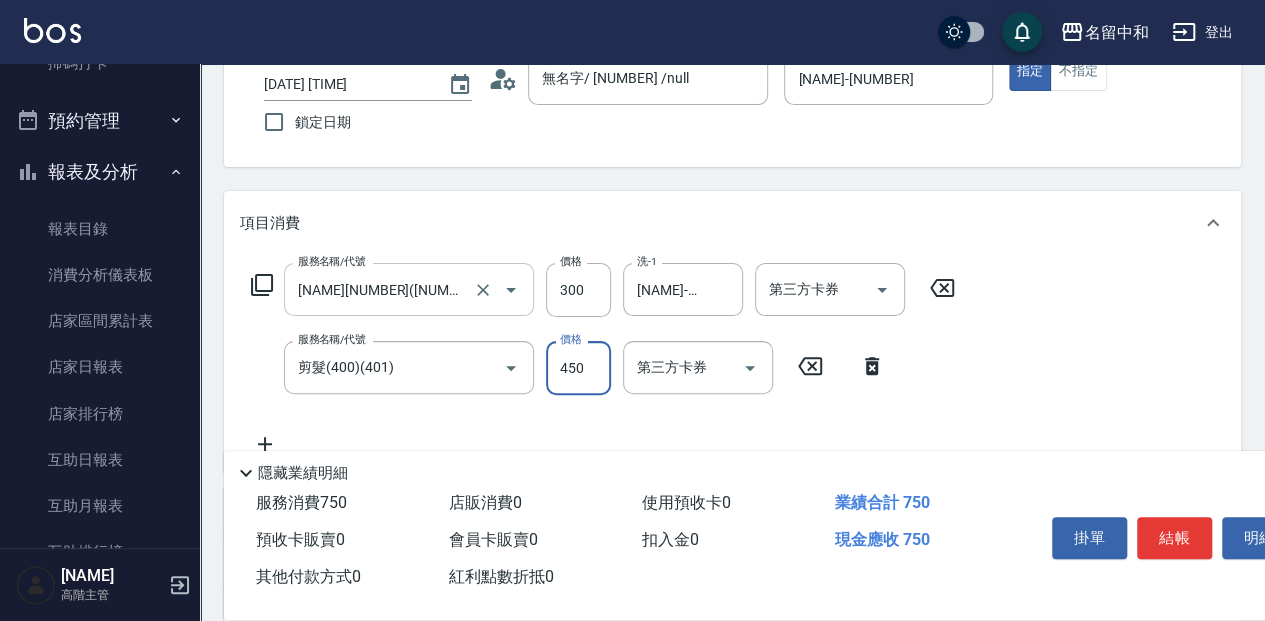 type on "450" 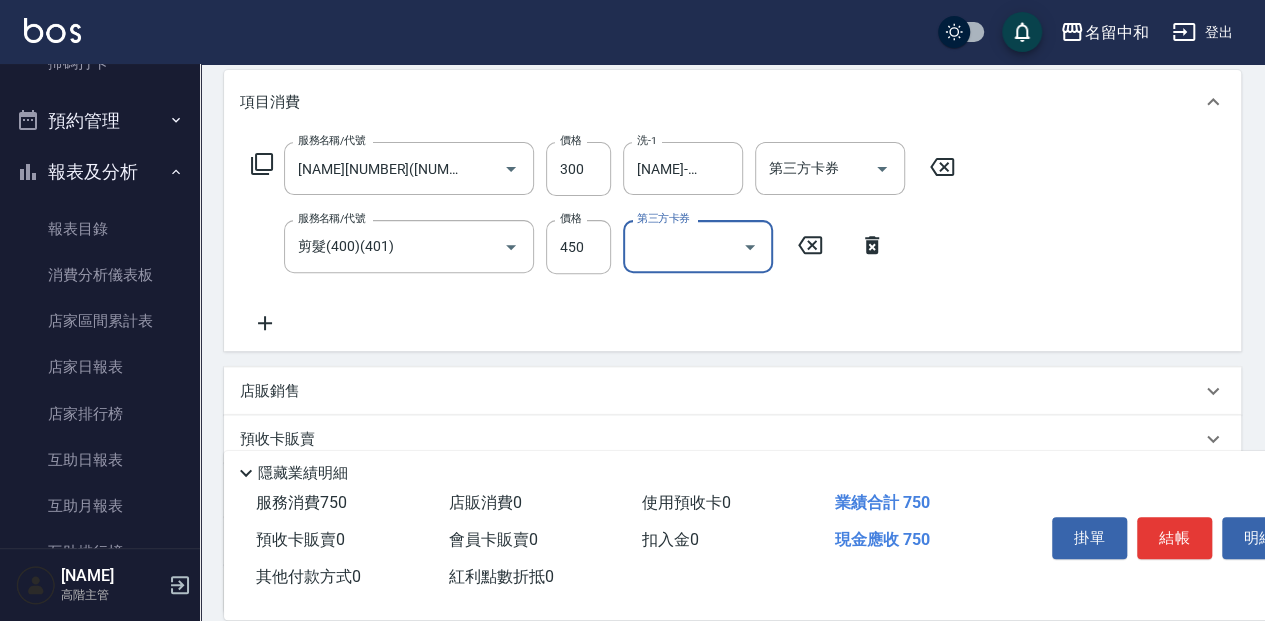 scroll, scrollTop: 266, scrollLeft: 0, axis: vertical 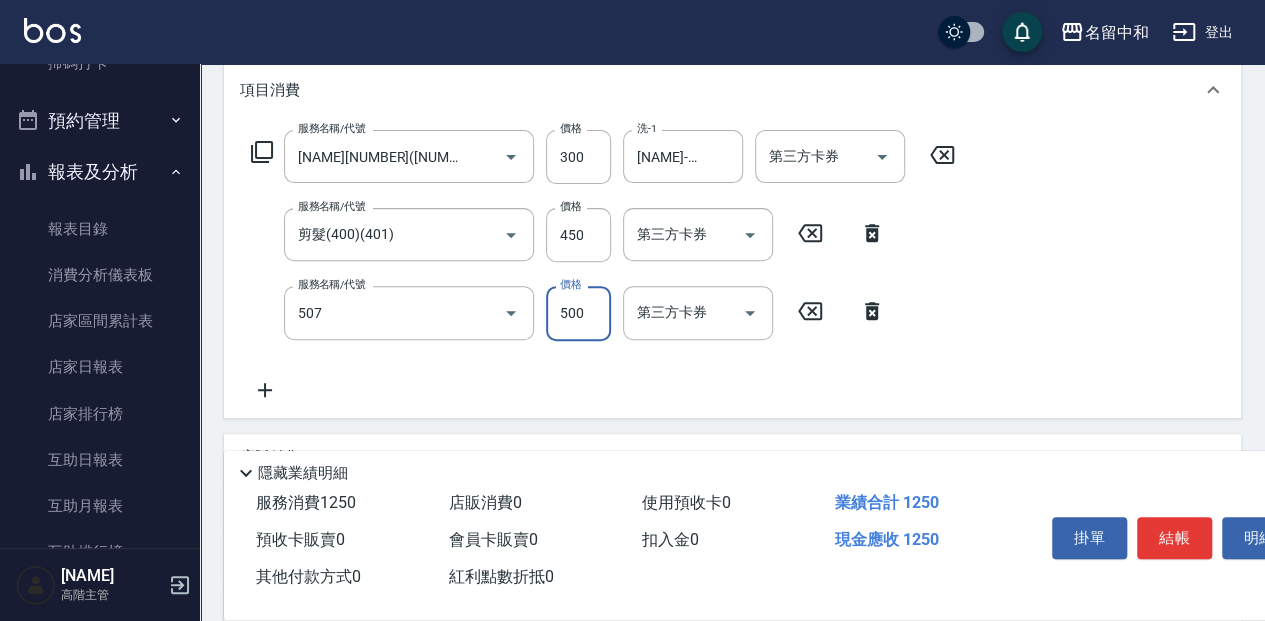 type on "[NAME]([NUMBER])" 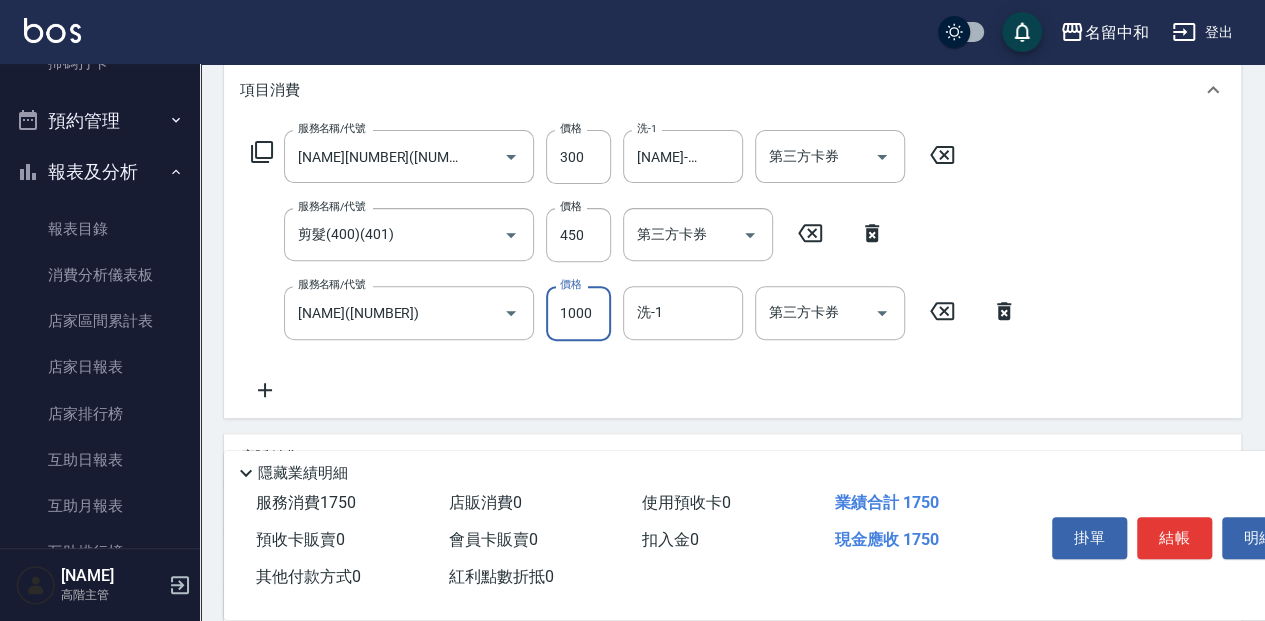 type on "1000" 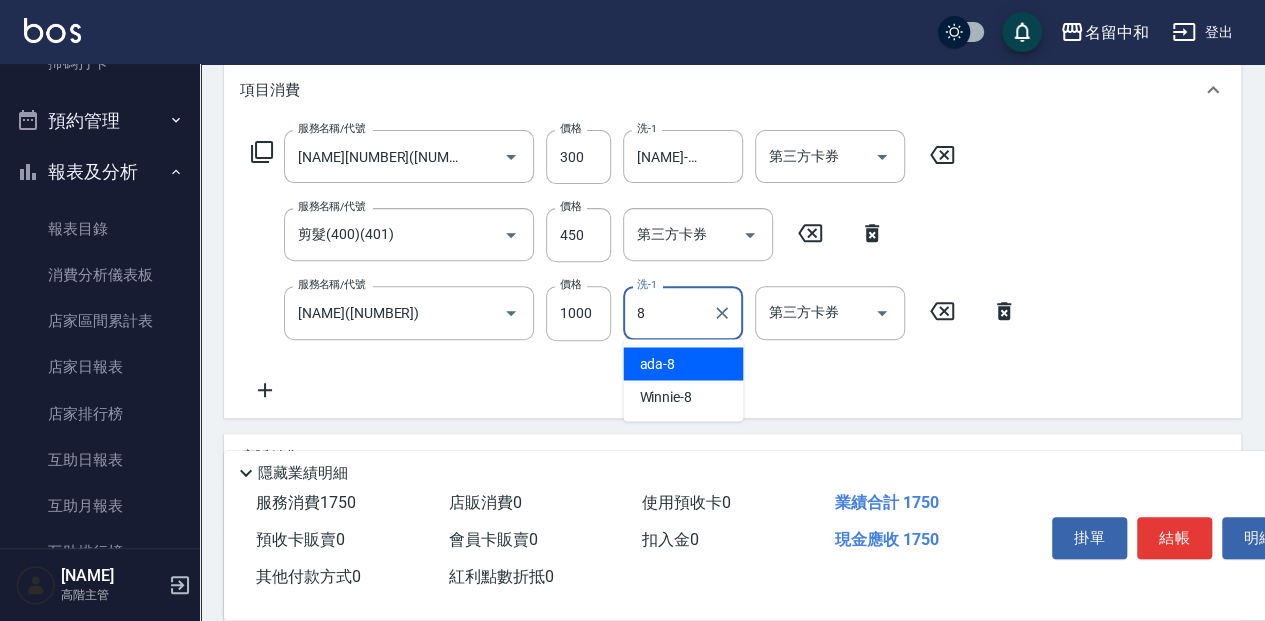 type on "[NAME]-[NUMBER]" 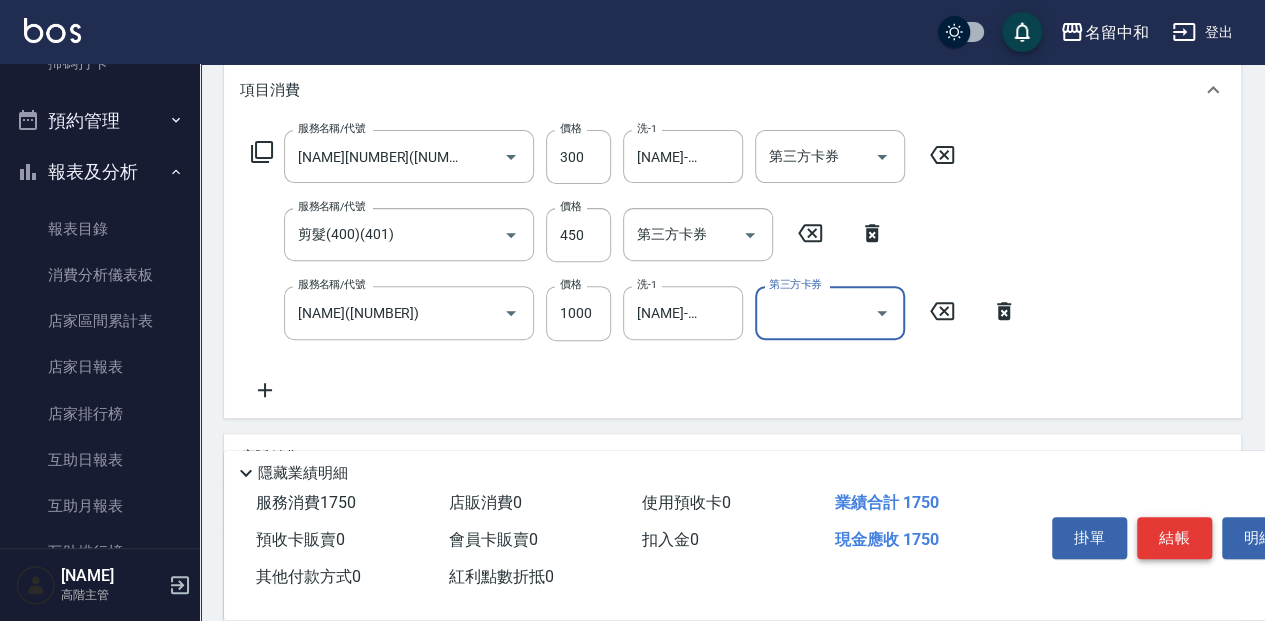 click on "結帳" at bounding box center [1174, 538] 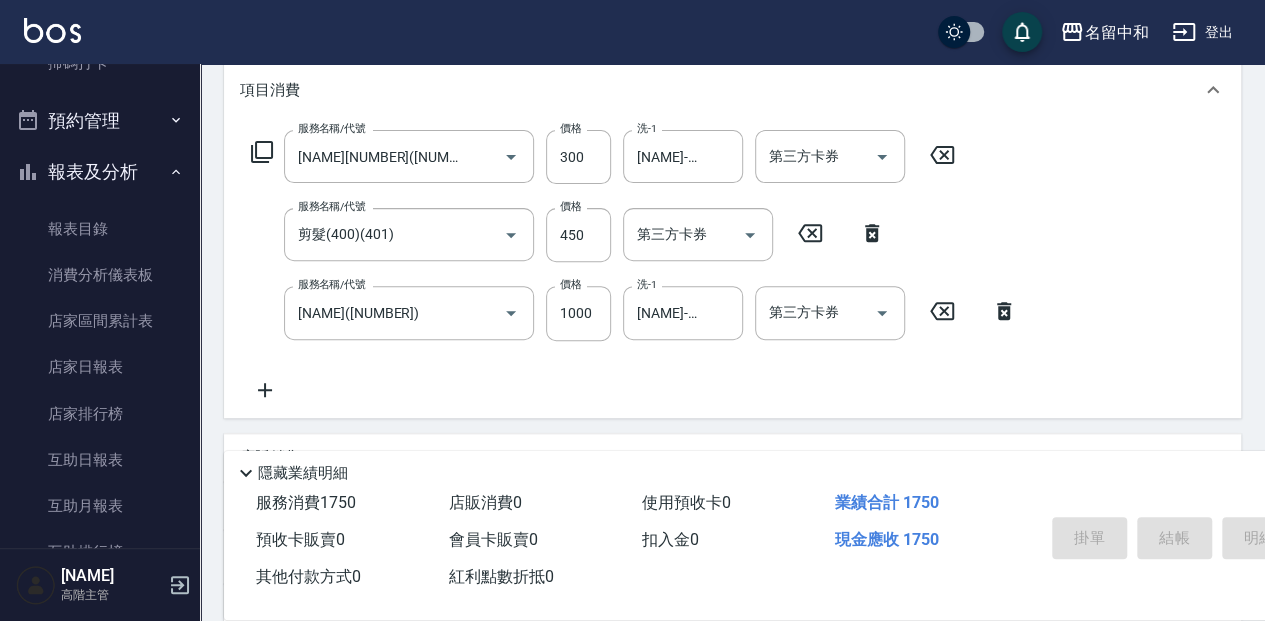 type on "2025/08/02 16:47" 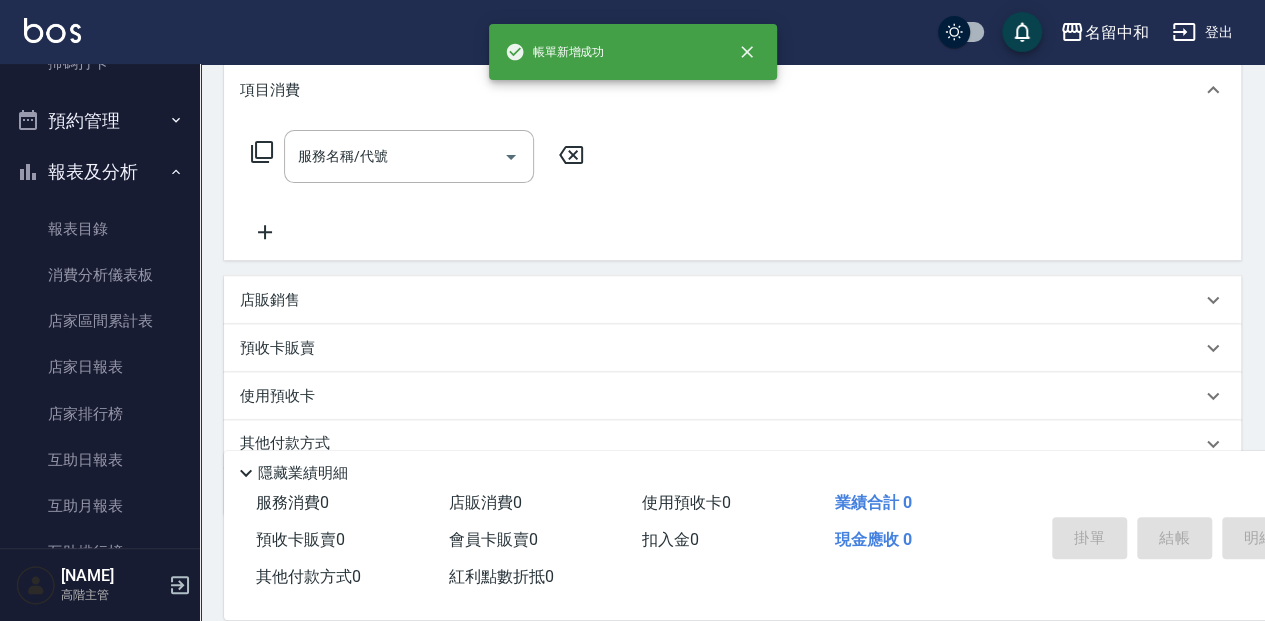 scroll, scrollTop: 0, scrollLeft: 0, axis: both 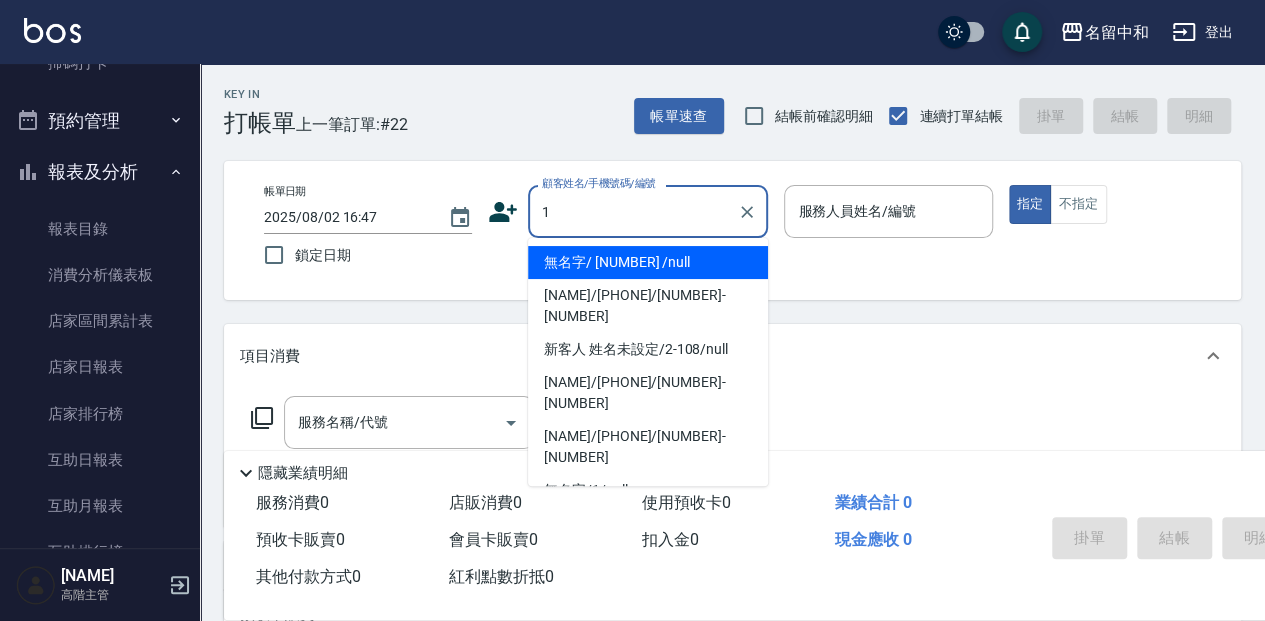 type on "無名字/ [NUMBER] /null" 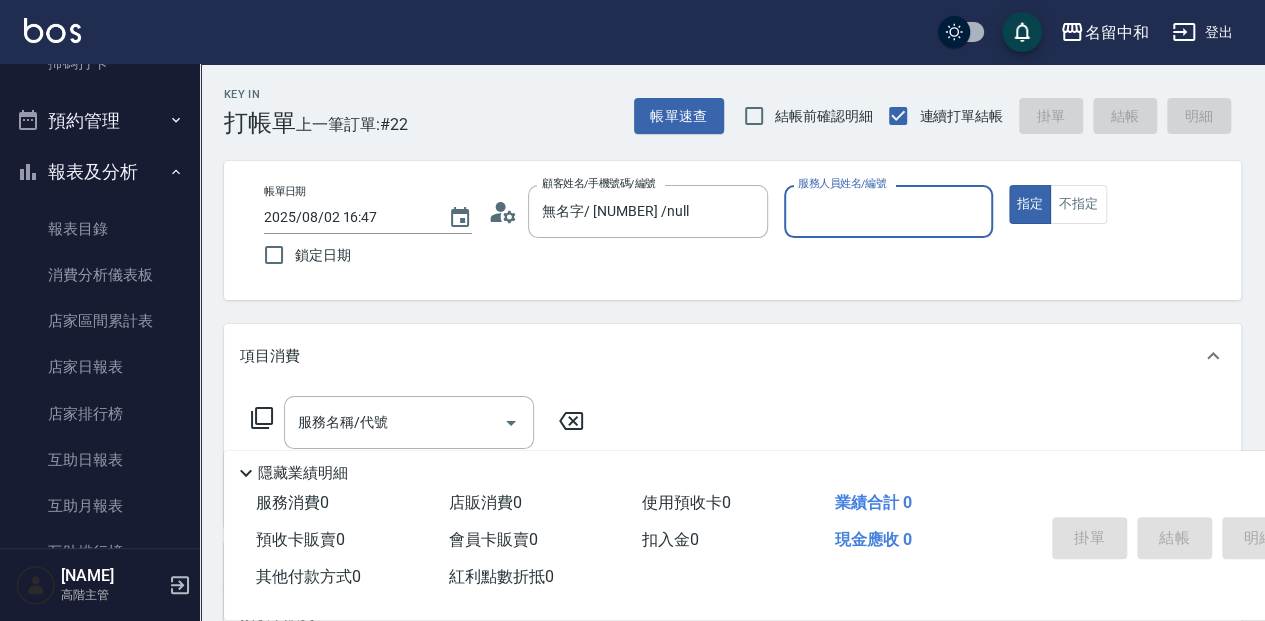 type on "ㄇ" 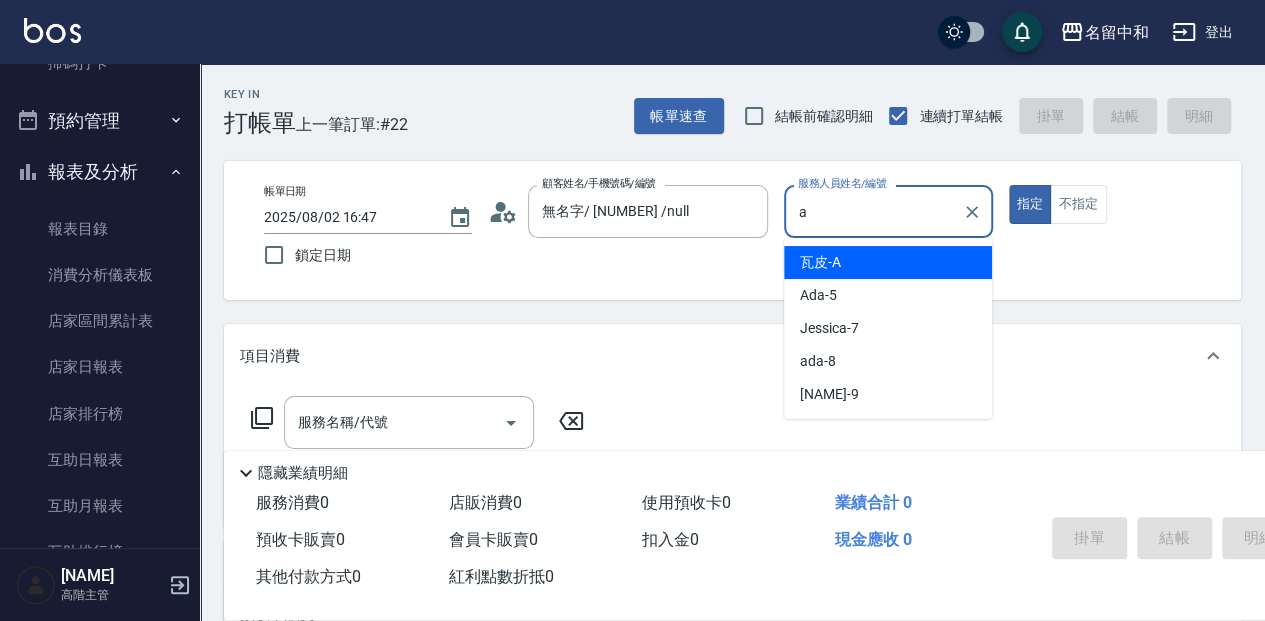 type on "瓦皮-A" 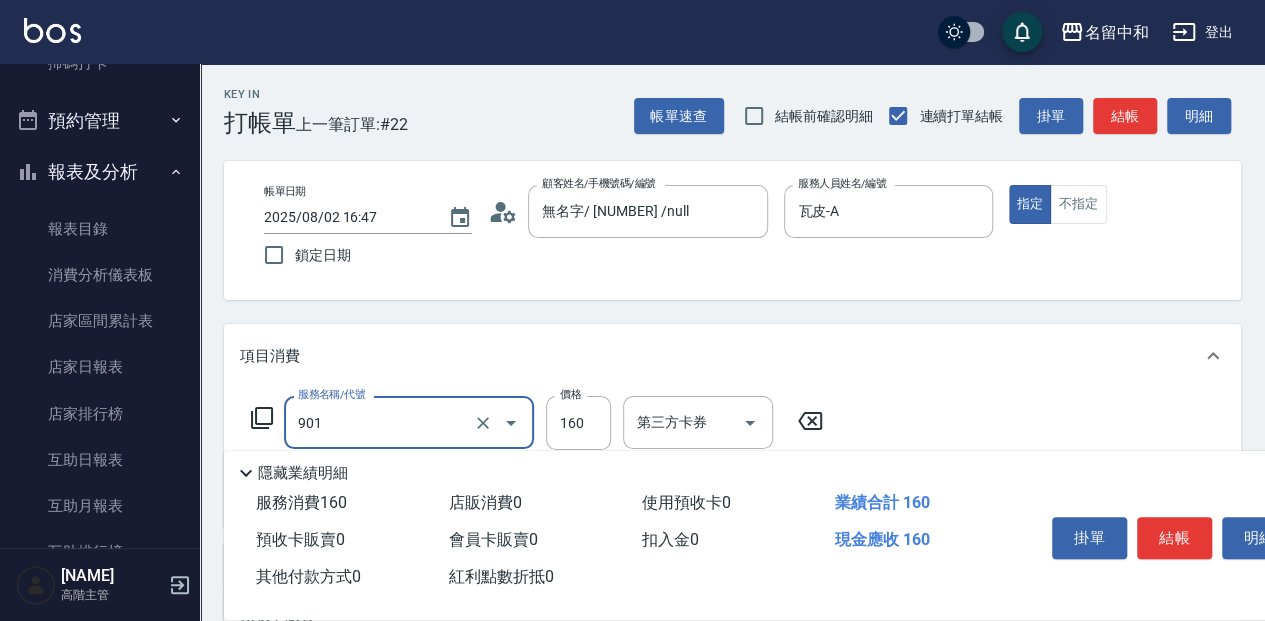 type on "[NAME]([NUMBER])" 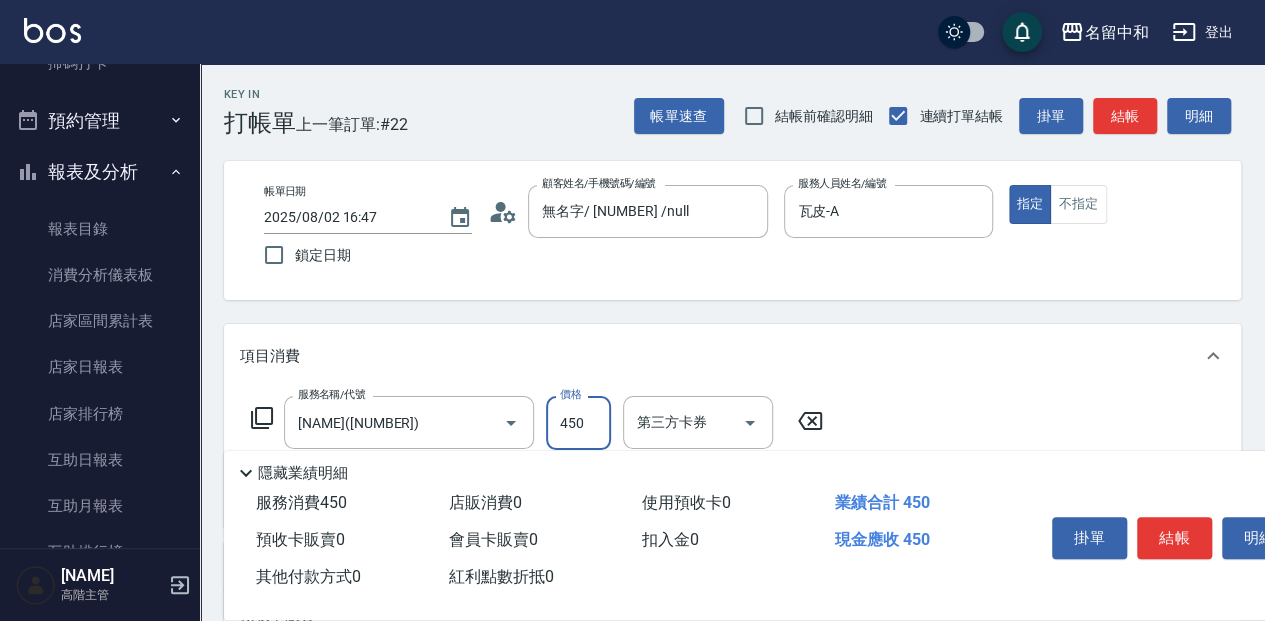 type on "450" 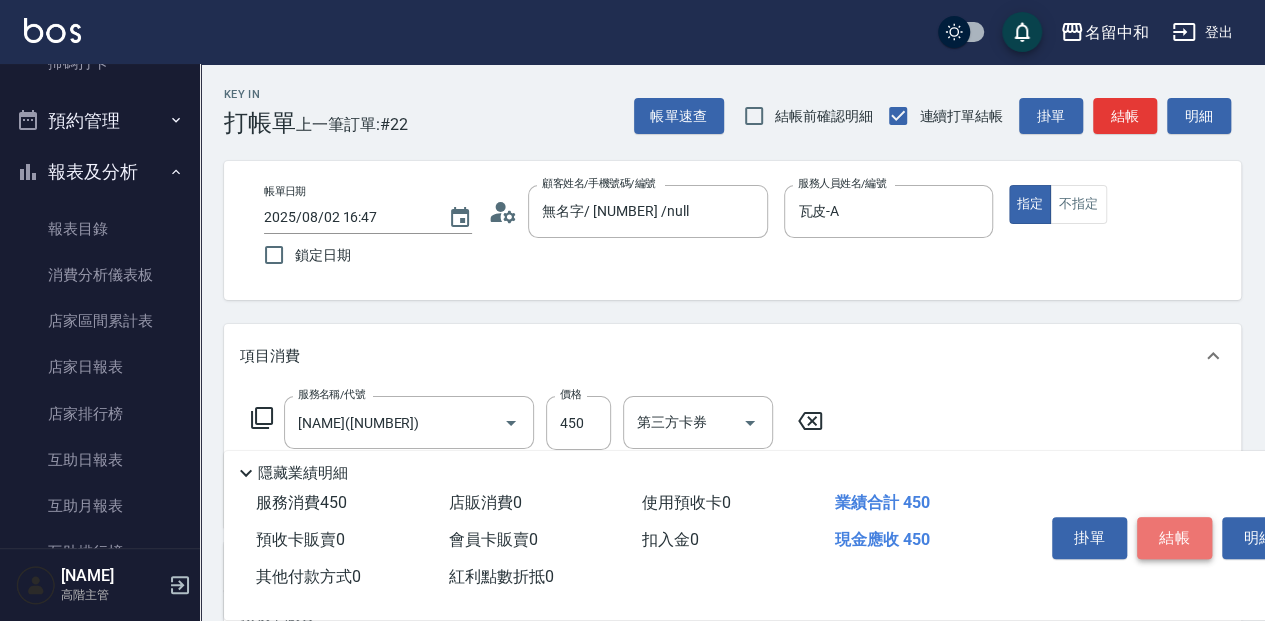 click on "結帳" at bounding box center (1174, 538) 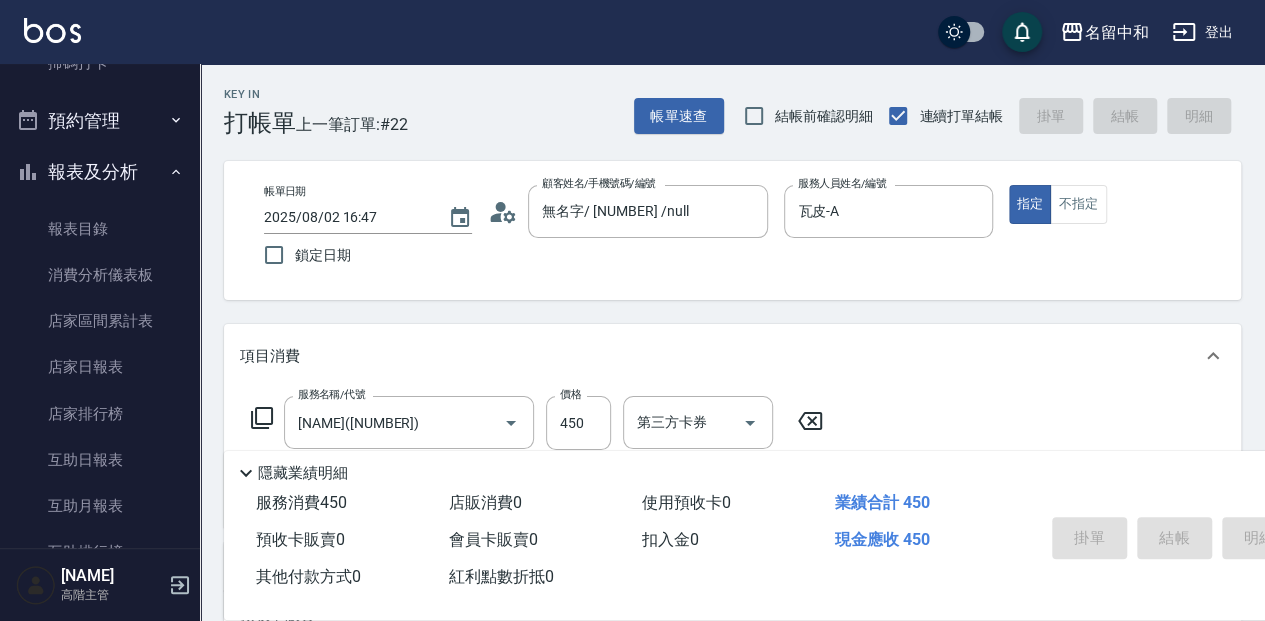 type 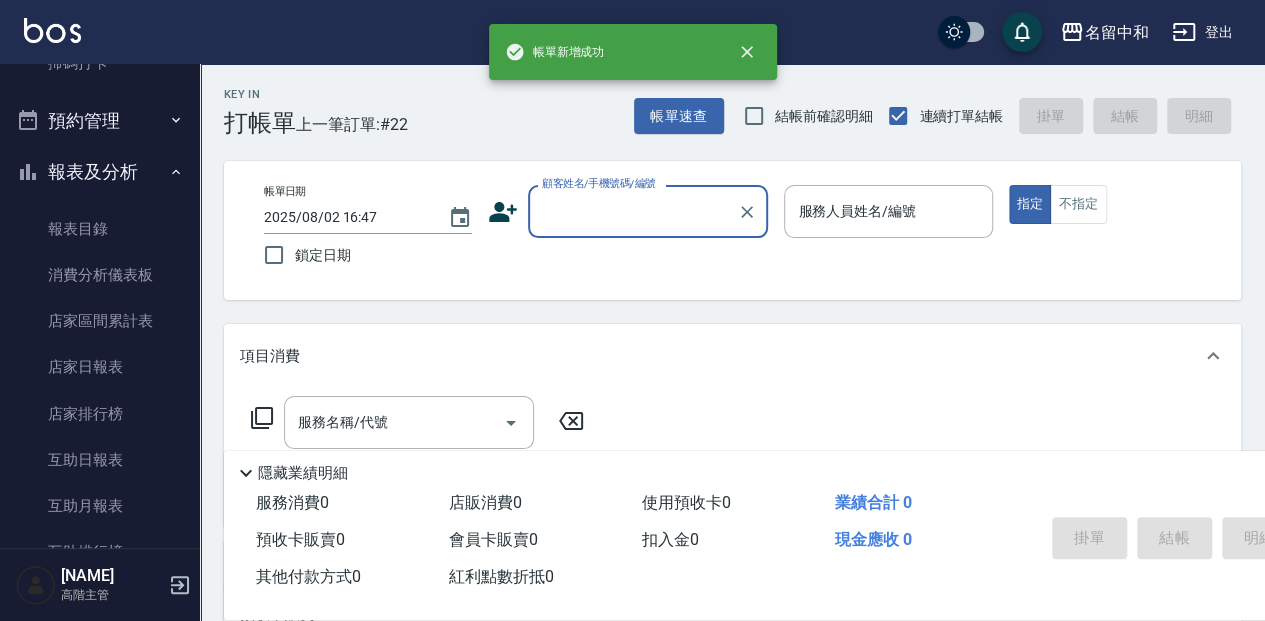 scroll, scrollTop: 0, scrollLeft: 0, axis: both 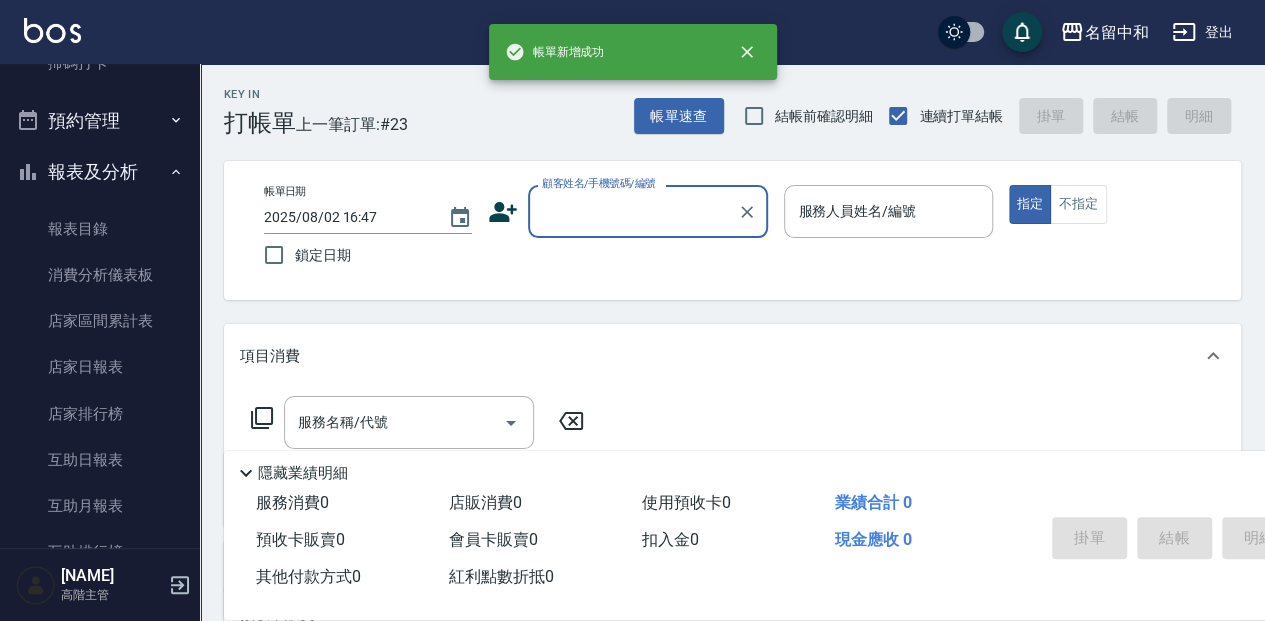 click on "顧客姓名/手機號碼/編號" at bounding box center (633, 211) 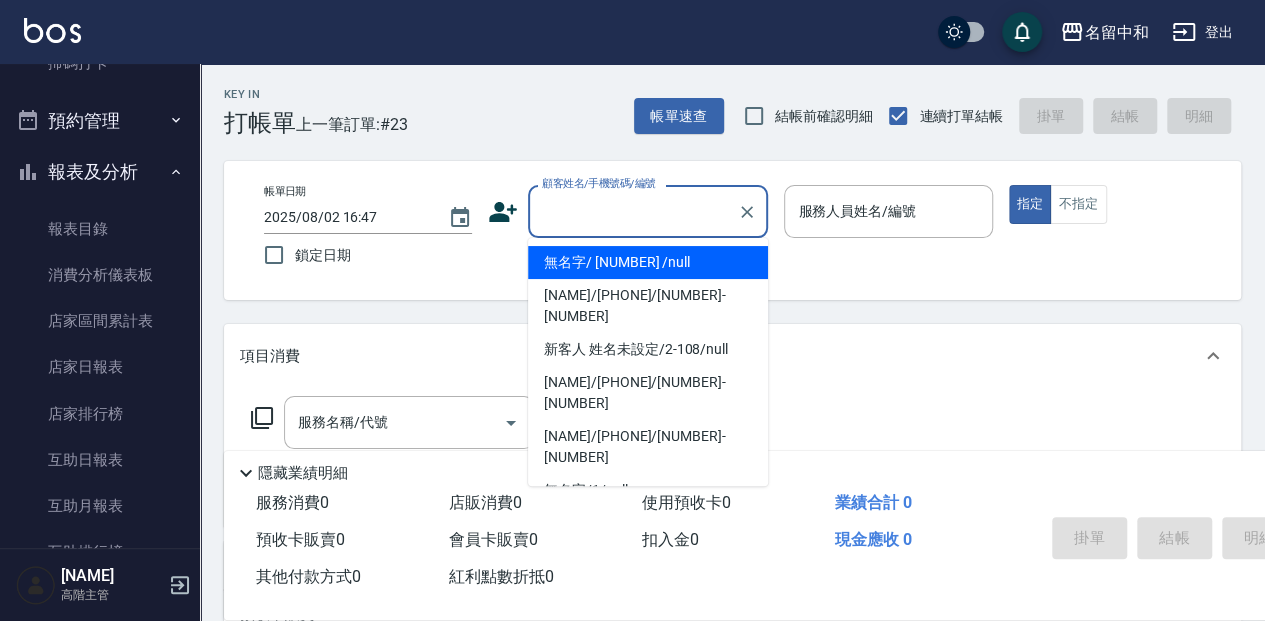 click on "無名字/ [NUMBER] /null" at bounding box center (648, 262) 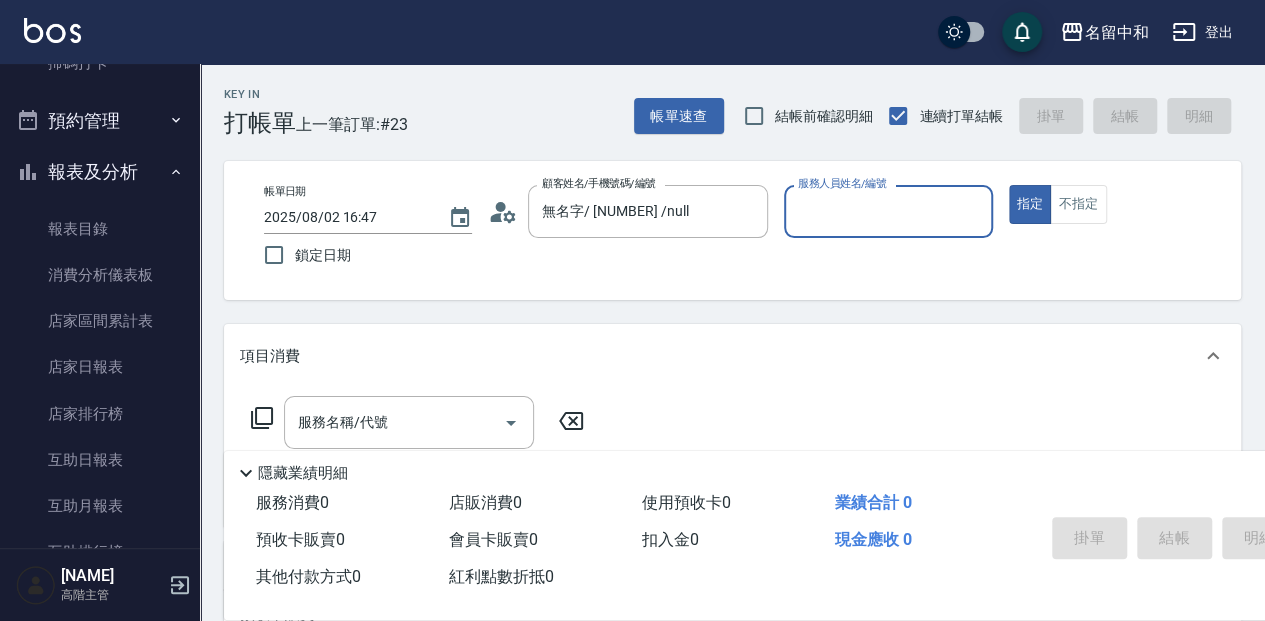 click on "服務人員姓名/編號" at bounding box center [888, 211] 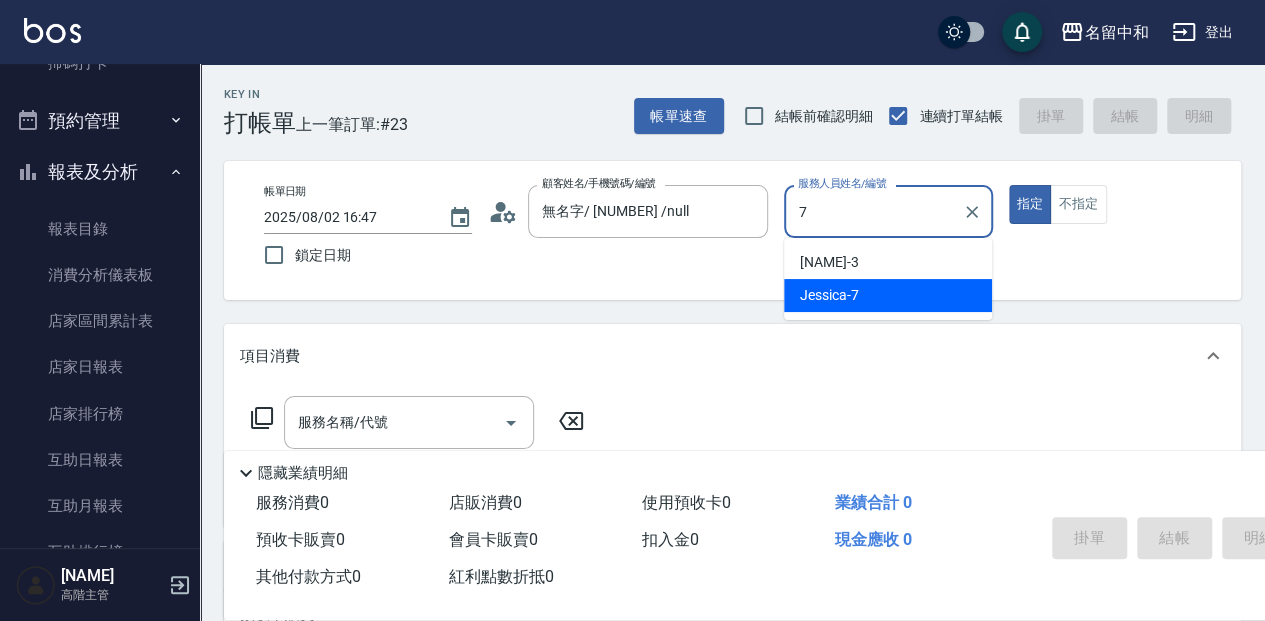 type on "[NAME]-[NUMBER]" 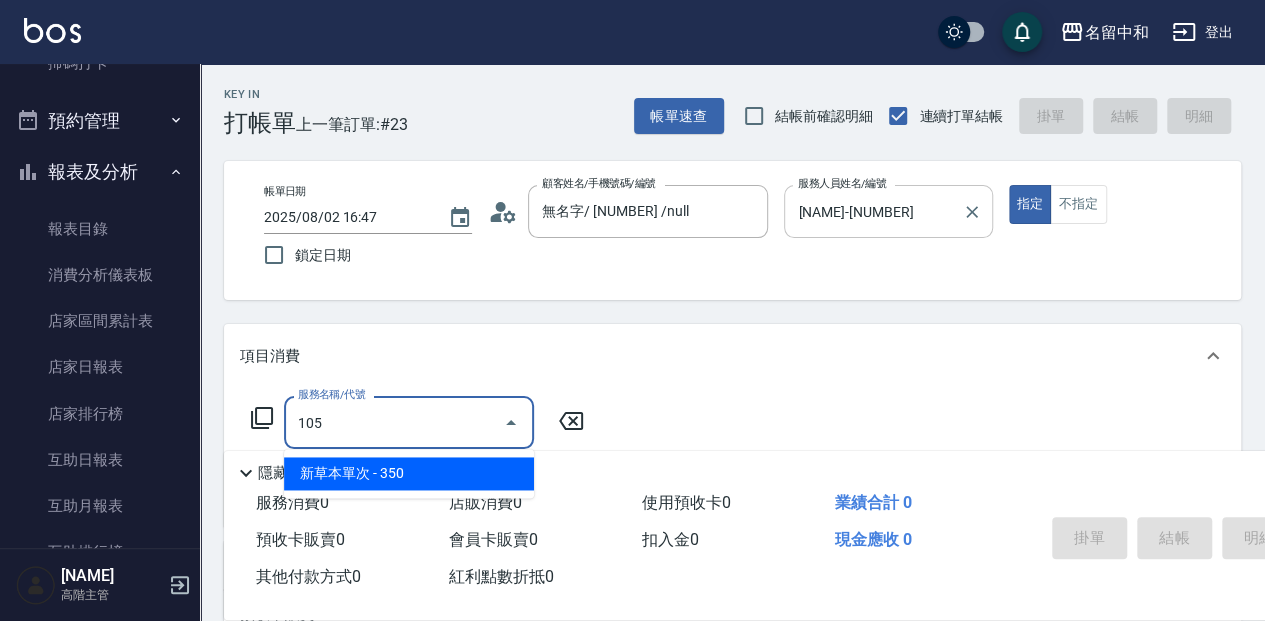 type on "[NAME][NUMBER]" 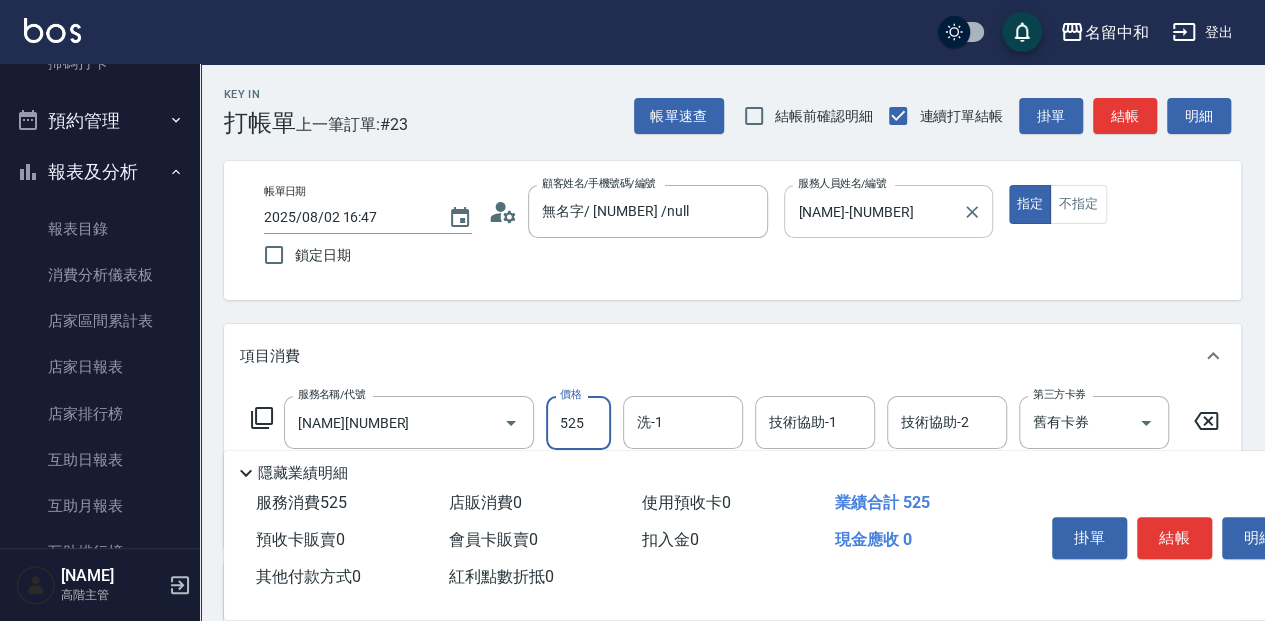 type on "525" 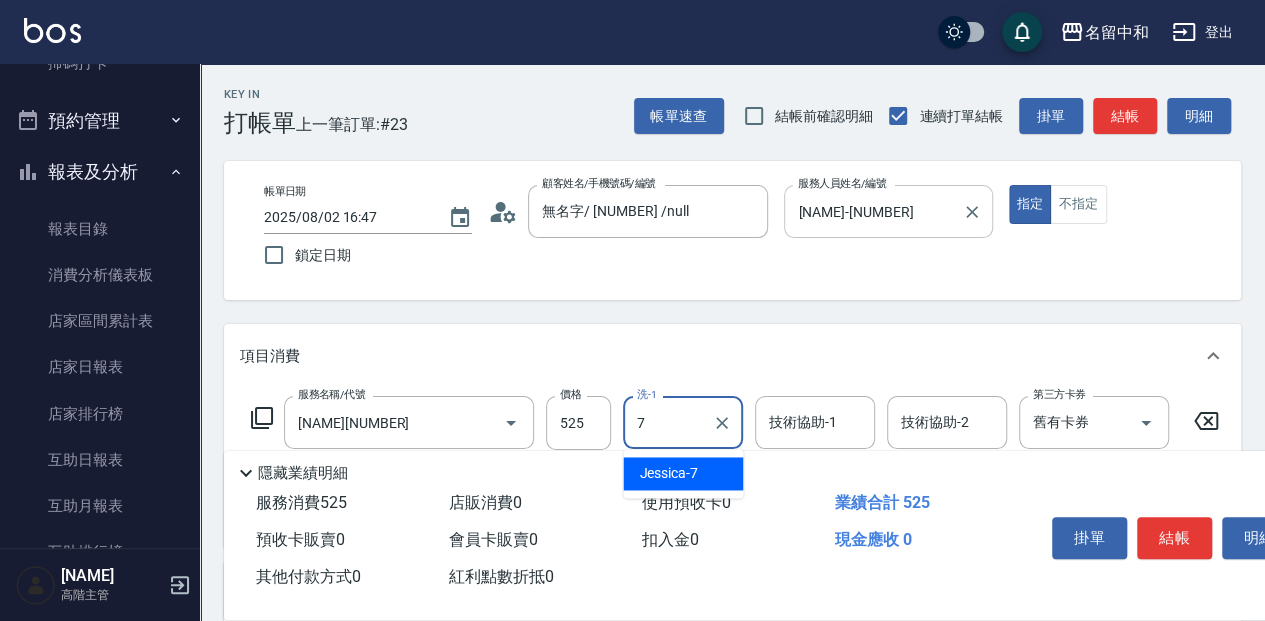 type on "[NAME]-[NUMBER]" 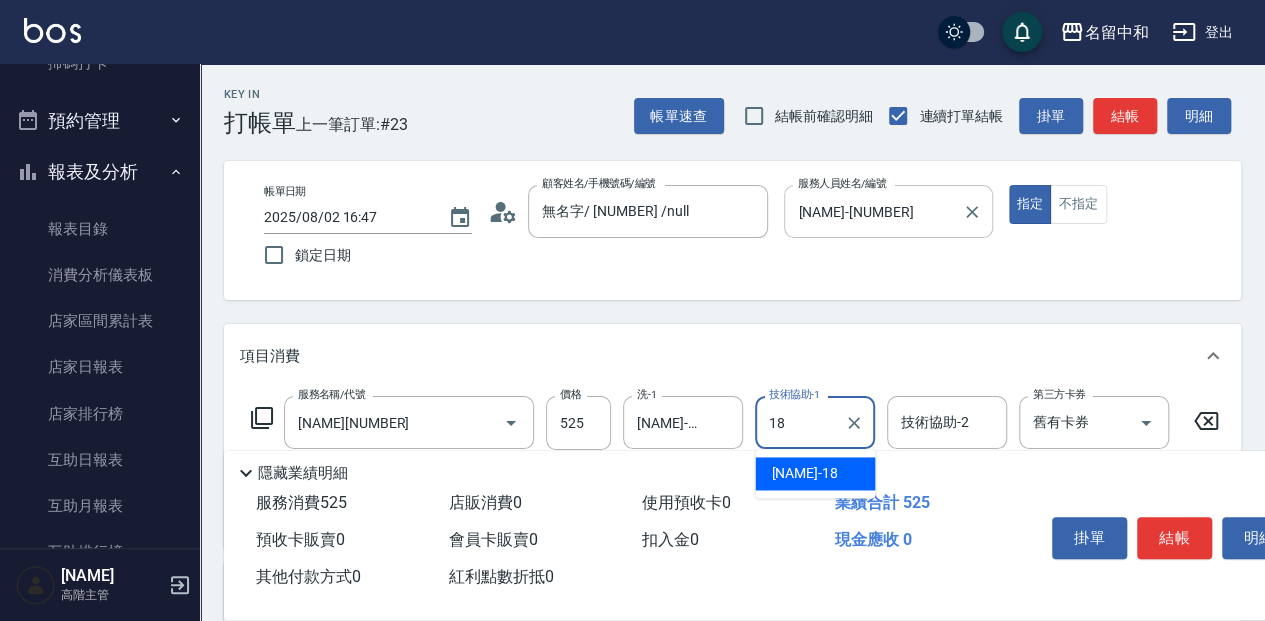 type on "[NAME]-[NUMBER]" 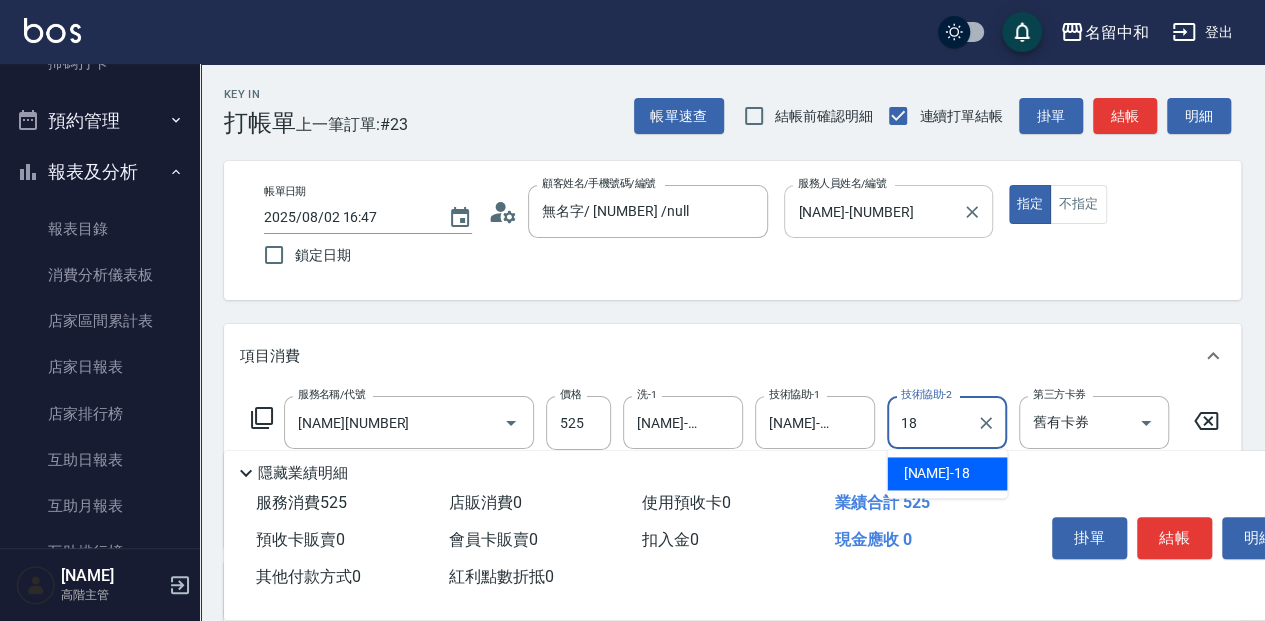 type on "[NAME]-[NUMBER]" 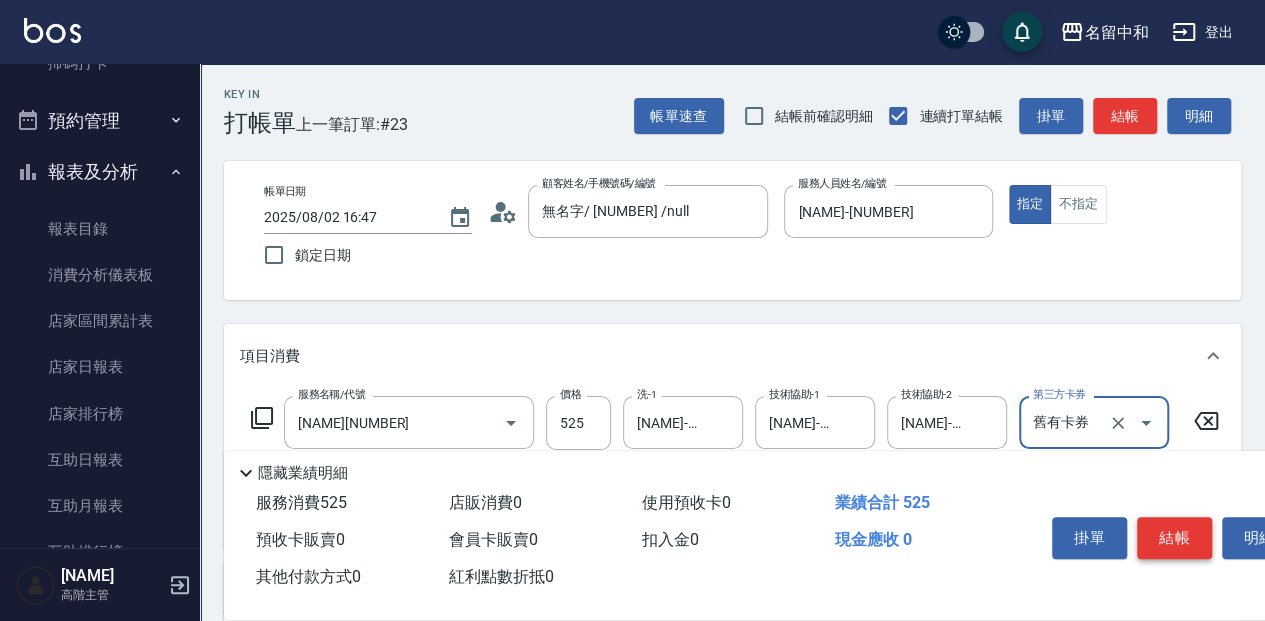 click on "結帳" at bounding box center [1174, 538] 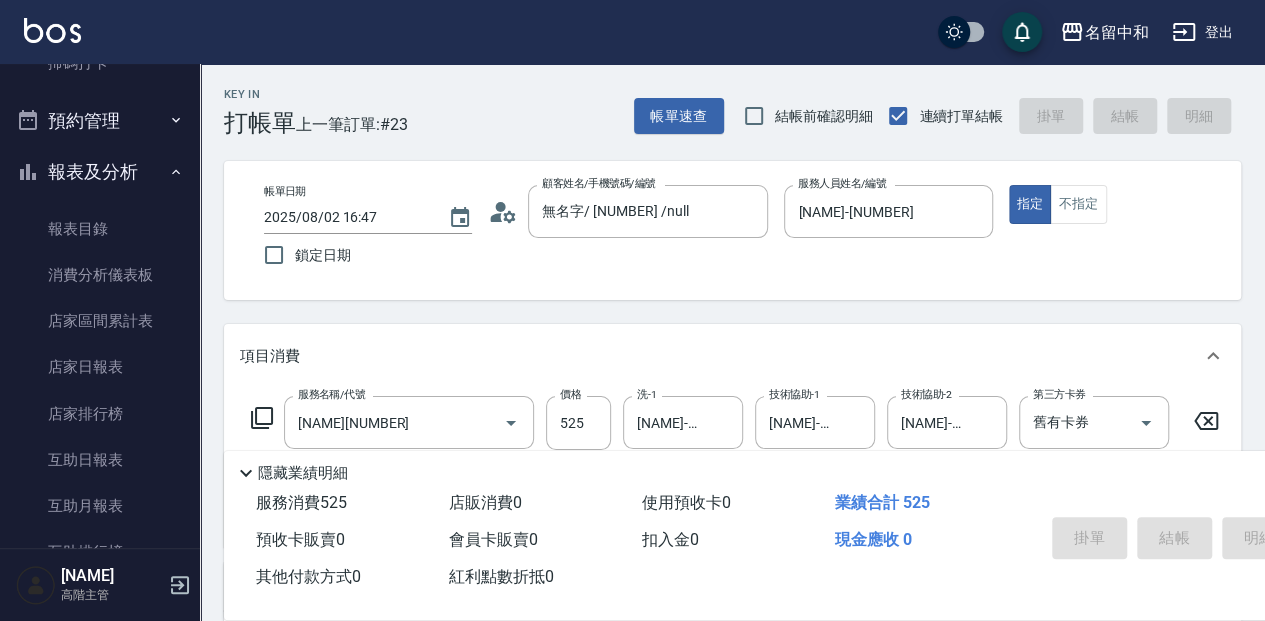 type 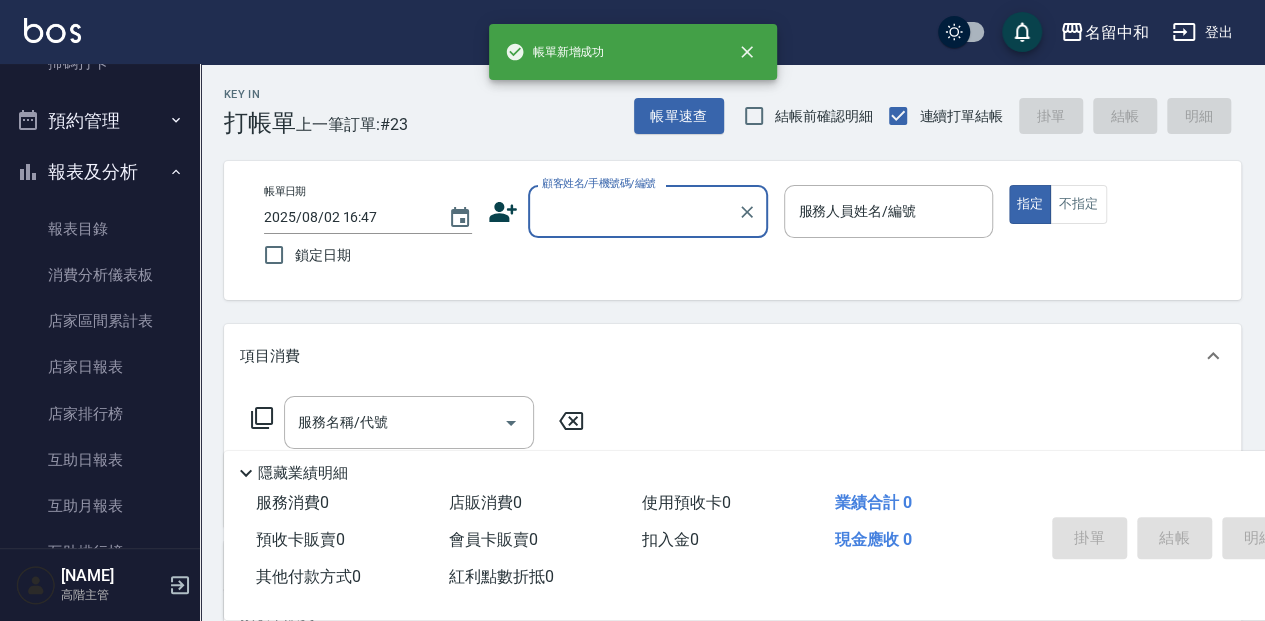 scroll, scrollTop: 0, scrollLeft: 0, axis: both 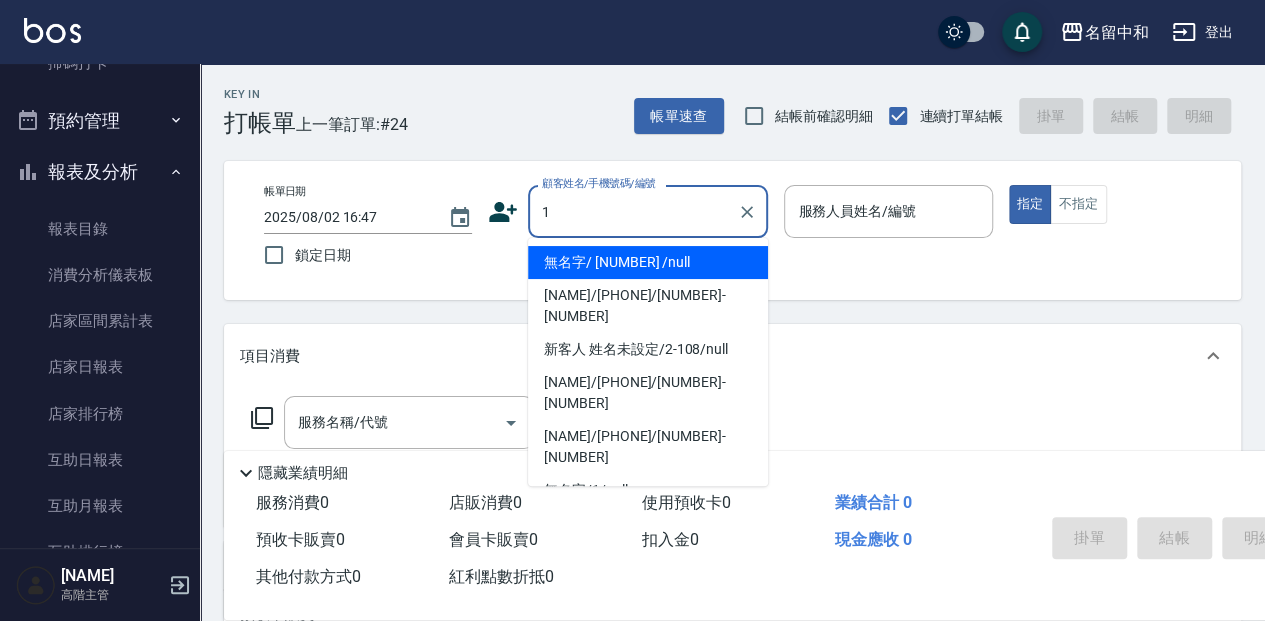 type on "無名字/ [NUMBER] /null" 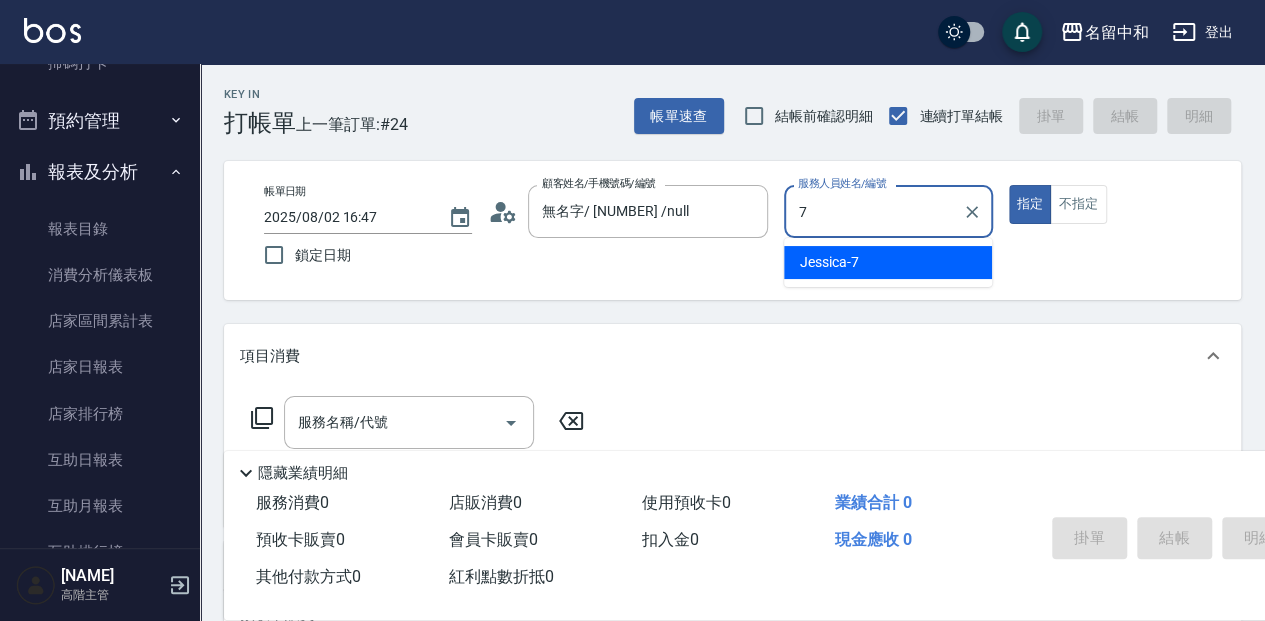 type on "[NAME]-[NUMBER]" 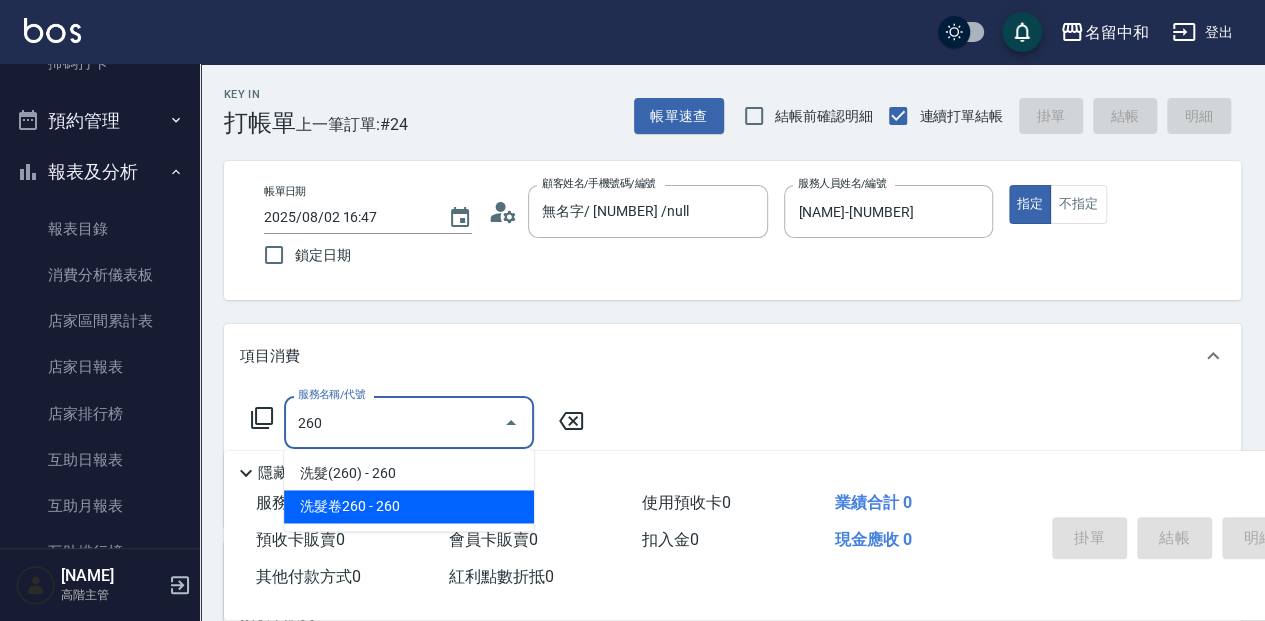 click on "洗髮卷260 - 260" at bounding box center [409, 506] 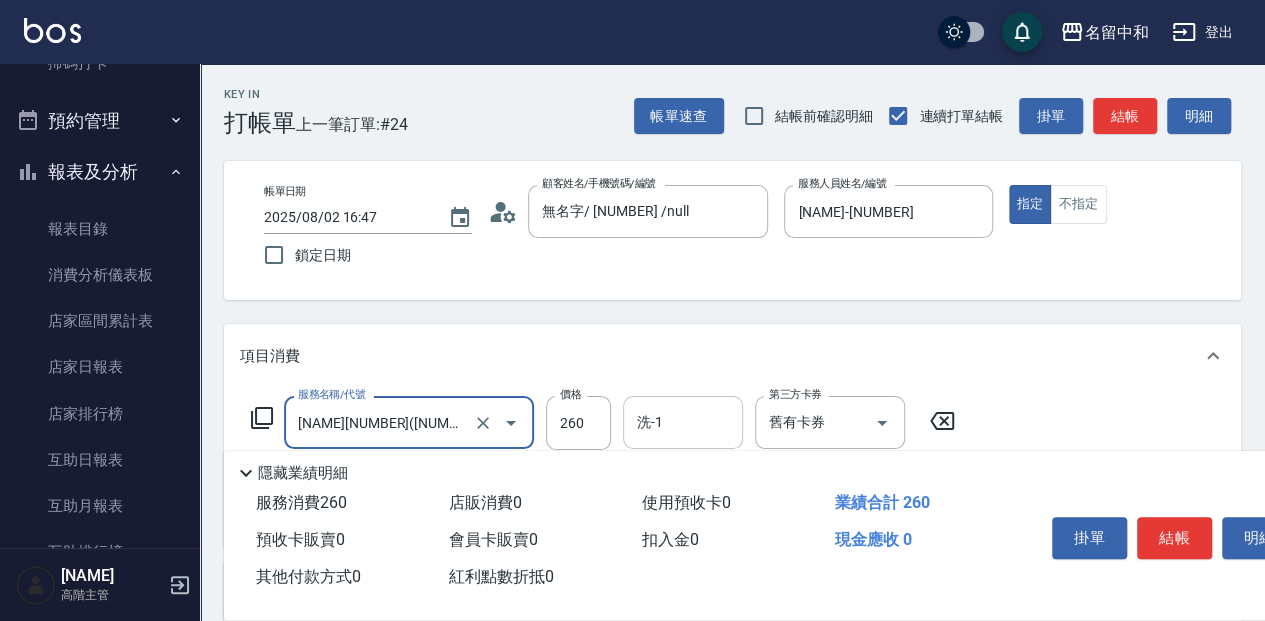 type on "[NAME][NUMBER]([NUMBER])" 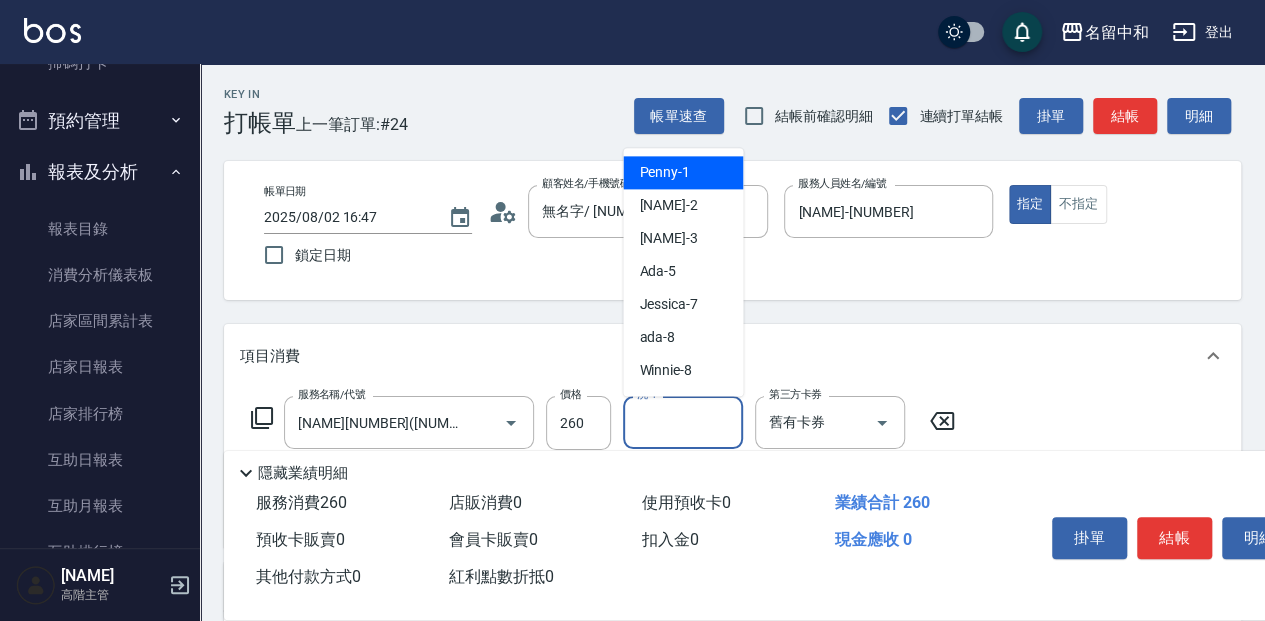 click on "洗-1" at bounding box center (683, 422) 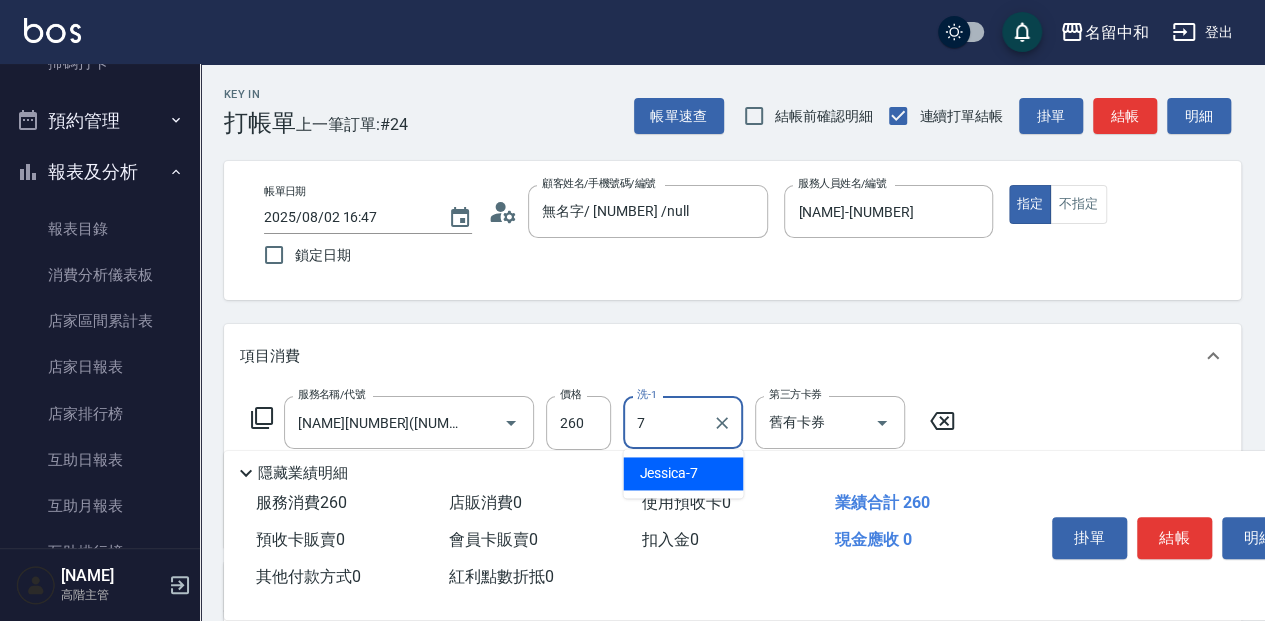 type on "[NAME]-[NUMBER]" 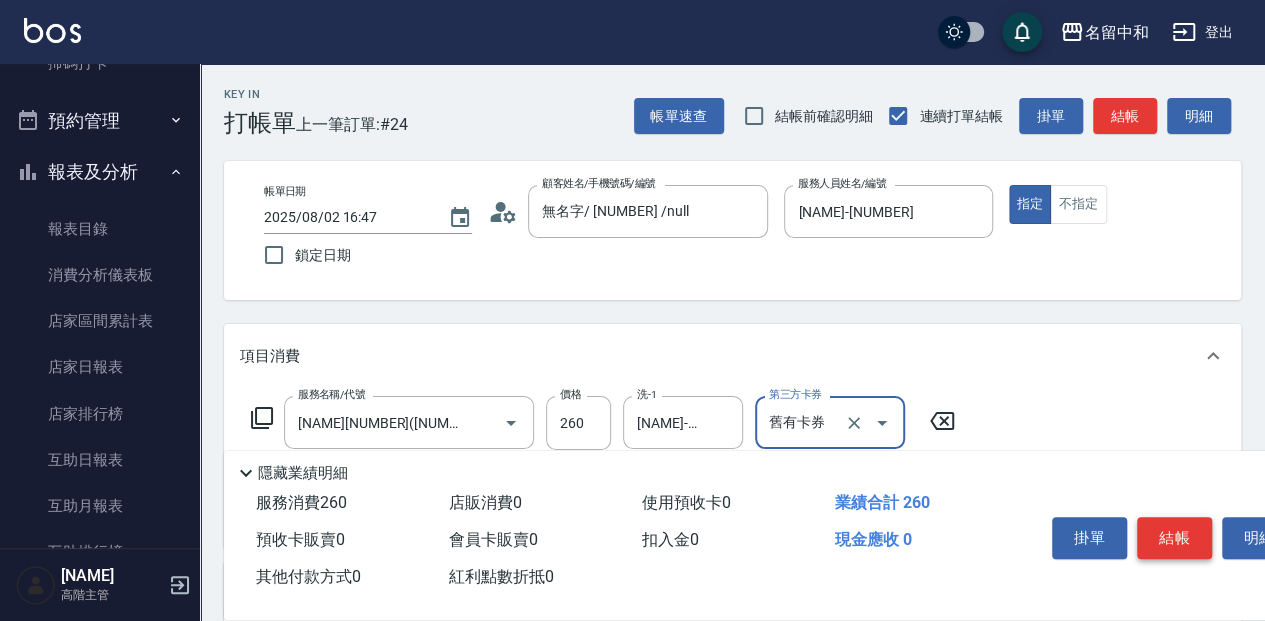 click on "結帳" at bounding box center [1174, 538] 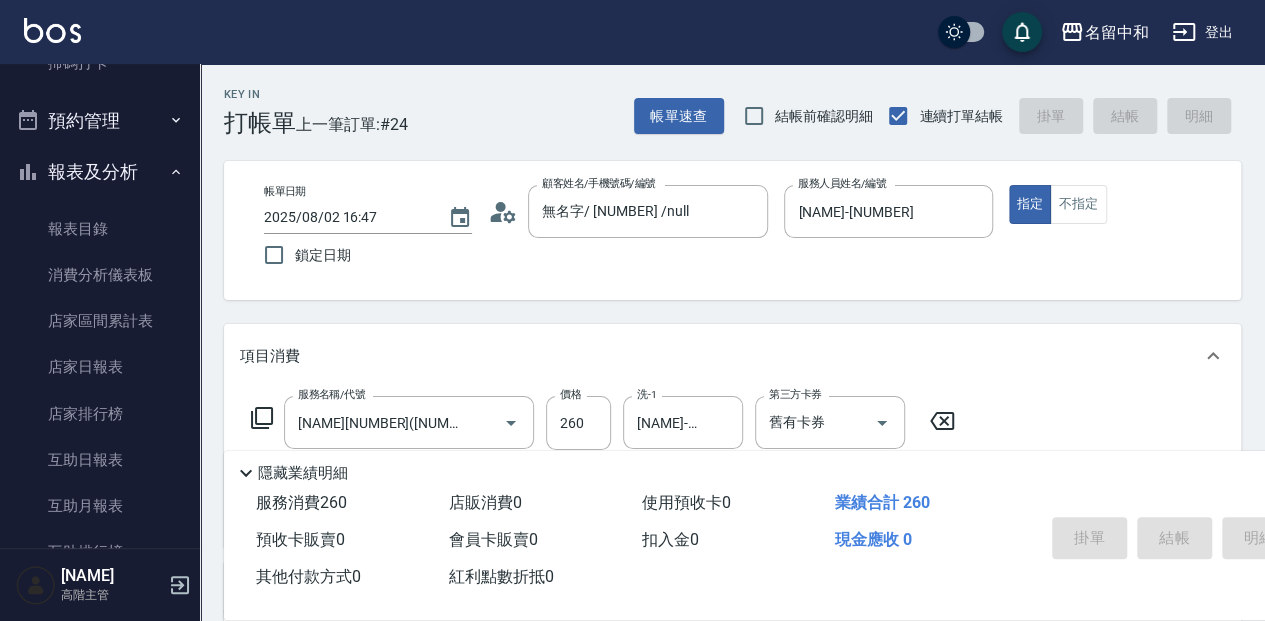 type on "2025/08/02 16:48" 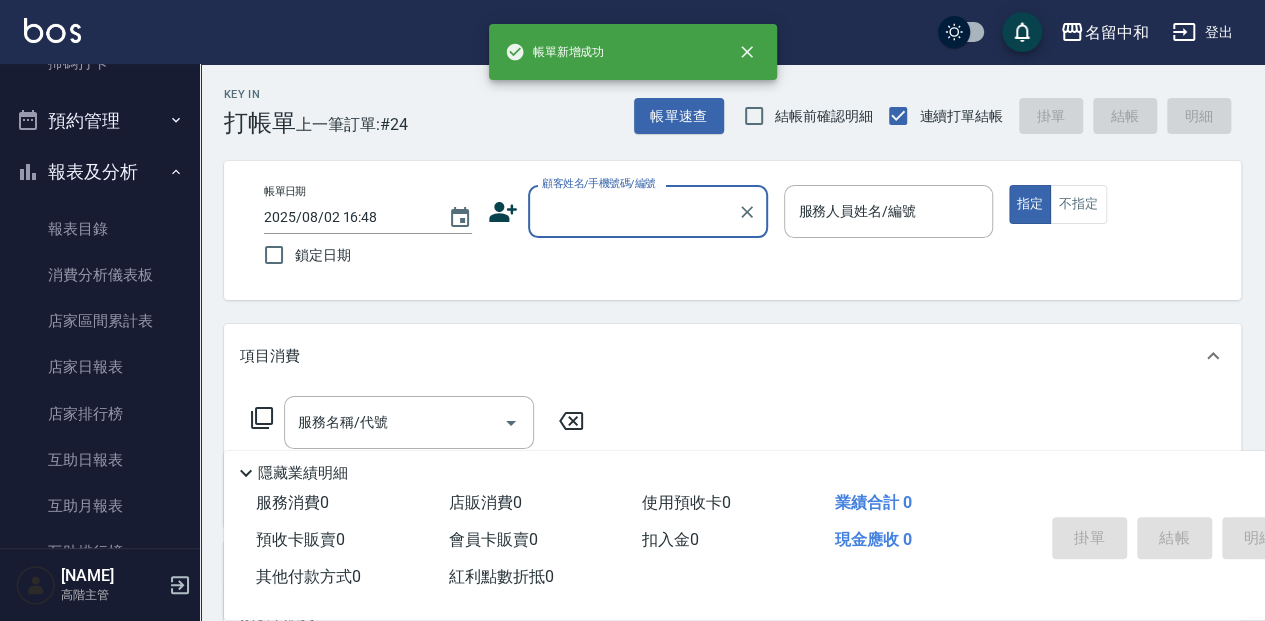 scroll, scrollTop: 0, scrollLeft: 0, axis: both 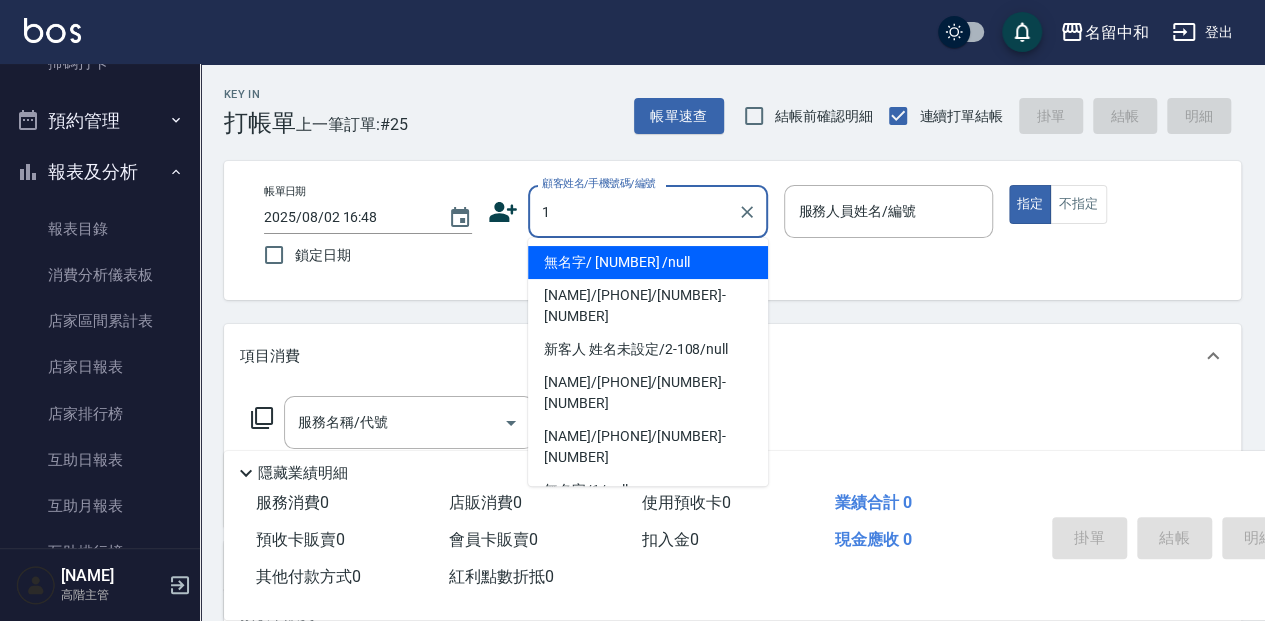 type on "無名字/ [NUMBER] /null" 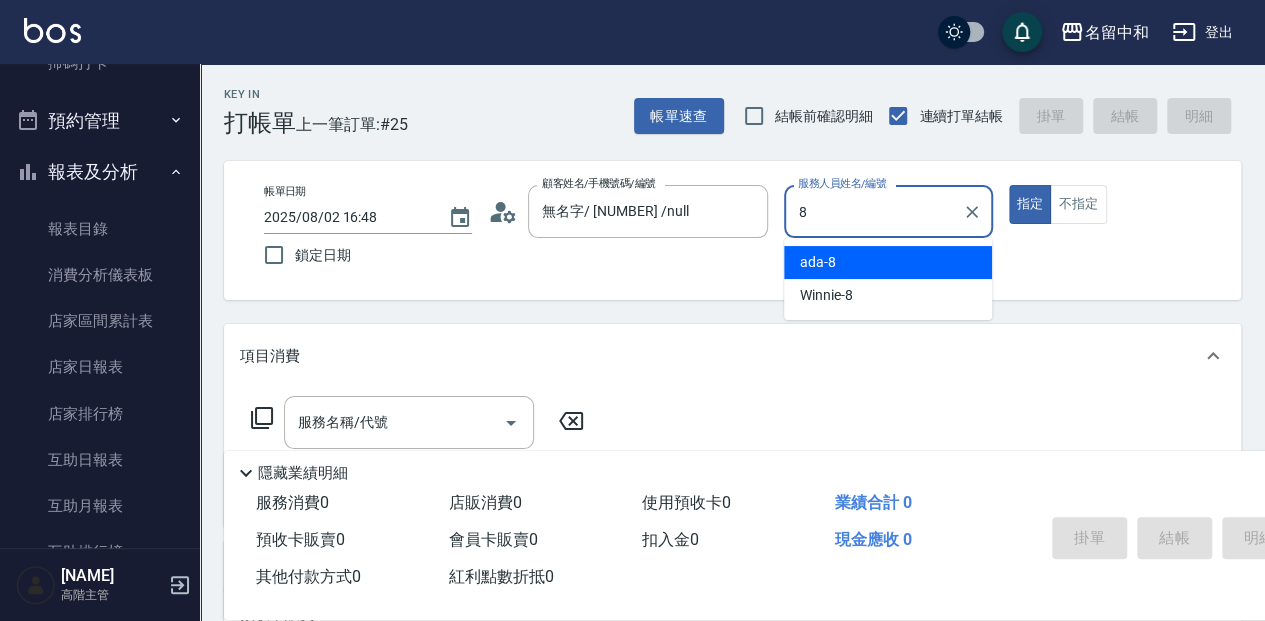 type on "[NAME]-[NUMBER]" 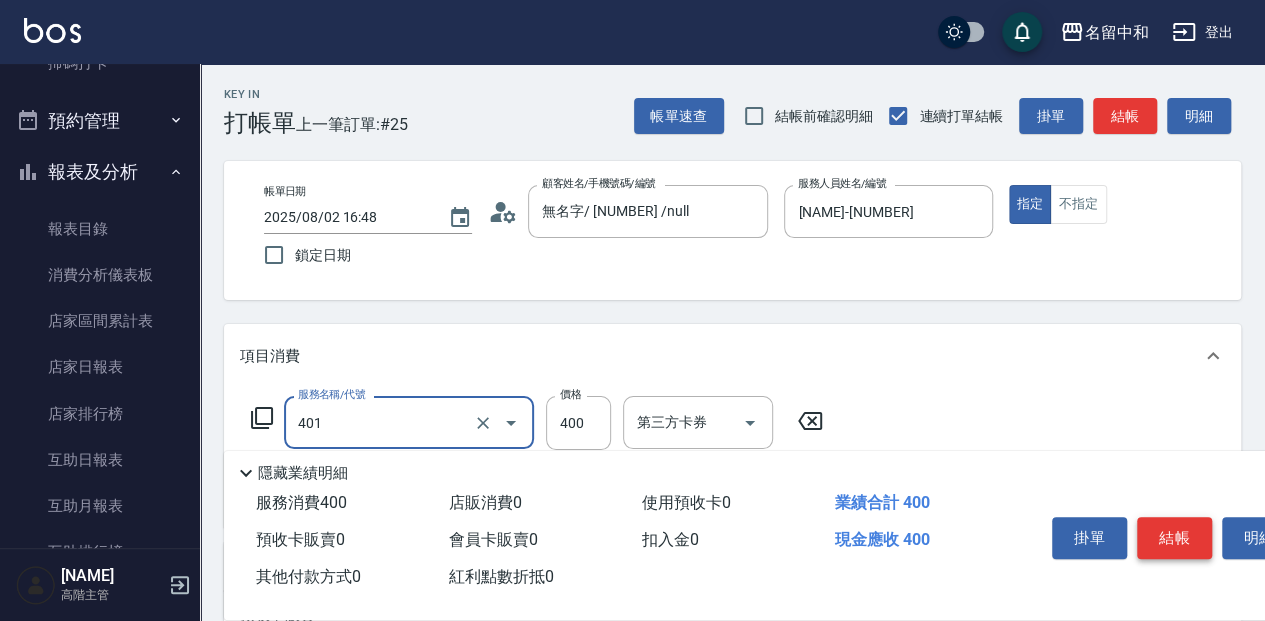 type on "剪髮(400)(401)" 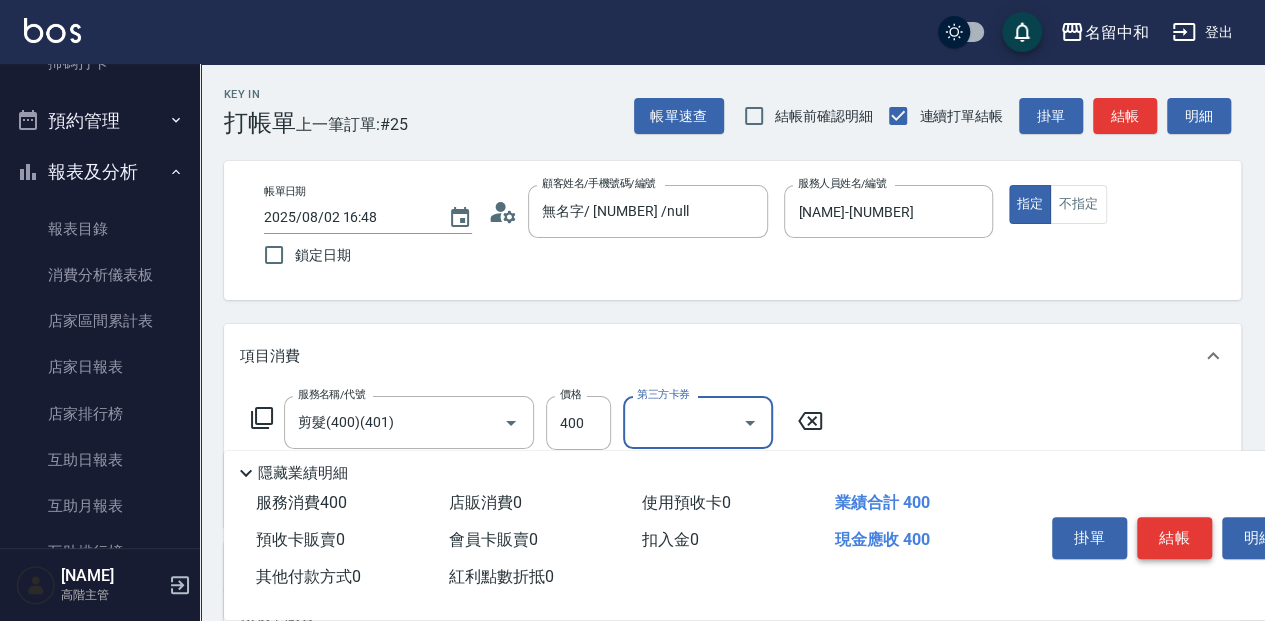 click on "結帳" at bounding box center (1174, 538) 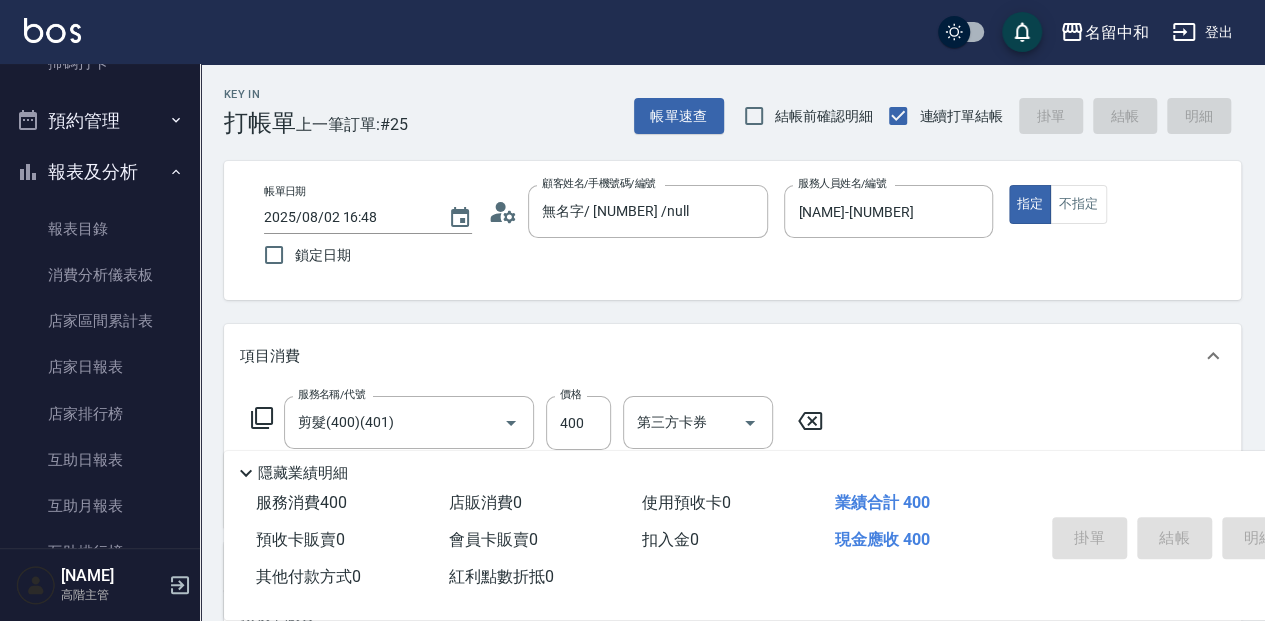 type 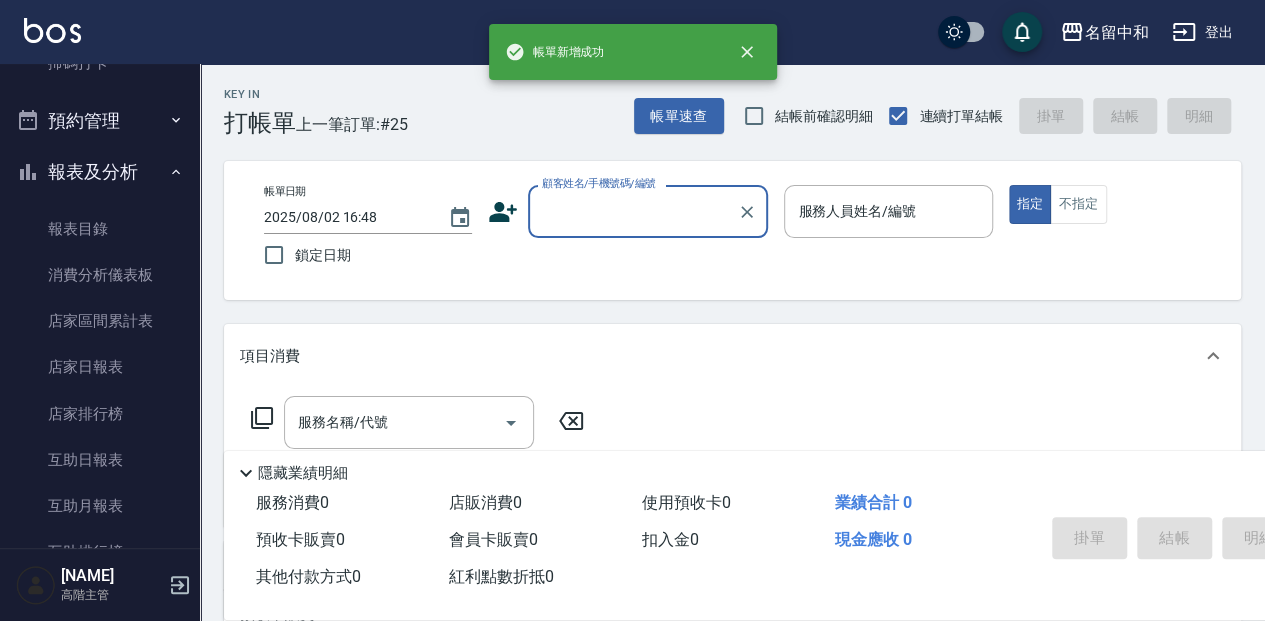 scroll, scrollTop: 0, scrollLeft: 0, axis: both 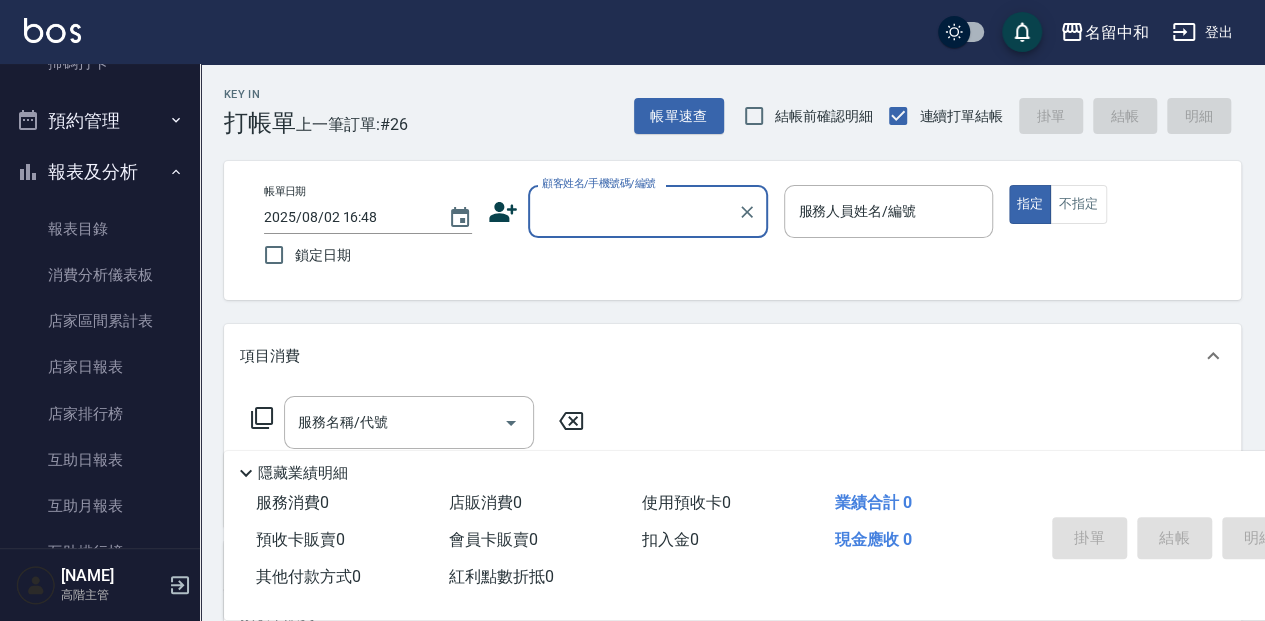 drag, startPoint x: 624, startPoint y: 198, endPoint x: 625, endPoint y: 208, distance: 10.049875 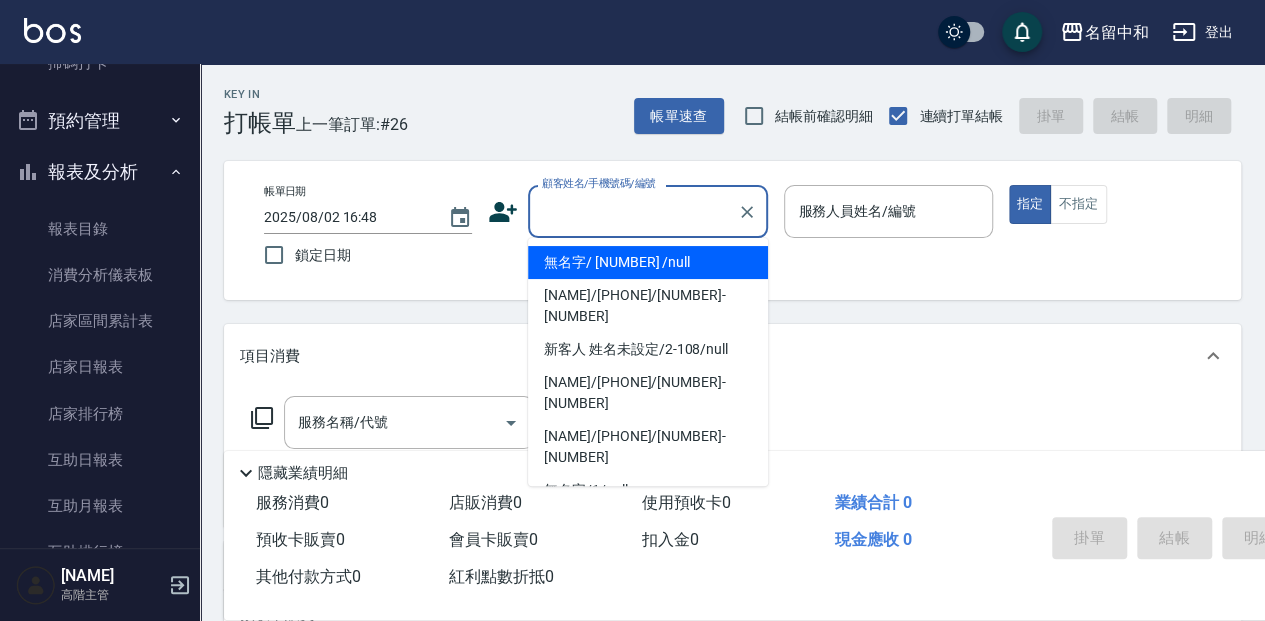 click on "無名字/ [NUMBER] /null" at bounding box center (648, 262) 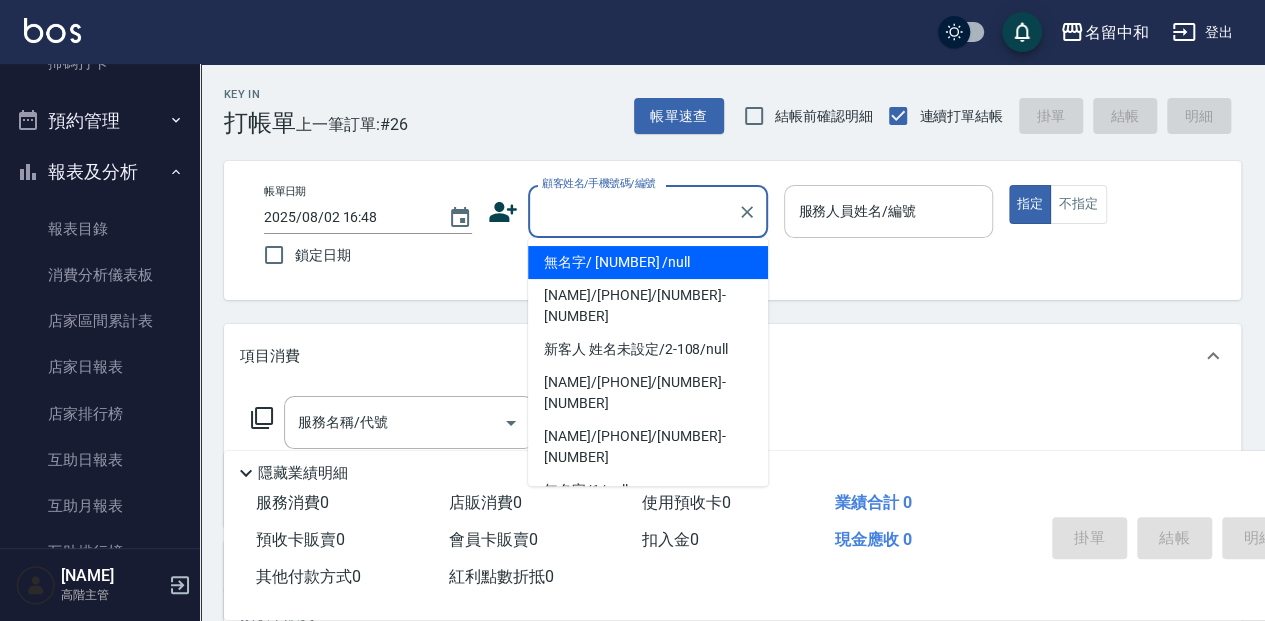 type on "無名字/ [NUMBER] /null" 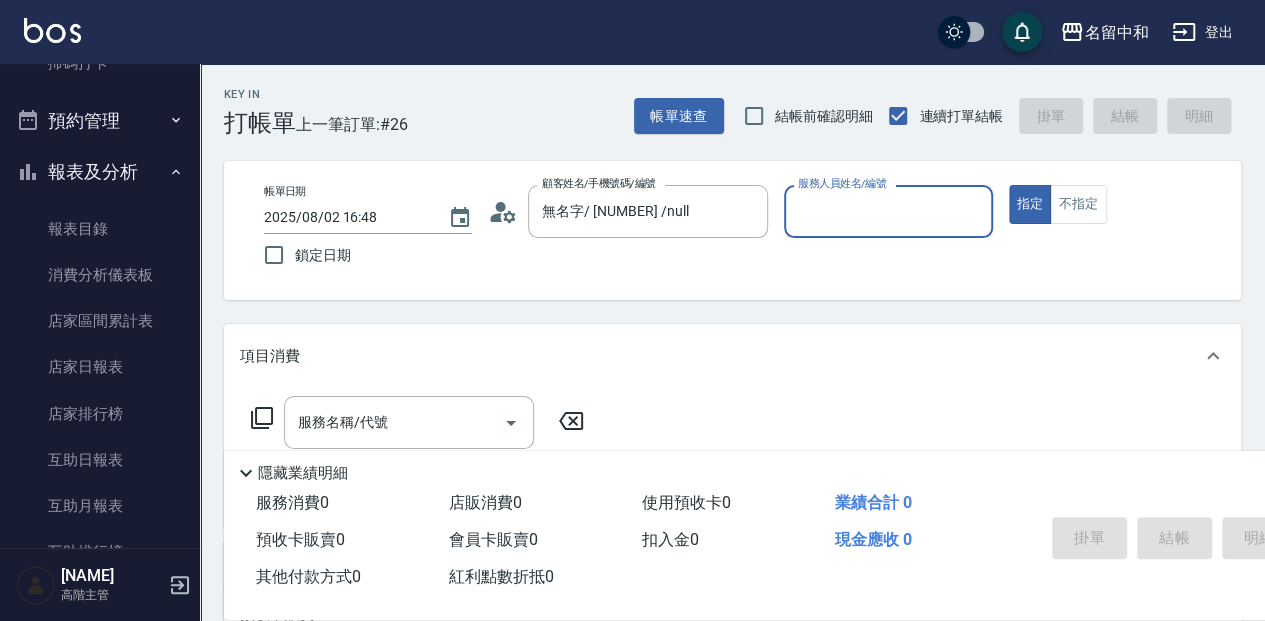 click on "服務人員姓名/編號" at bounding box center [888, 211] 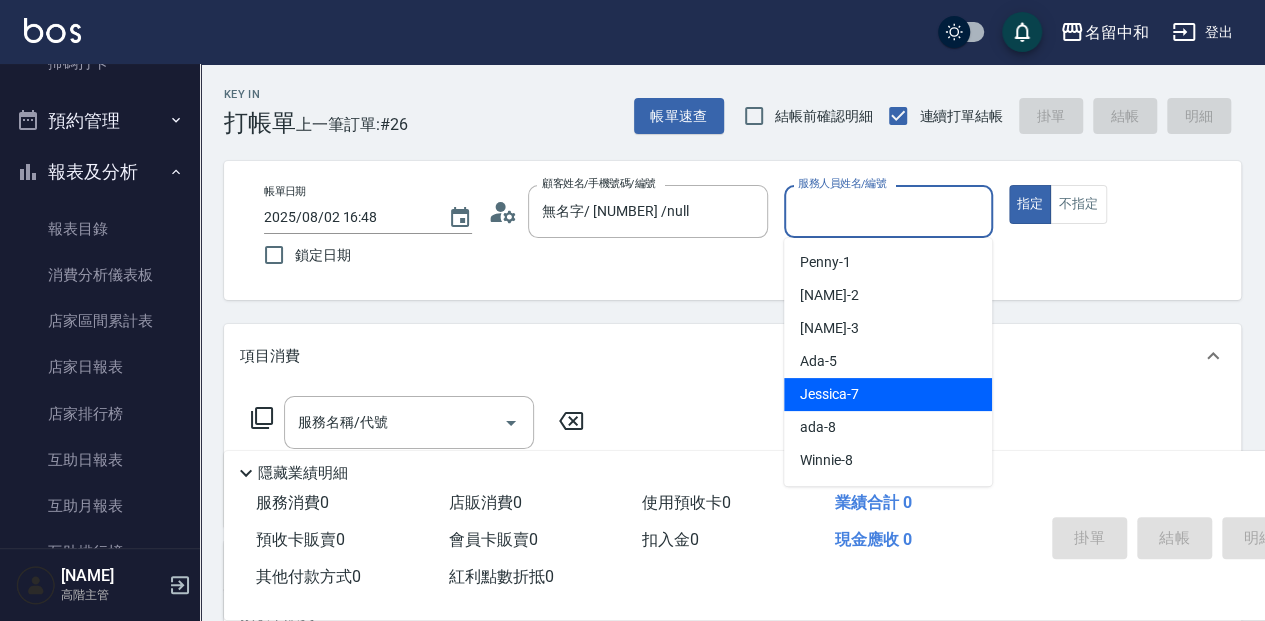 click on "[NAME]-[NUMBER]" at bounding box center (888, 394) 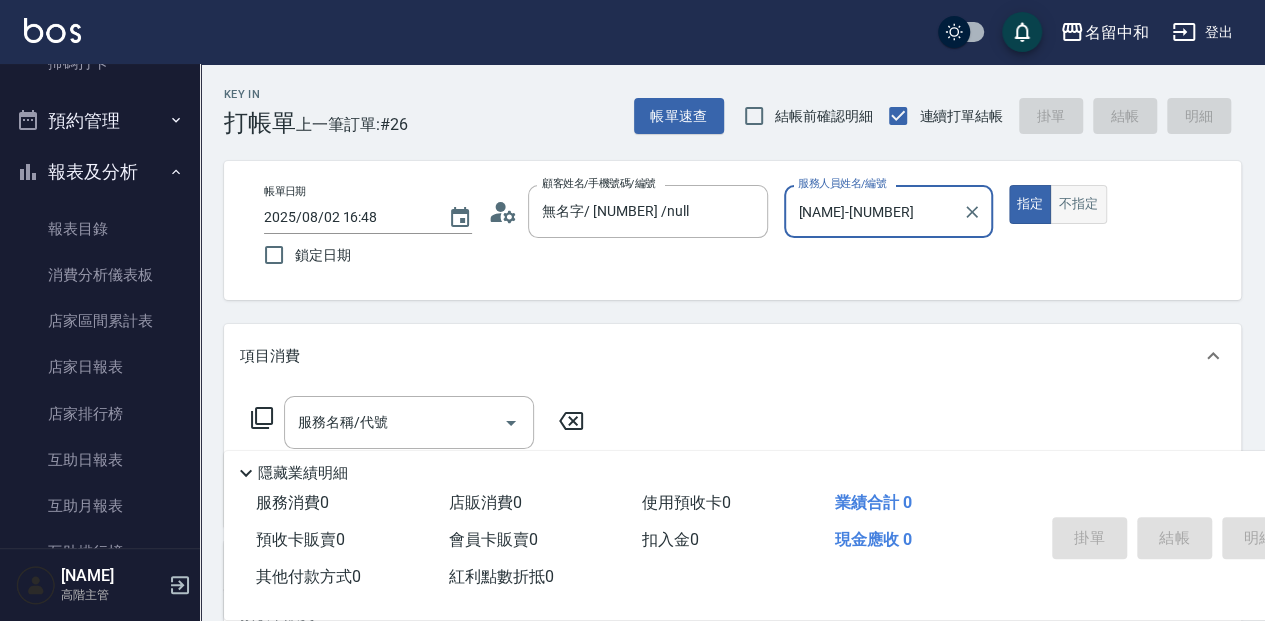 click on "不指定" at bounding box center (1078, 204) 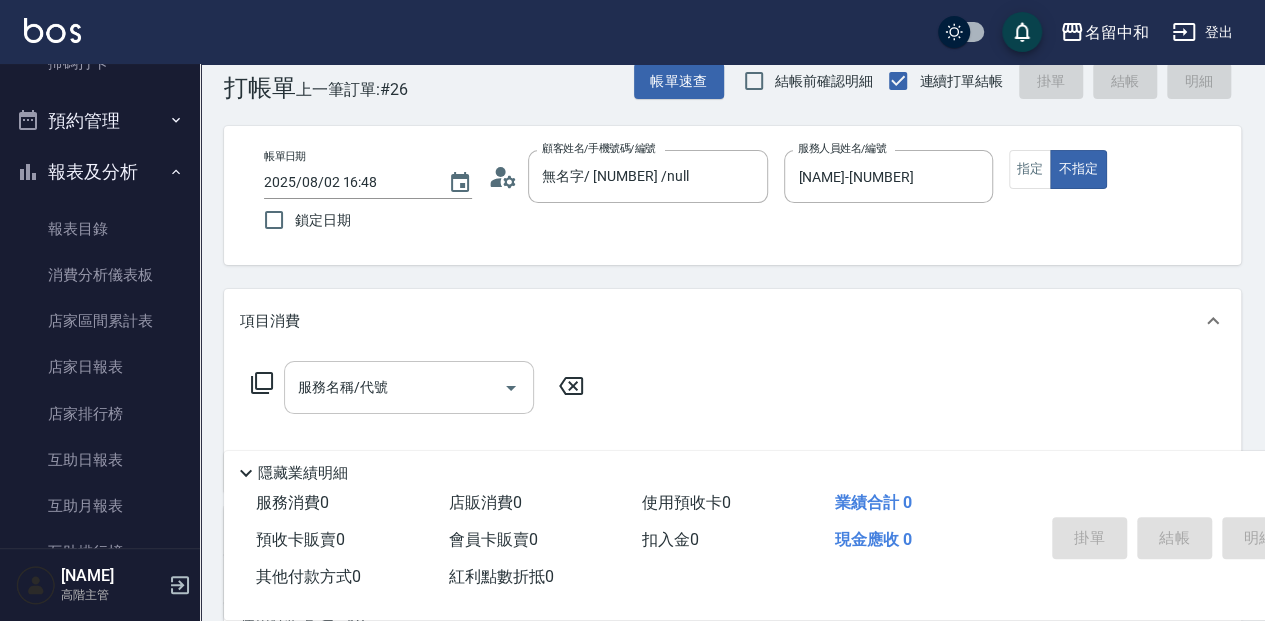 scroll, scrollTop: 66, scrollLeft: 0, axis: vertical 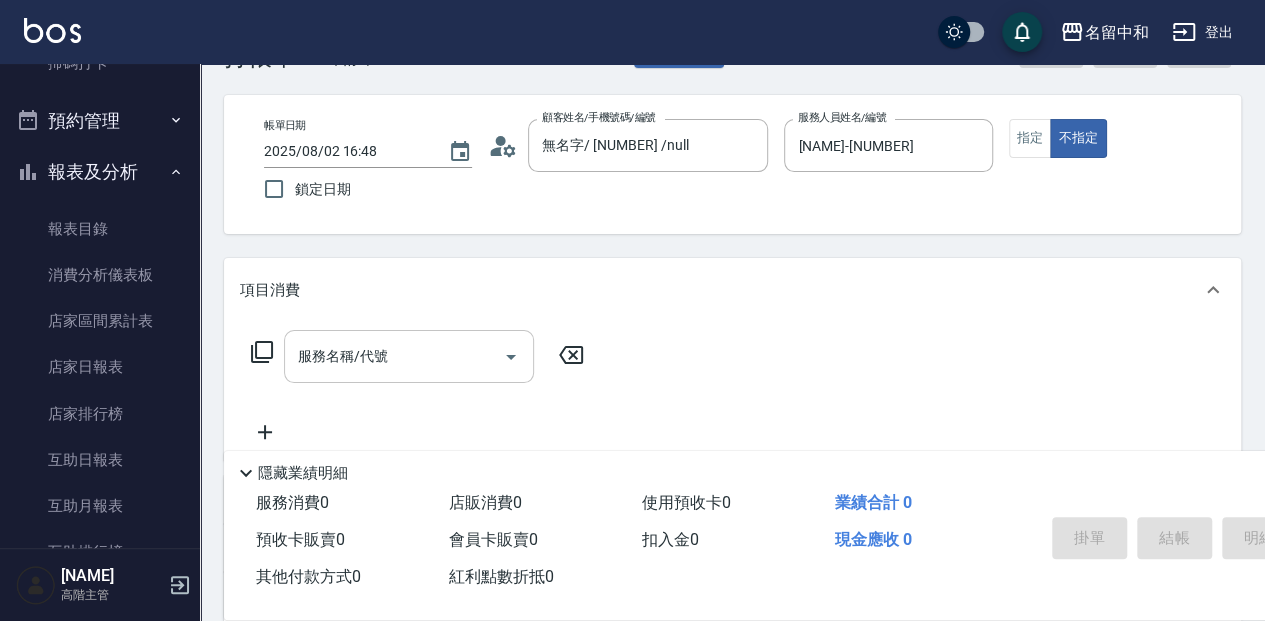 click on "服務名稱/代號" at bounding box center [394, 356] 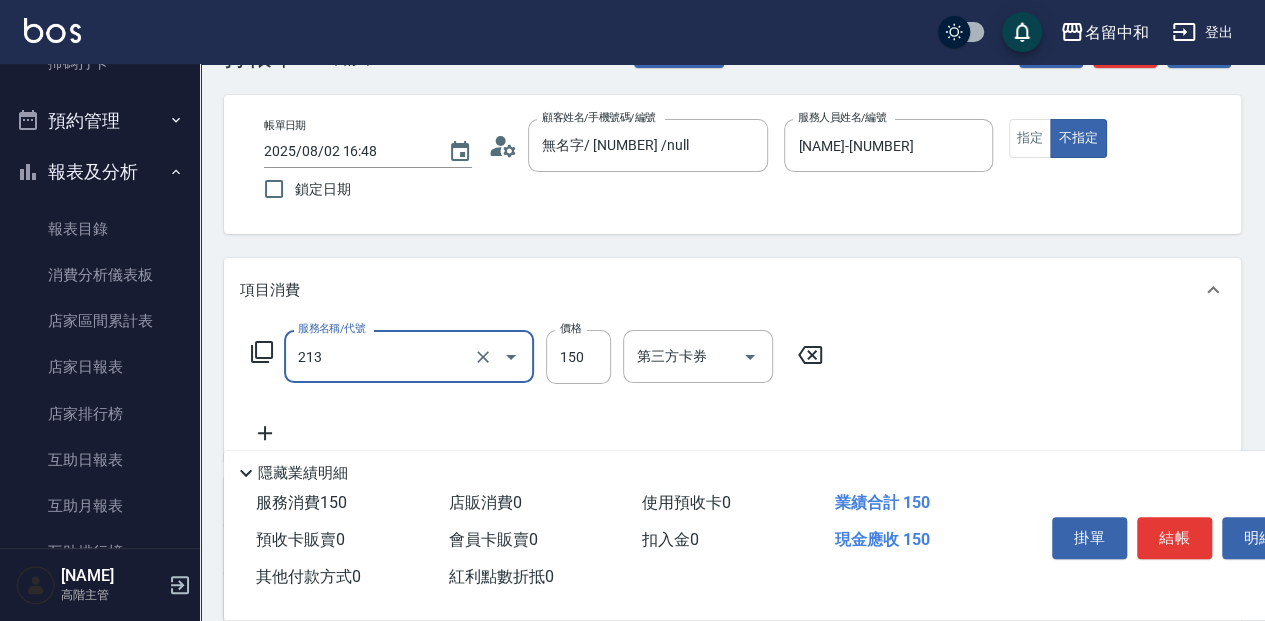 type on "[NAME][NUMBER]([NUMBER])" 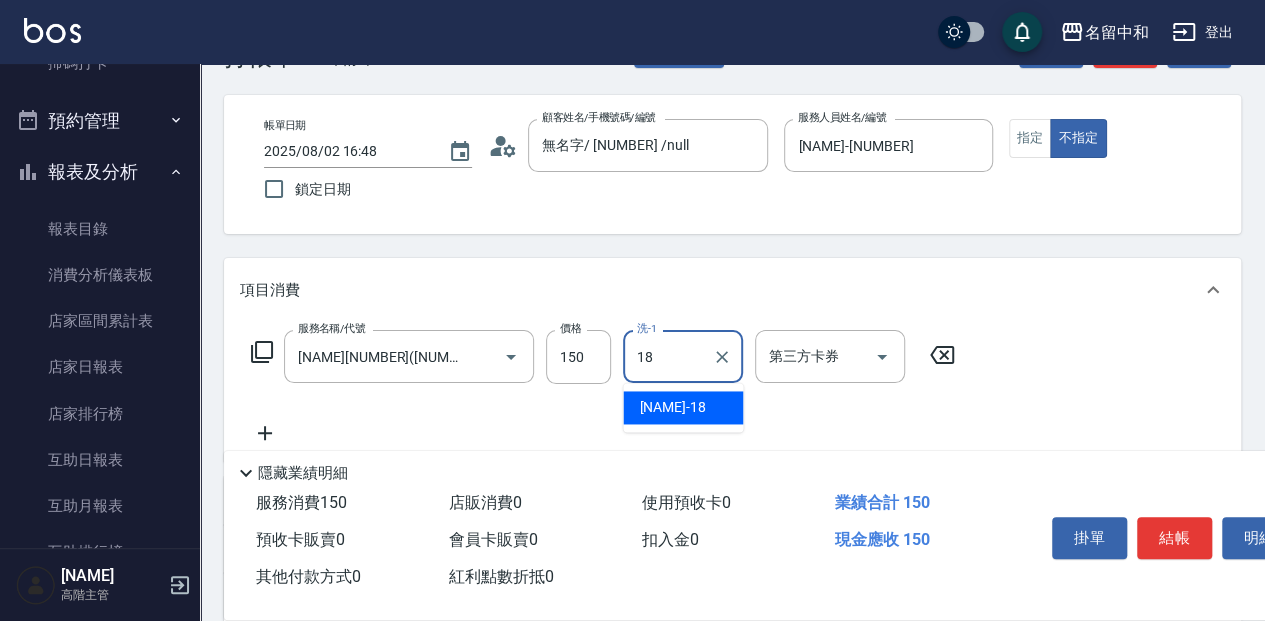 type on "[NAME]-[NUMBER]" 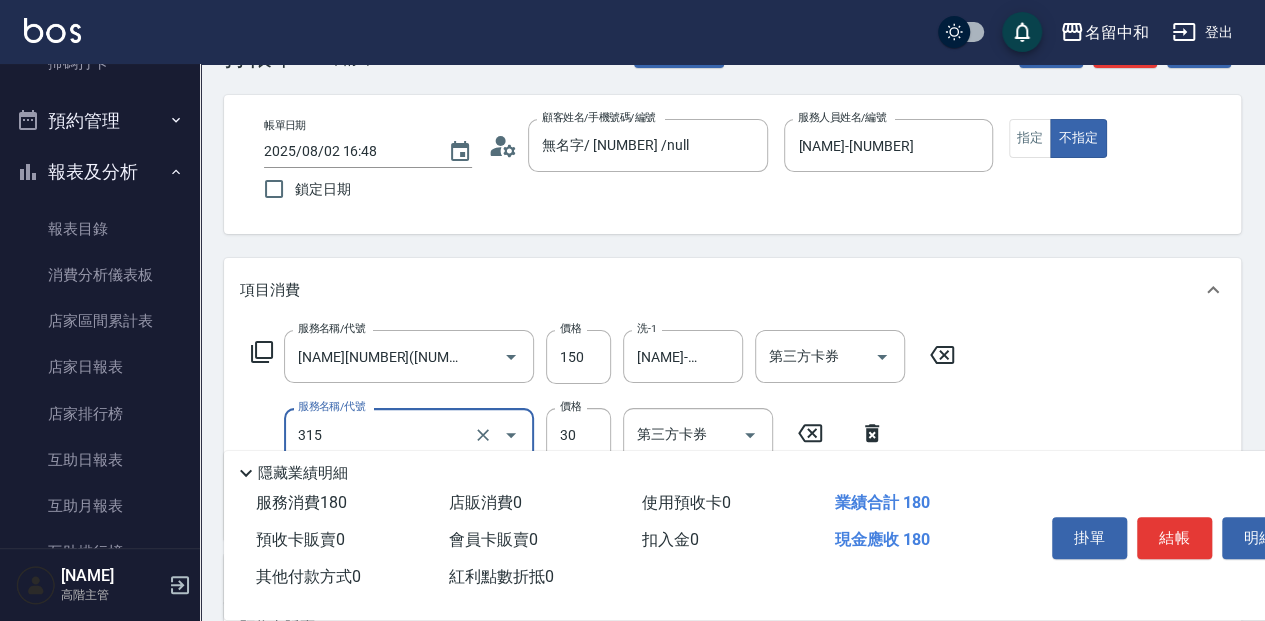 type on "[NAME]([NUMBER])" 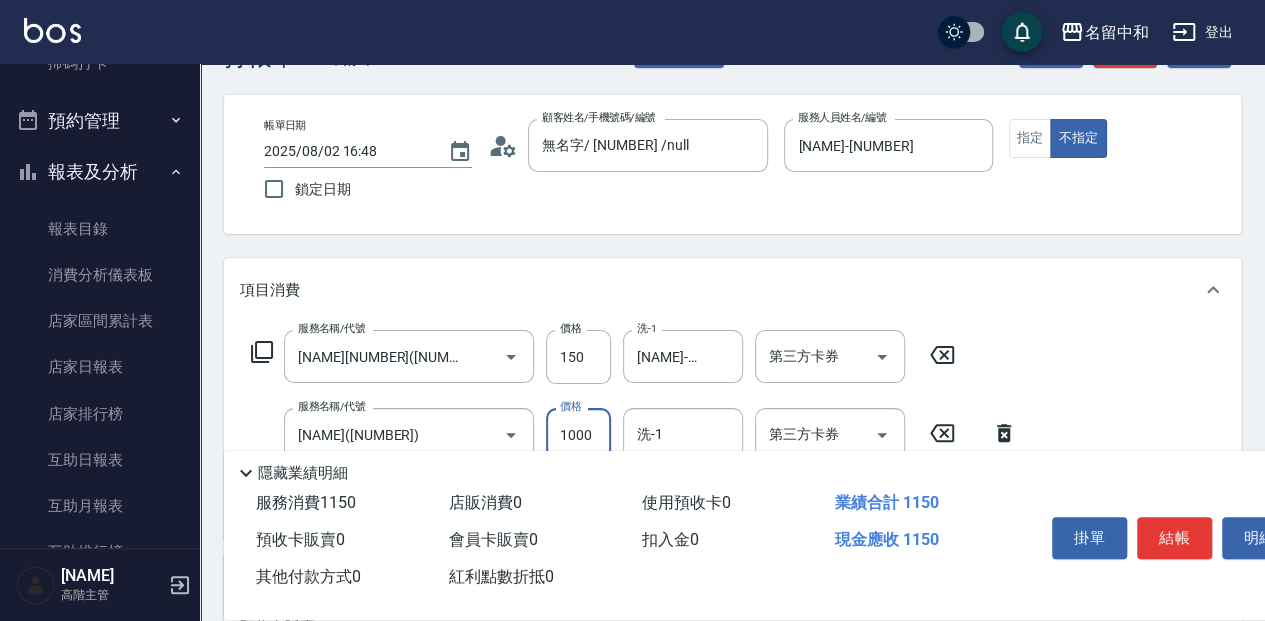 type on "1000" 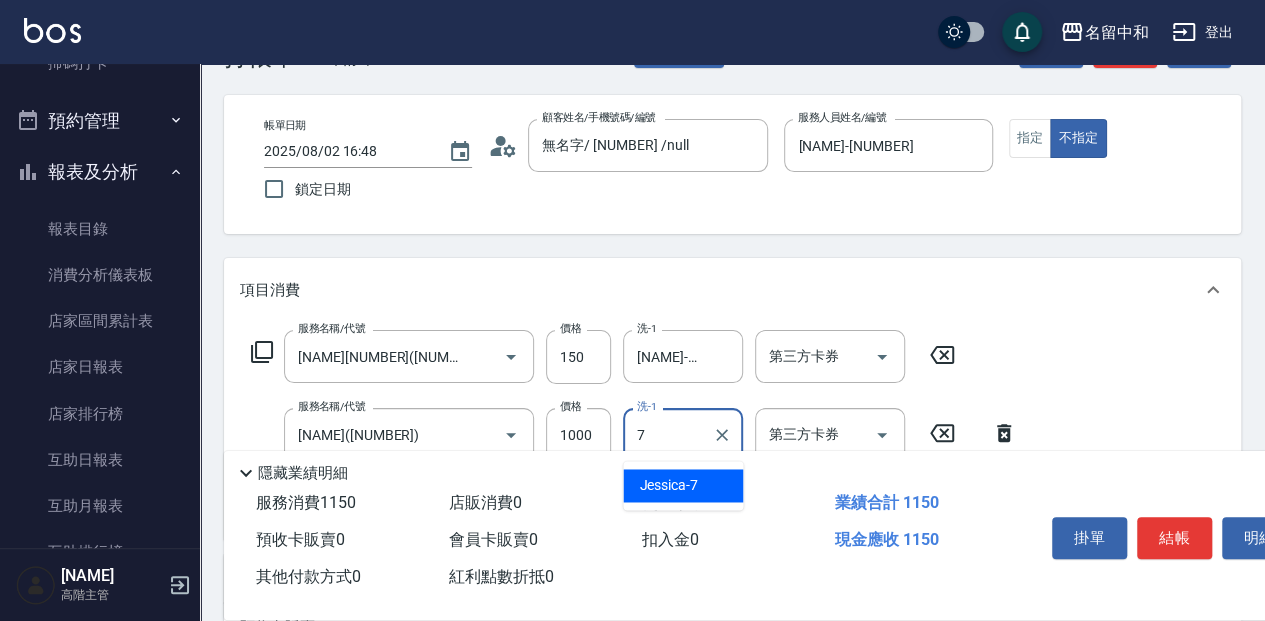 type on "[NAME]-[NUMBER]" 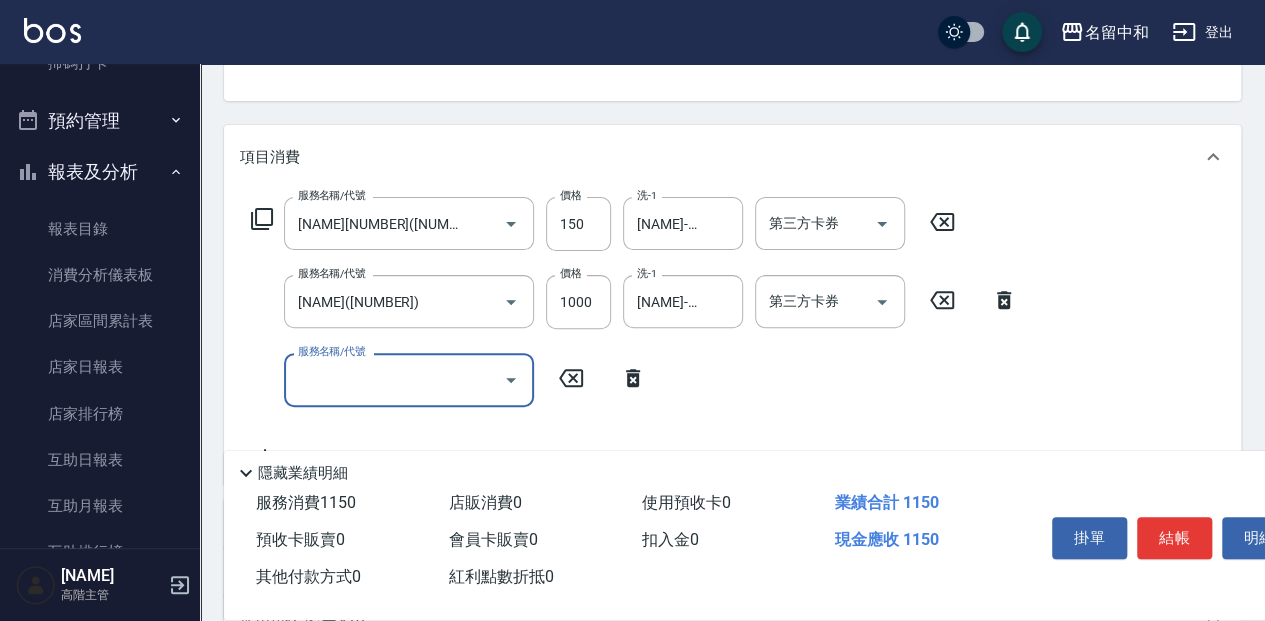 scroll, scrollTop: 200, scrollLeft: 0, axis: vertical 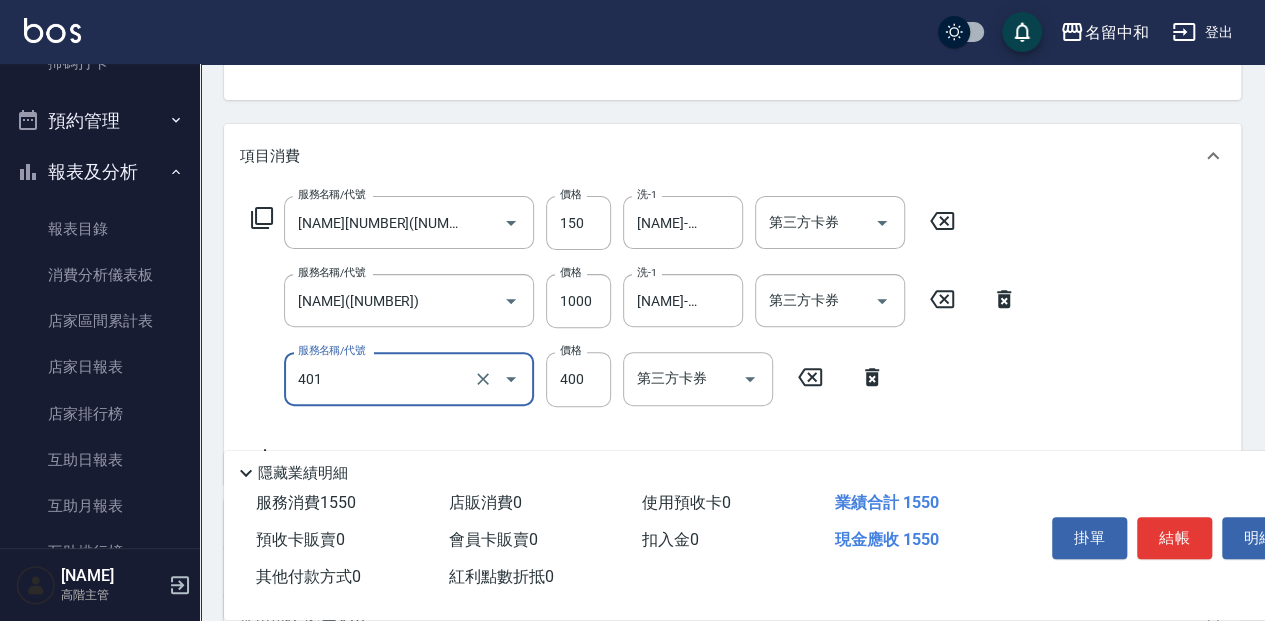 type on "剪髮(400)(401)" 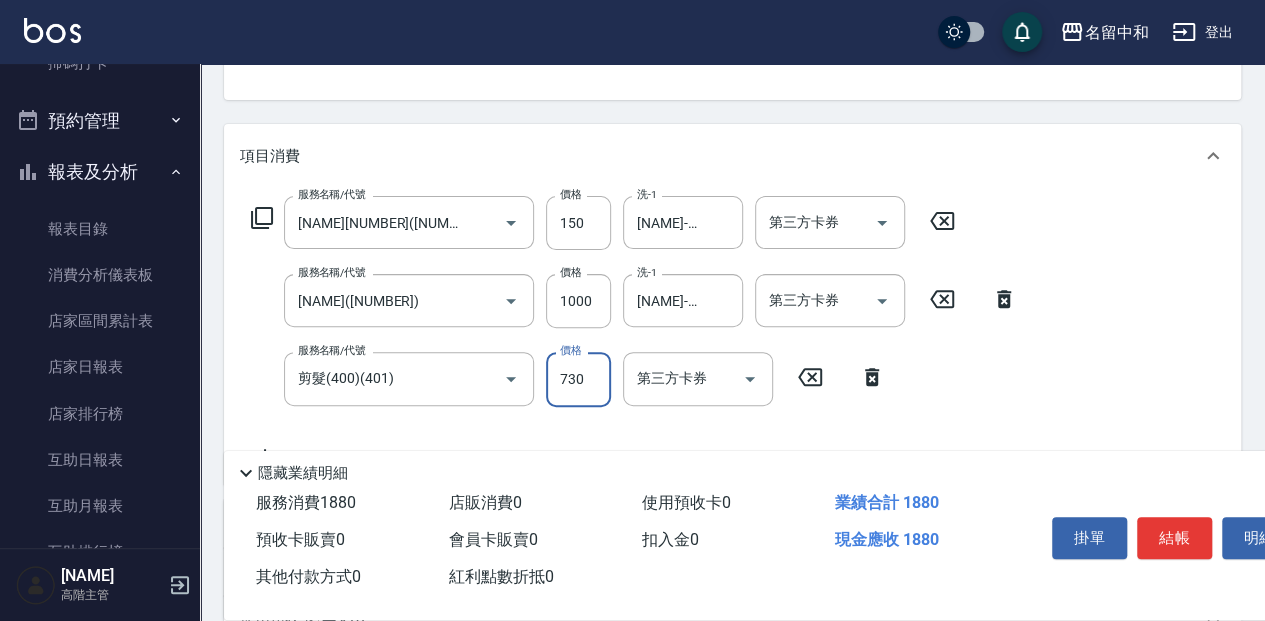 type on "730" 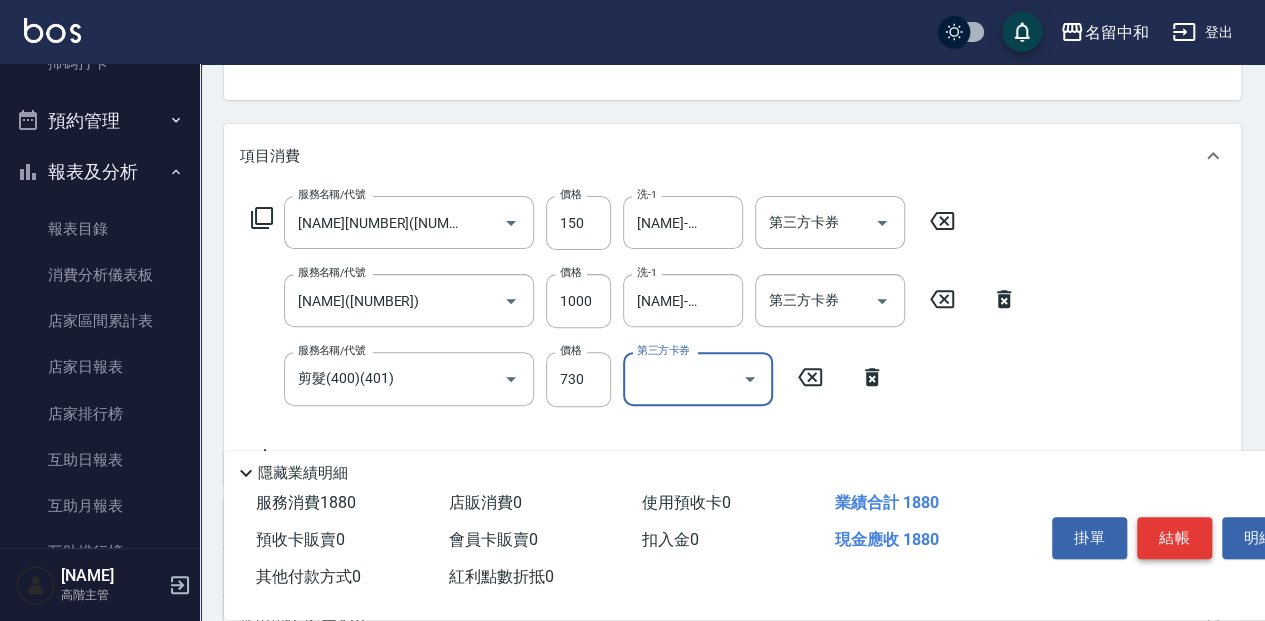 click on "結帳" at bounding box center [1174, 538] 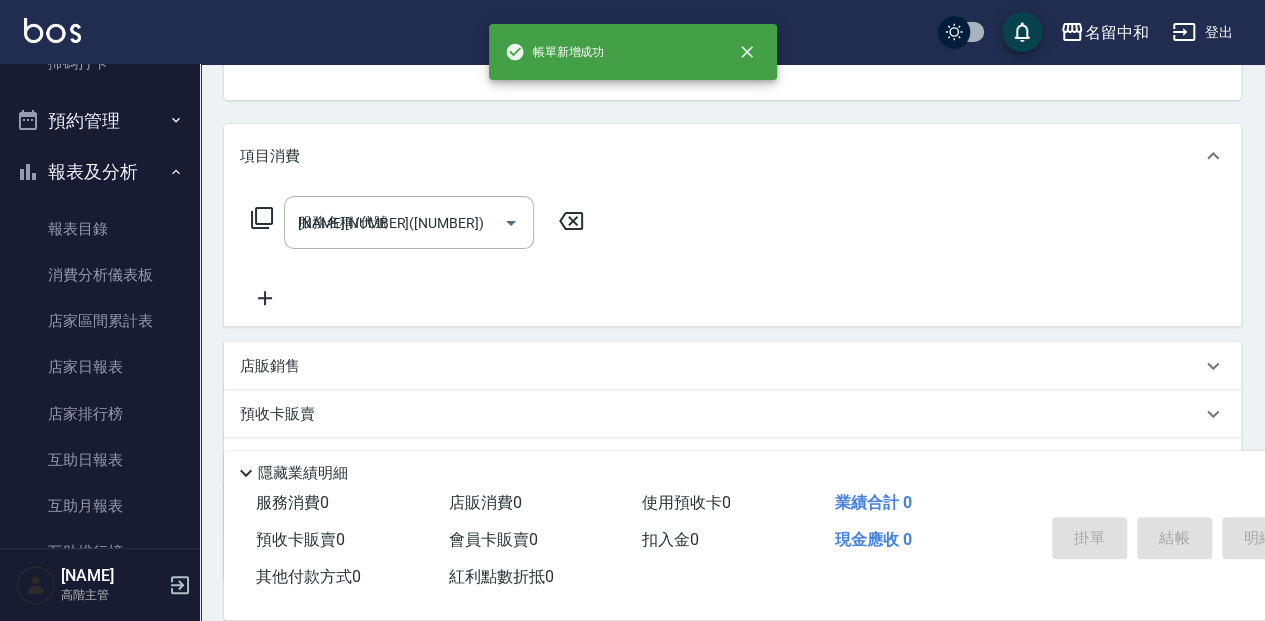 type on "2025/08/02 17:35" 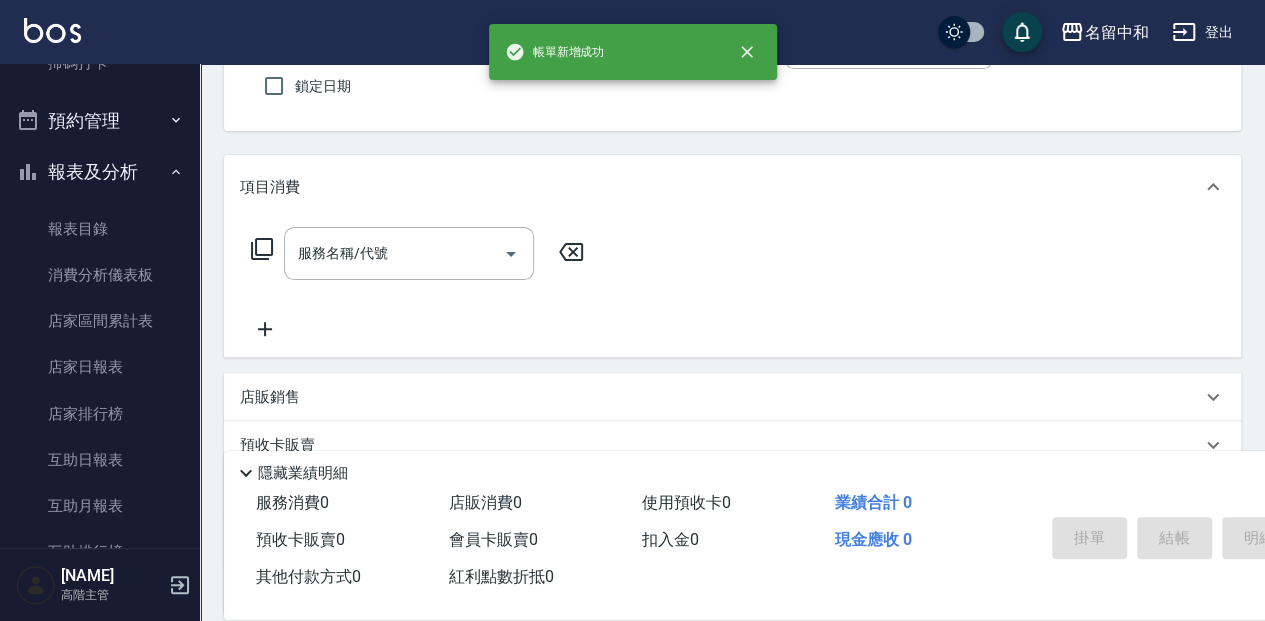 scroll, scrollTop: 40, scrollLeft: 0, axis: vertical 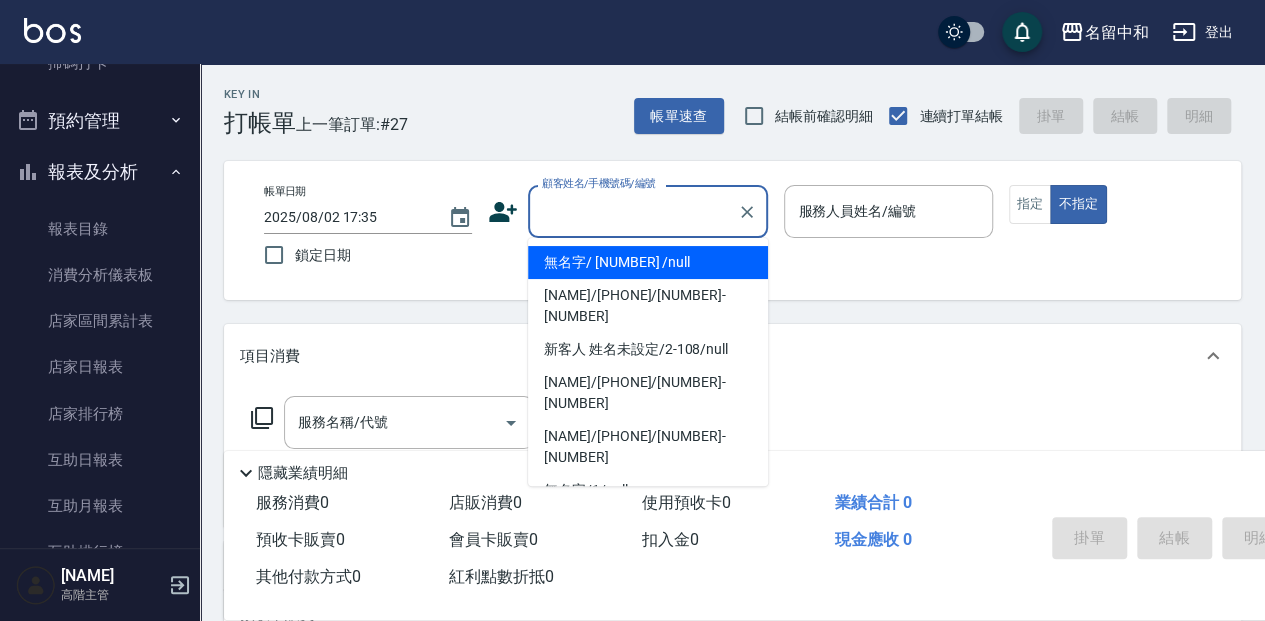 click on "顧客姓名/手機號碼/編號" at bounding box center (633, 211) 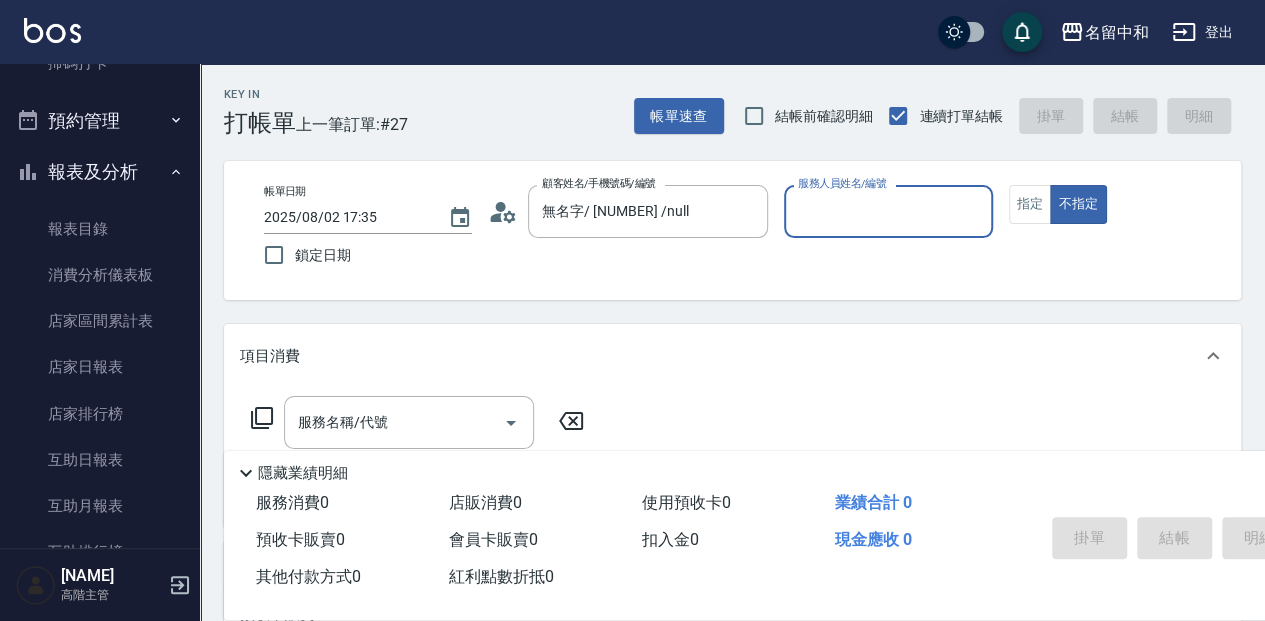 click on "服務人員姓名/編號" at bounding box center (888, 211) 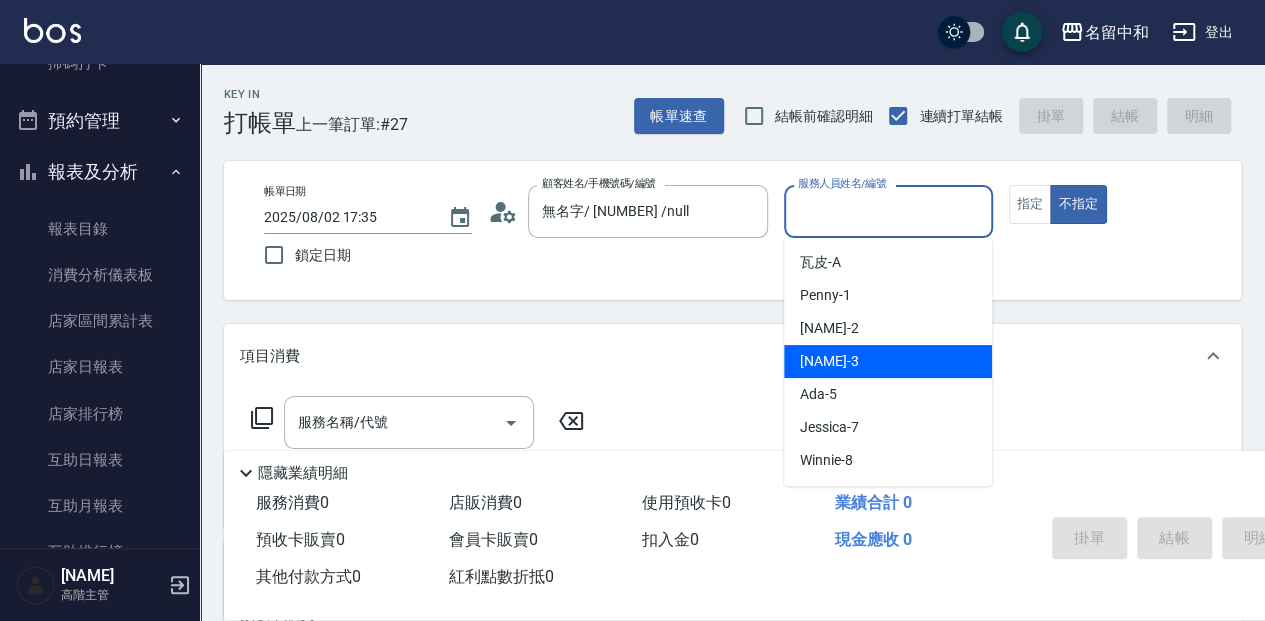 click on "[NAME] -[NUMBER]" at bounding box center [888, 361] 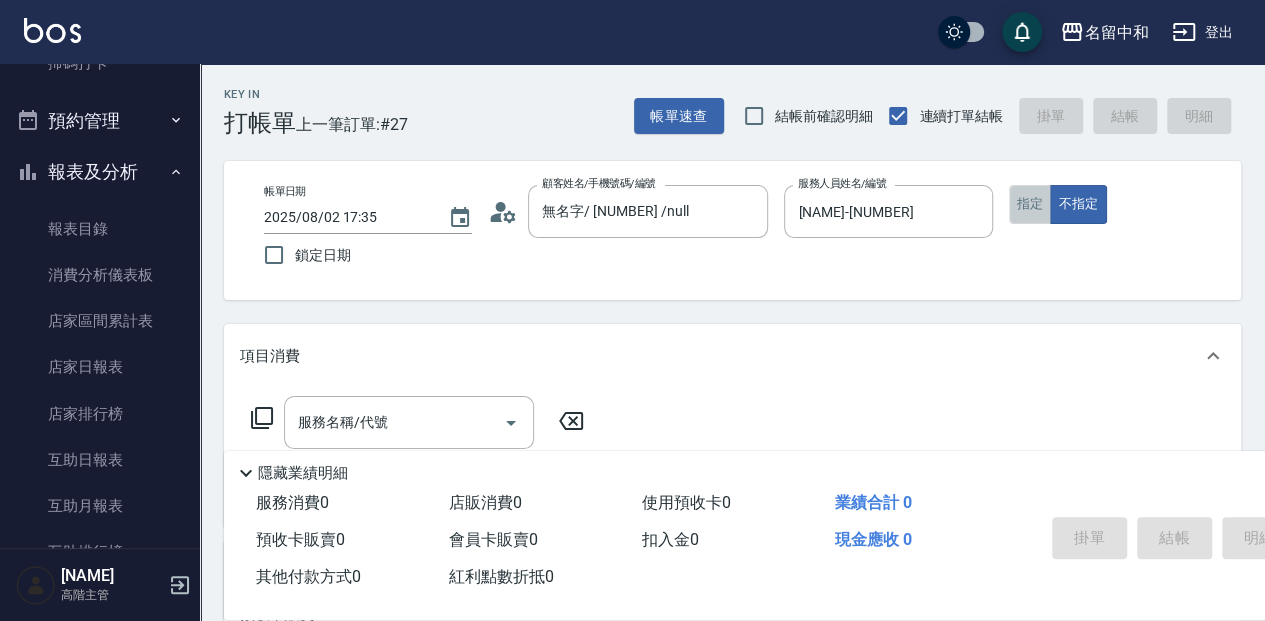 click on "指定" at bounding box center [1030, 204] 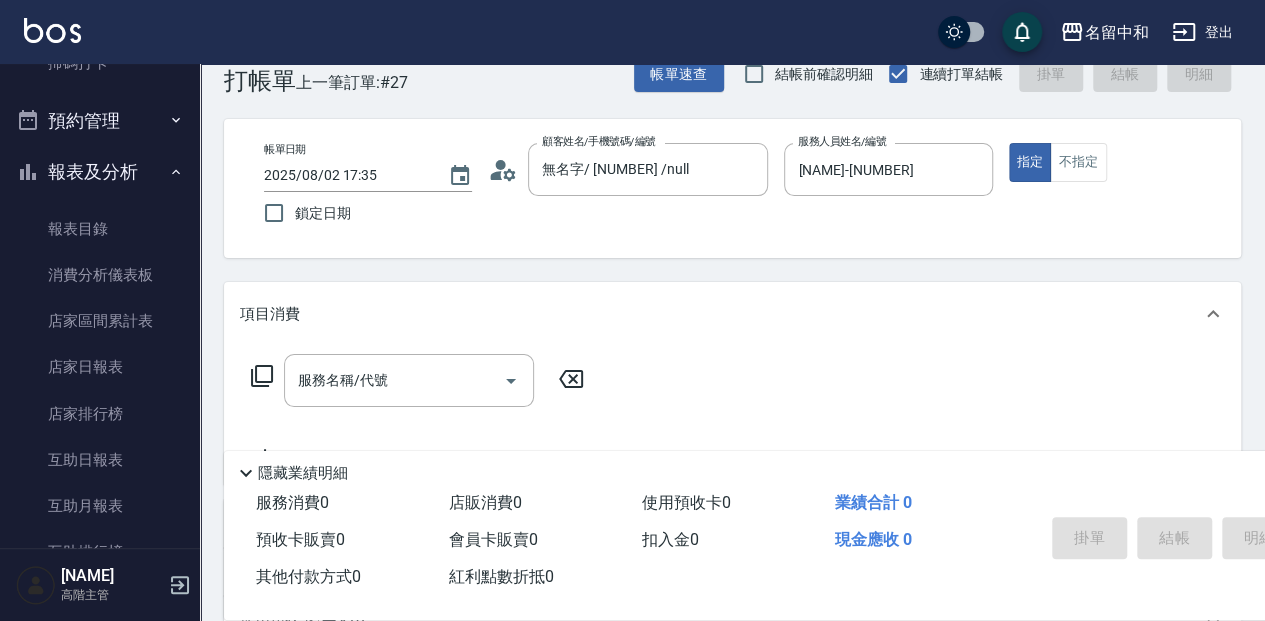 scroll, scrollTop: 66, scrollLeft: 0, axis: vertical 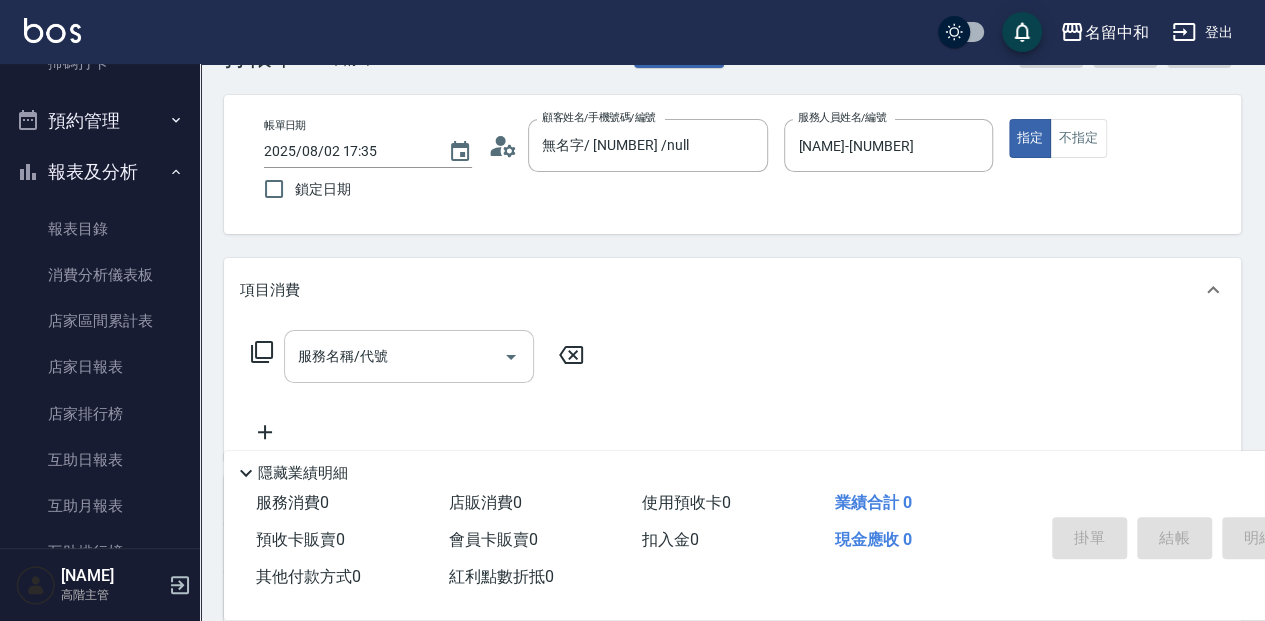 click on "服務名稱/代號" at bounding box center [394, 356] 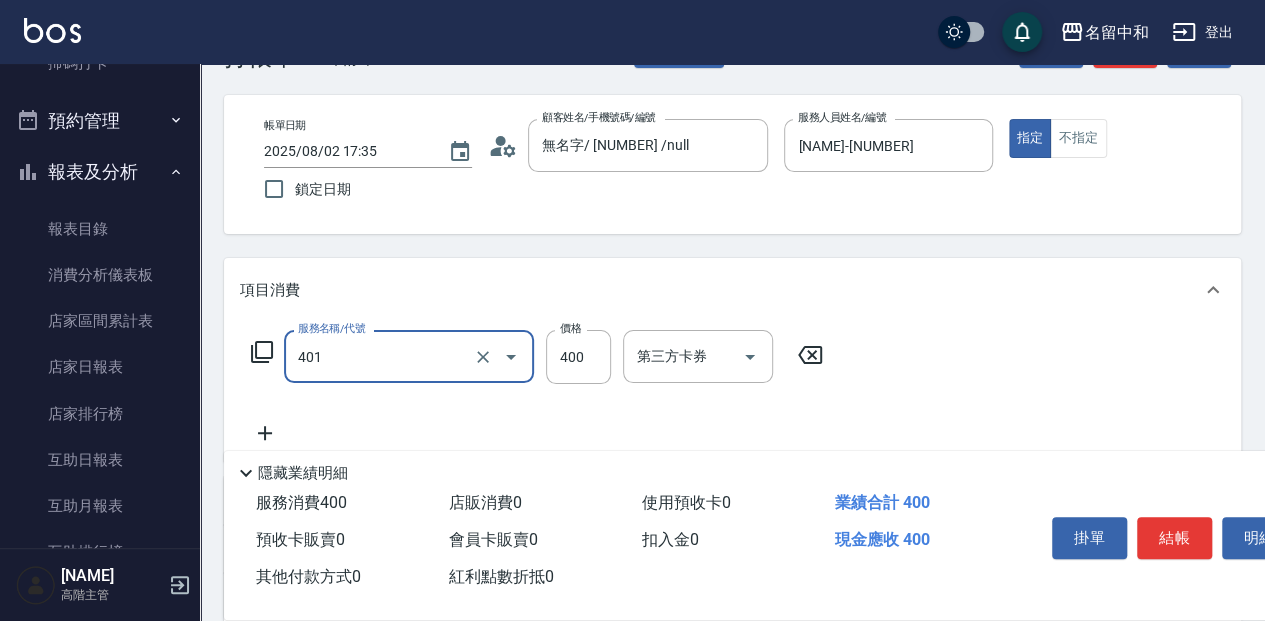 type on "剪髮(400)(401)" 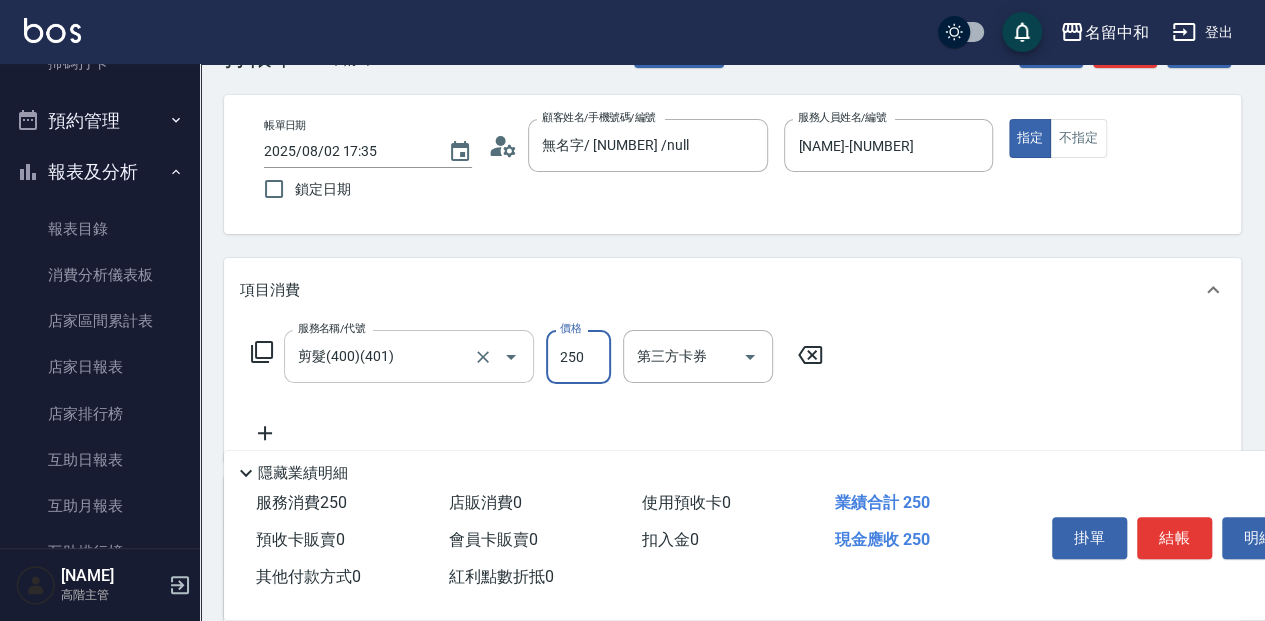 type on "250" 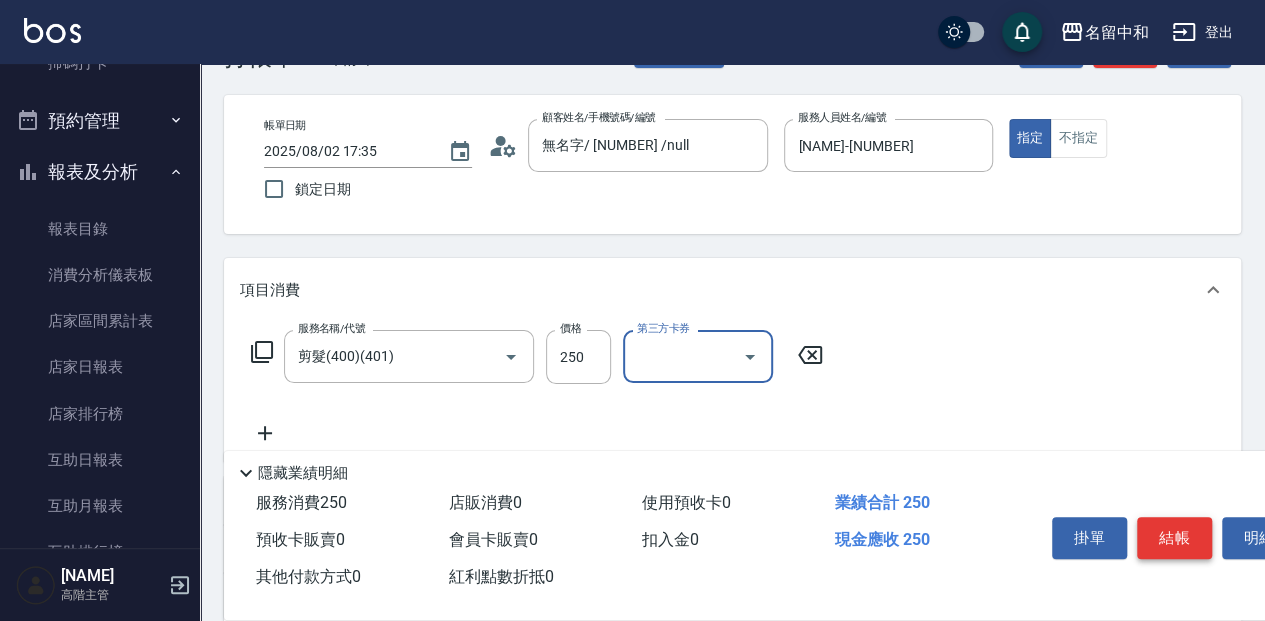click on "結帳" at bounding box center (1174, 538) 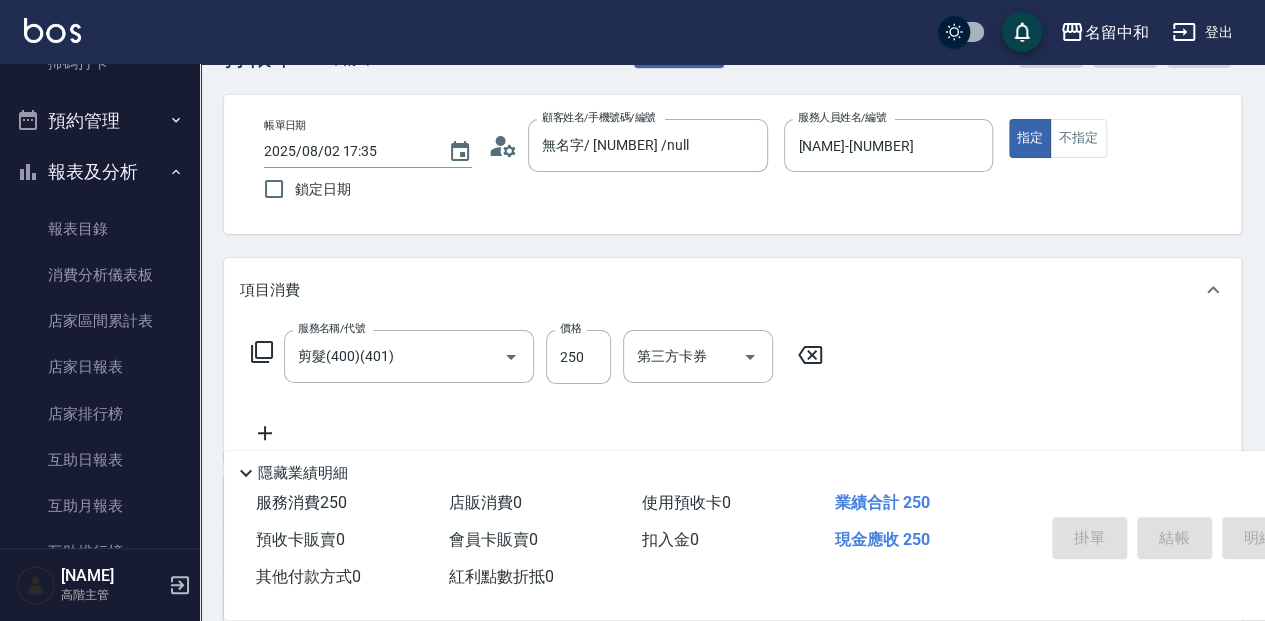 type 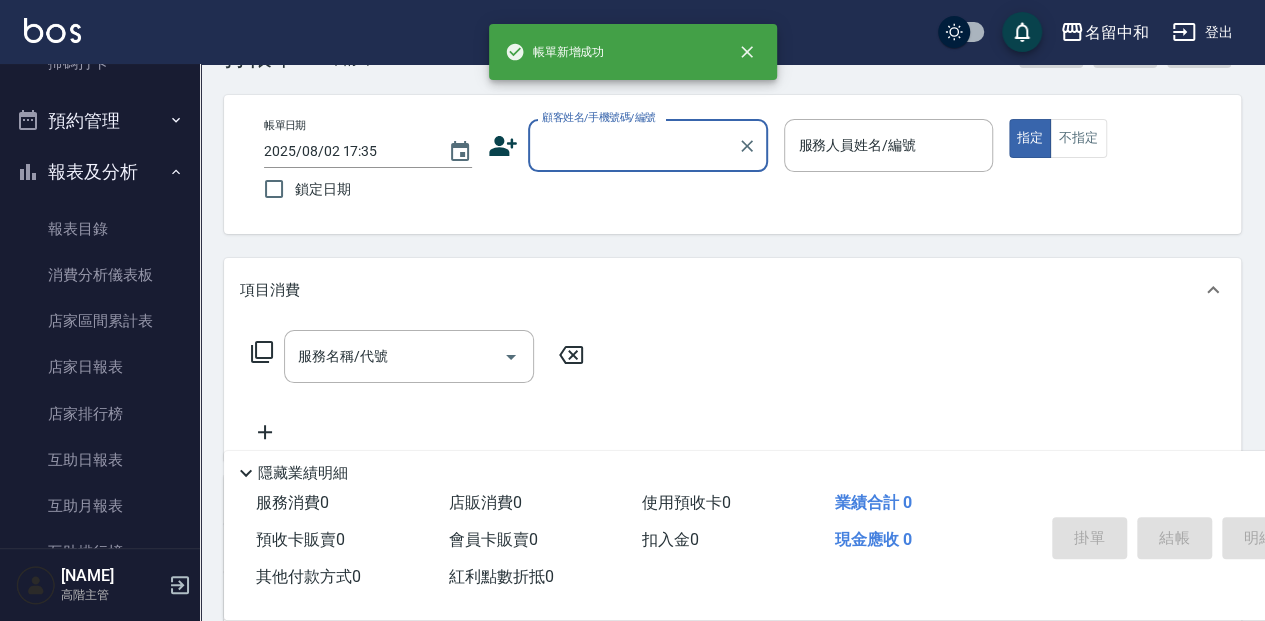 scroll, scrollTop: 0, scrollLeft: 0, axis: both 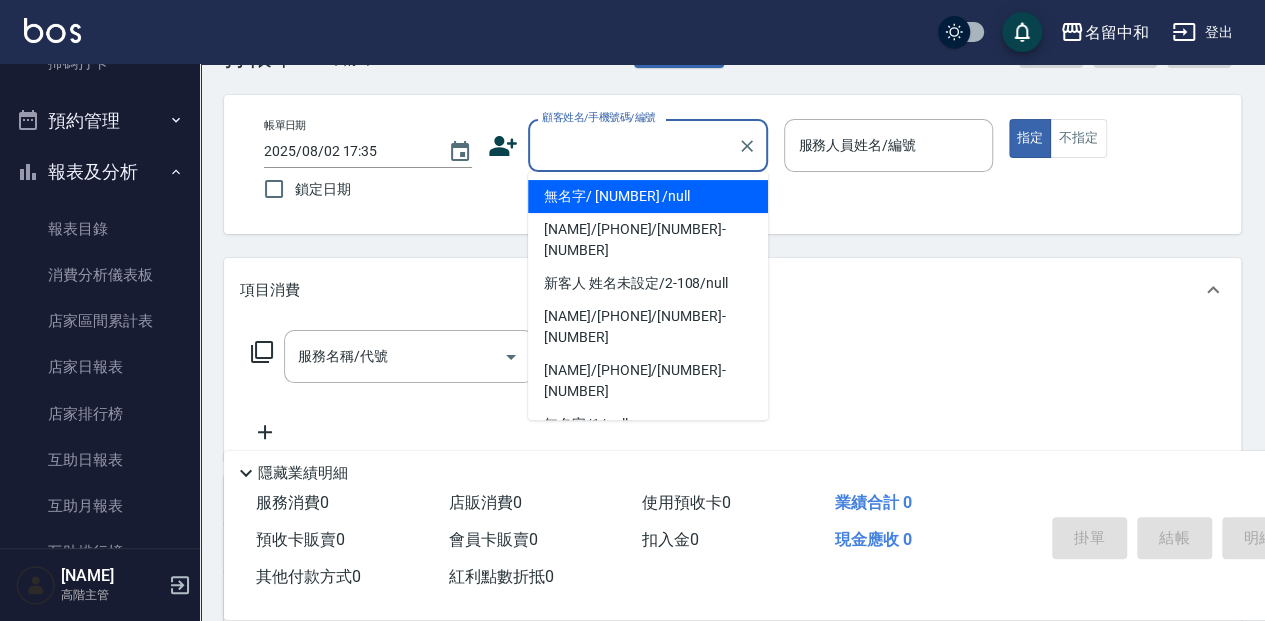 click on "顧客姓名/手機號碼/編號" at bounding box center [633, 145] 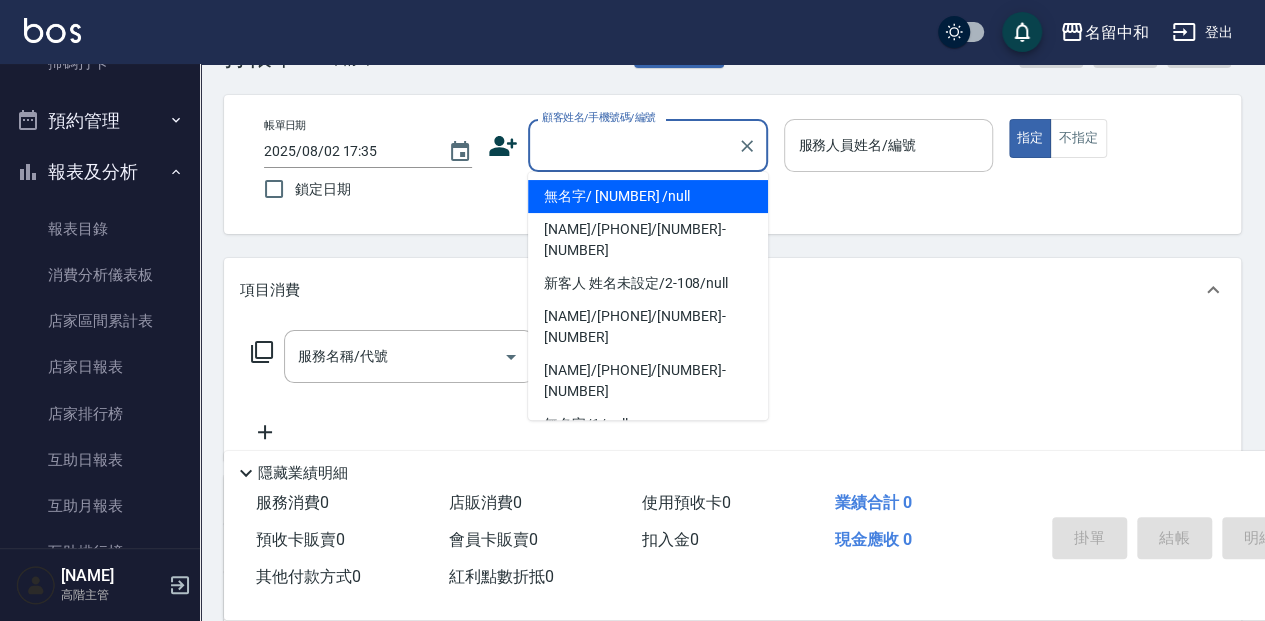 type on "無名字/ [NUMBER] /null" 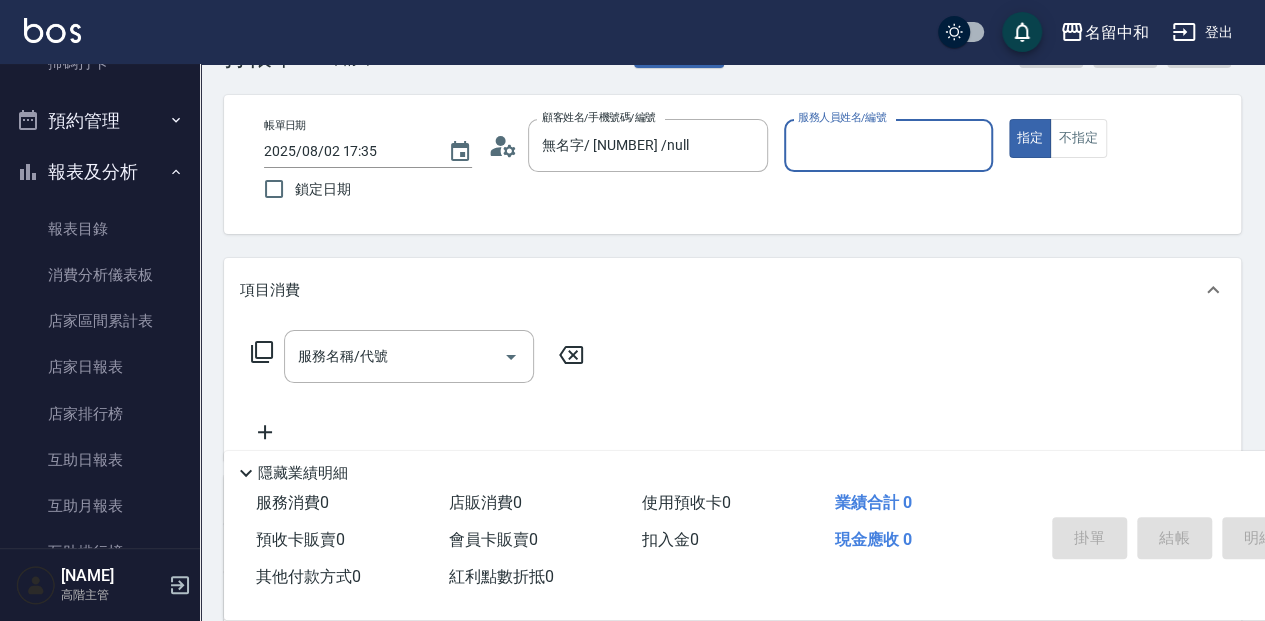 click on "服務人員姓名/編號" at bounding box center (888, 145) 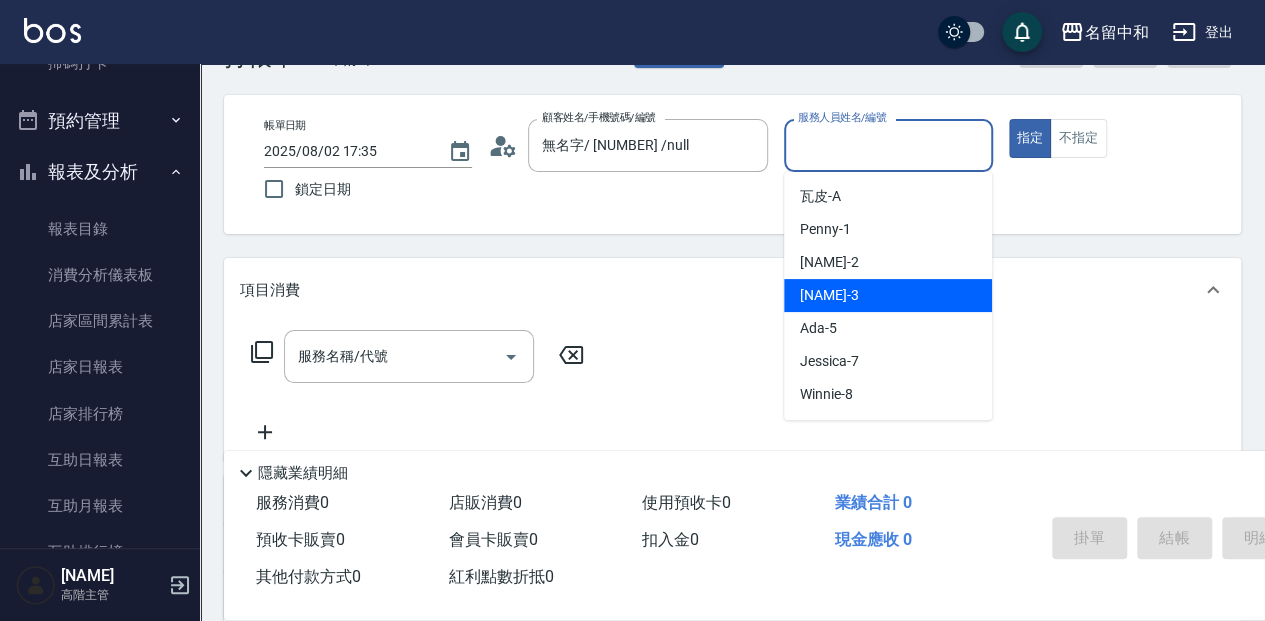 click on "[NAME] -[NUMBER]" at bounding box center [888, 295] 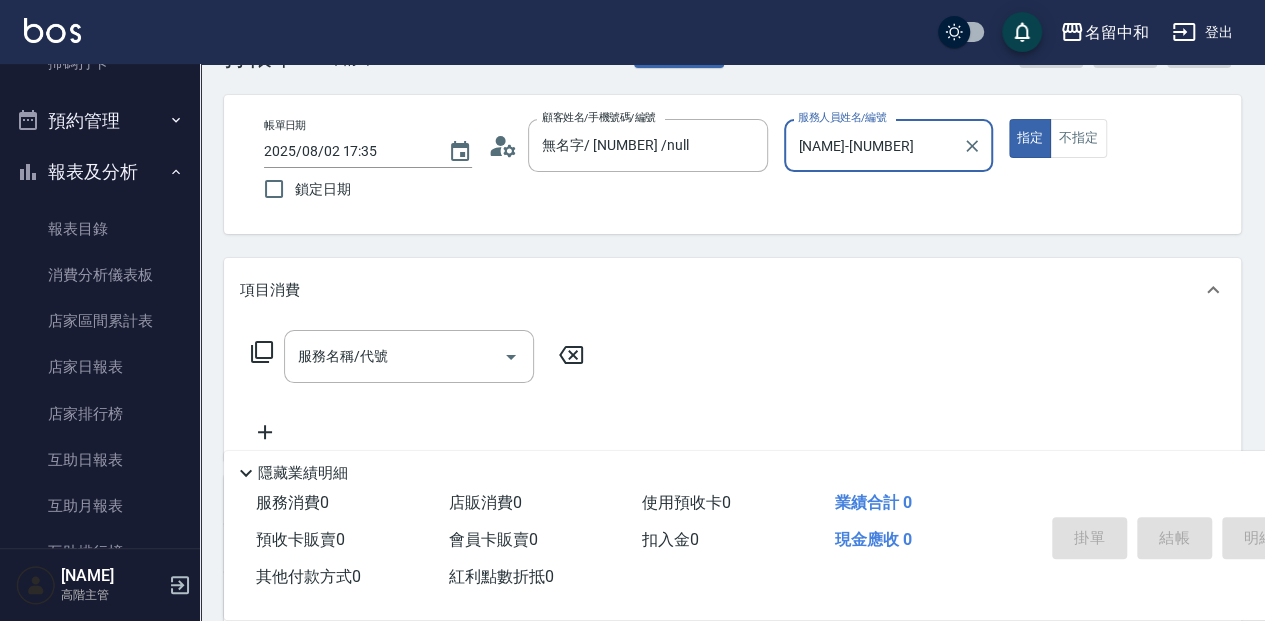 click on "[NAME]-[NUMBER]" at bounding box center [873, 145] 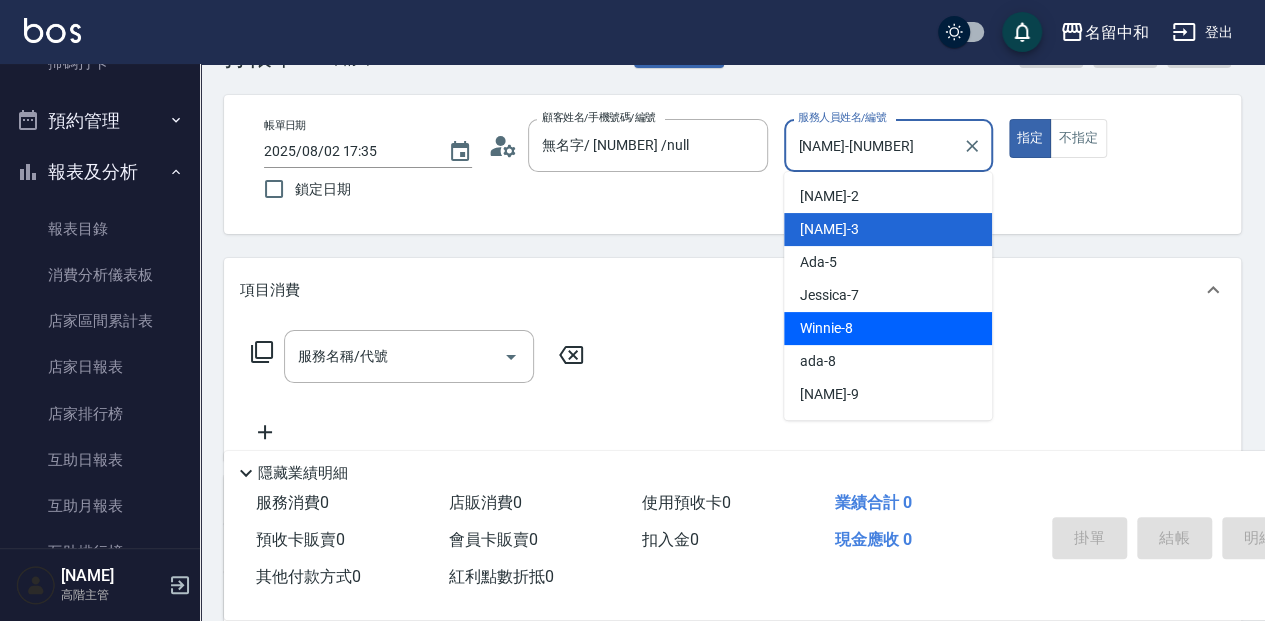 scroll, scrollTop: 66, scrollLeft: 0, axis: vertical 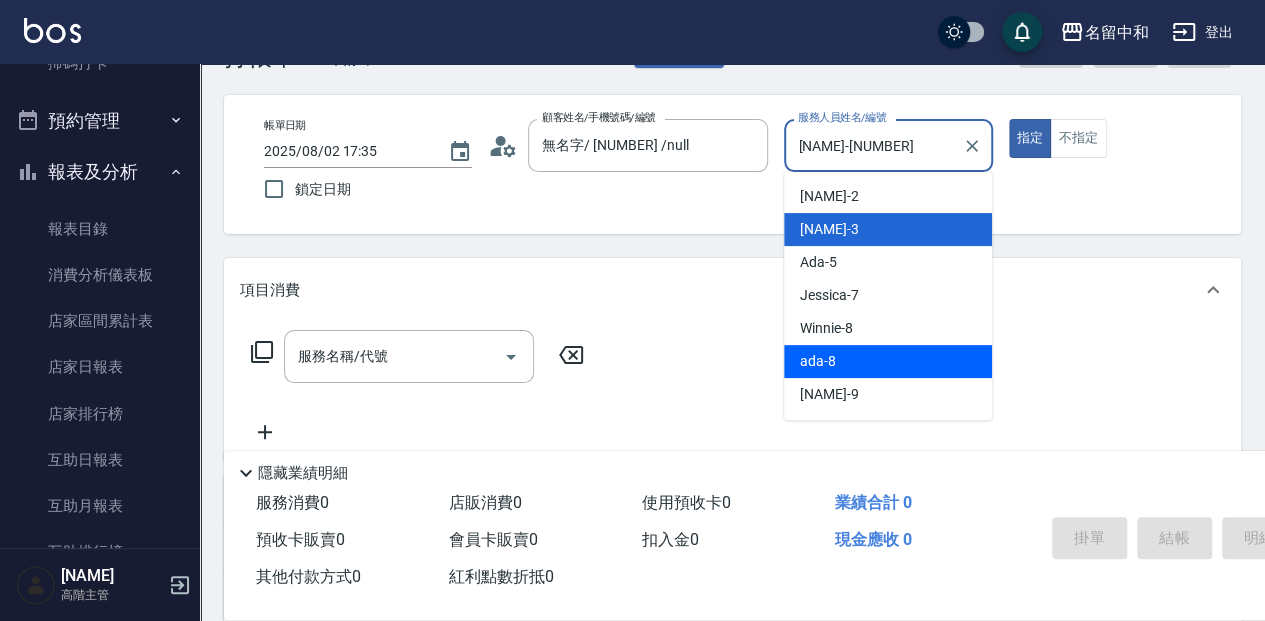 click on "[NAME] -[NUMBER]" at bounding box center [888, 361] 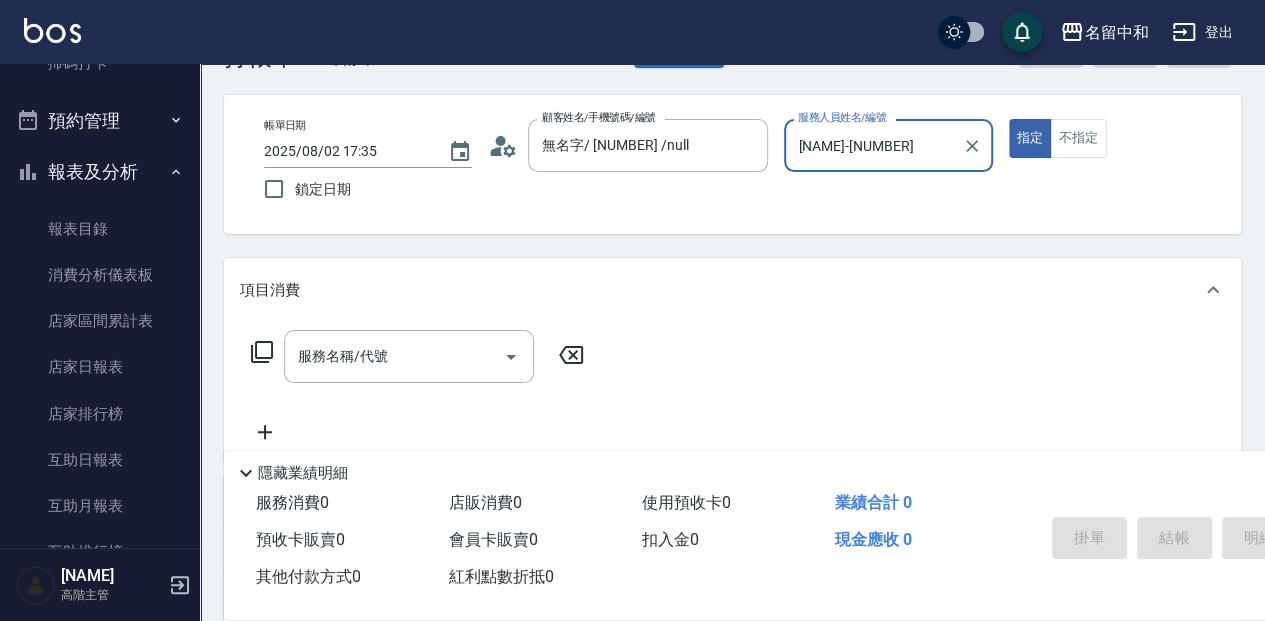 drag, startPoint x: 392, startPoint y: 362, endPoint x: 792, endPoint y: 314, distance: 402.86972 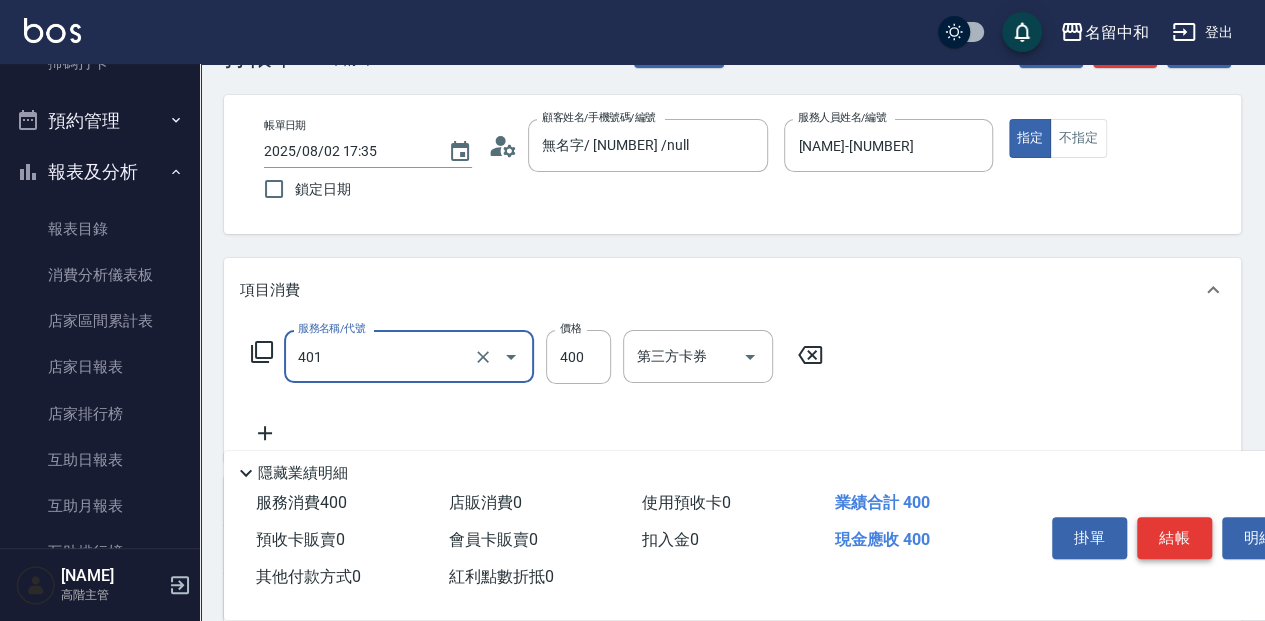 type on "剪髮(400)(401)" 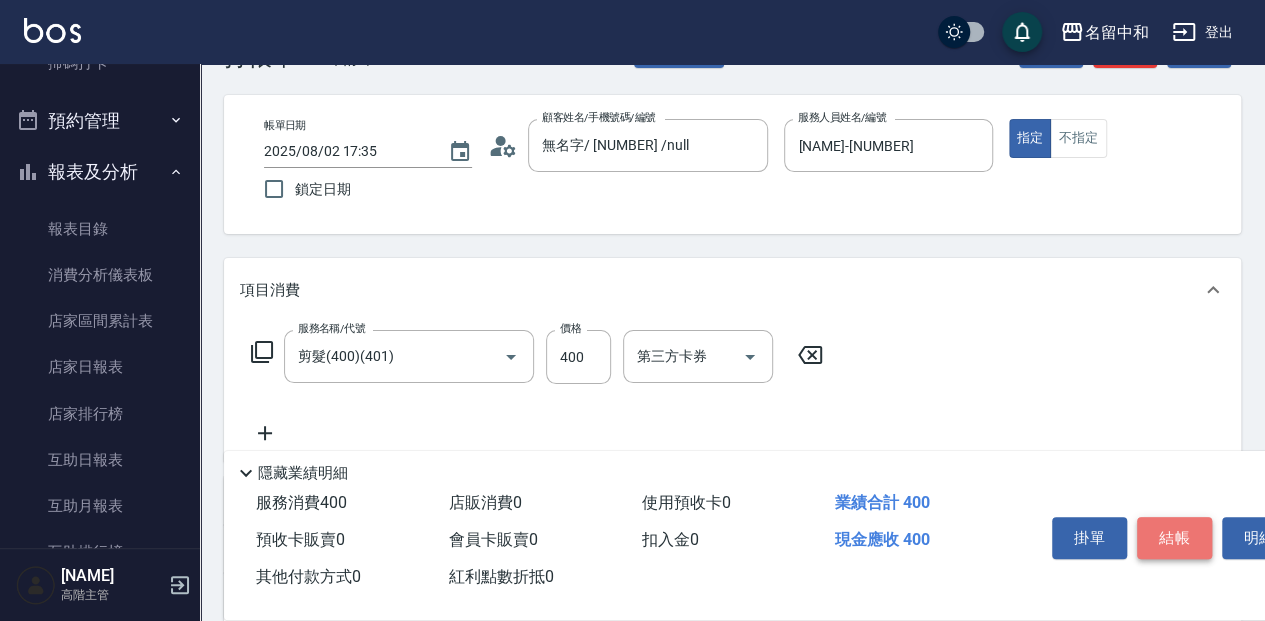 click on "結帳" at bounding box center (1174, 538) 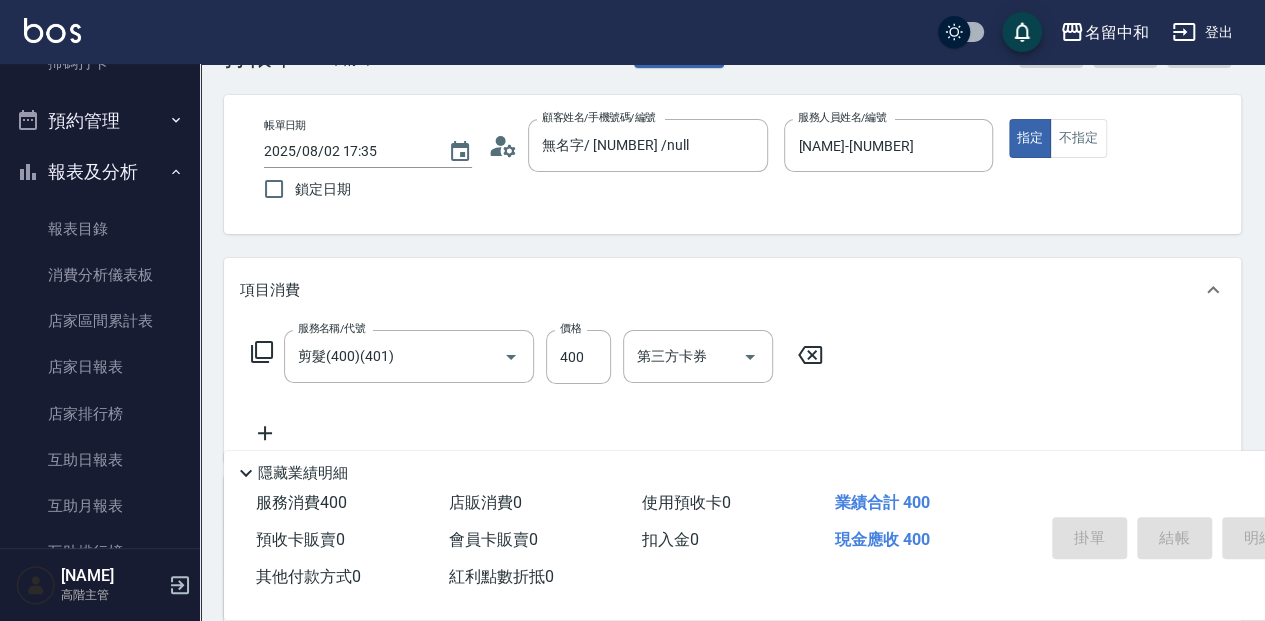 type on "2025/08/02 17:36" 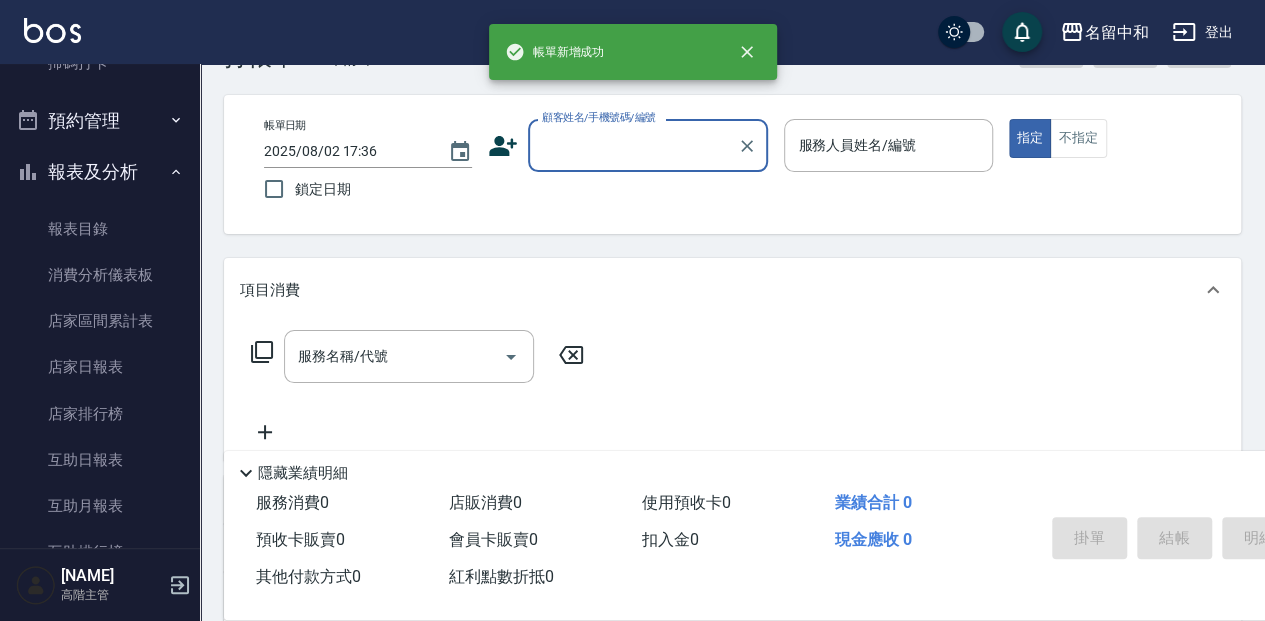 scroll, scrollTop: 0, scrollLeft: 0, axis: both 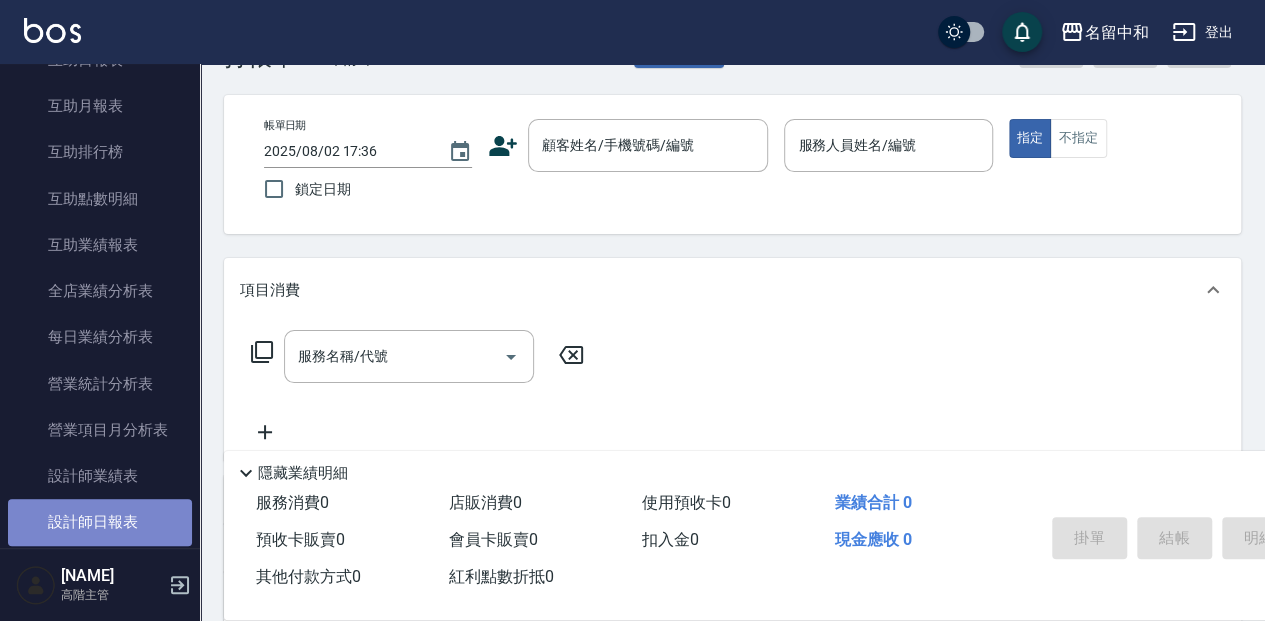 click on "設計師日報表" at bounding box center (100, 522) 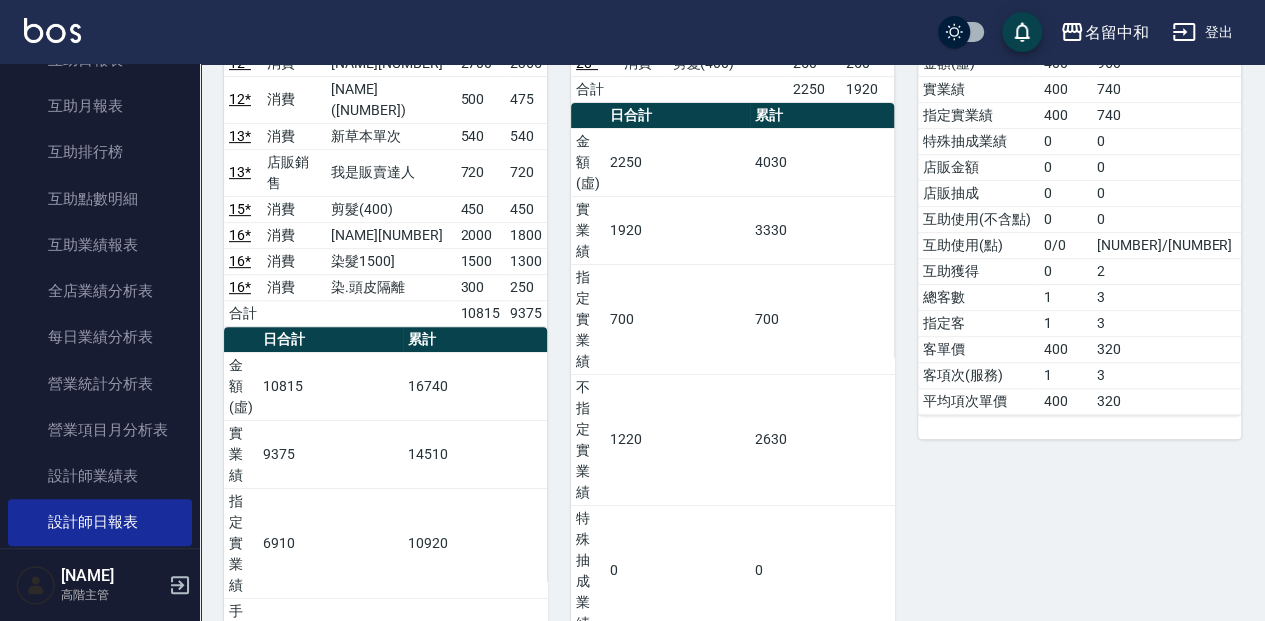 scroll, scrollTop: 333, scrollLeft: 0, axis: vertical 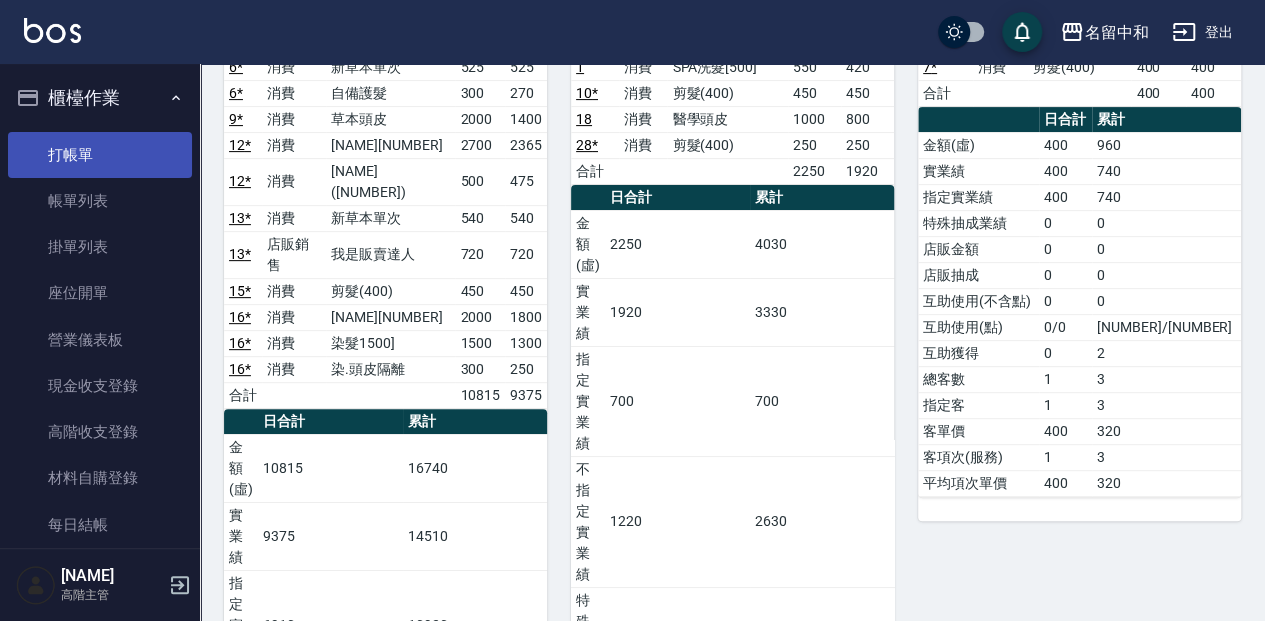 click on "打帳單" at bounding box center [100, 155] 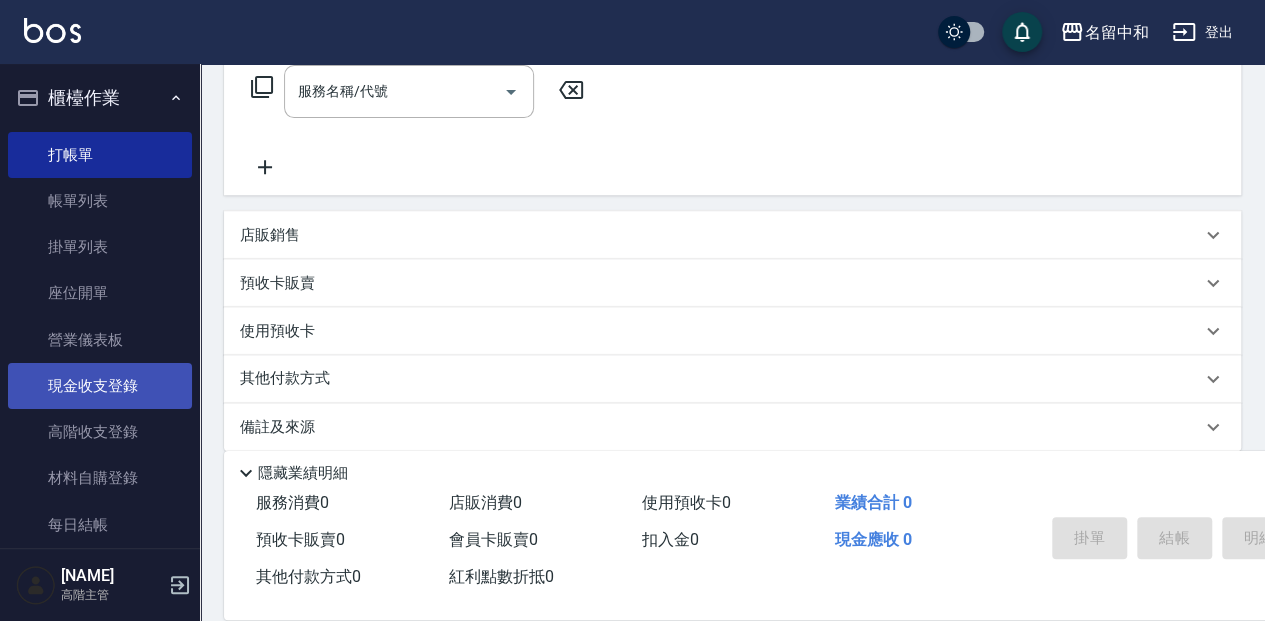 scroll, scrollTop: 333, scrollLeft: 0, axis: vertical 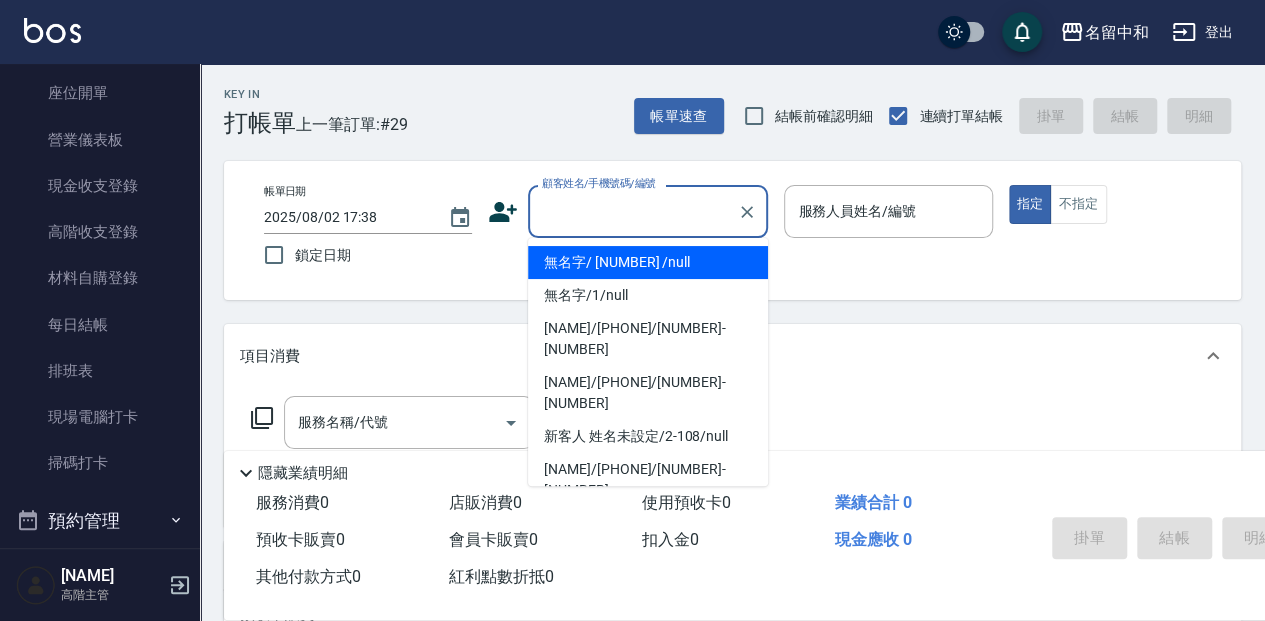click on "顧客姓名/手機號碼/編號" at bounding box center (633, 211) 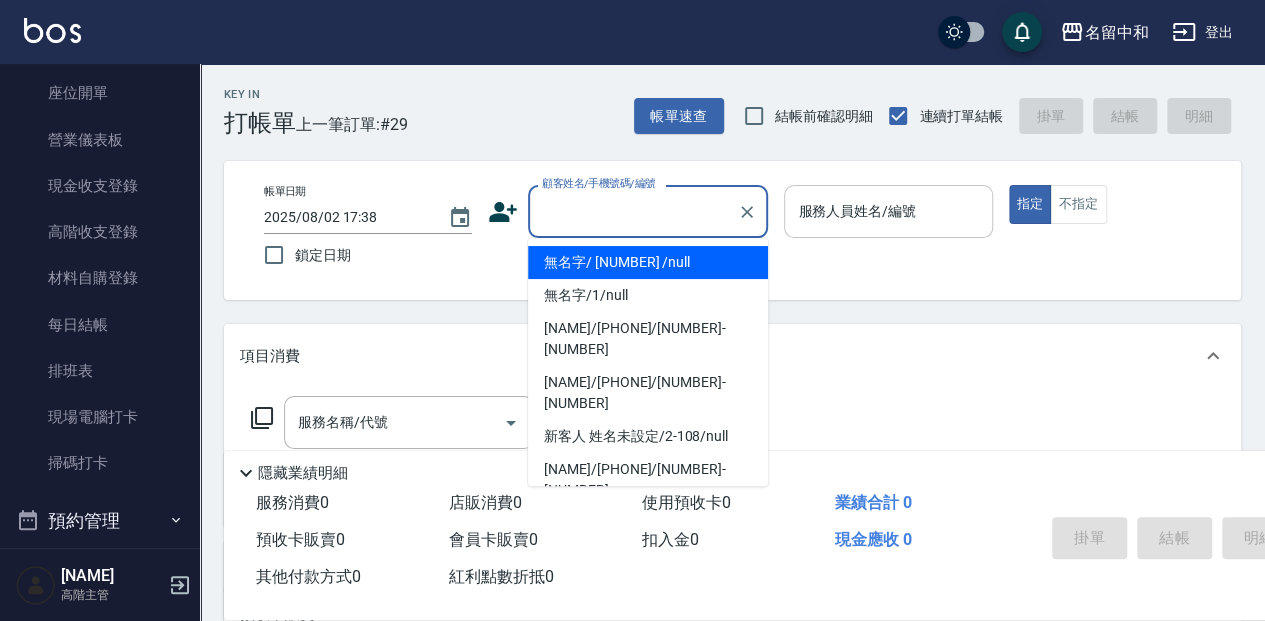 type on "無名字/ [NUMBER] /null" 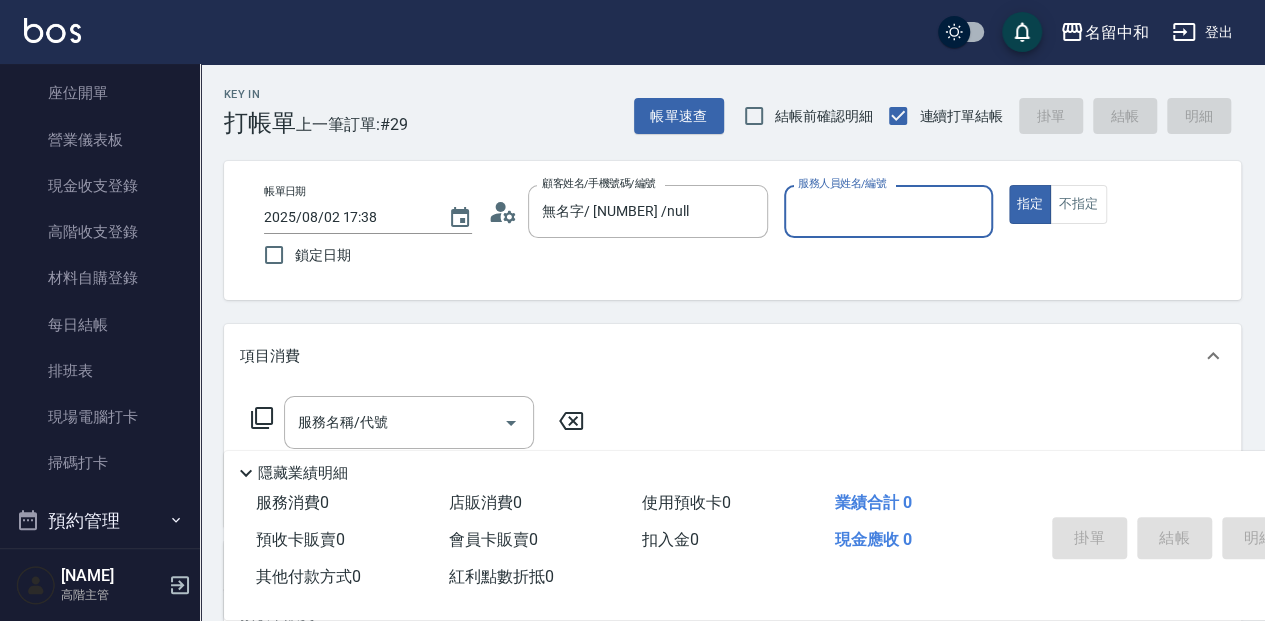 click on "服務人員姓名/編號 服務人員姓名/編號" at bounding box center (888, 211) 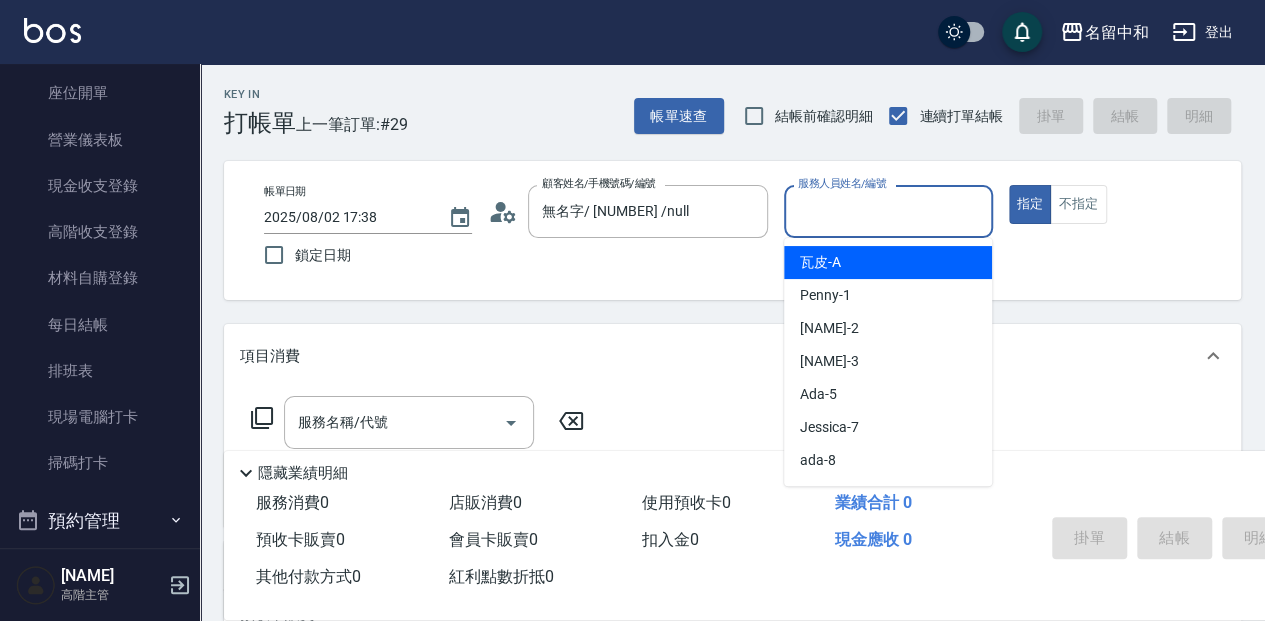 click on "服務人員姓名/編號" at bounding box center [888, 211] 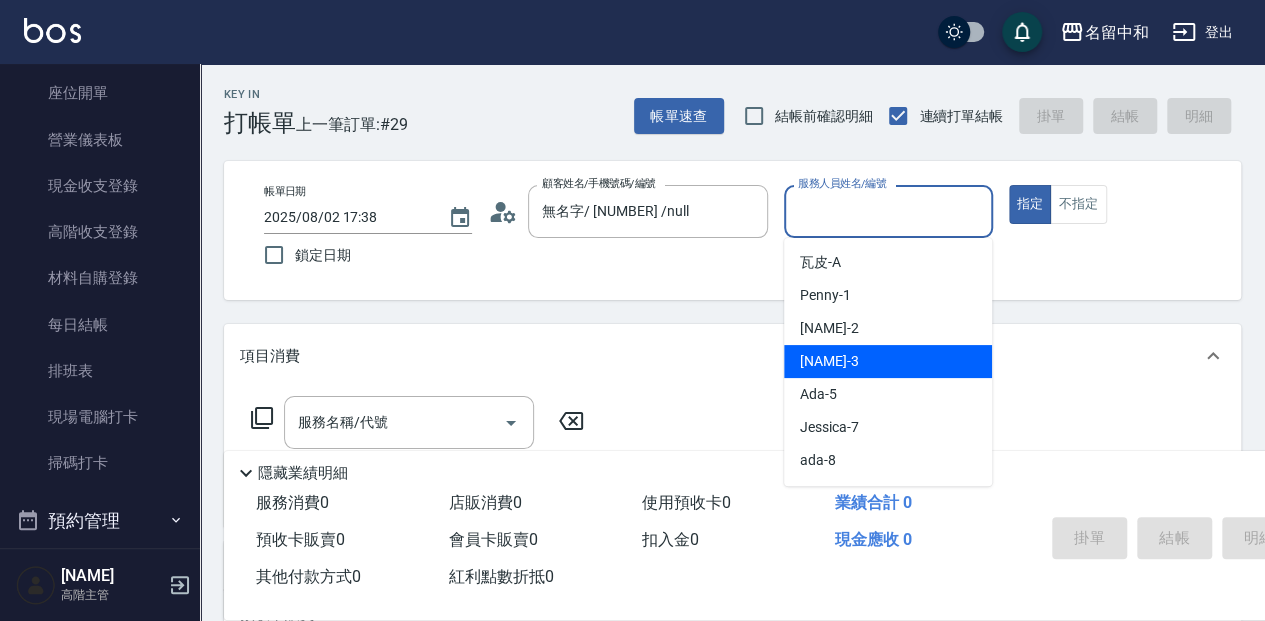 click on "[NAME] -[NUMBER]" at bounding box center (888, 361) 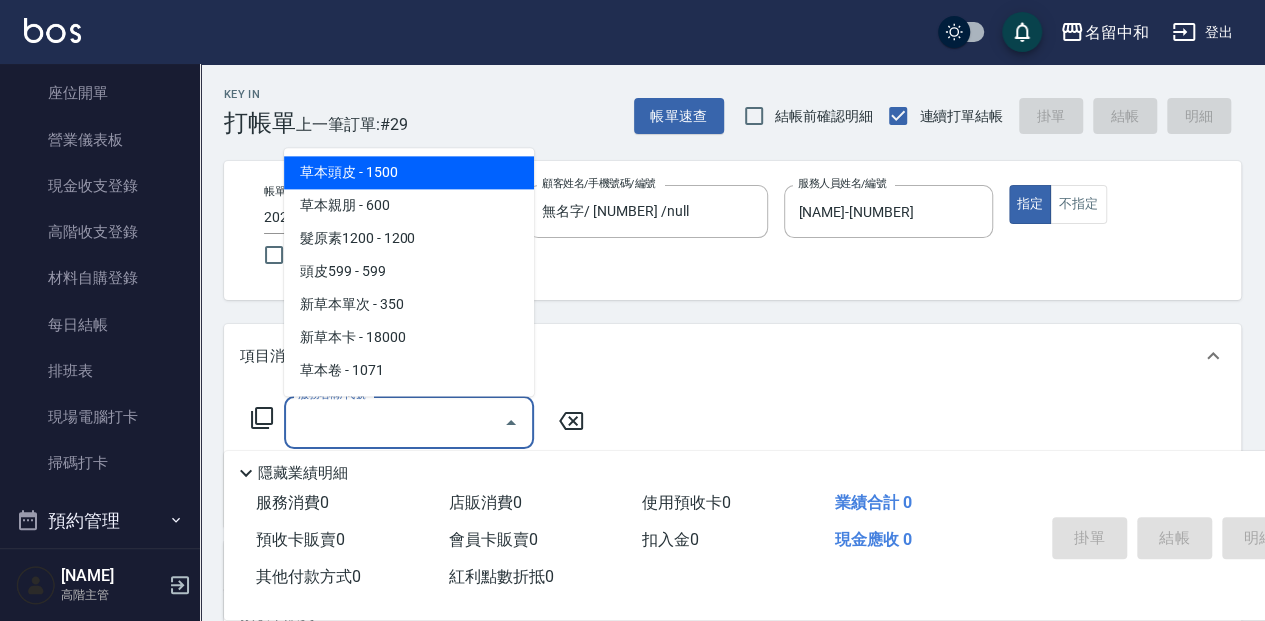 click on "服務名稱/代號" at bounding box center [394, 422] 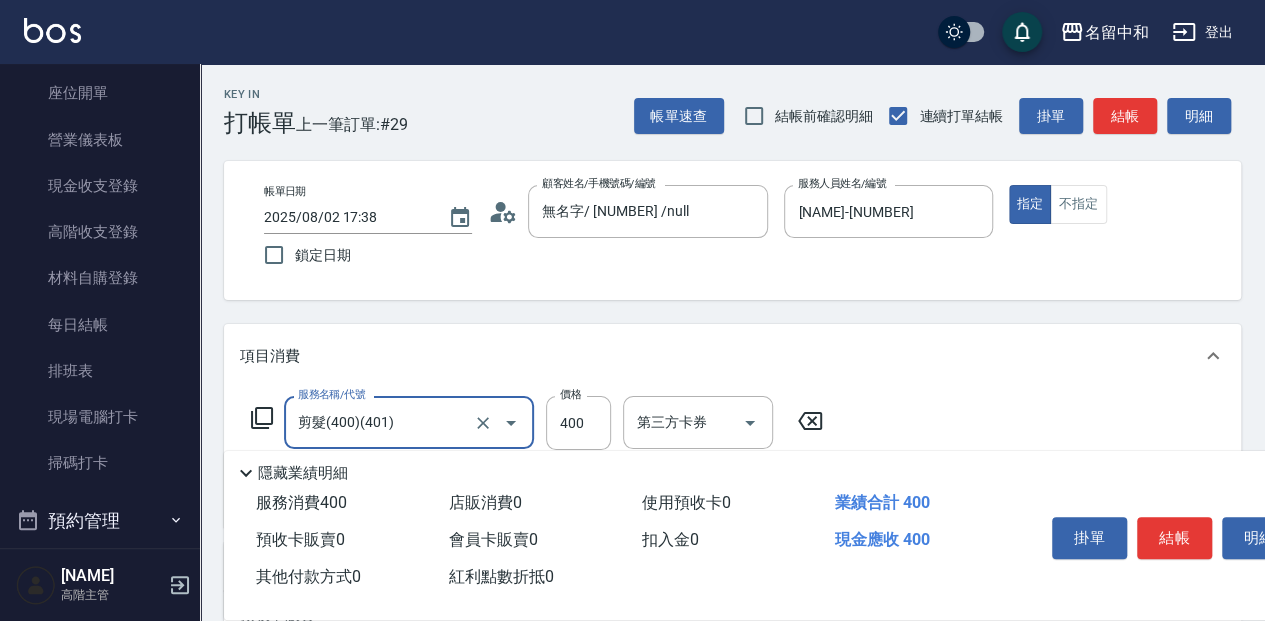 type on "剪髮(400)(401)" 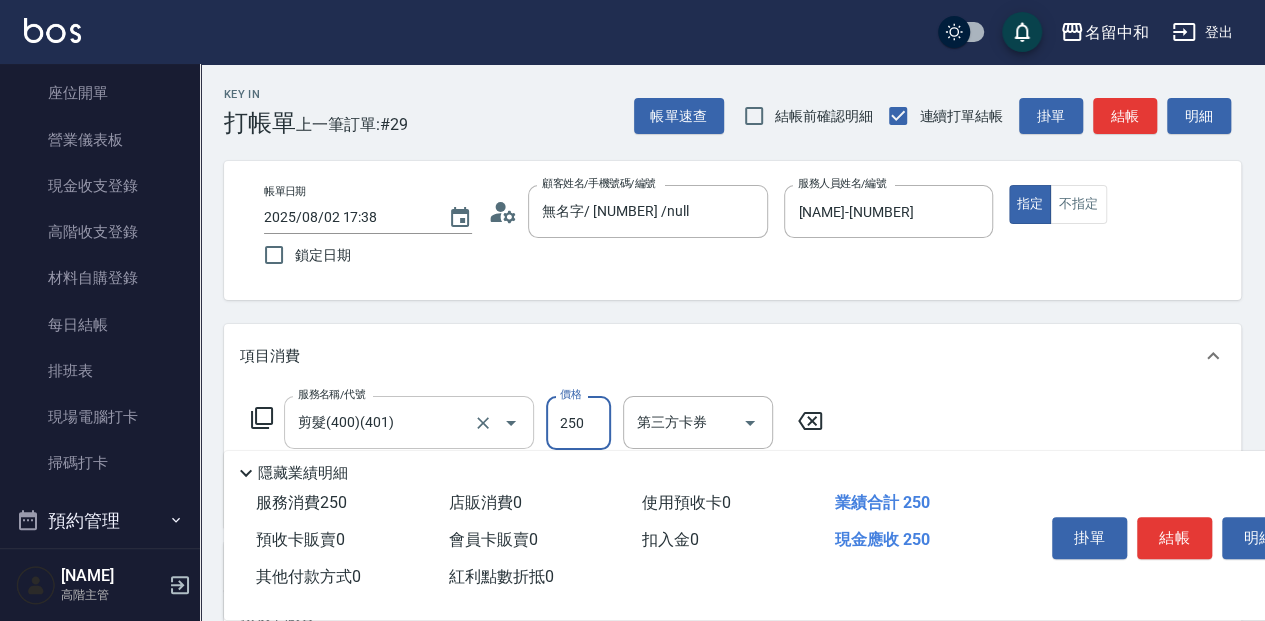 type on "250" 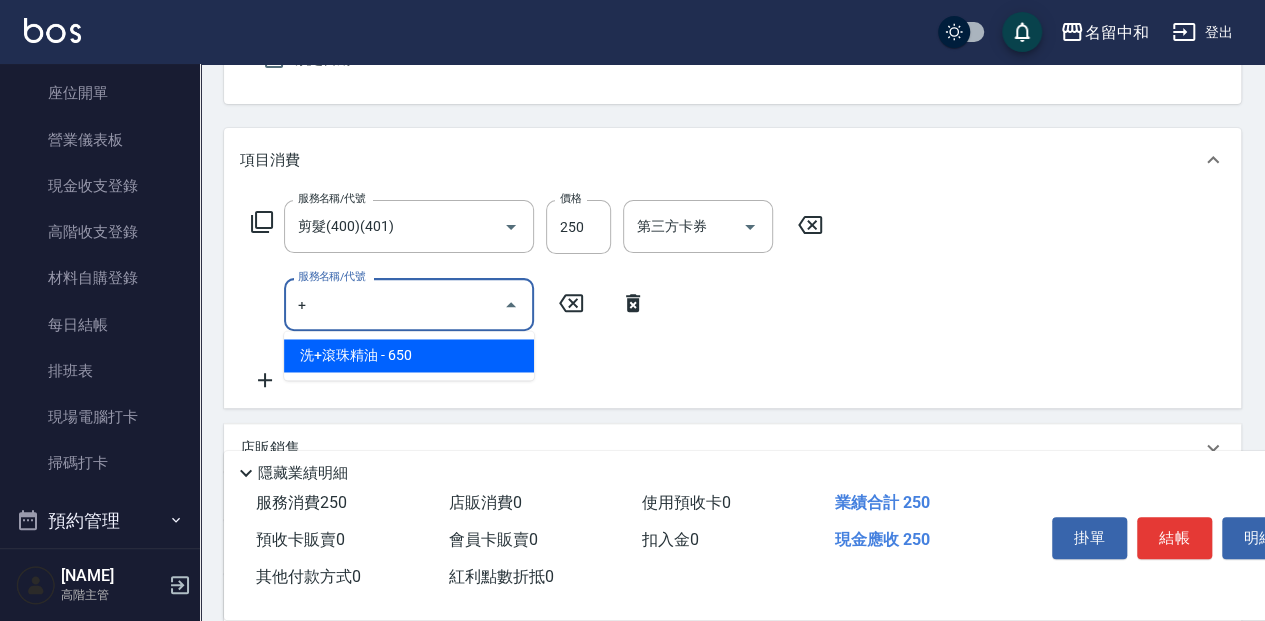 scroll, scrollTop: 266, scrollLeft: 0, axis: vertical 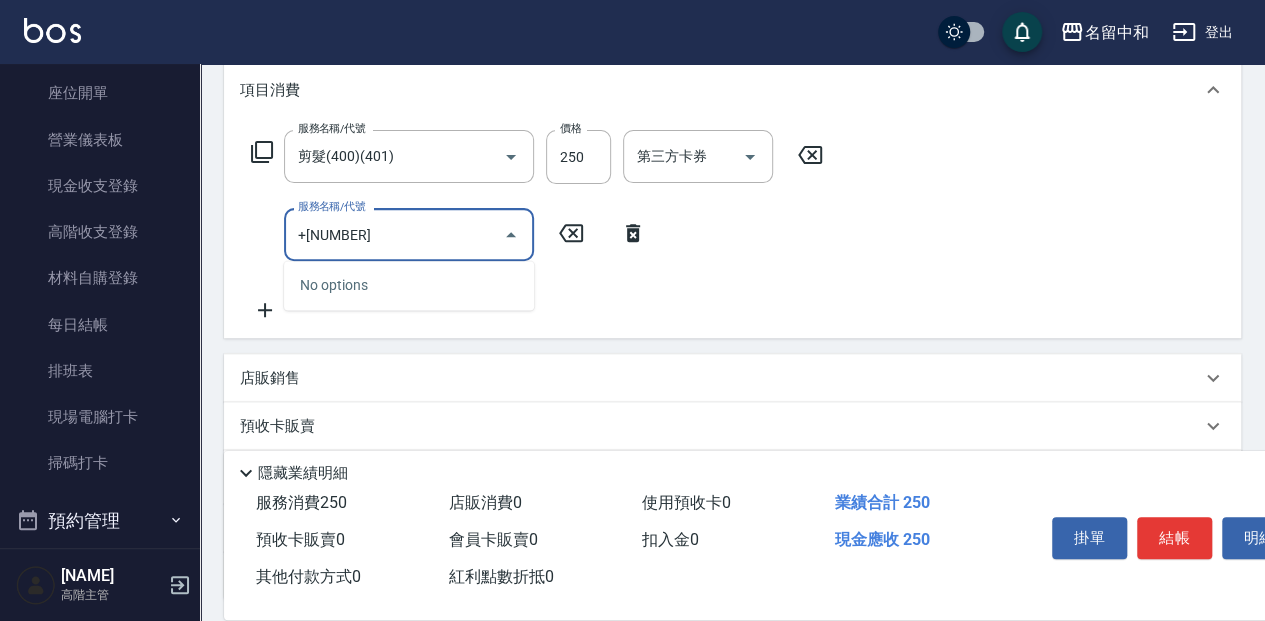 type on "+" 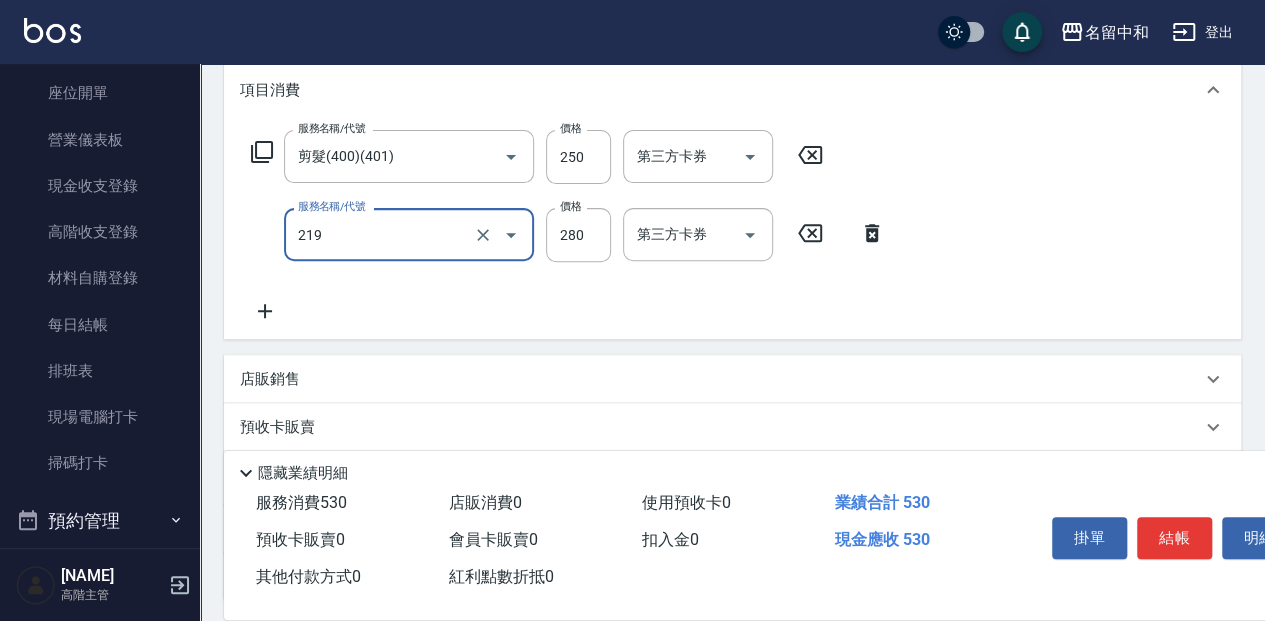 type on "[NAME]([NUMBER])" 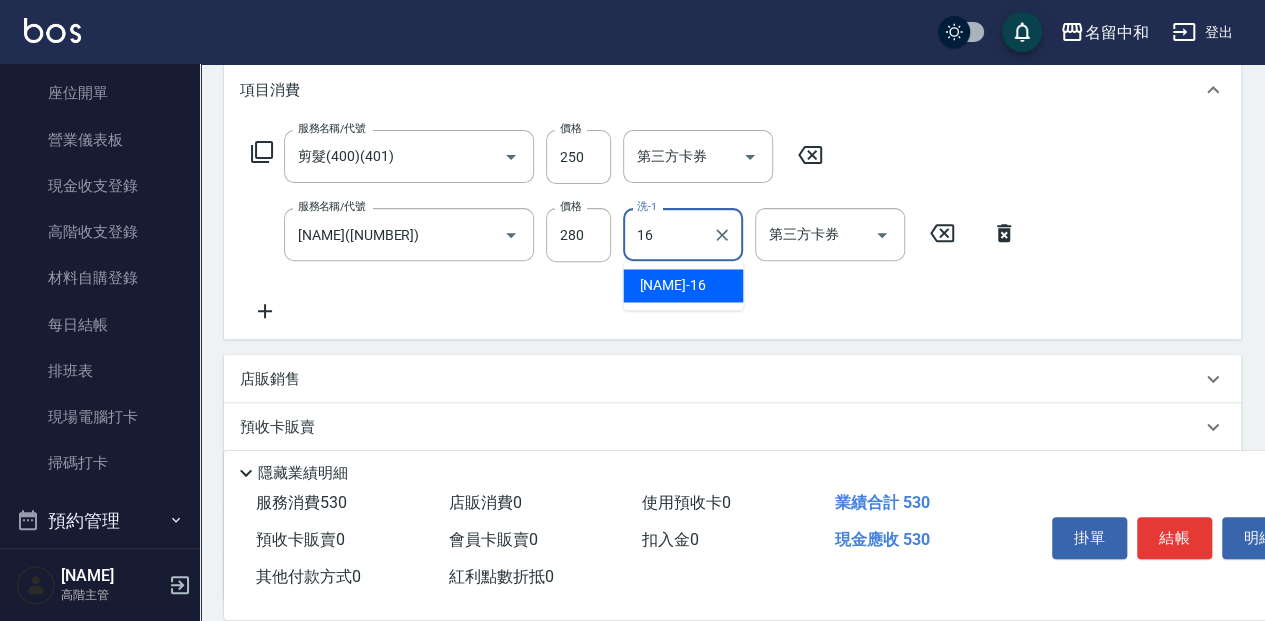 type on "[NAME]-[NUMBER]" 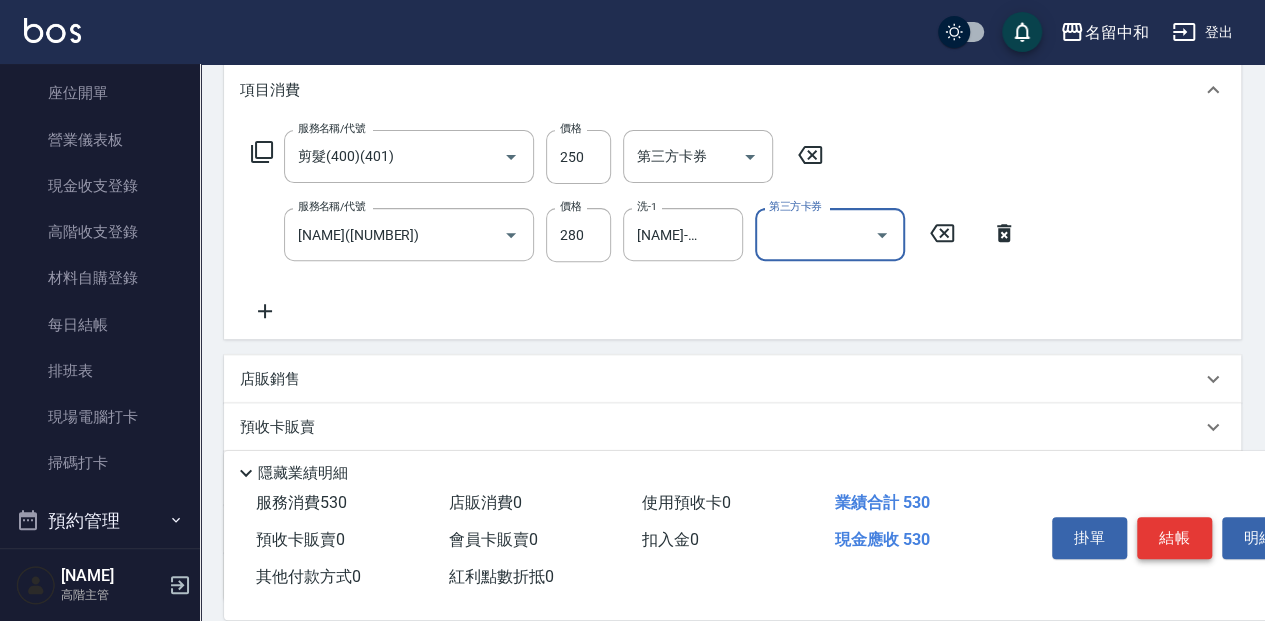 click on "結帳" at bounding box center (1174, 538) 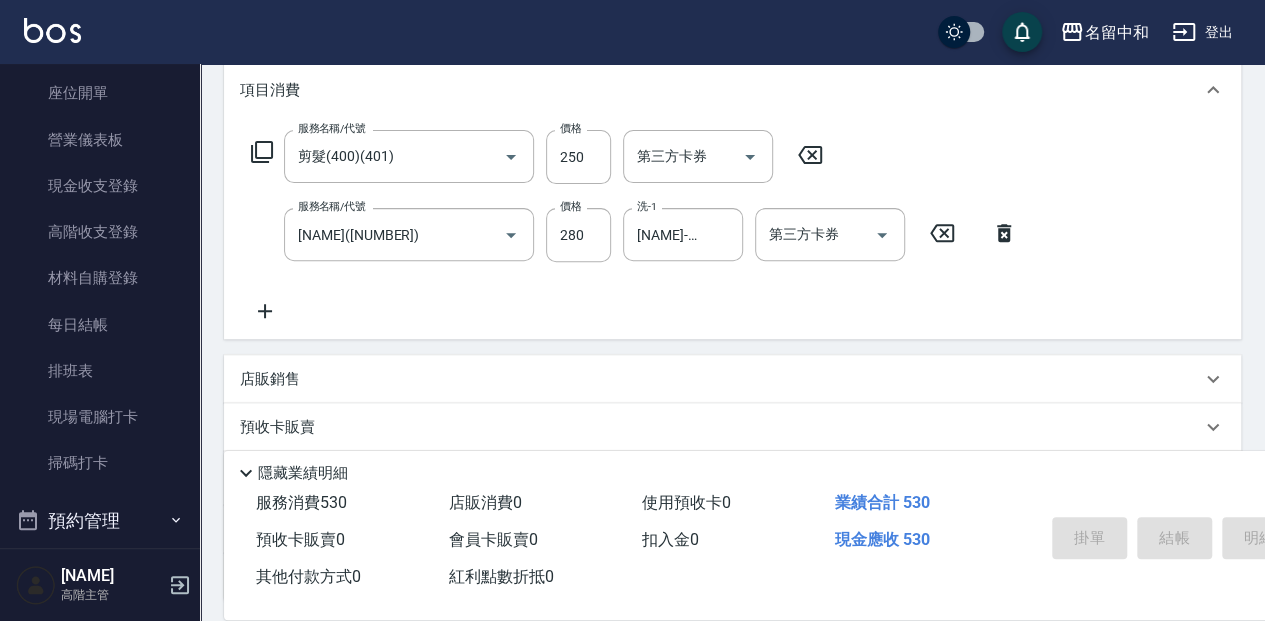 type on "2025/08/02 17:50" 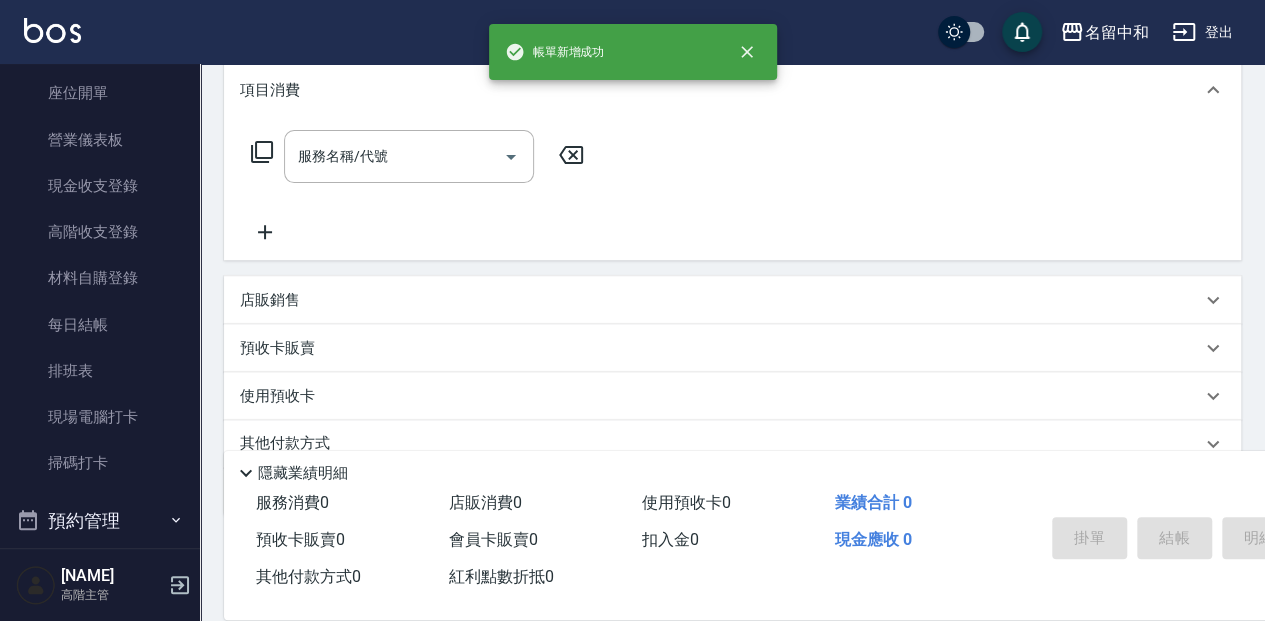 scroll, scrollTop: 0, scrollLeft: 0, axis: both 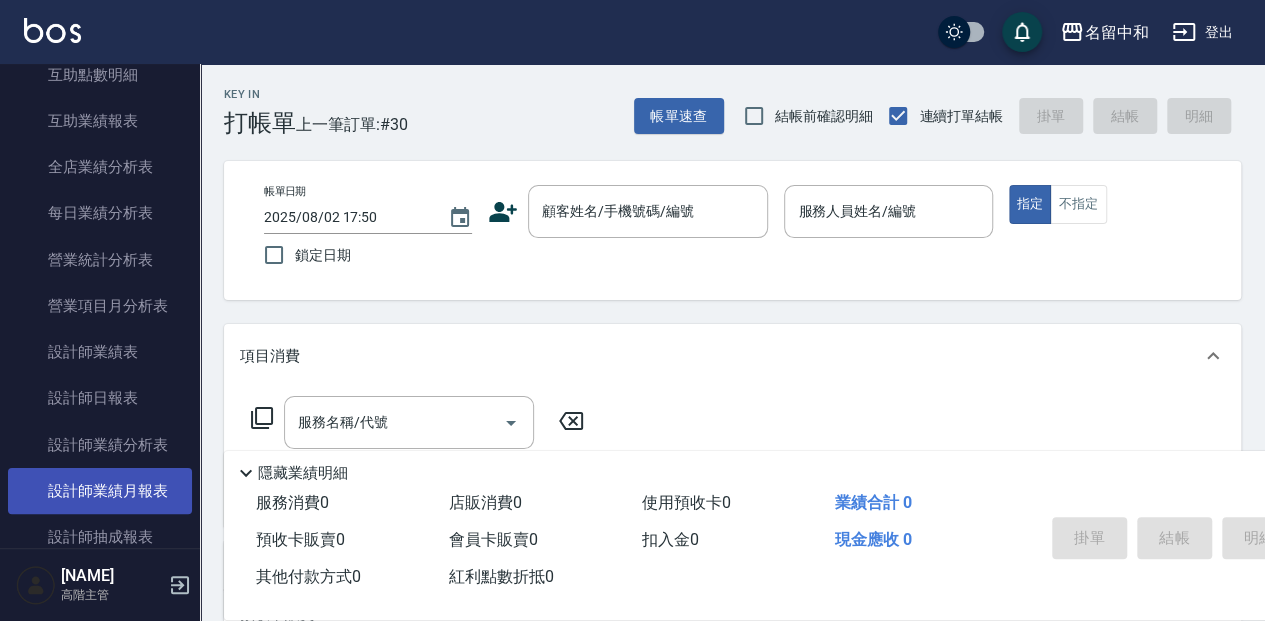 drag, startPoint x: 151, startPoint y: 404, endPoint x: 137, endPoint y: 506, distance: 102.9563 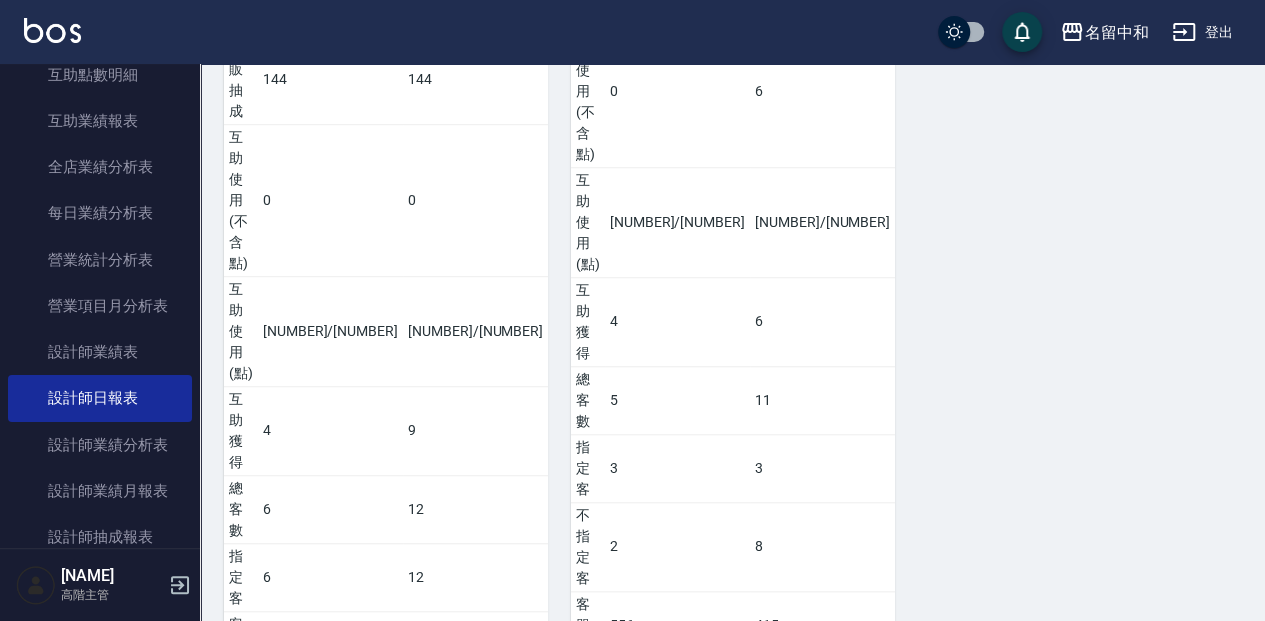 scroll, scrollTop: 1200, scrollLeft: 0, axis: vertical 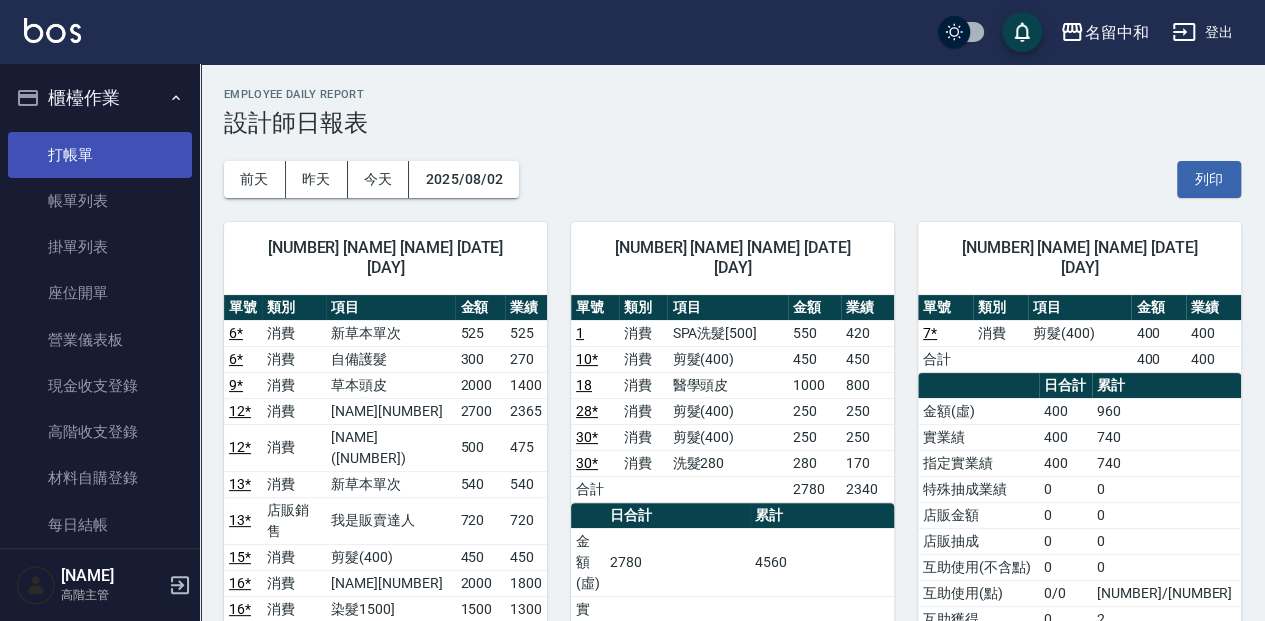 click on "打帳單" at bounding box center [100, 155] 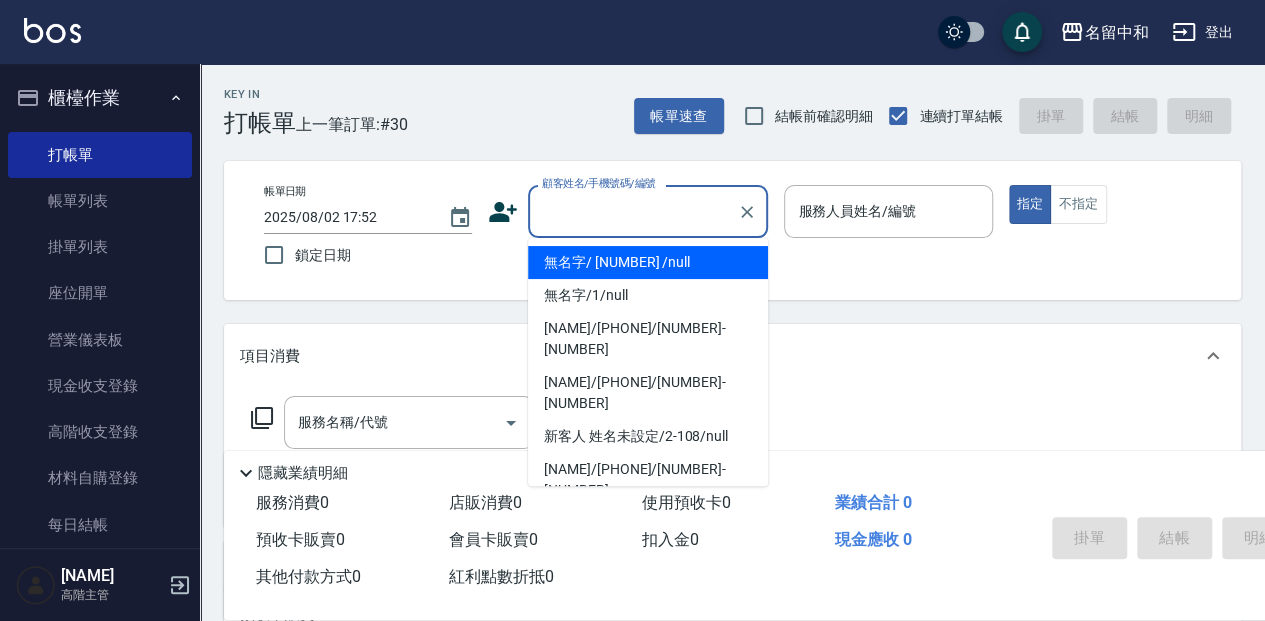click on "顧客姓名/手機號碼/編號" at bounding box center (633, 211) 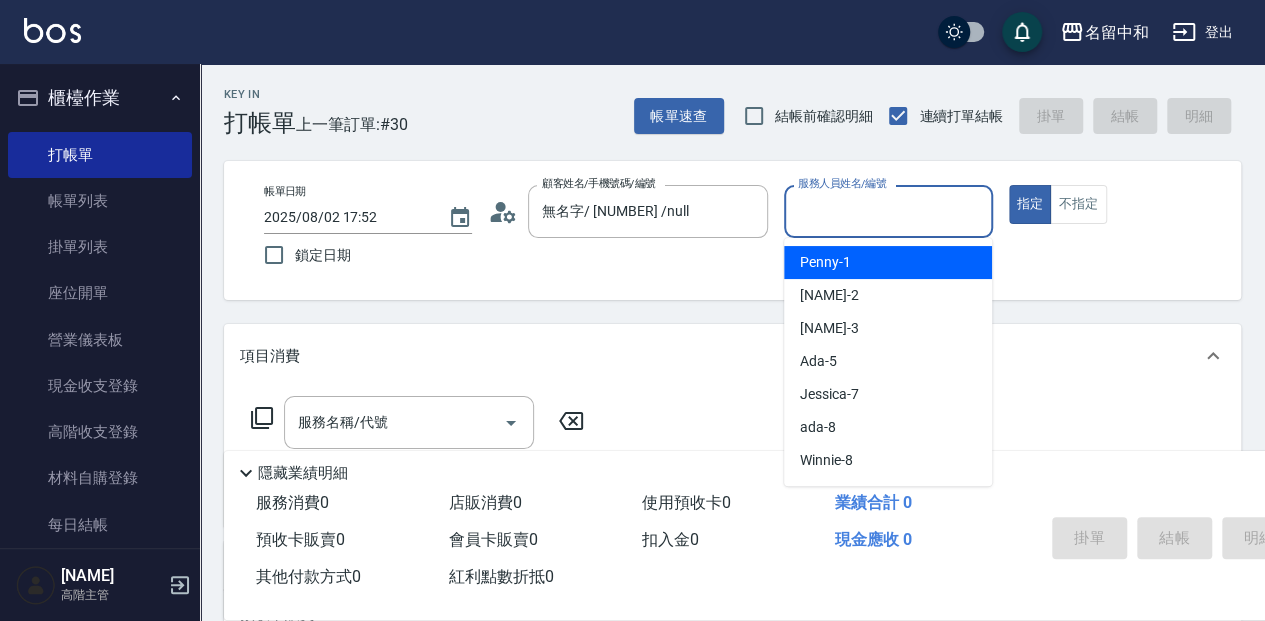 click on "服務人員姓名/編號" at bounding box center (888, 211) 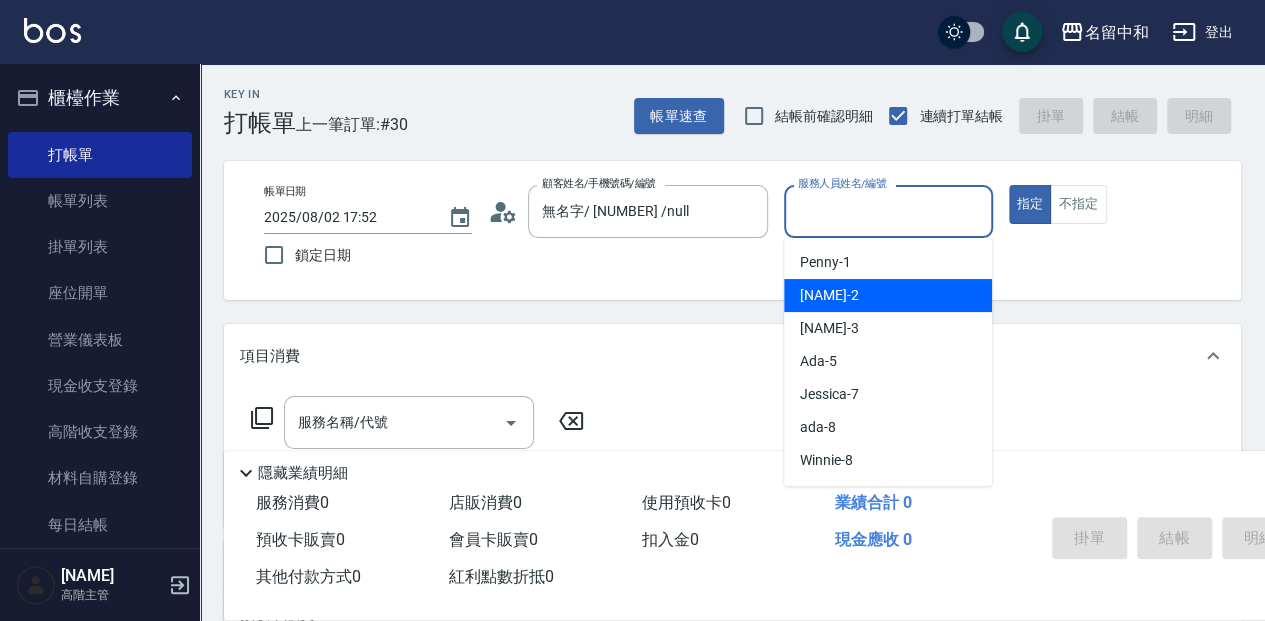 click on "[NAME] -[NUMBER]" at bounding box center [888, 295] 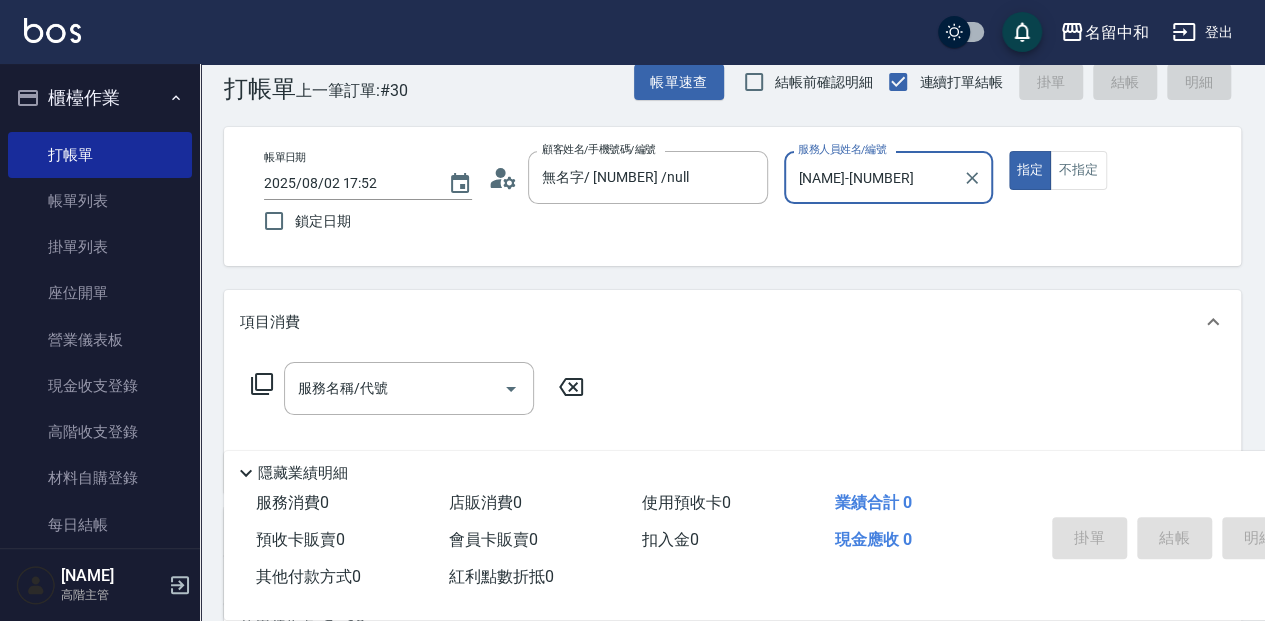 scroll, scrollTop: 66, scrollLeft: 0, axis: vertical 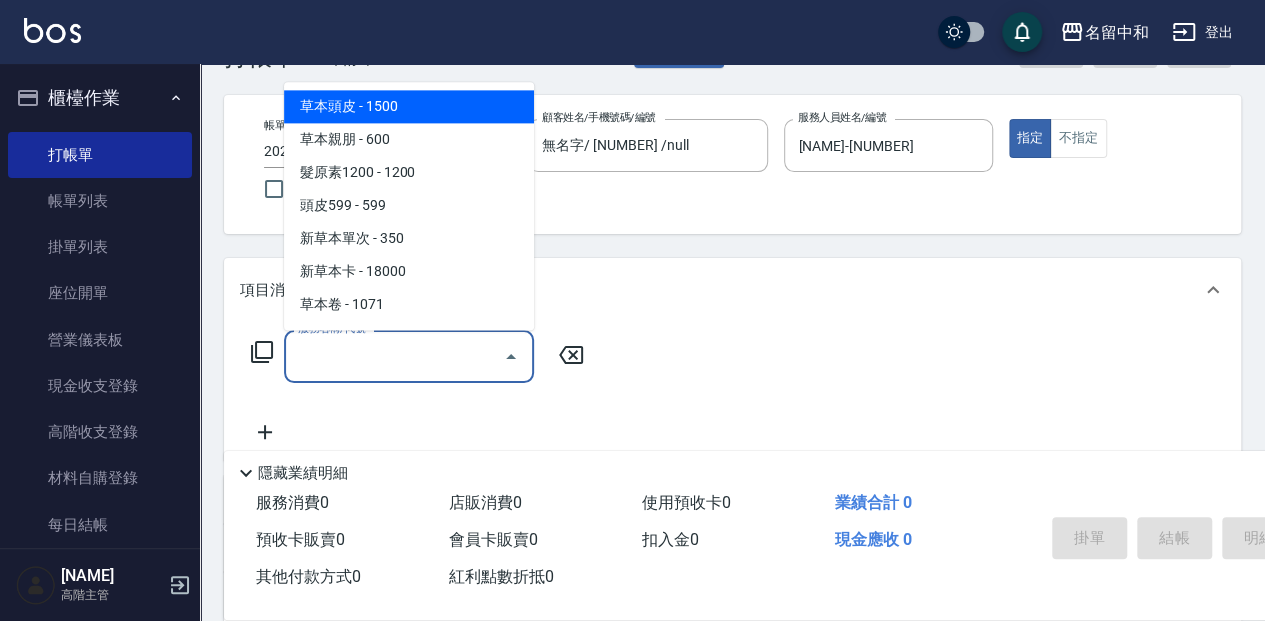 click on "服務名稱/代號" at bounding box center [394, 356] 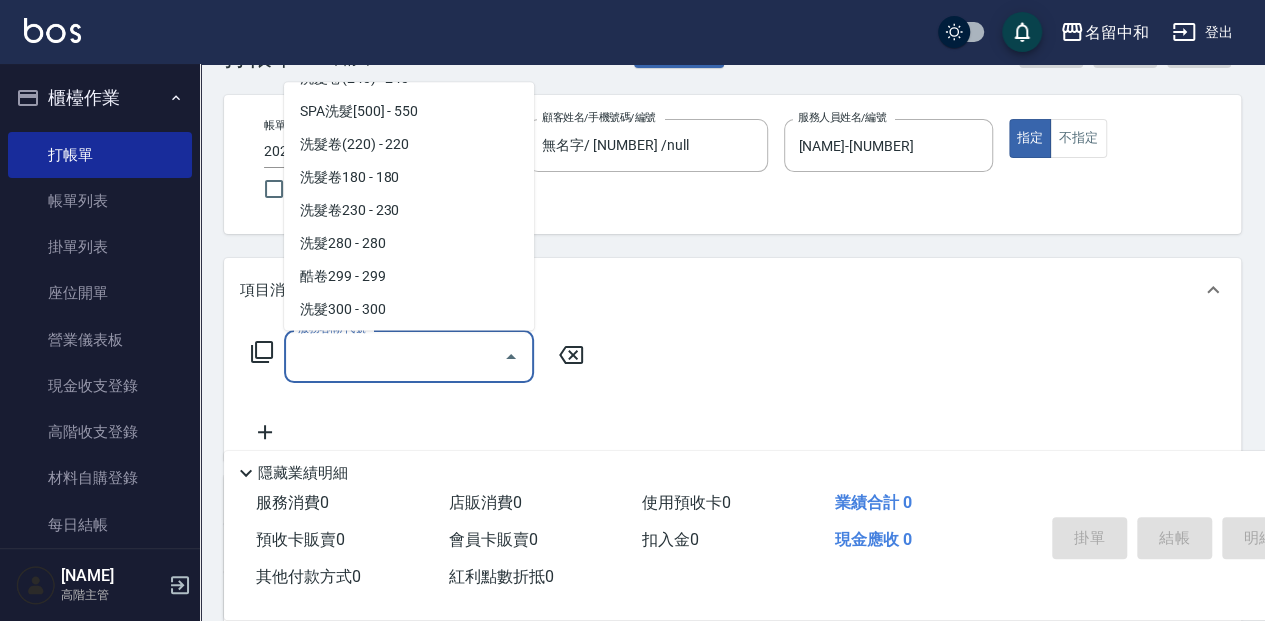 scroll, scrollTop: 800, scrollLeft: 0, axis: vertical 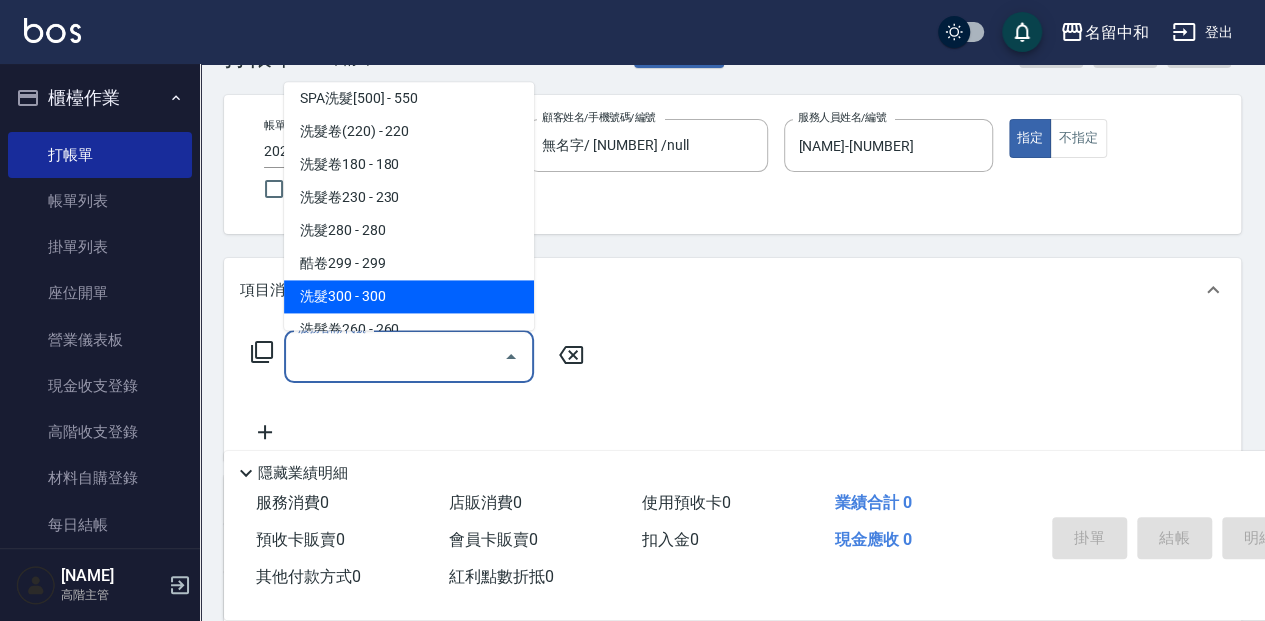 click on "洗髮300 - 300" at bounding box center [409, 296] 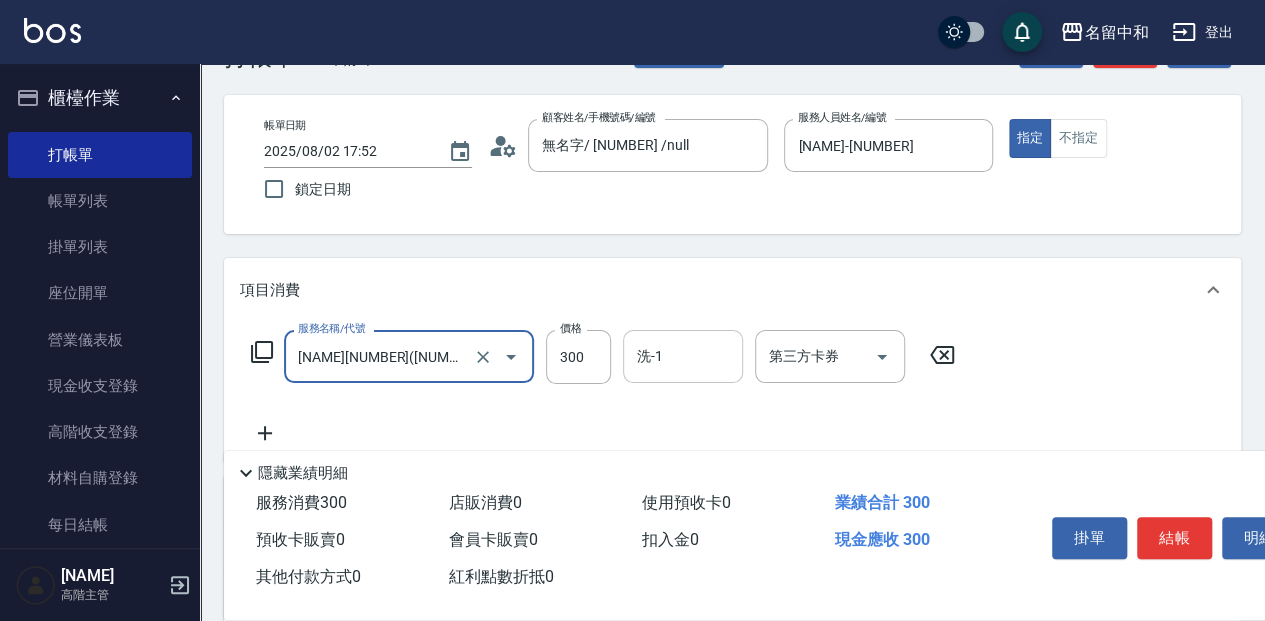 click on "洗-1" at bounding box center (683, 356) 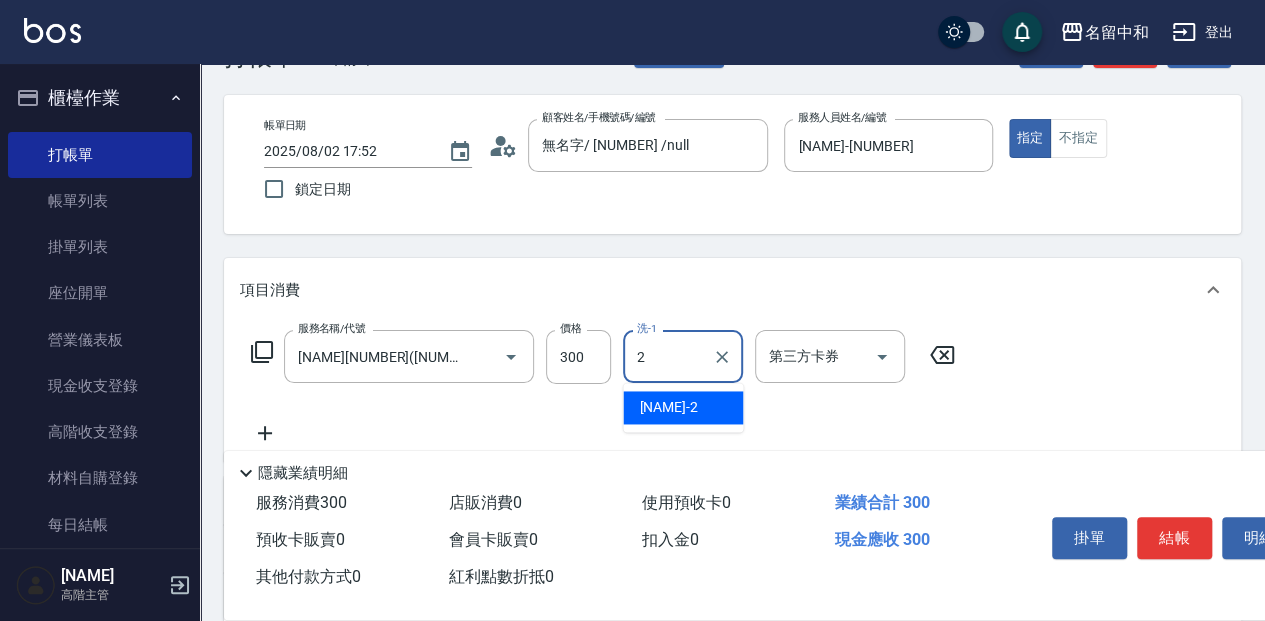 click on "[NAME] -[NUMBER]" at bounding box center (683, 407) 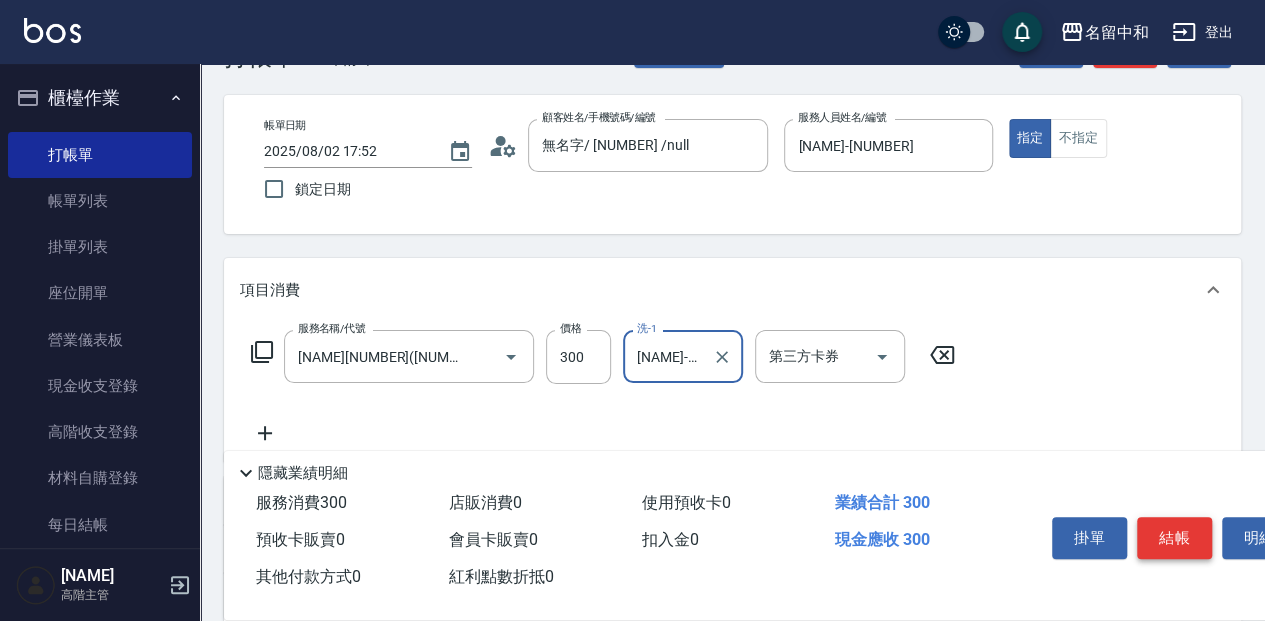 type on "[NAME]-[NUMBER]" 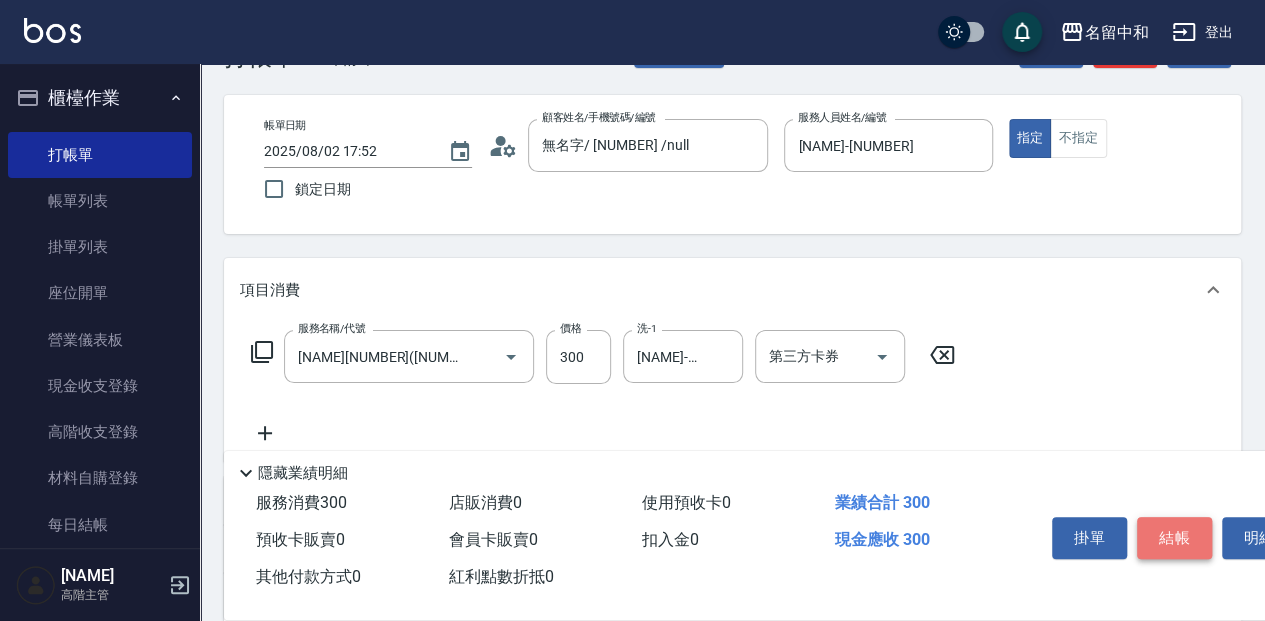 click on "結帳" at bounding box center [1174, 538] 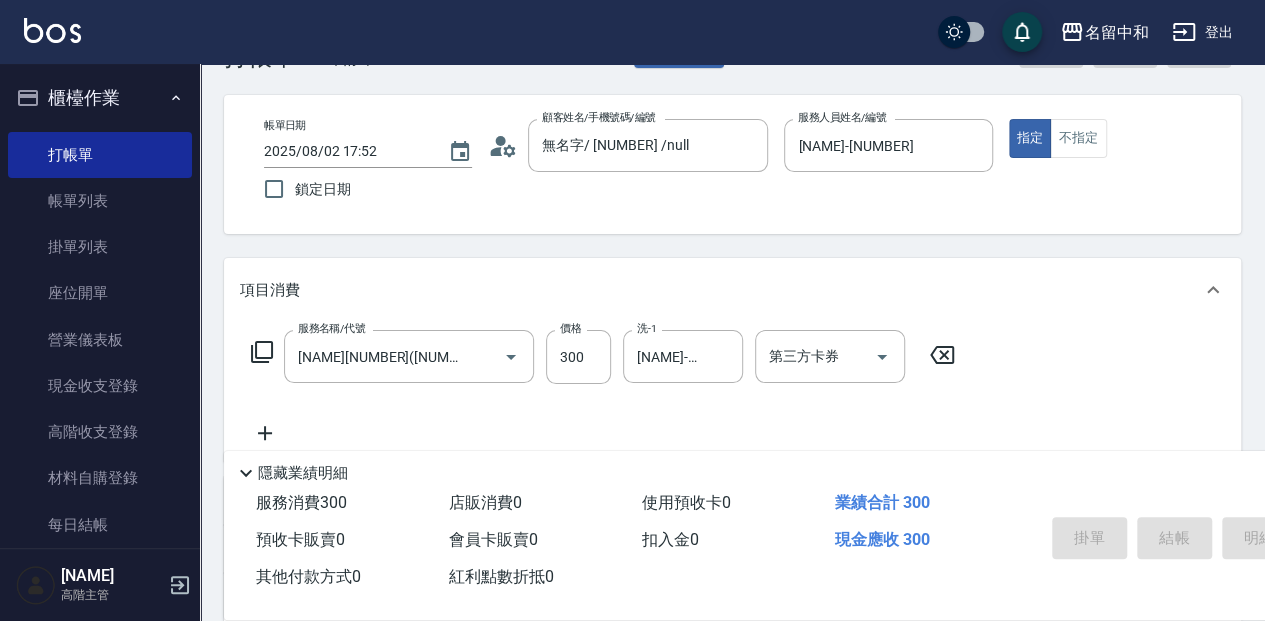 type on "2025/08/02 17:53" 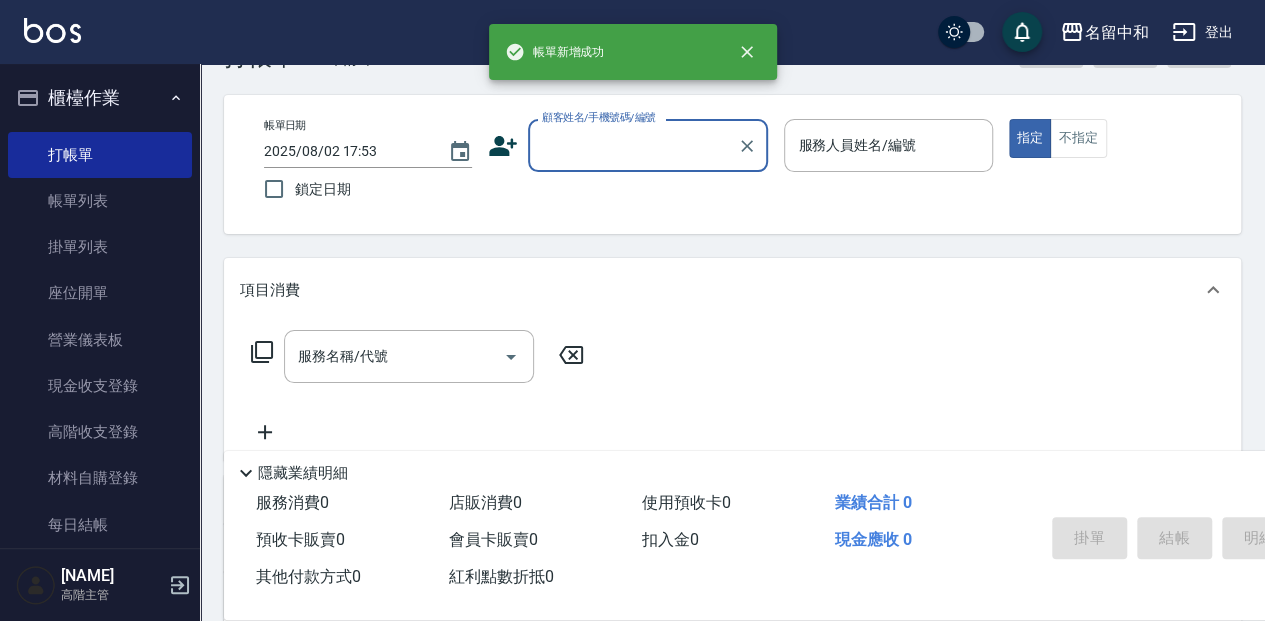 scroll, scrollTop: 0, scrollLeft: 0, axis: both 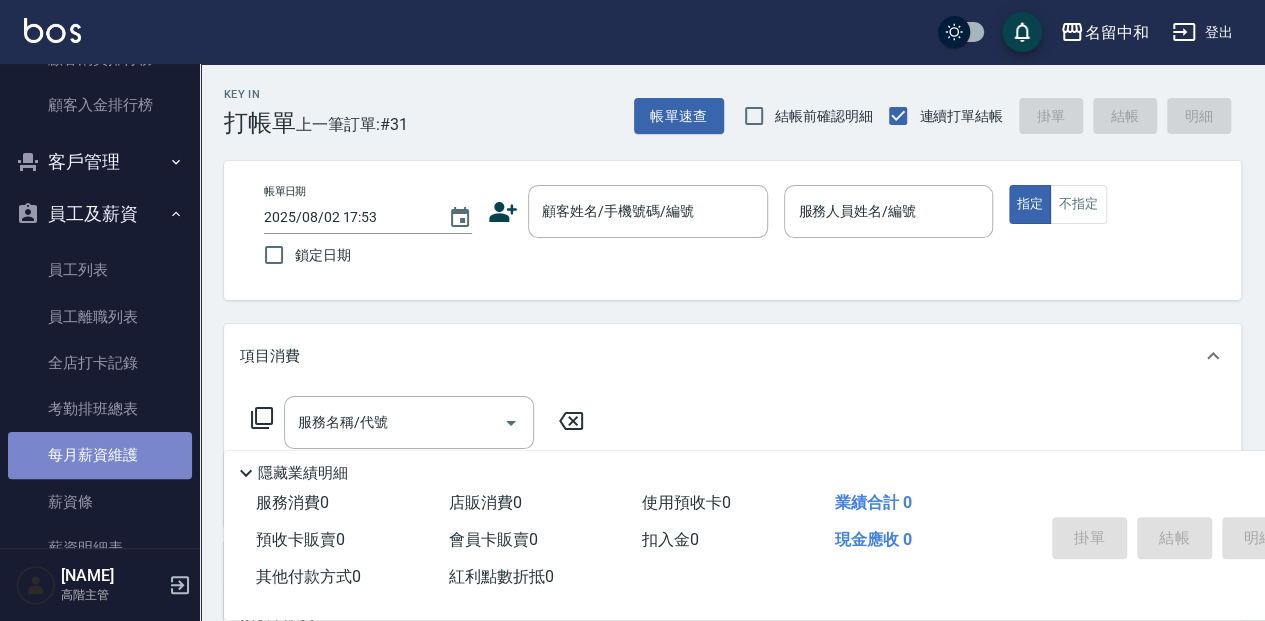 click on "每月薪資維護" at bounding box center [100, 455] 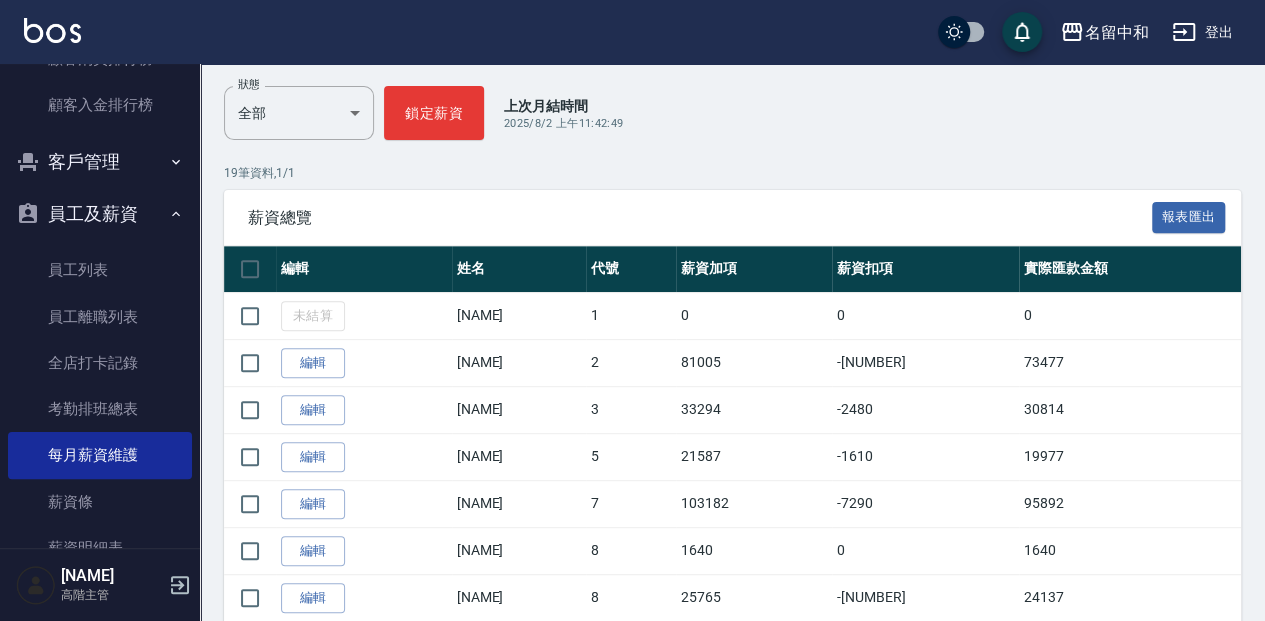 scroll, scrollTop: 333, scrollLeft: 0, axis: vertical 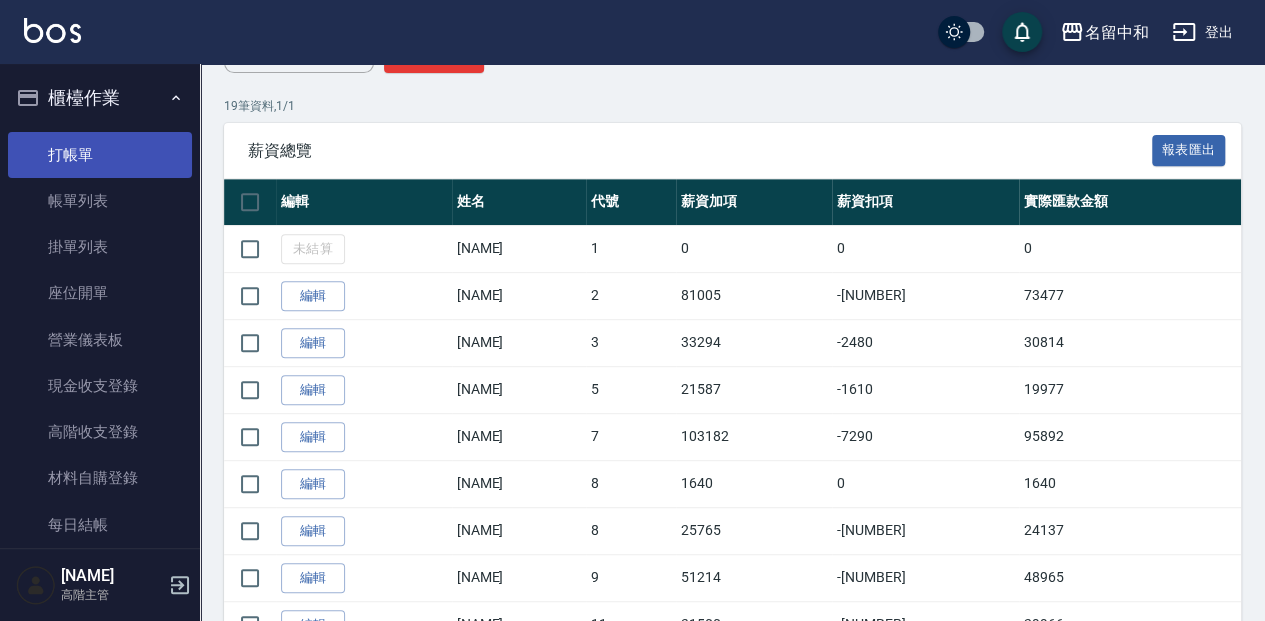 click on "打帳單" at bounding box center [100, 155] 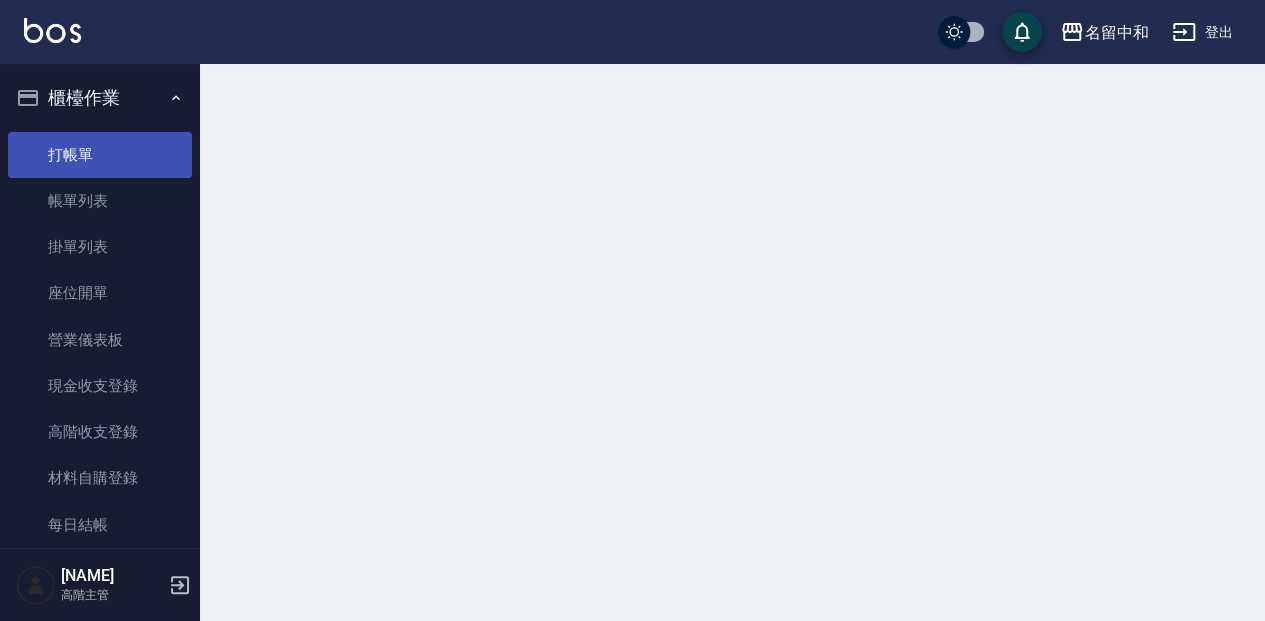scroll, scrollTop: 0, scrollLeft: 0, axis: both 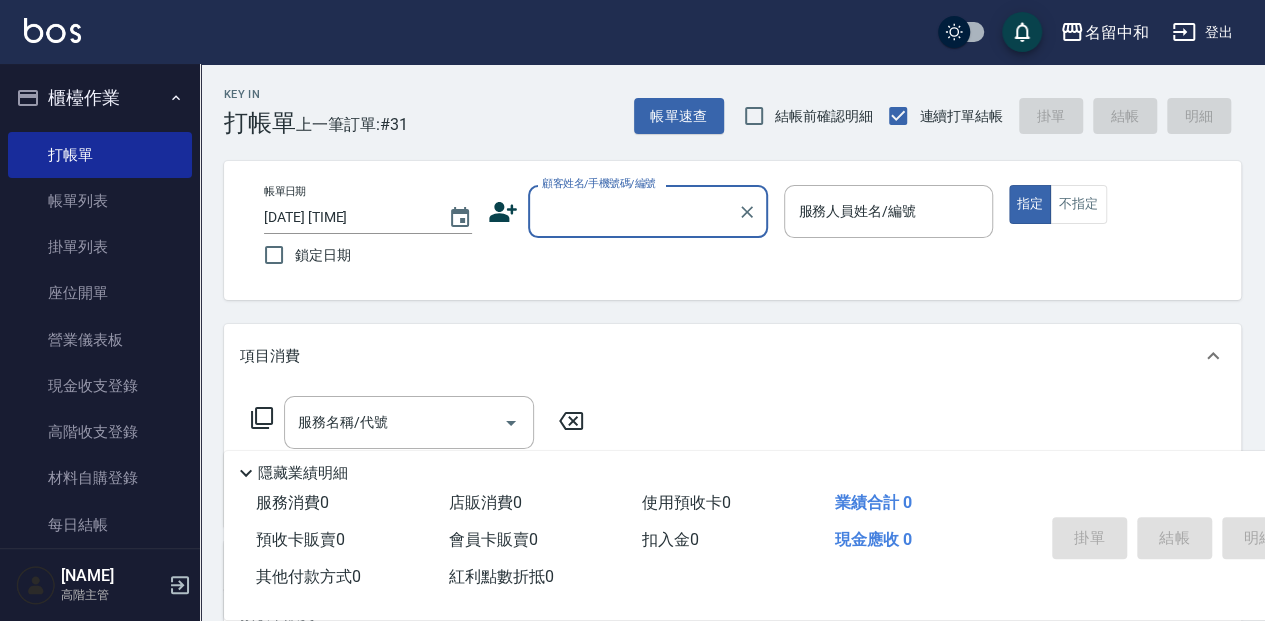 drag, startPoint x: 578, startPoint y: 210, endPoint x: 581, endPoint y: 230, distance: 20.22375 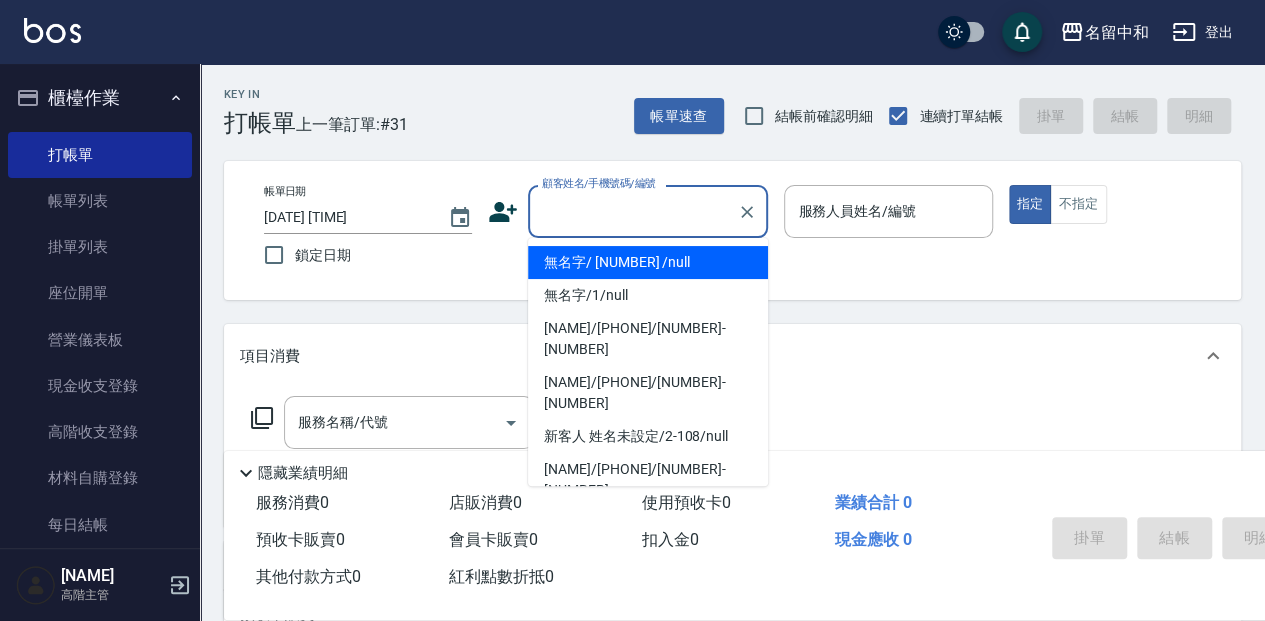 click on "無名字/ [NUMBER] /null" at bounding box center [648, 262] 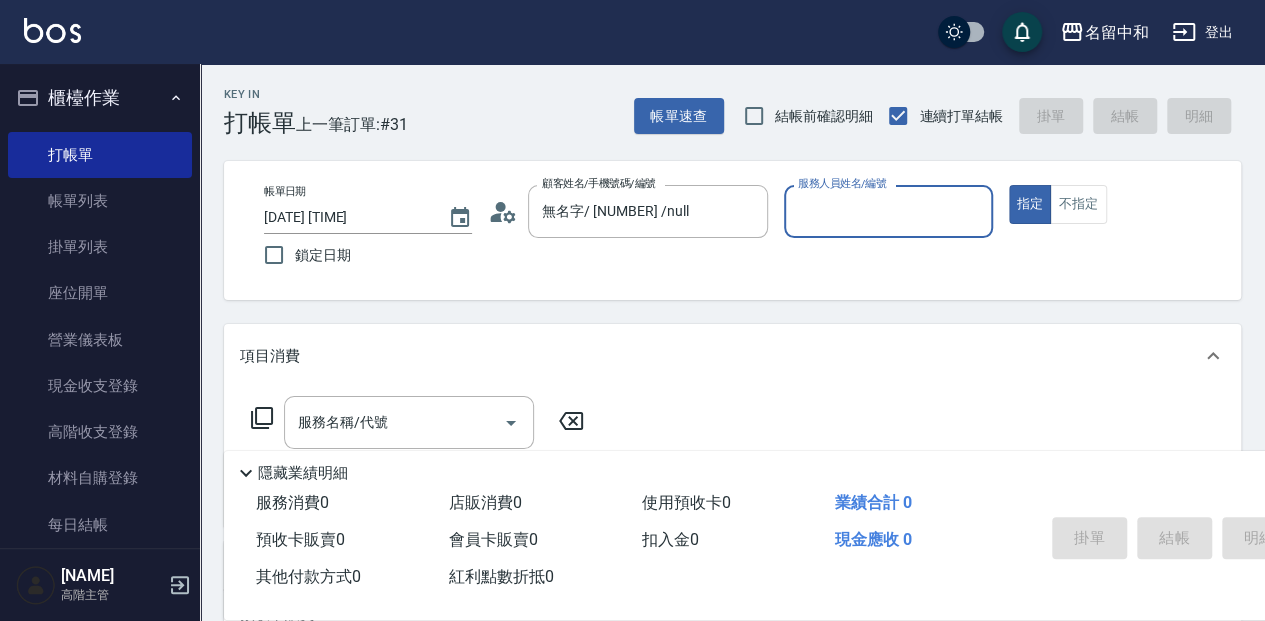 type on "無名字/ [NUMBER] /null" 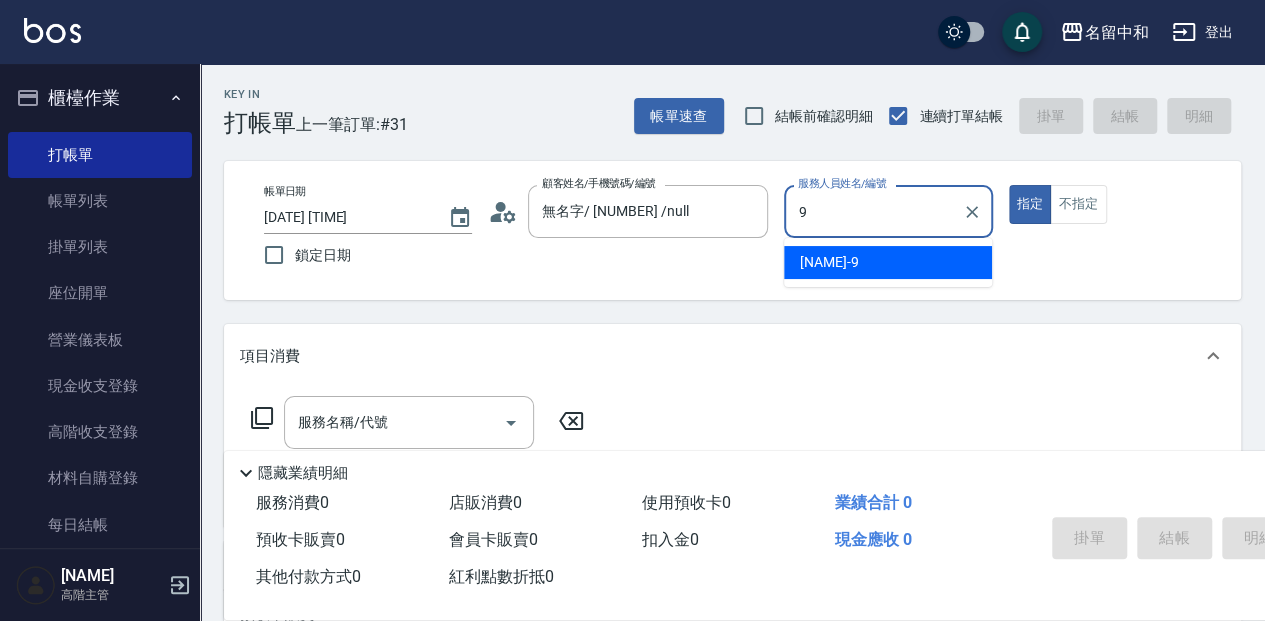 type on "[NAME]-[NUMBER]" 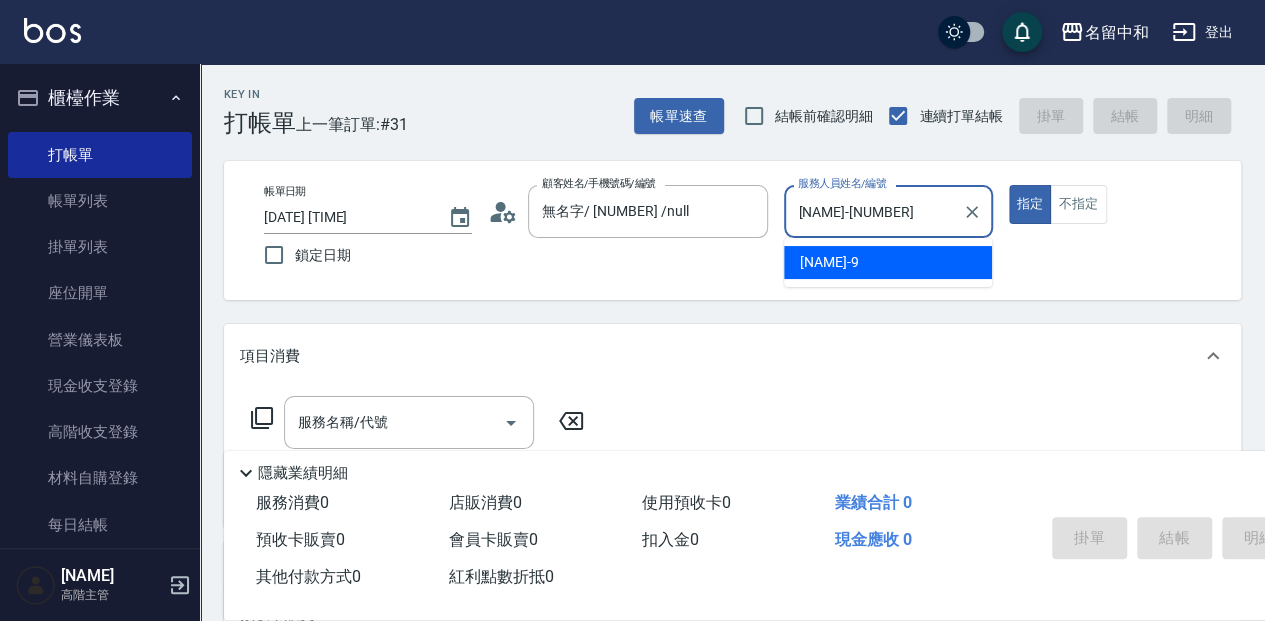 type 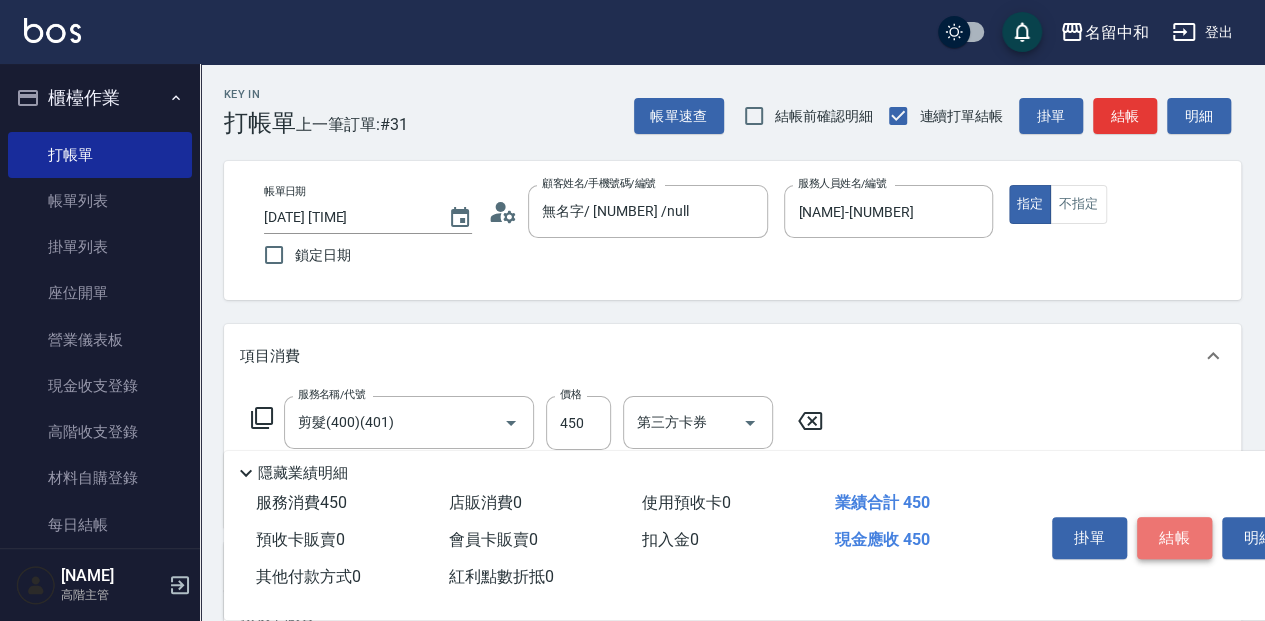 click on "結帳" at bounding box center (1174, 538) 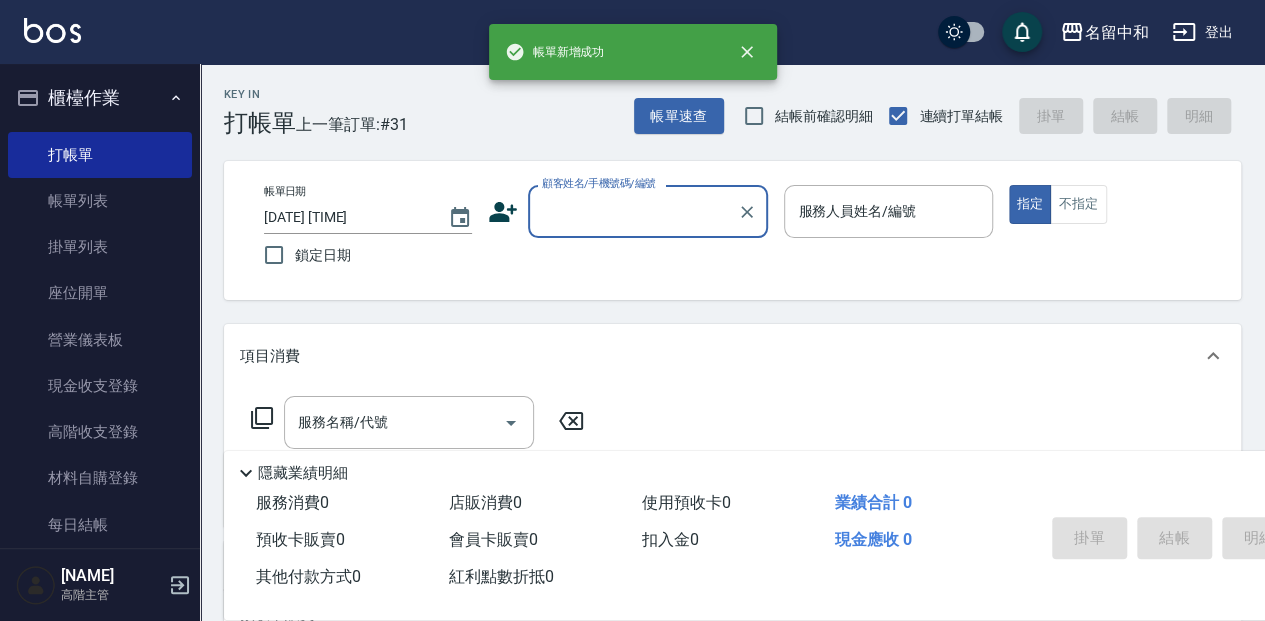 scroll, scrollTop: 0, scrollLeft: 0, axis: both 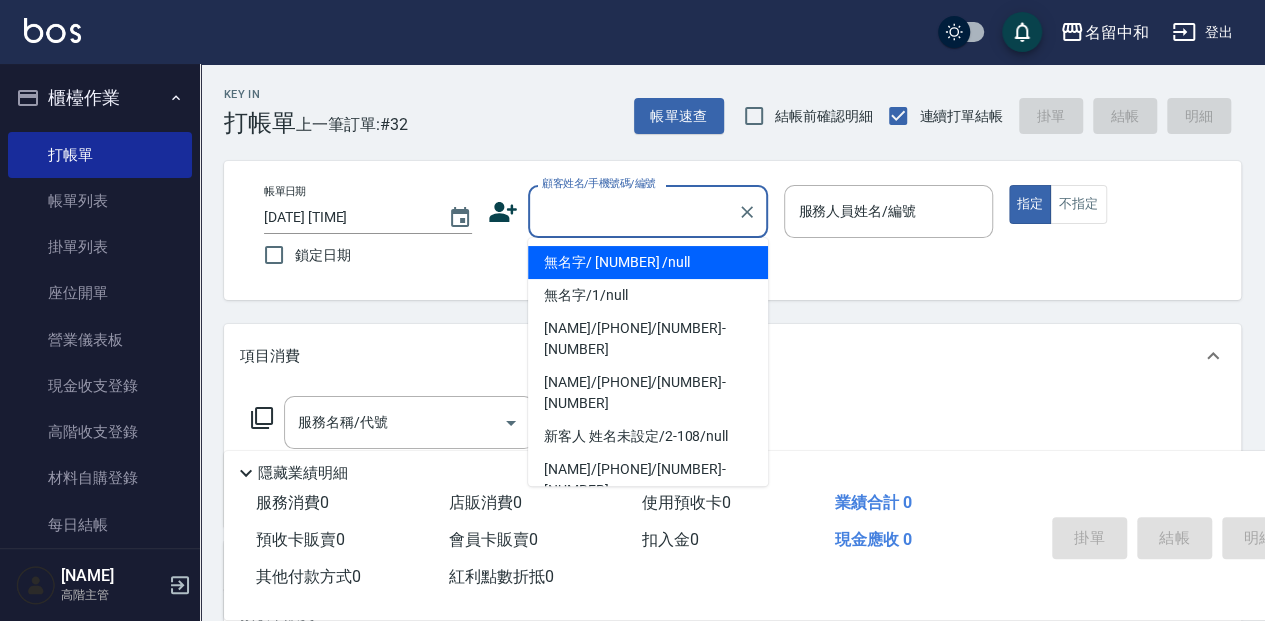 click on "顧客姓名/手機號碼/編號" at bounding box center [633, 211] 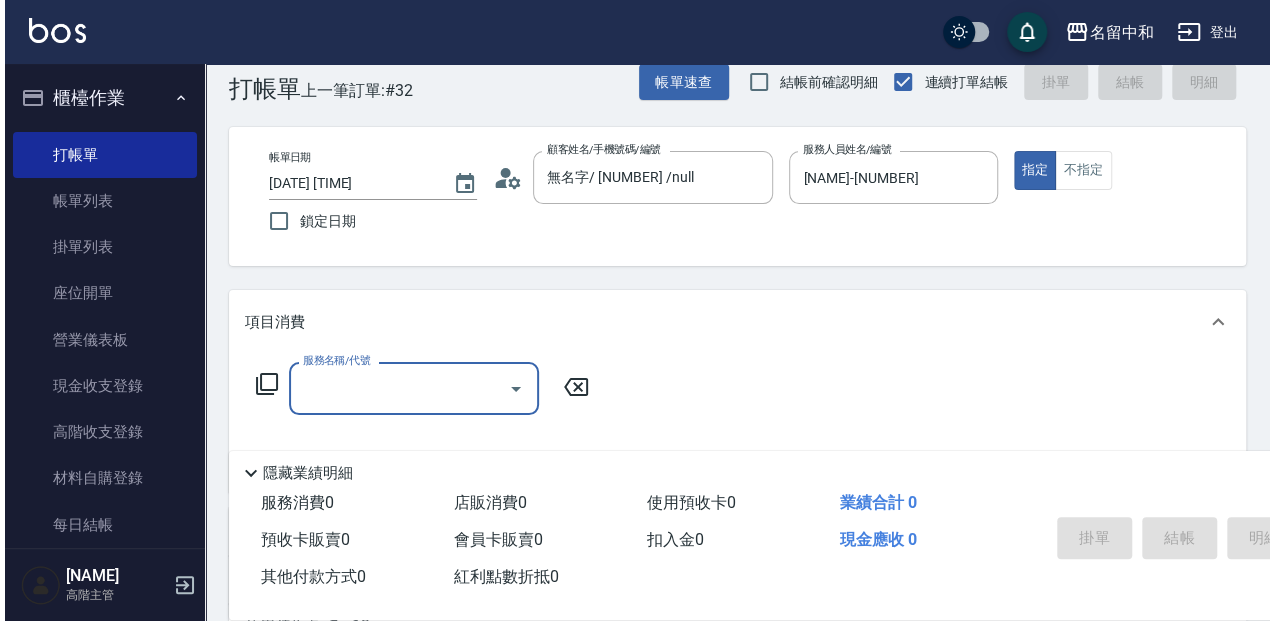 scroll, scrollTop: 133, scrollLeft: 0, axis: vertical 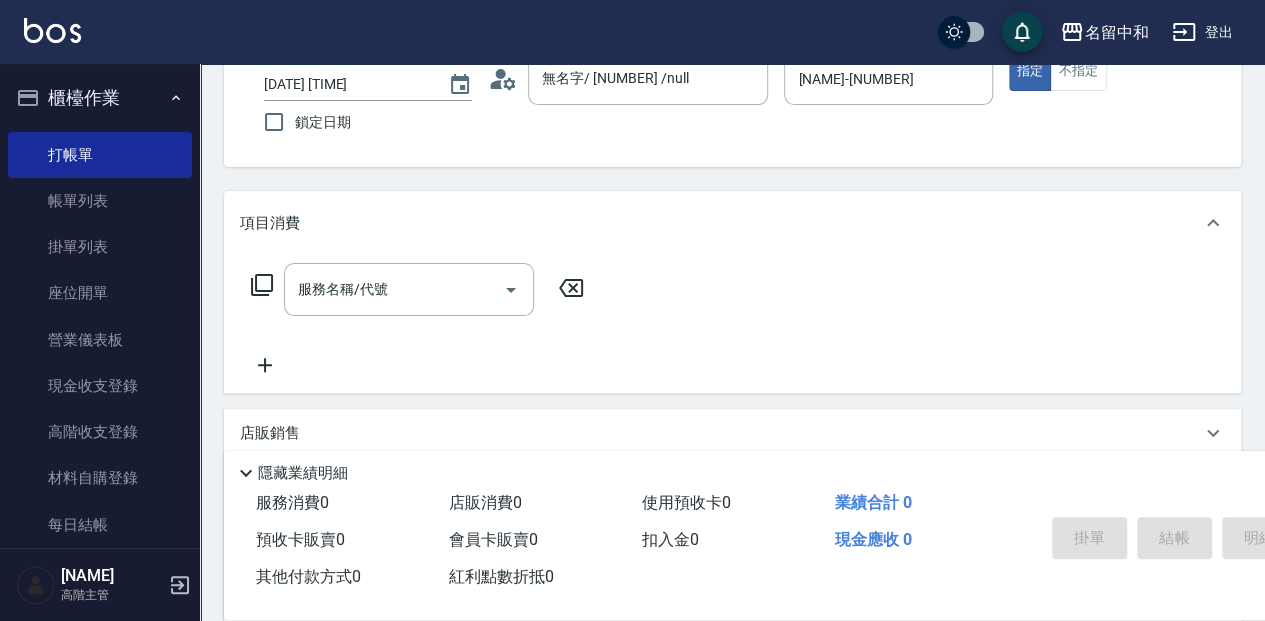 click 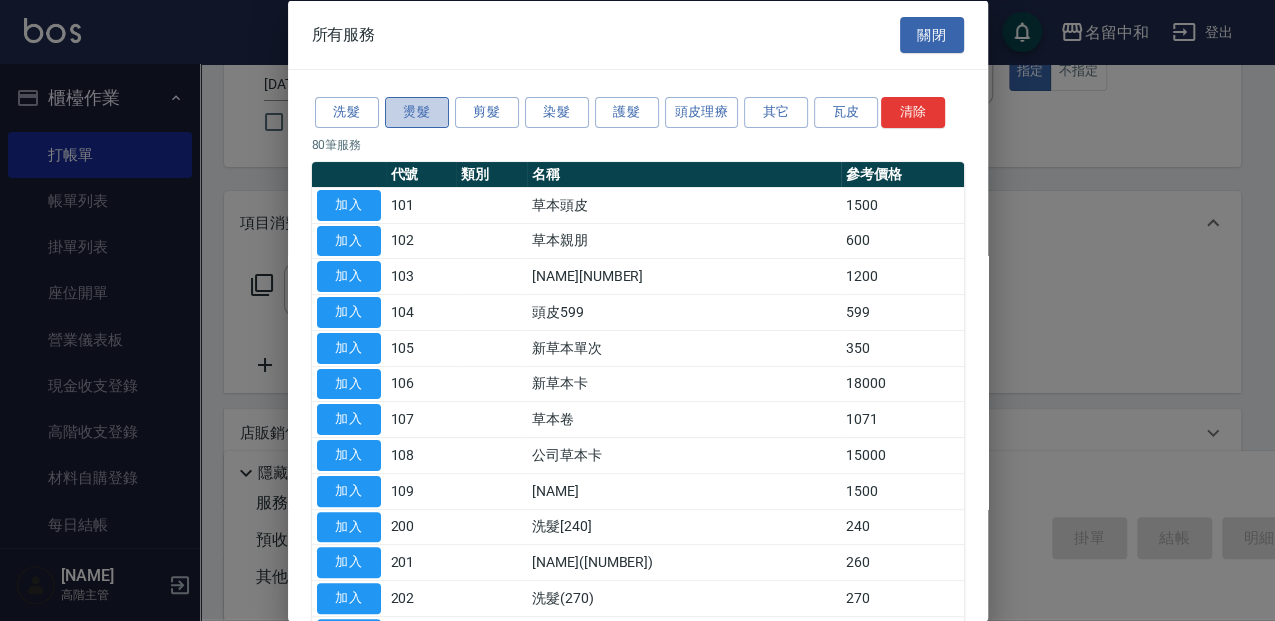 click on "燙髮" at bounding box center [417, 112] 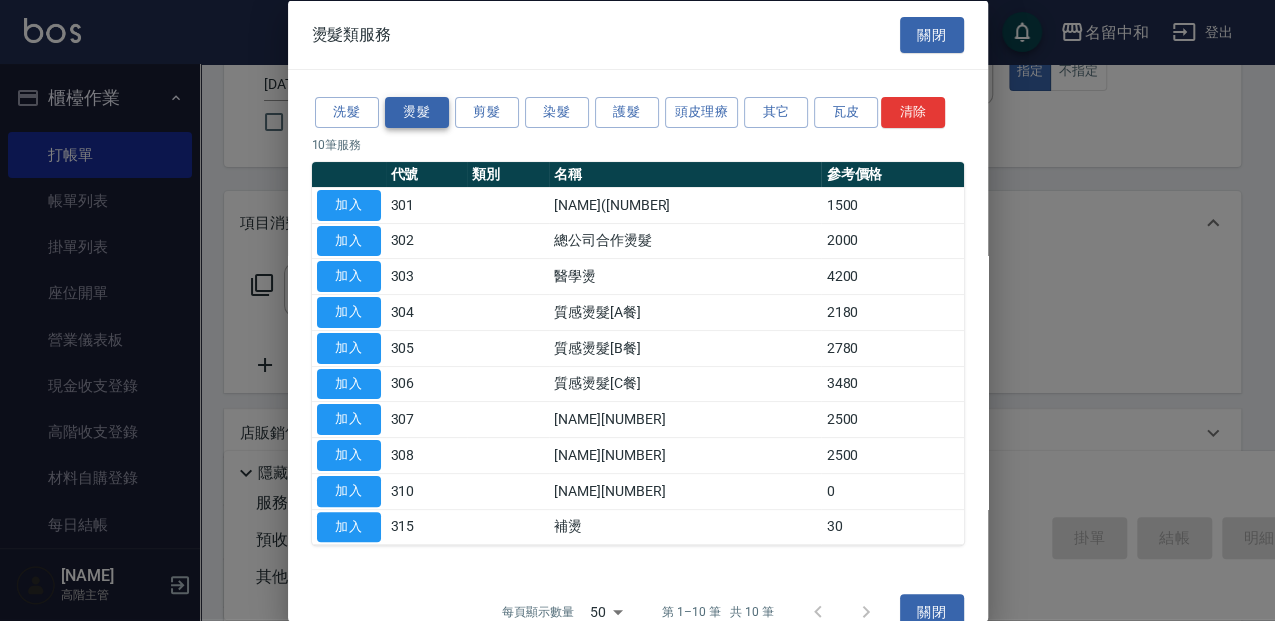scroll, scrollTop: 29, scrollLeft: 0, axis: vertical 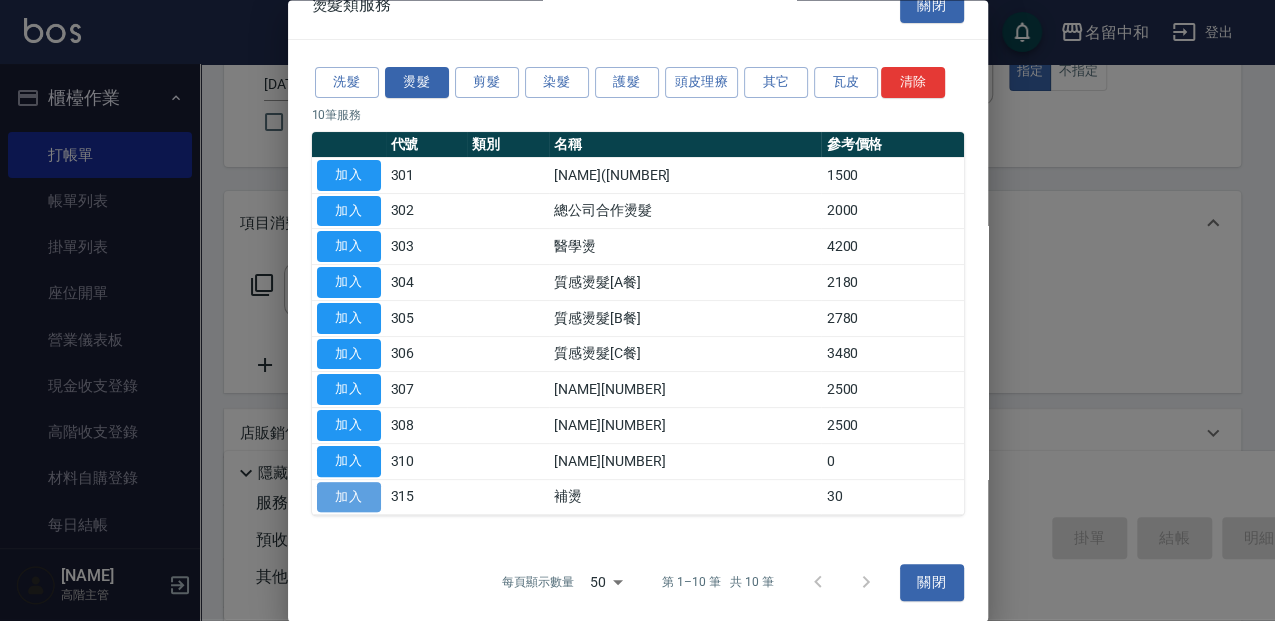click on "加入" at bounding box center [349, 497] 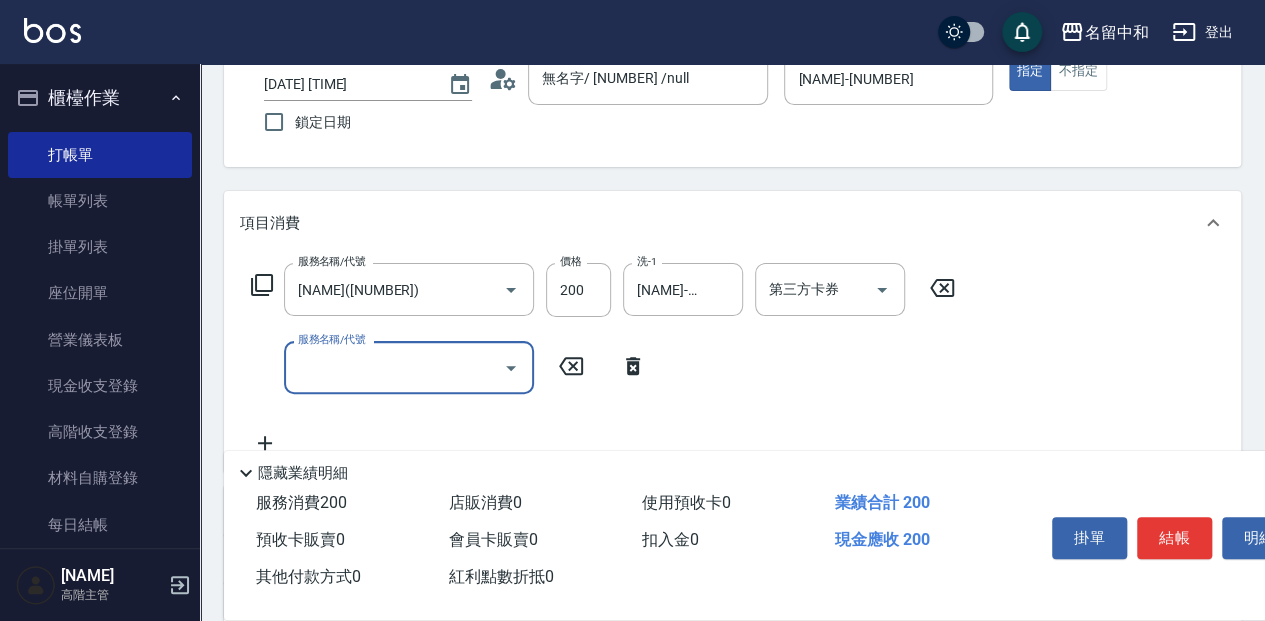 click 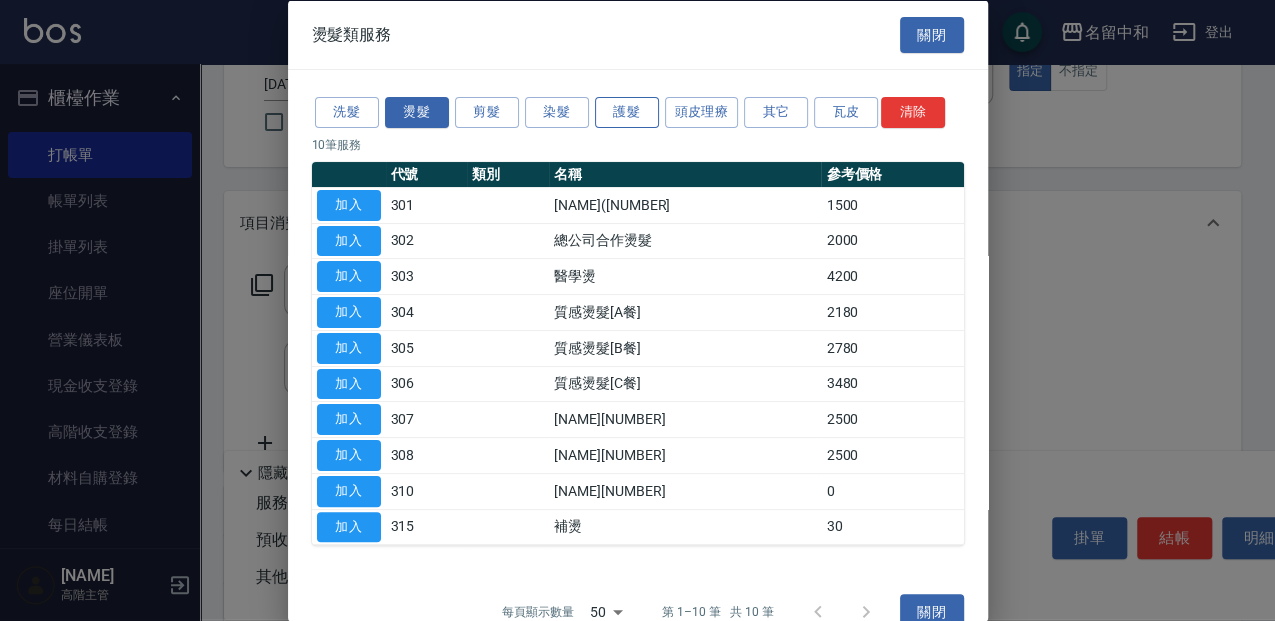 click on "護髮" at bounding box center [627, 112] 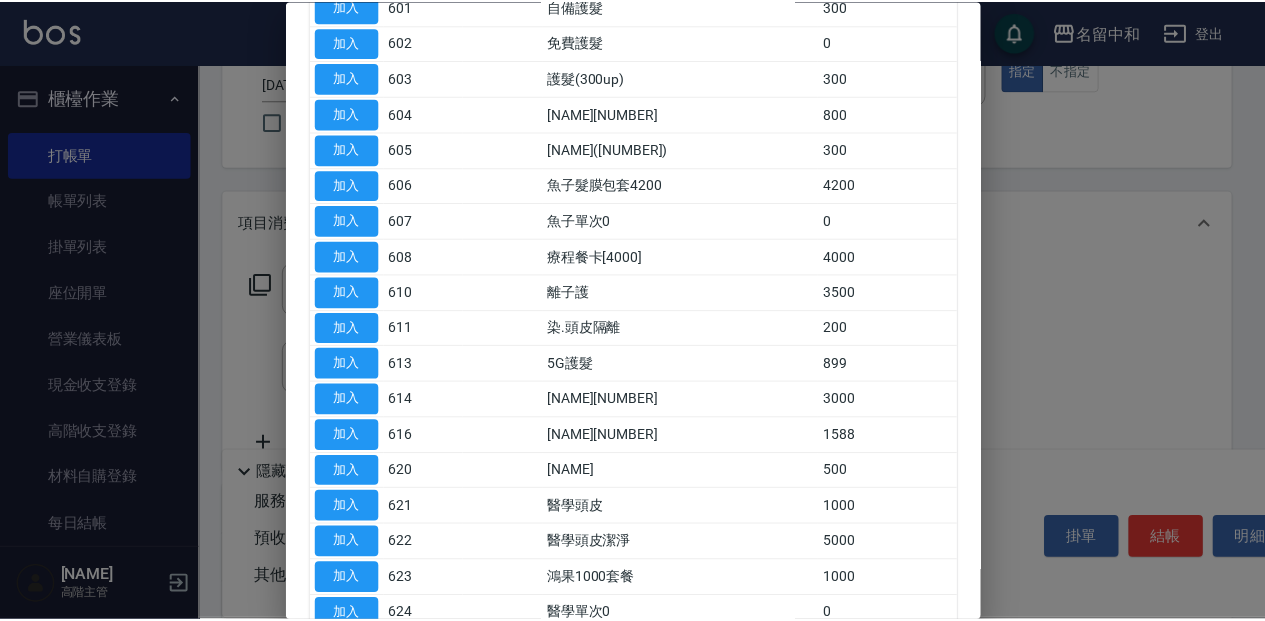 scroll, scrollTop: 200, scrollLeft: 0, axis: vertical 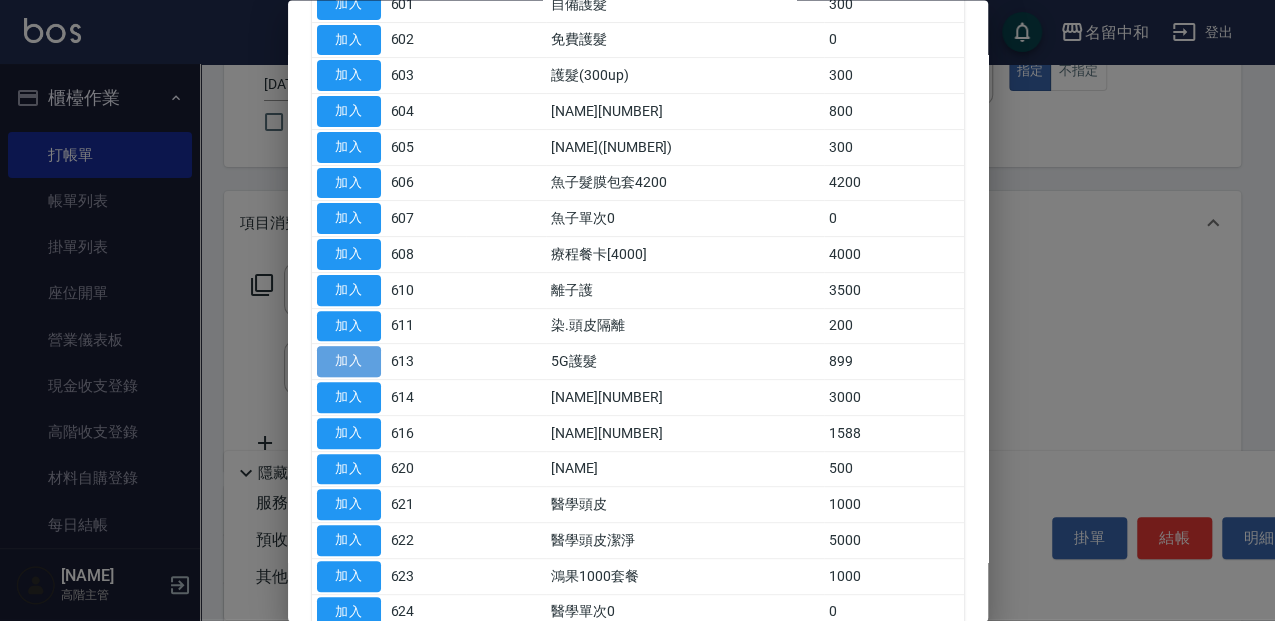 click on "加入" at bounding box center [349, 362] 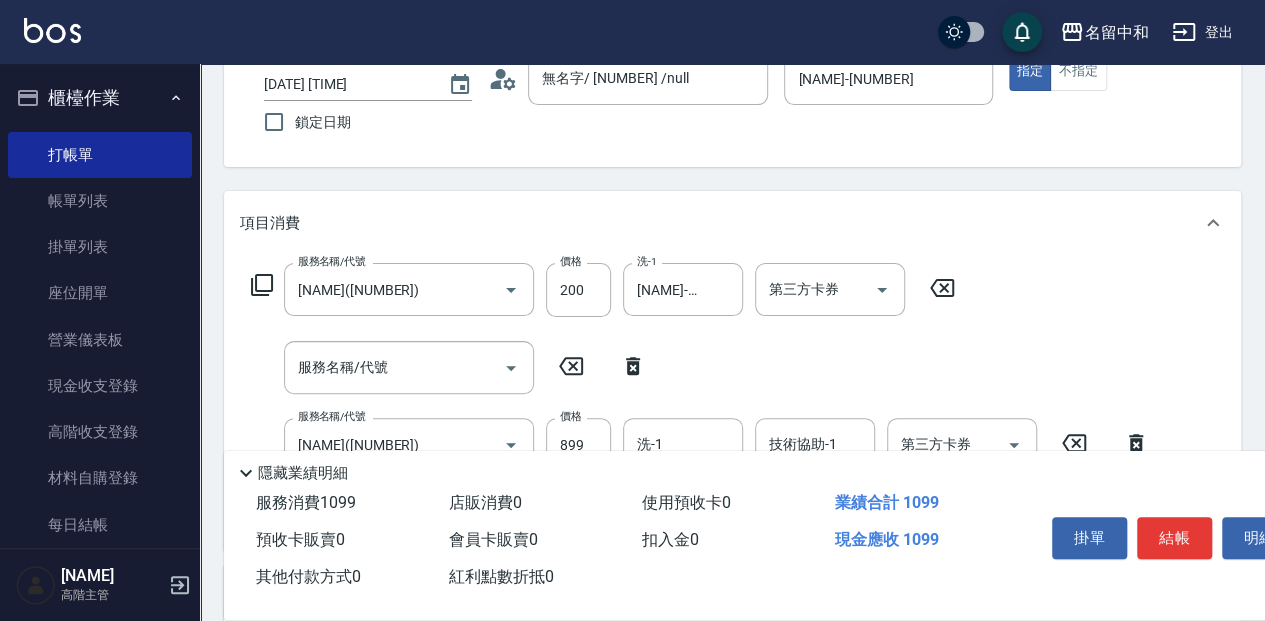 click 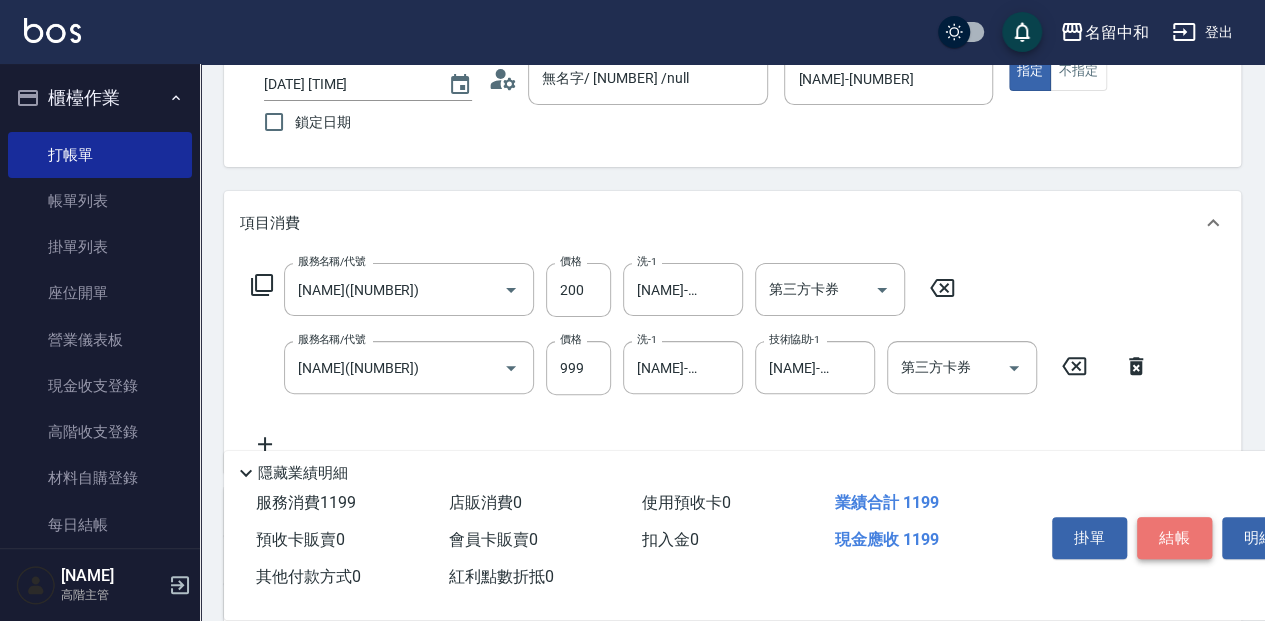 click on "結帳" at bounding box center (1174, 538) 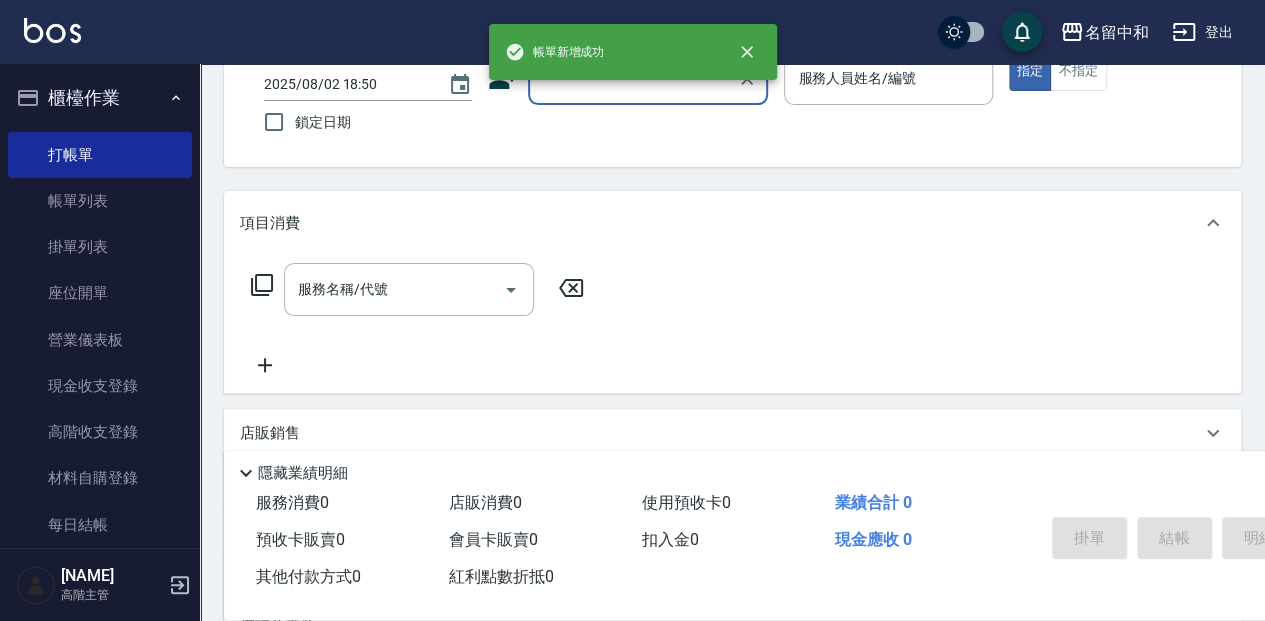 scroll, scrollTop: 0, scrollLeft: 0, axis: both 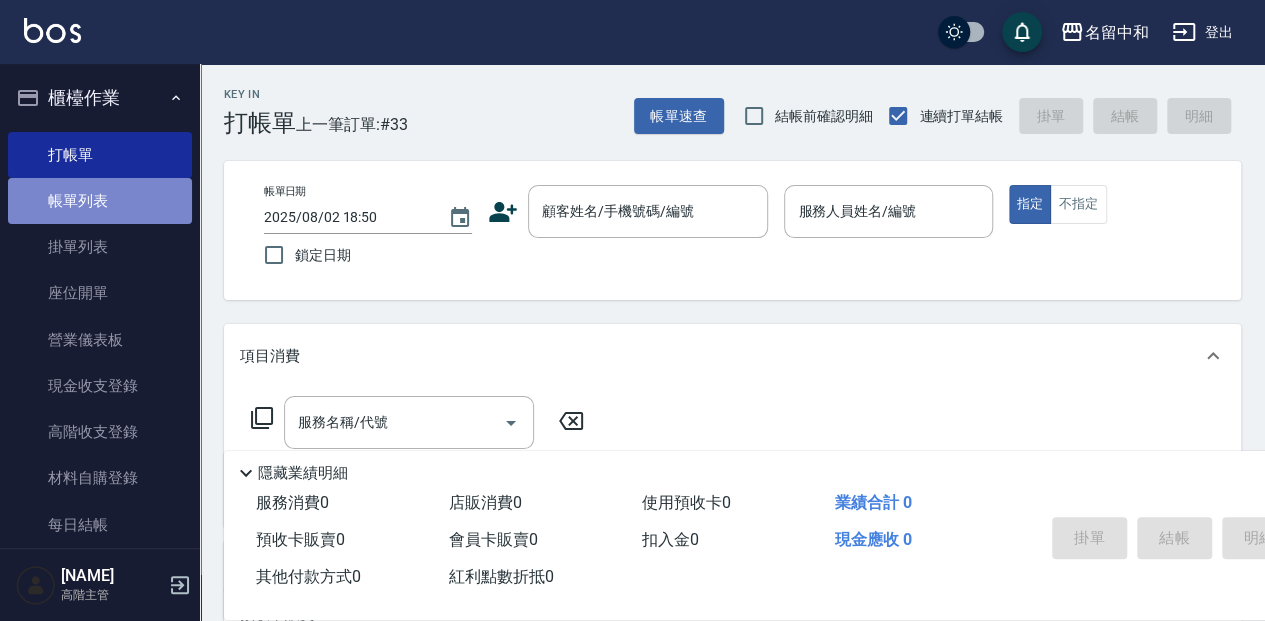 click on "帳單列表" at bounding box center [100, 201] 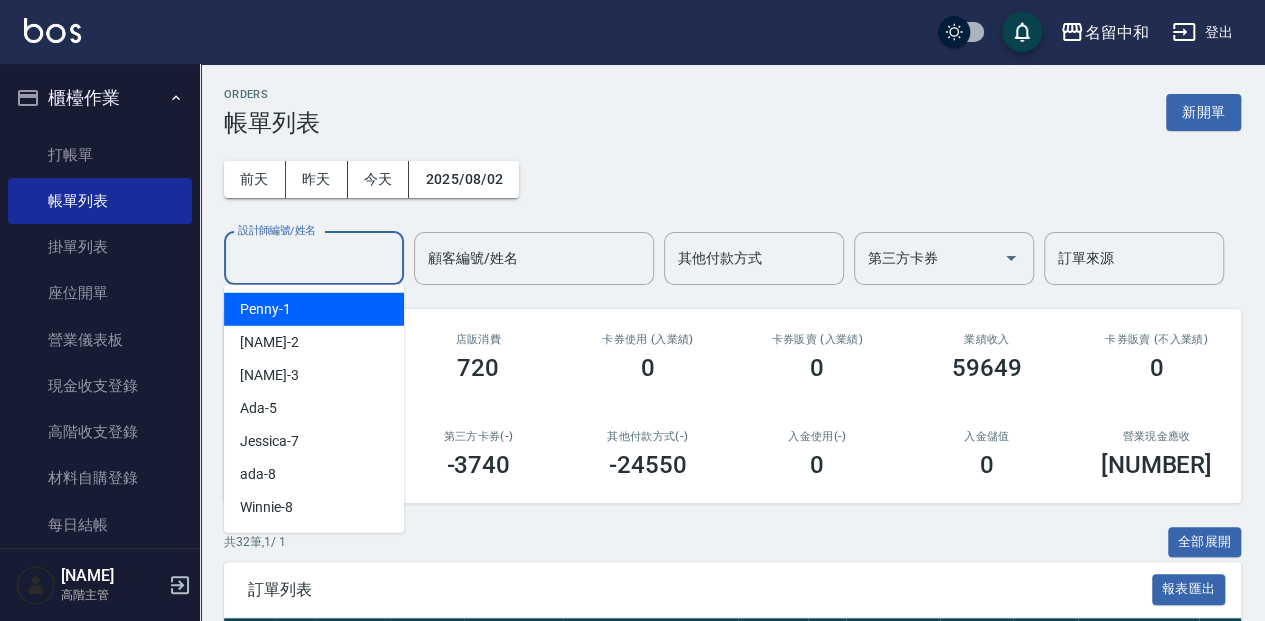click on "設計師編號/姓名" at bounding box center [314, 258] 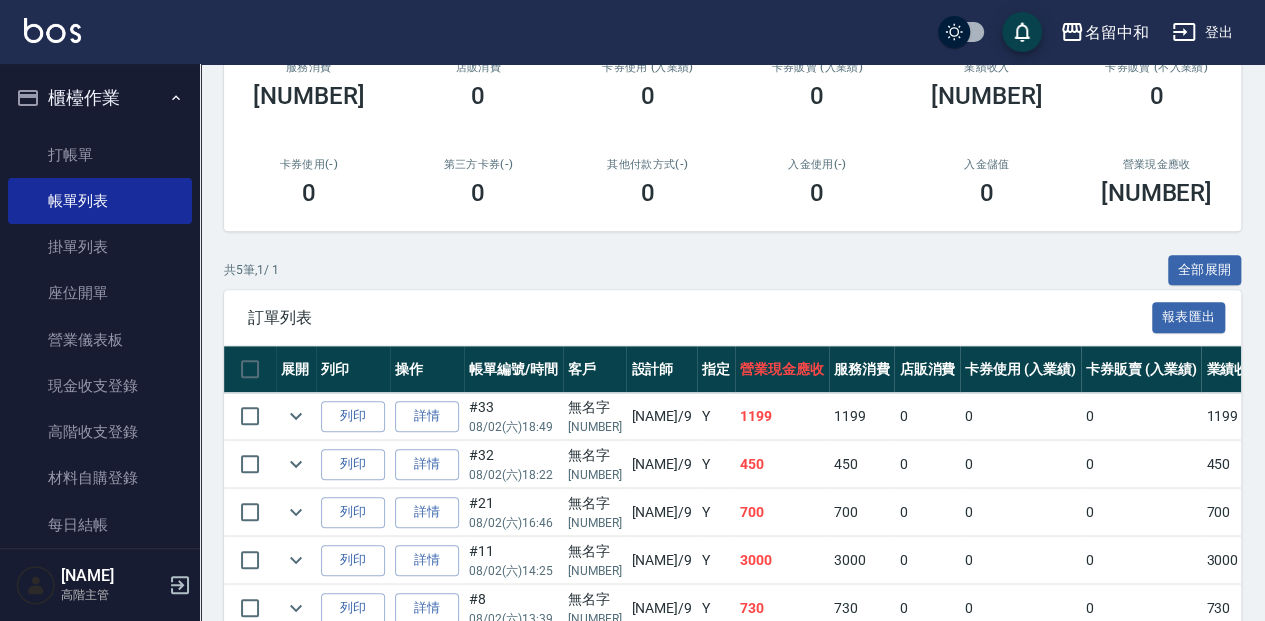 scroll, scrollTop: 333, scrollLeft: 0, axis: vertical 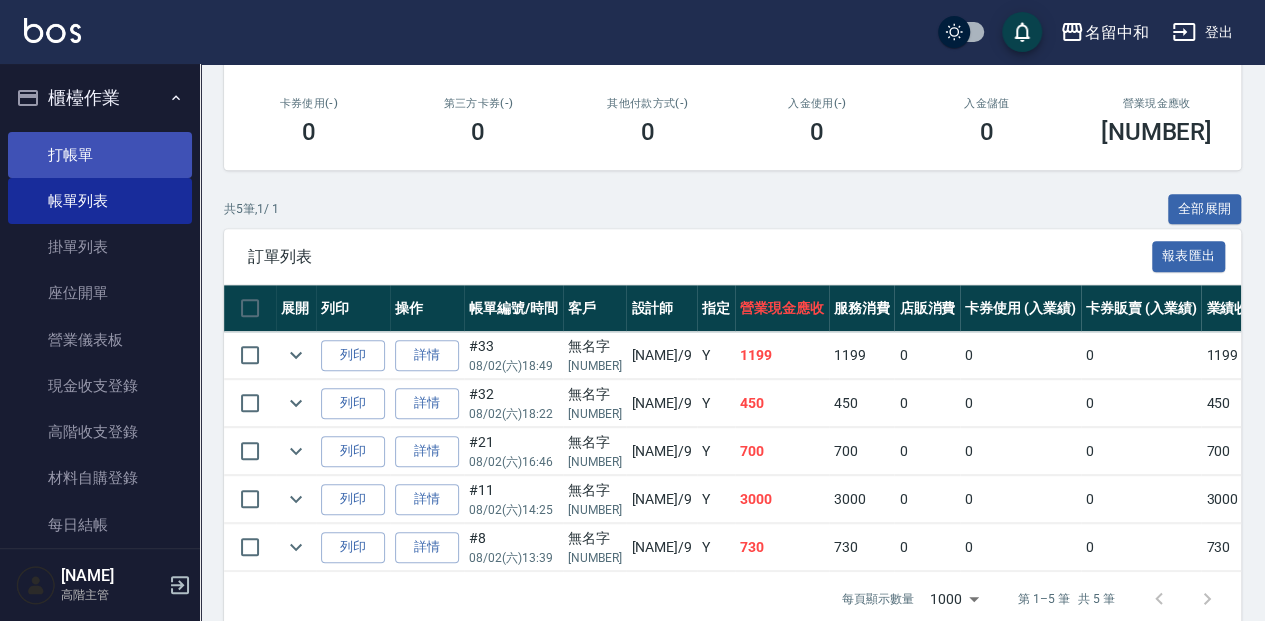 click on "打帳單" at bounding box center [100, 155] 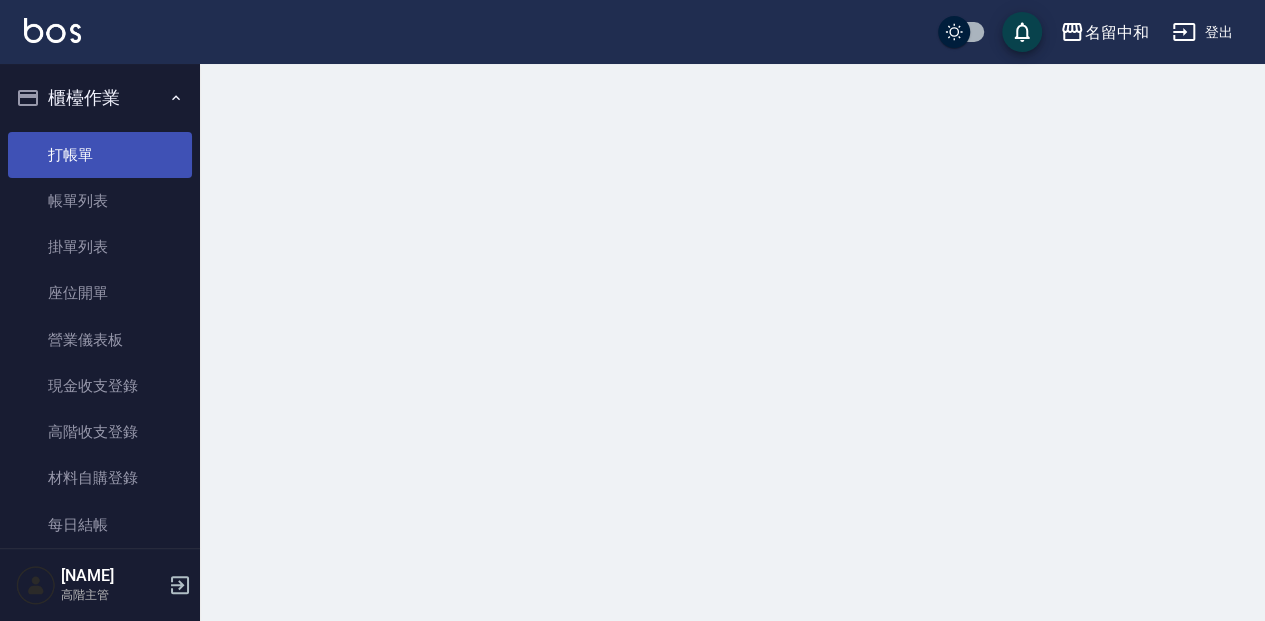 scroll, scrollTop: 0, scrollLeft: 0, axis: both 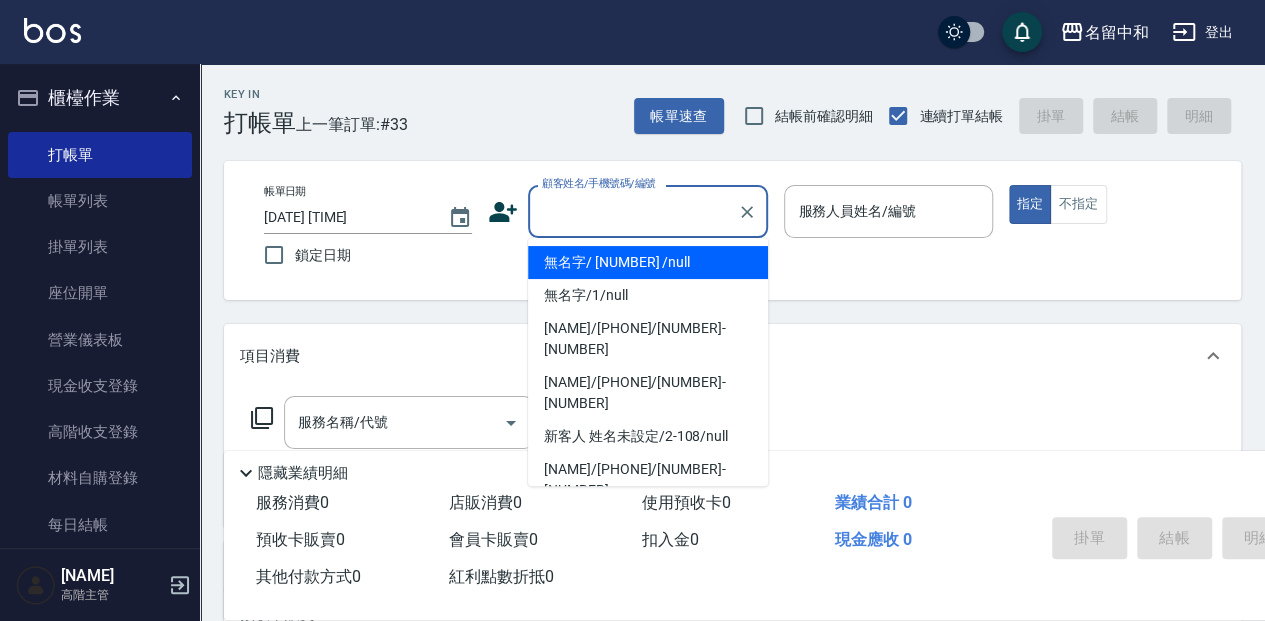 click on "顧客姓名/手機號碼/編號" at bounding box center (633, 211) 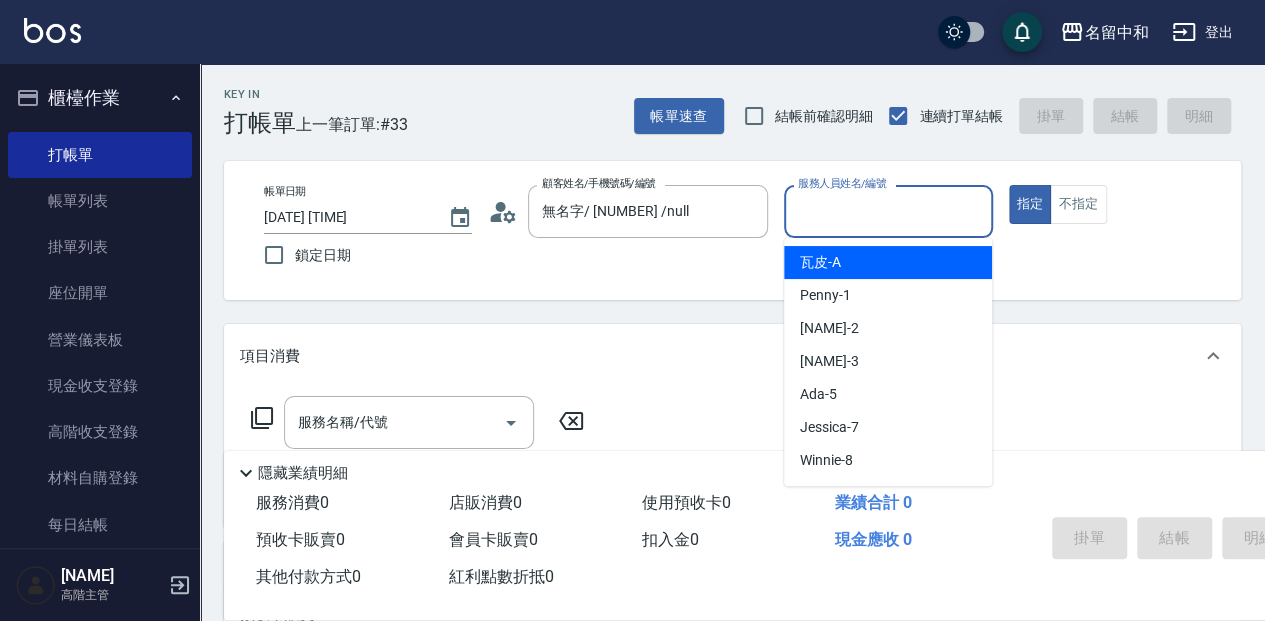 click on "服務人員姓名/編號" at bounding box center (888, 211) 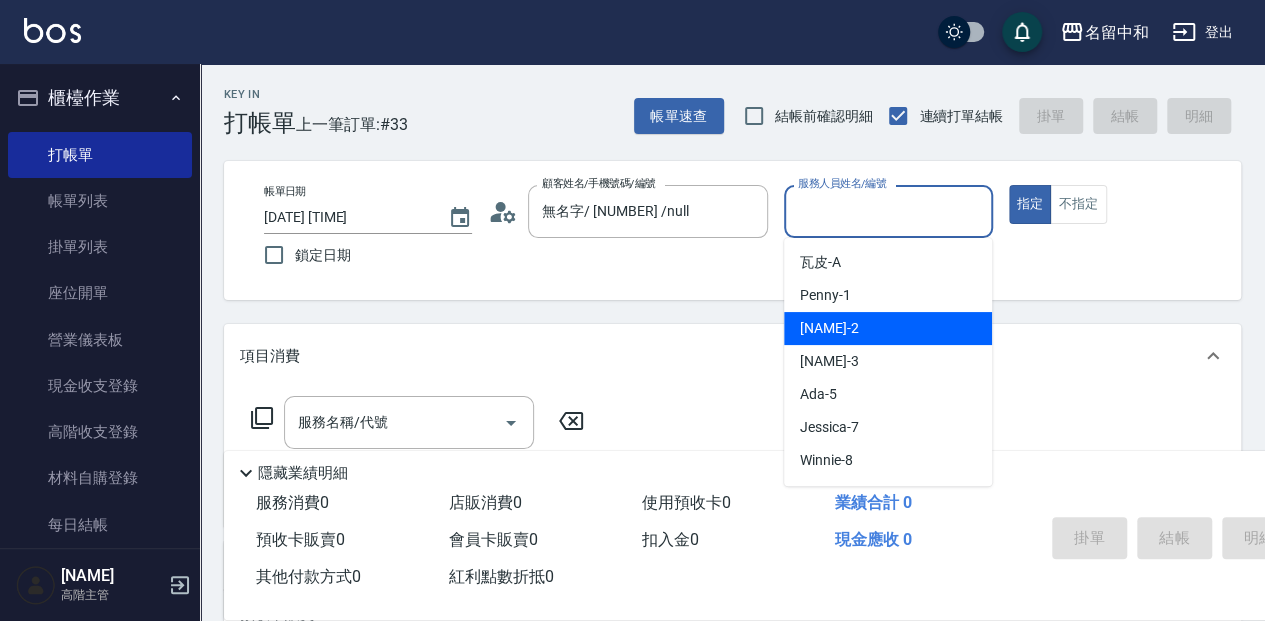click on "[NAME] -[NUMBER]" at bounding box center [888, 328] 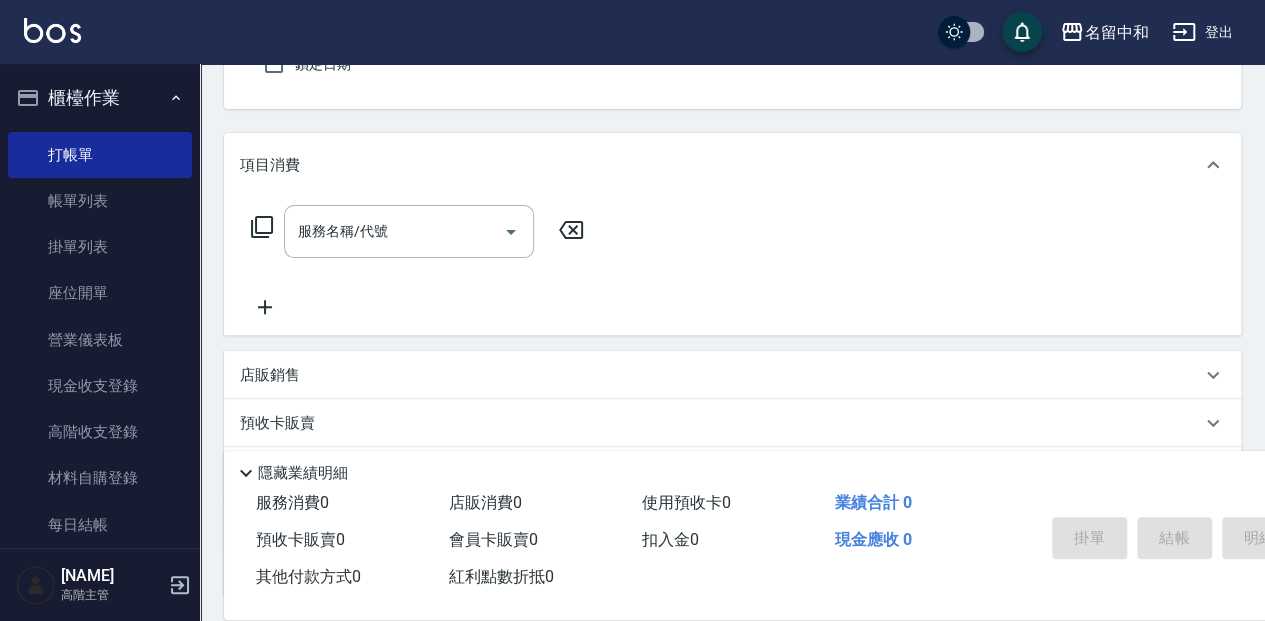 scroll, scrollTop: 200, scrollLeft: 0, axis: vertical 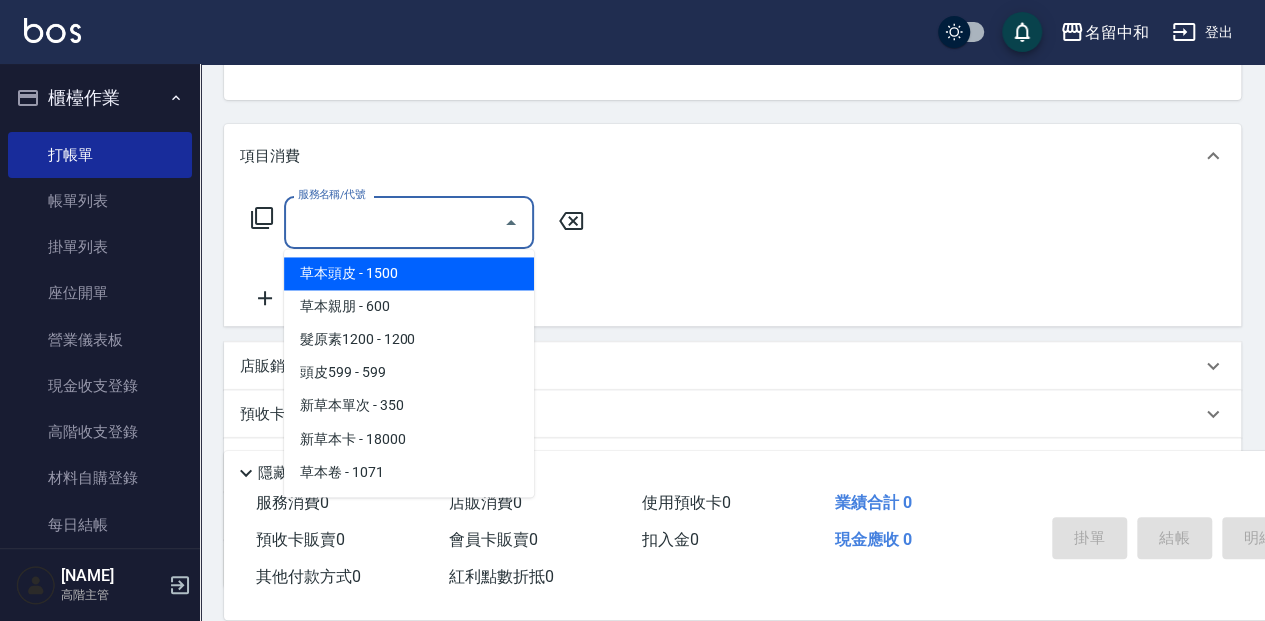 click on "服務名稱/代號" at bounding box center [394, 222] 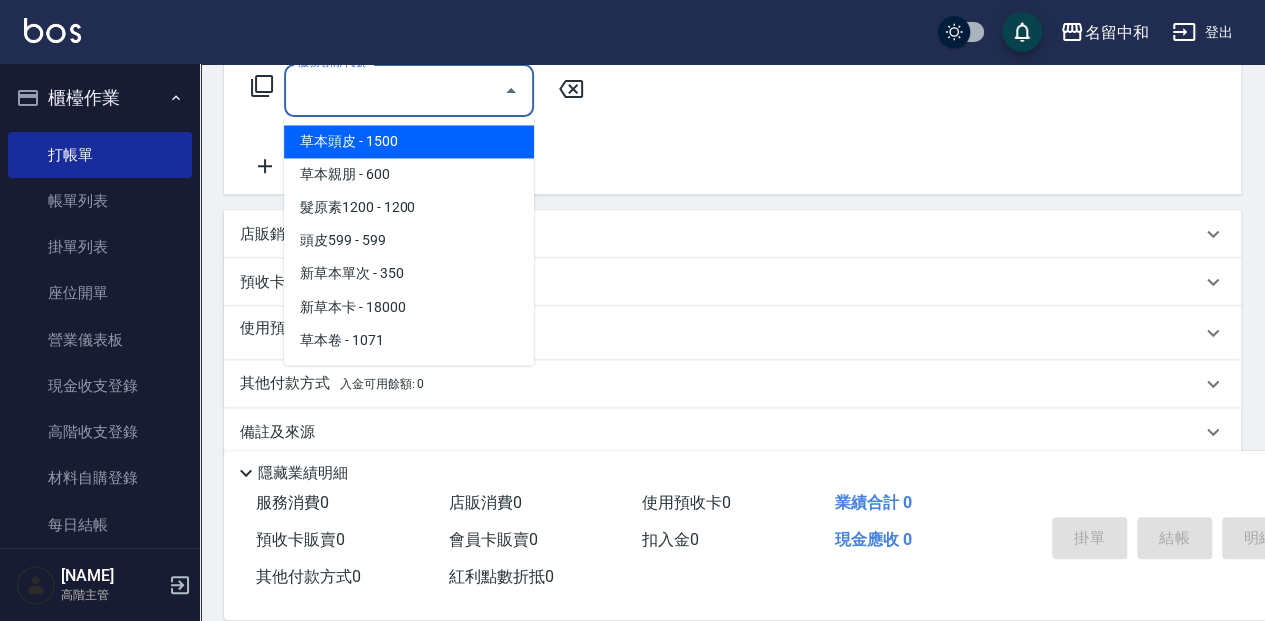 scroll, scrollTop: 333, scrollLeft: 0, axis: vertical 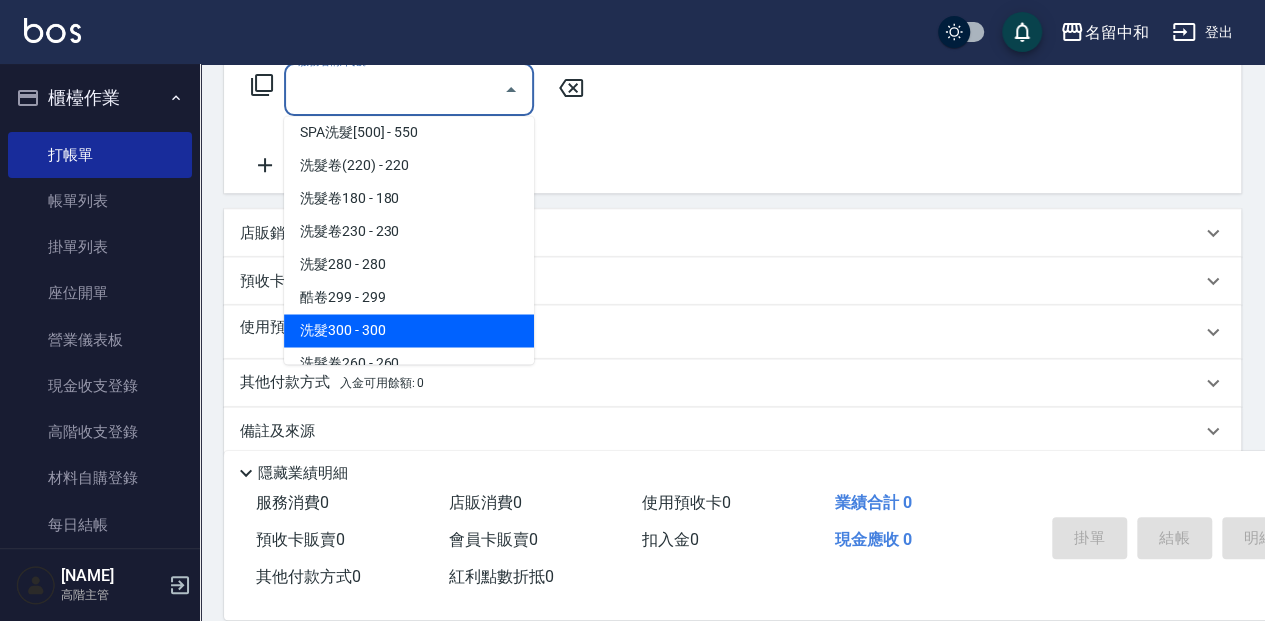 click on "洗髮300 - 300" at bounding box center (409, 330) 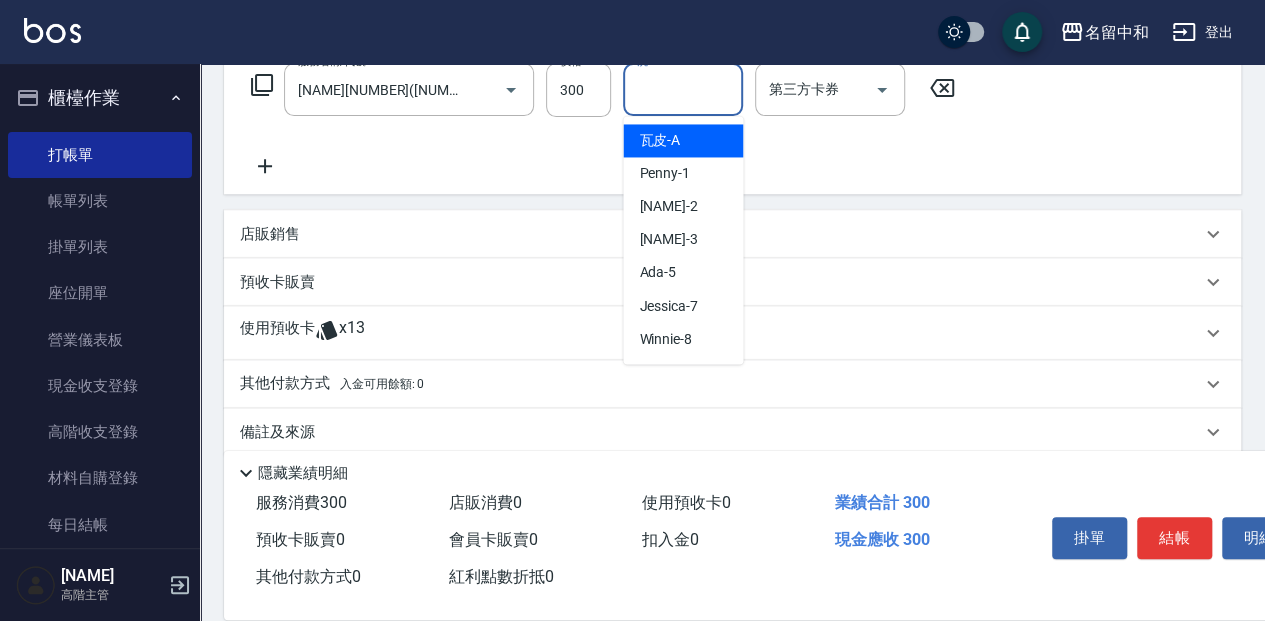 click on "洗-1" at bounding box center (683, 89) 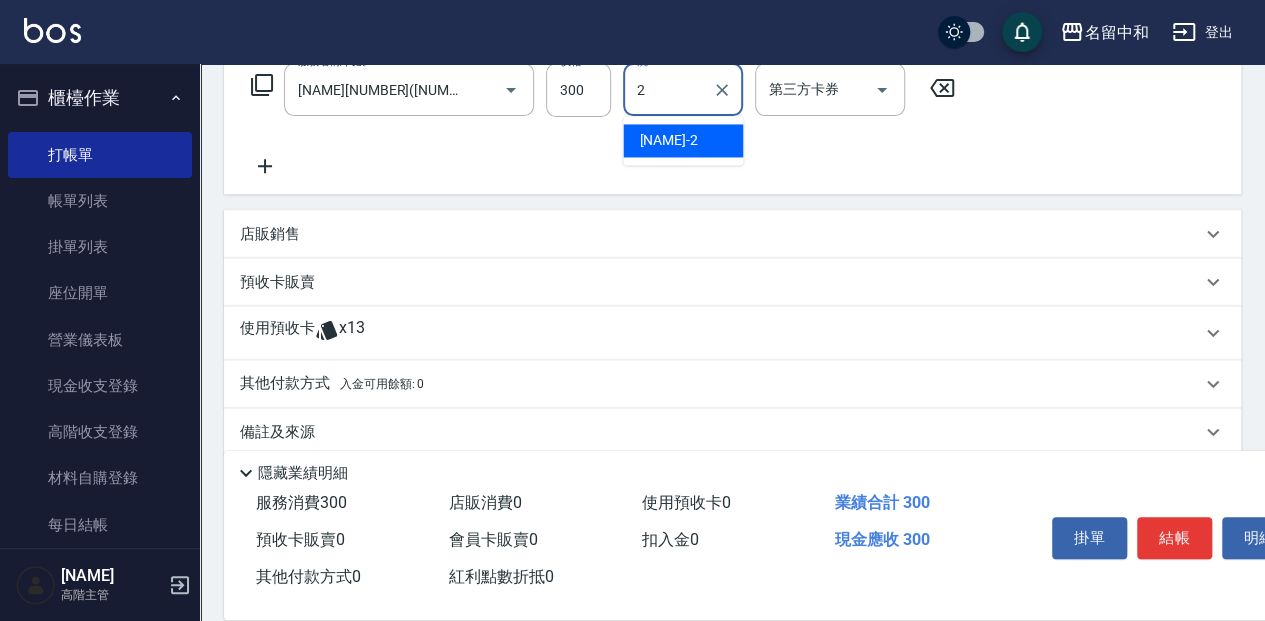 click on "[NAME] -[NUMBER]" at bounding box center (683, 140) 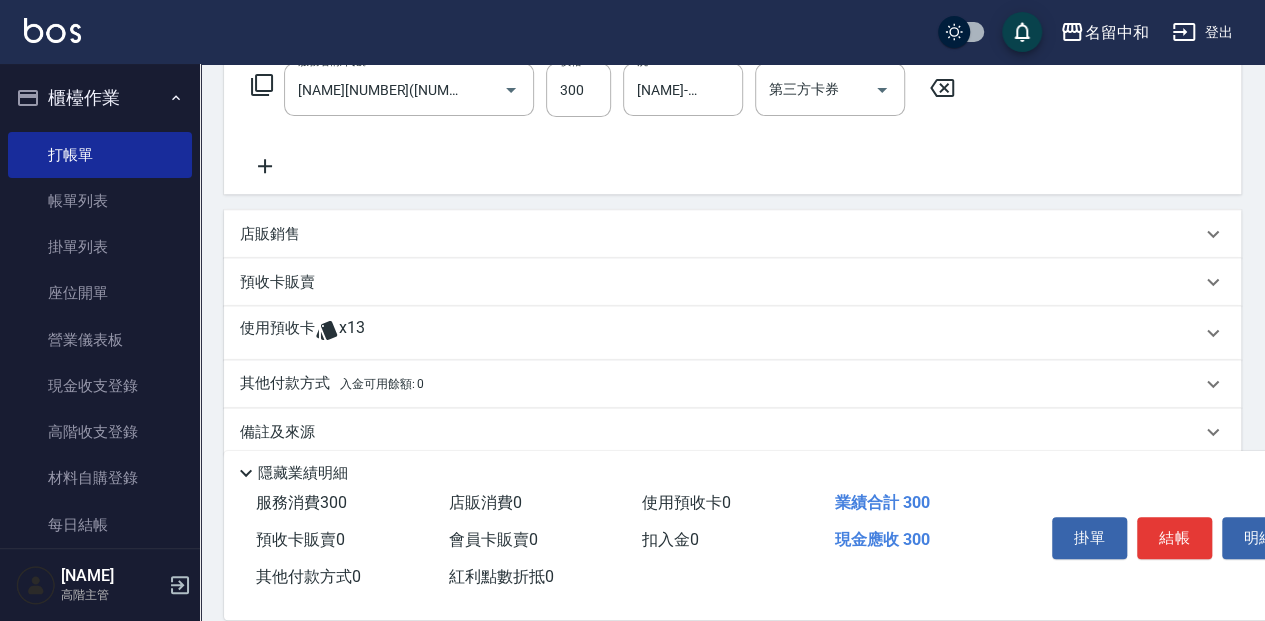 click 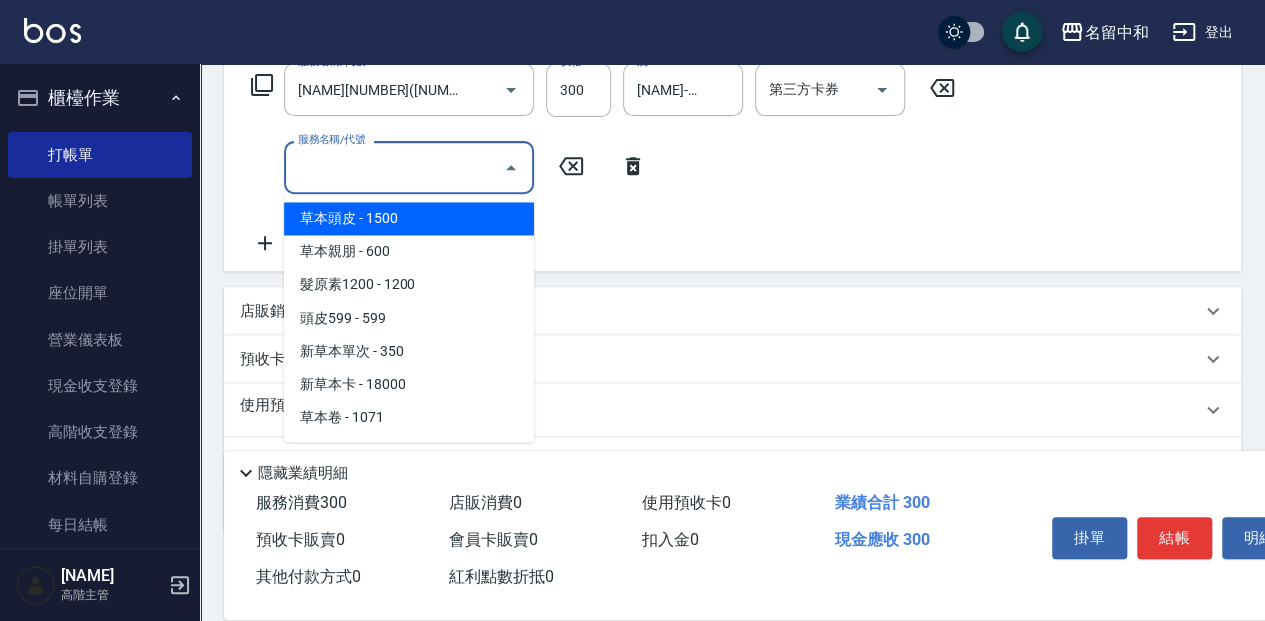 click on "服務名稱/代號" at bounding box center [394, 167] 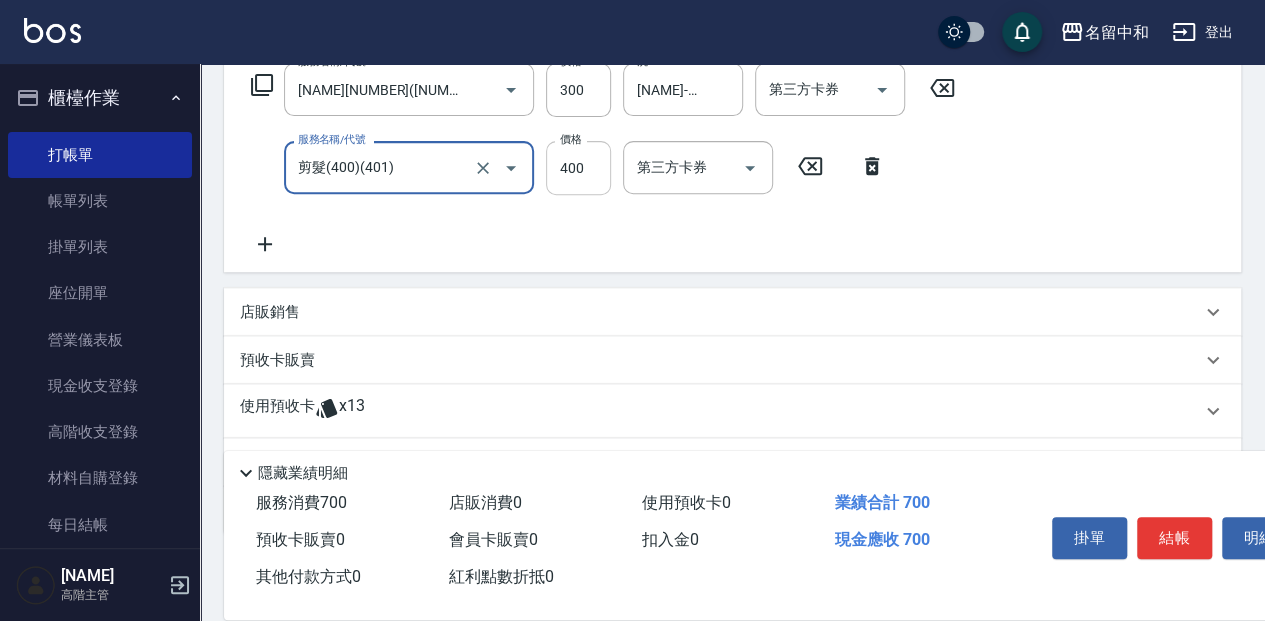 click on "400" at bounding box center [578, 168] 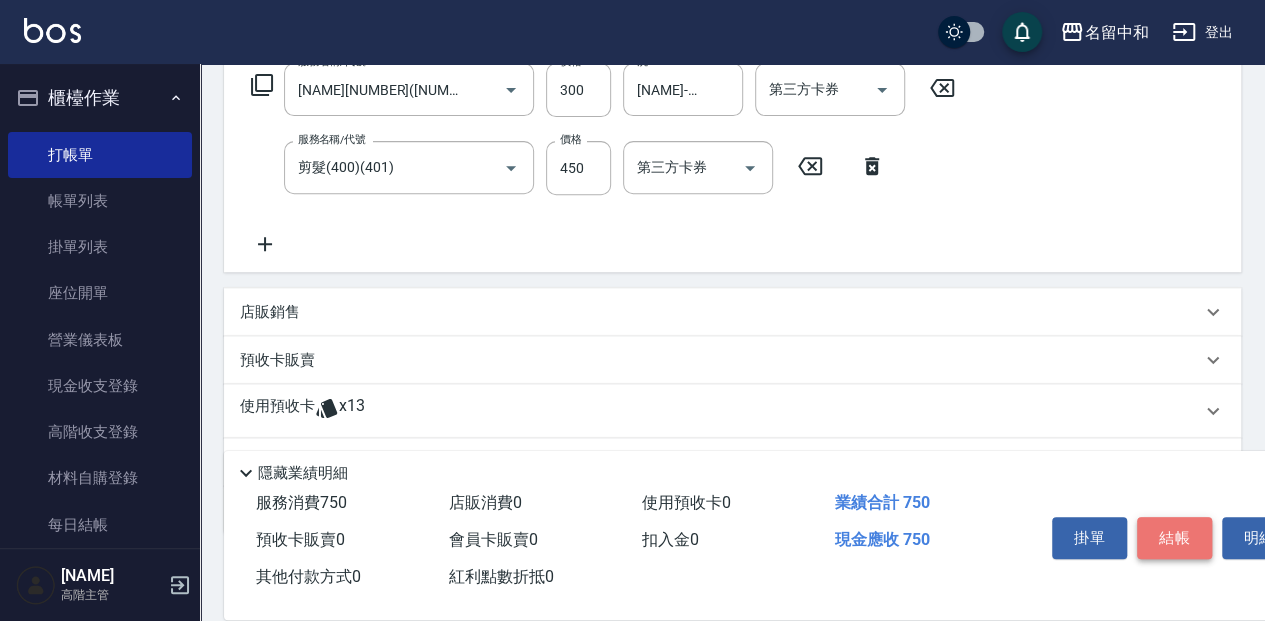 click on "結帳" at bounding box center [1174, 538] 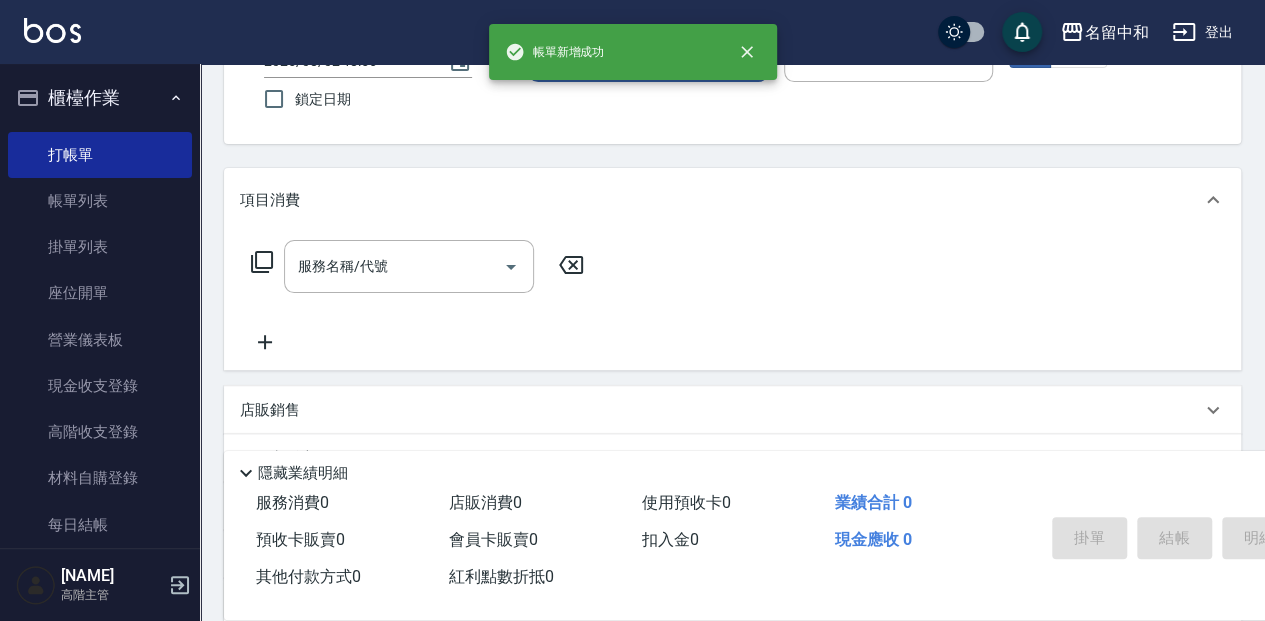 scroll, scrollTop: 78, scrollLeft: 0, axis: vertical 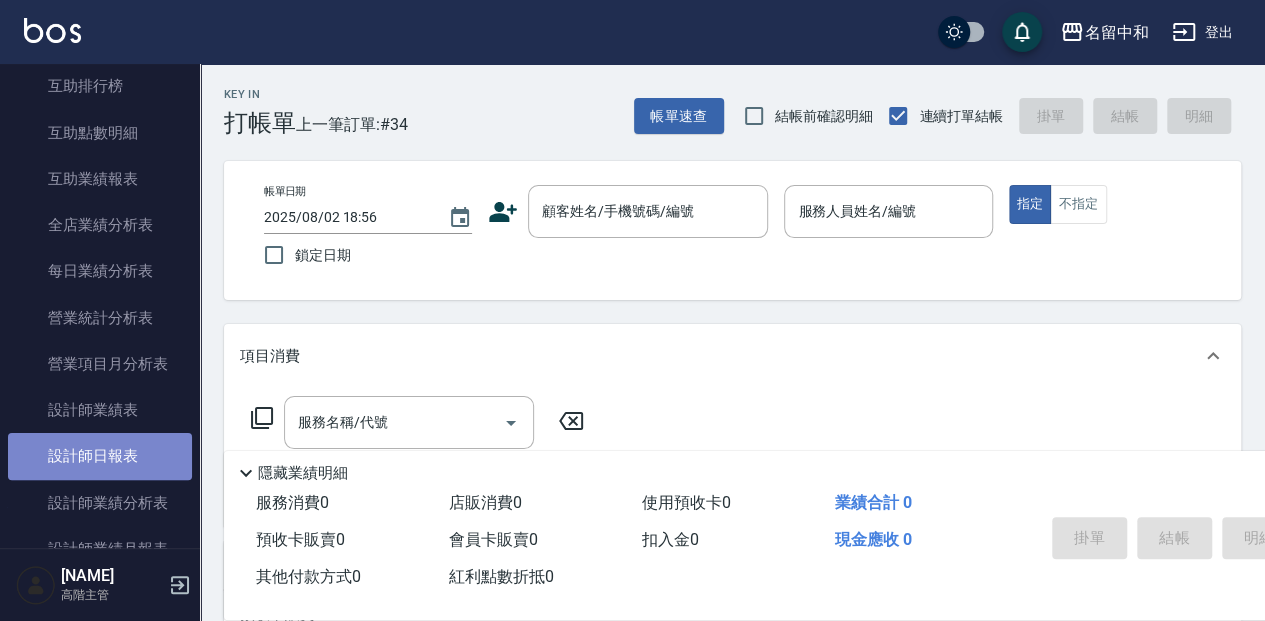 click on "設計師日報表" at bounding box center (100, 456) 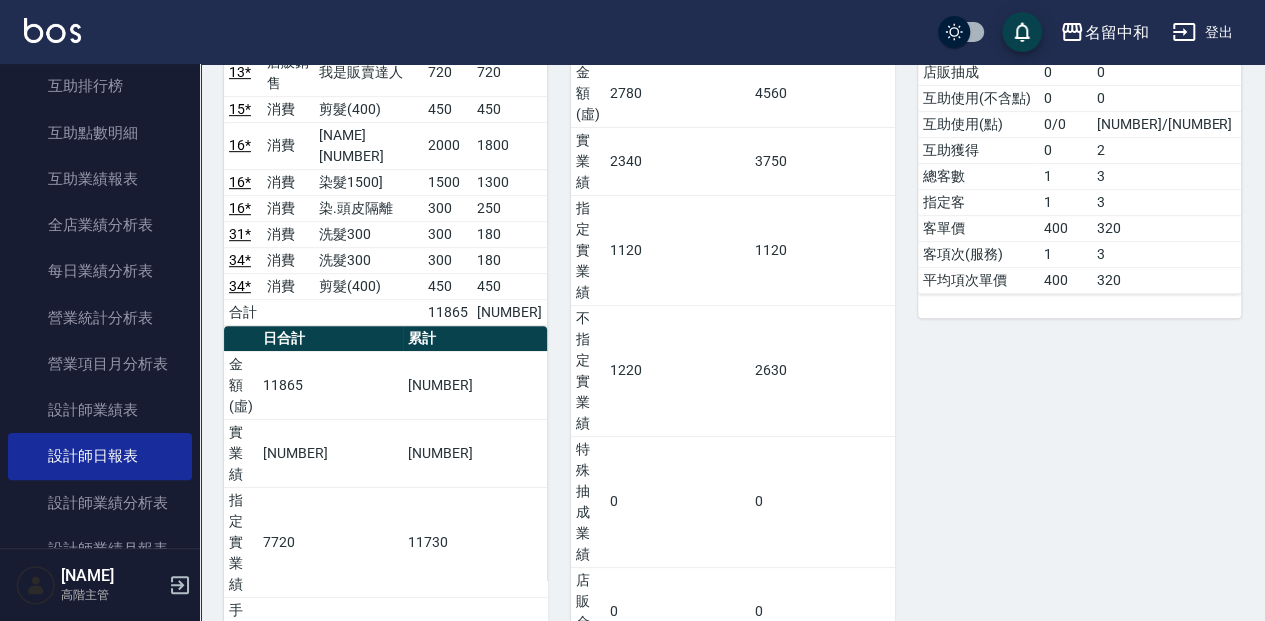 scroll, scrollTop: 466, scrollLeft: 0, axis: vertical 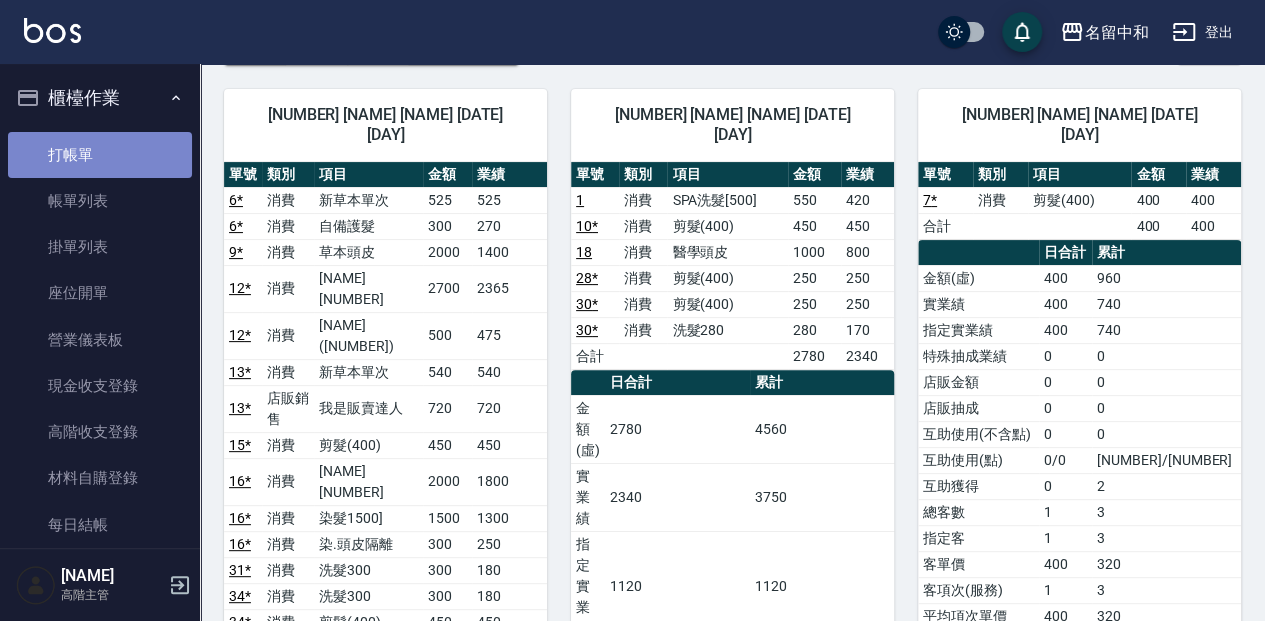click on "打帳單" at bounding box center (100, 155) 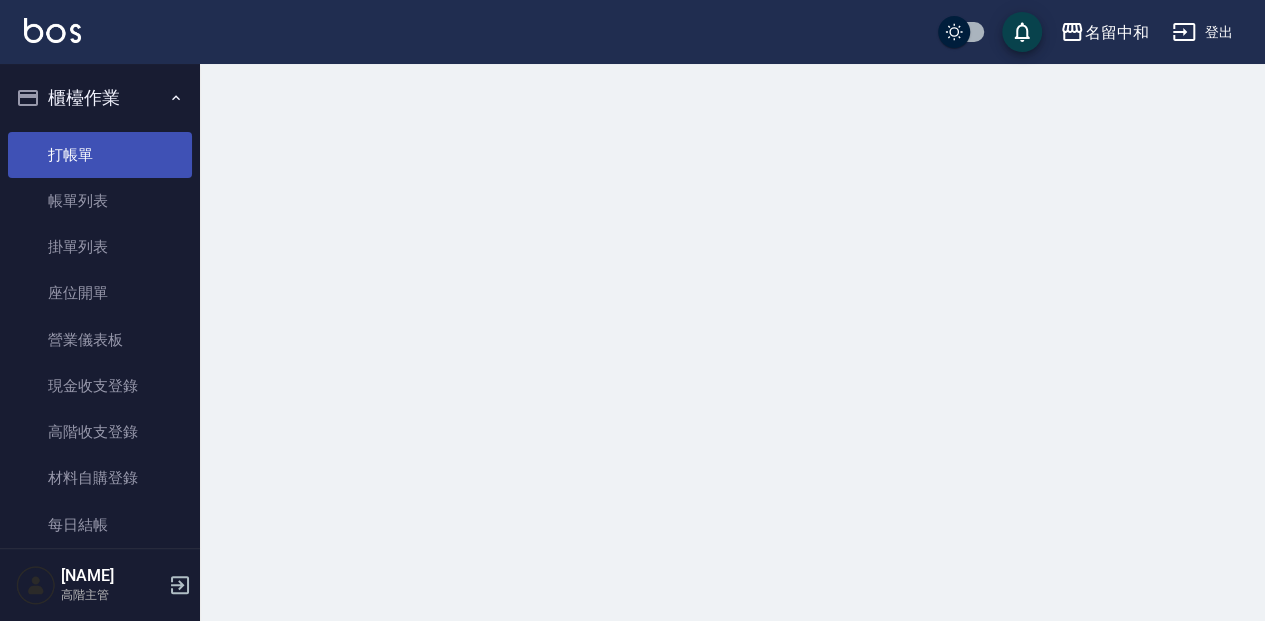 scroll, scrollTop: 0, scrollLeft: 0, axis: both 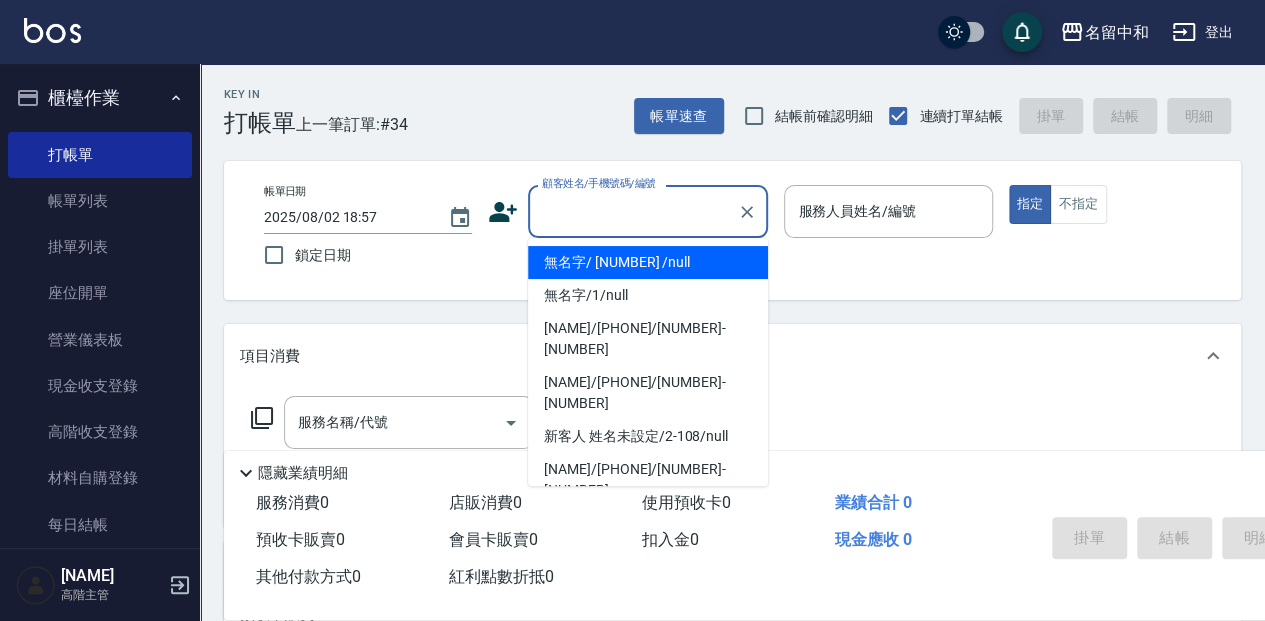 click on "顧客姓名/手機號碼/編號" at bounding box center [633, 211] 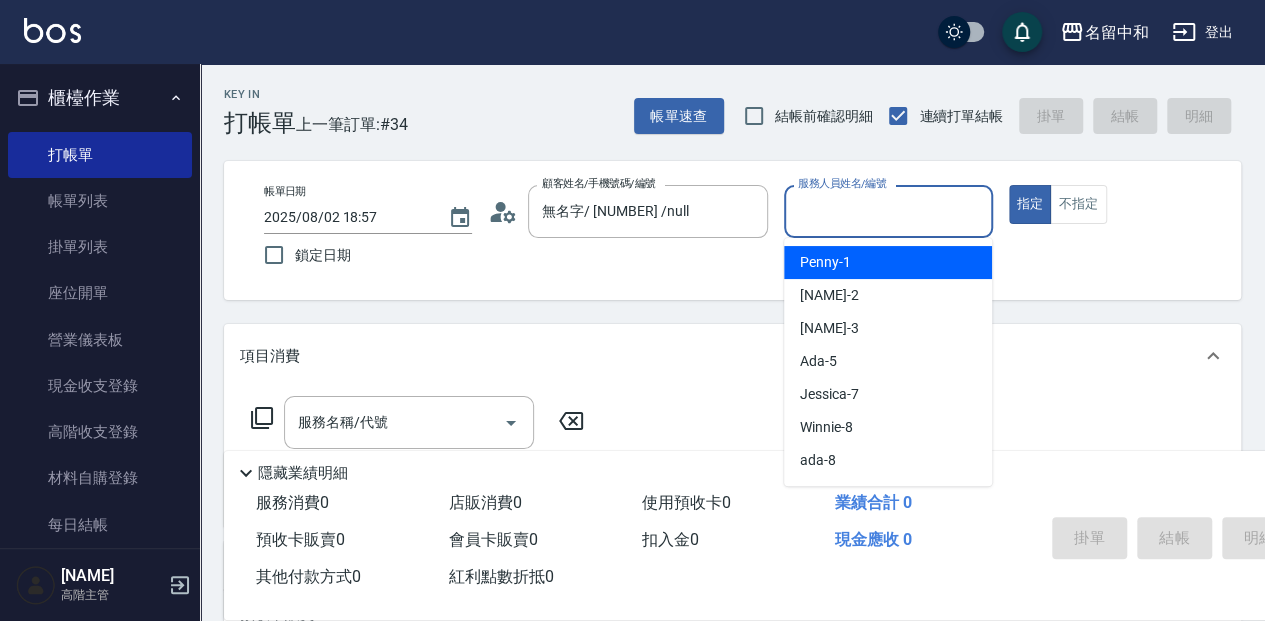 click on "服務人員姓名/編號" at bounding box center (888, 211) 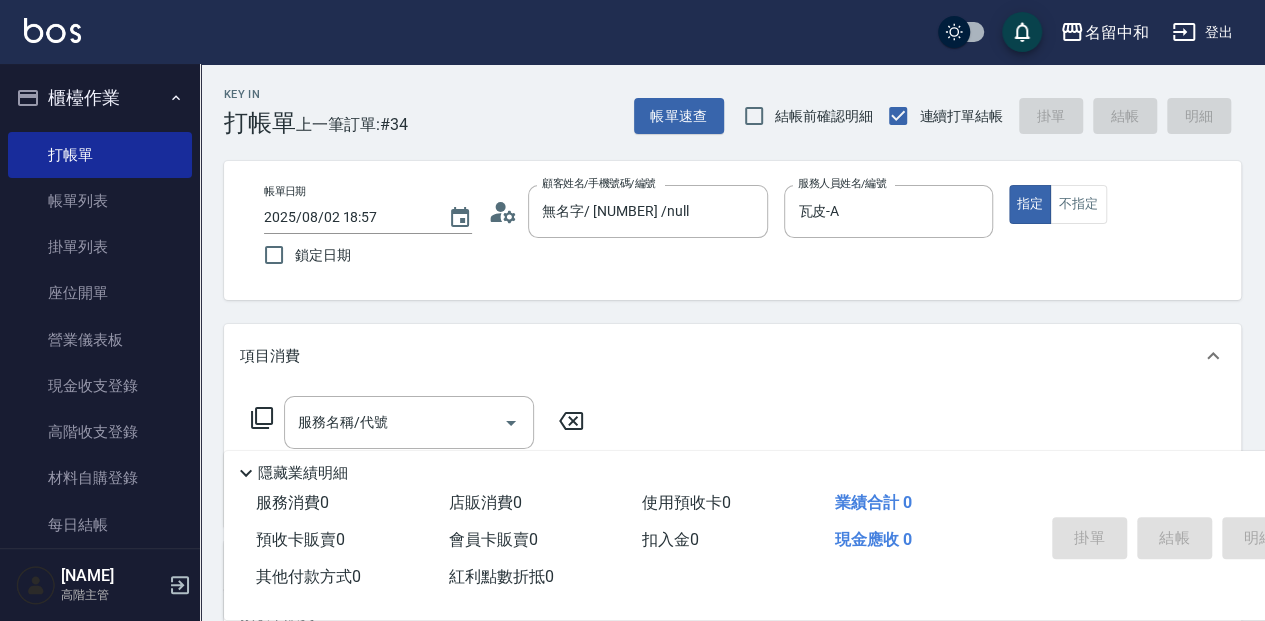 click on "隱藏業績明細" at bounding box center [303, 473] 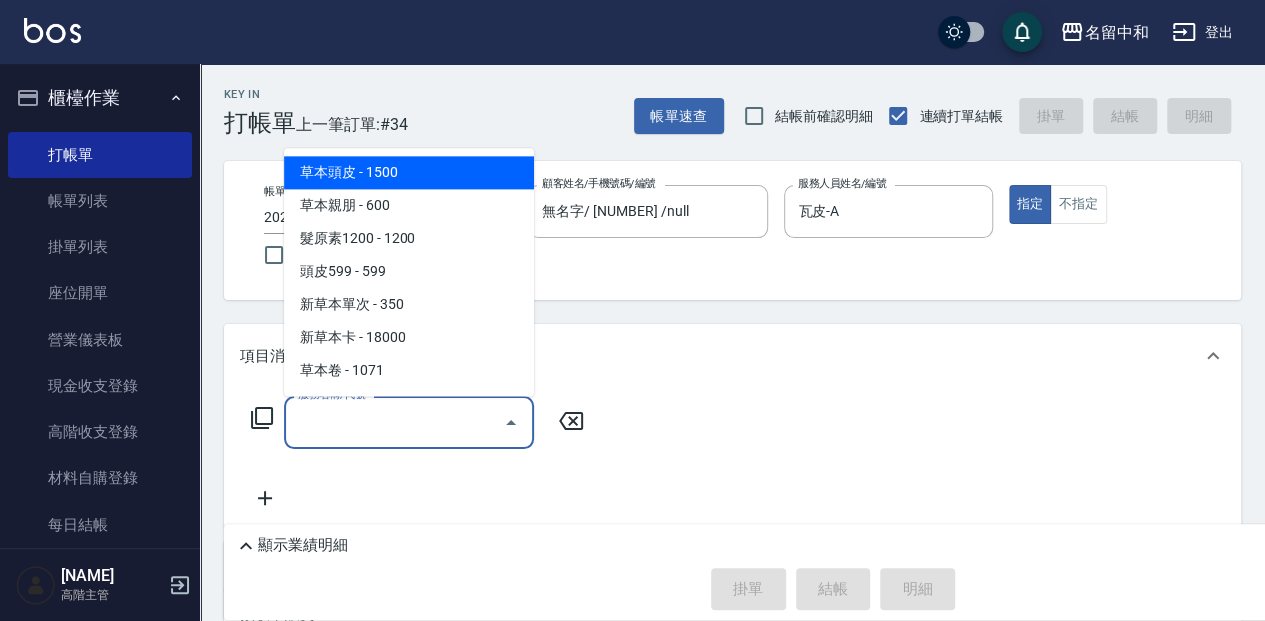 click on "服務名稱/代號" at bounding box center [394, 422] 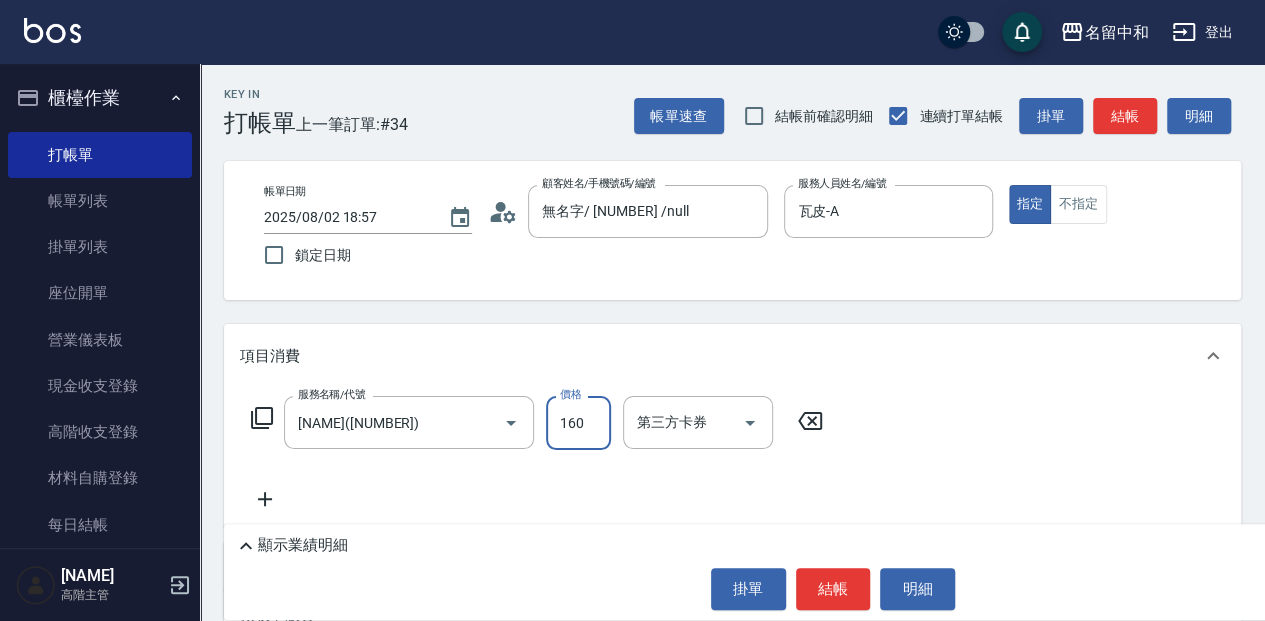 click on "160" at bounding box center [578, 423] 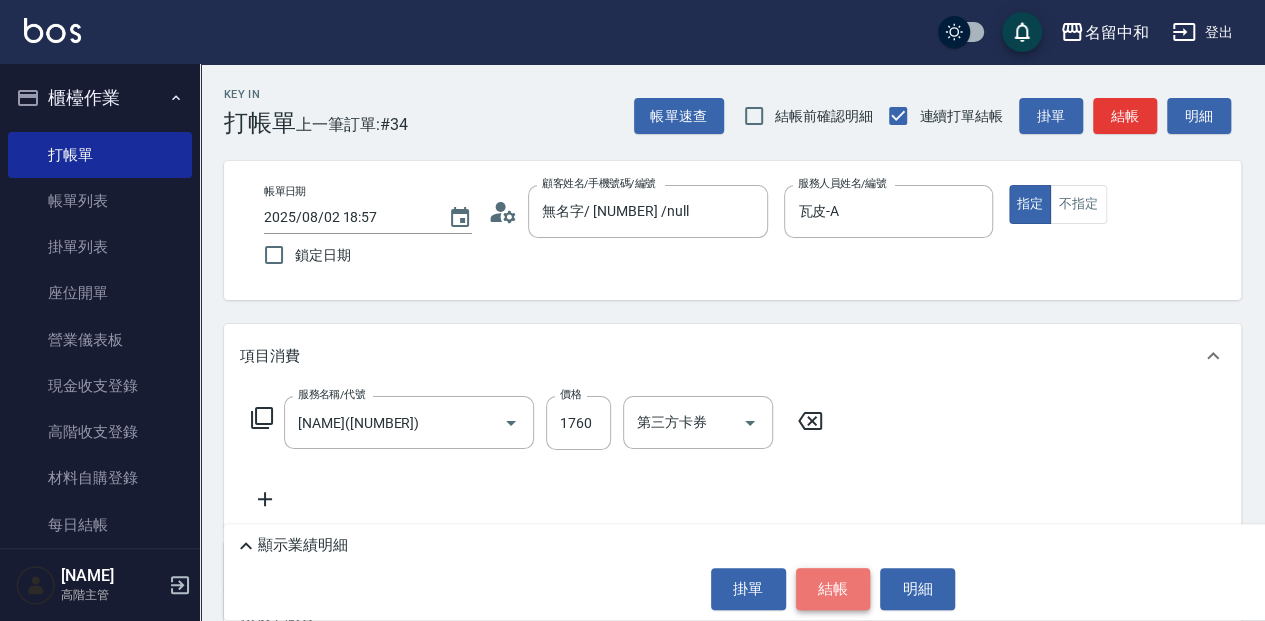 click on "結帳" at bounding box center (833, 589) 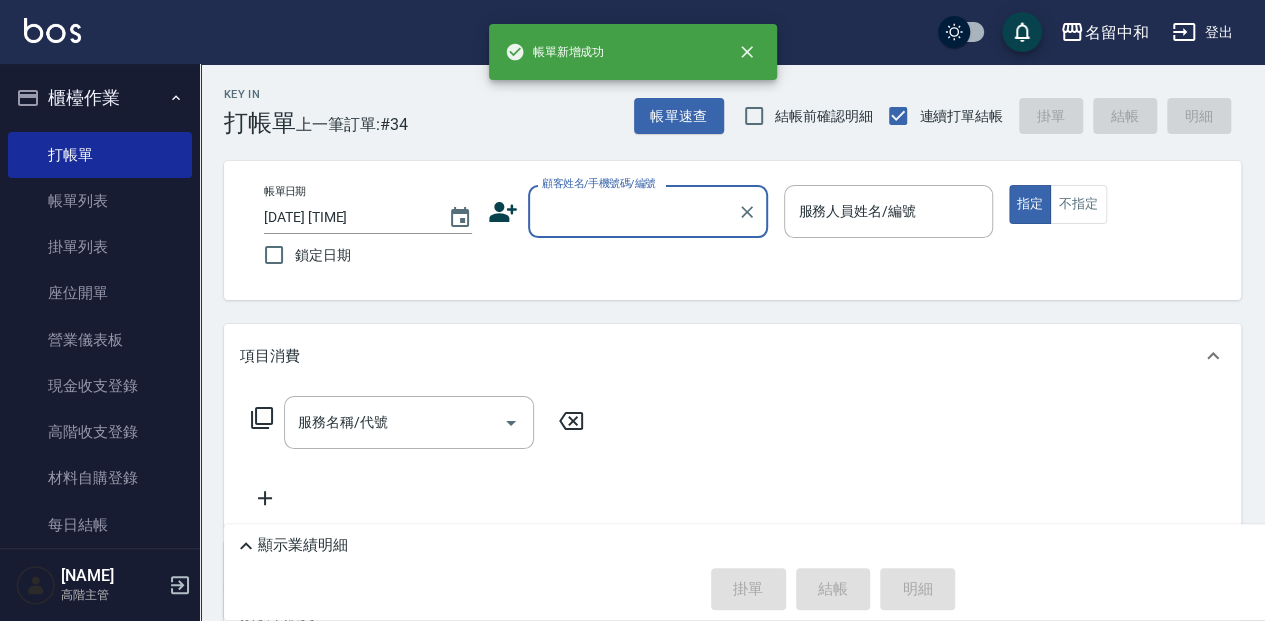 scroll, scrollTop: 0, scrollLeft: 0, axis: both 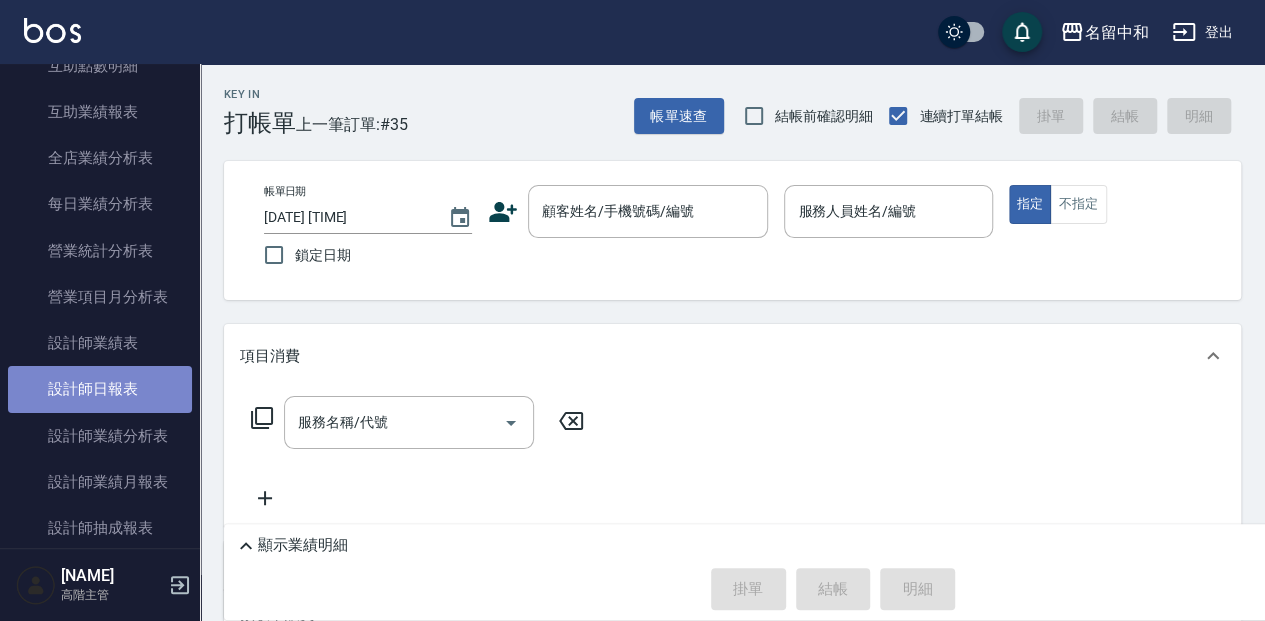 click on "設計師日報表" at bounding box center (100, 389) 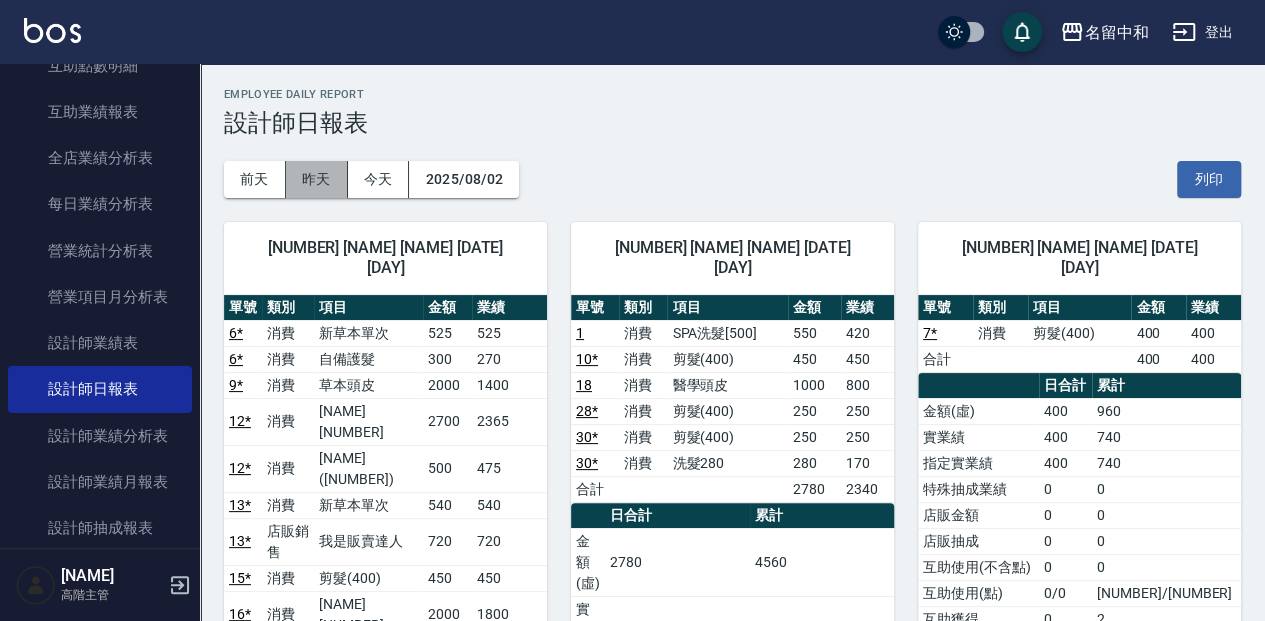 click on "昨天" at bounding box center [317, 179] 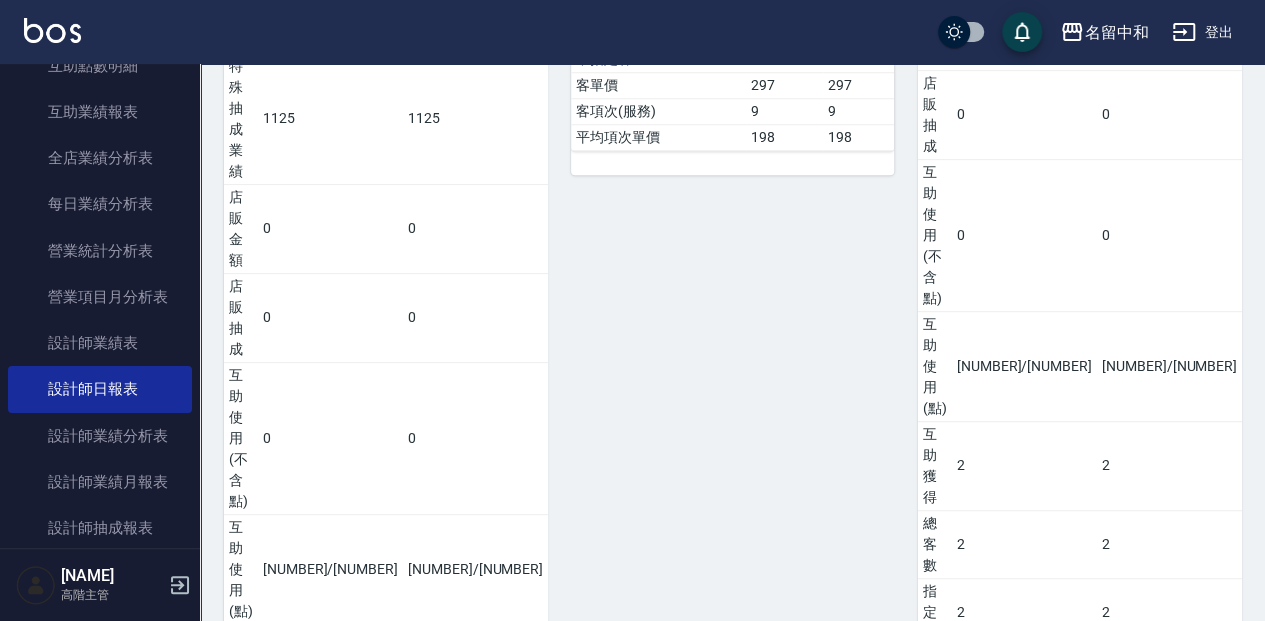 scroll, scrollTop: 933, scrollLeft: 0, axis: vertical 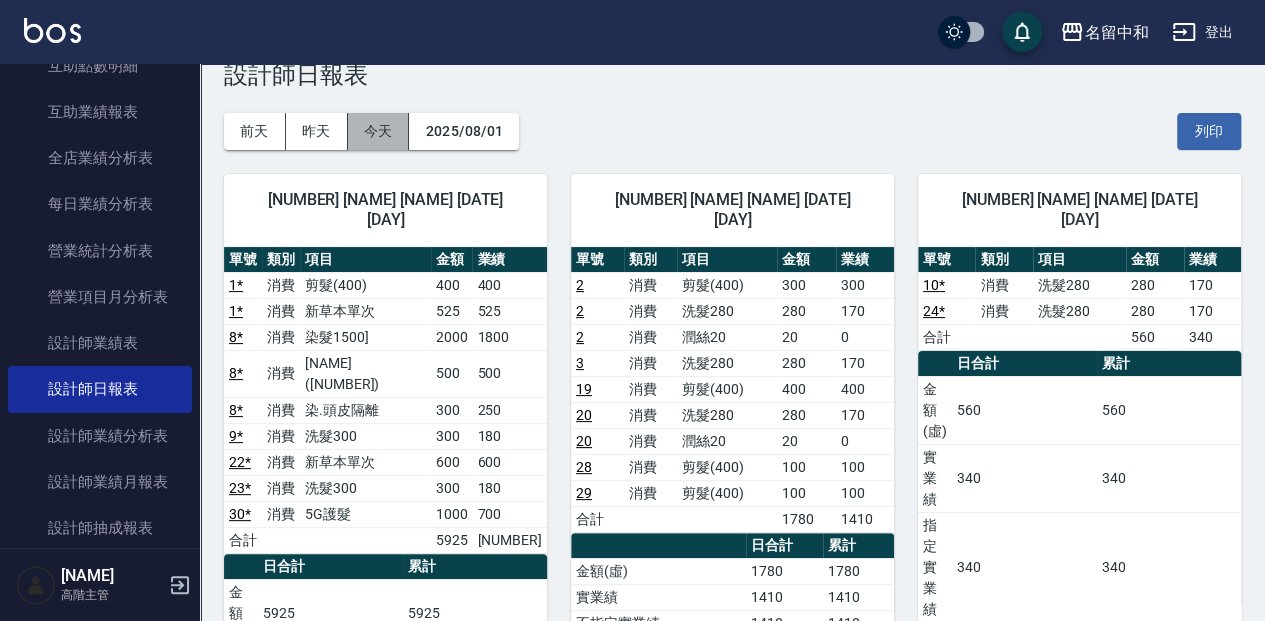 click on "今天" at bounding box center (379, 131) 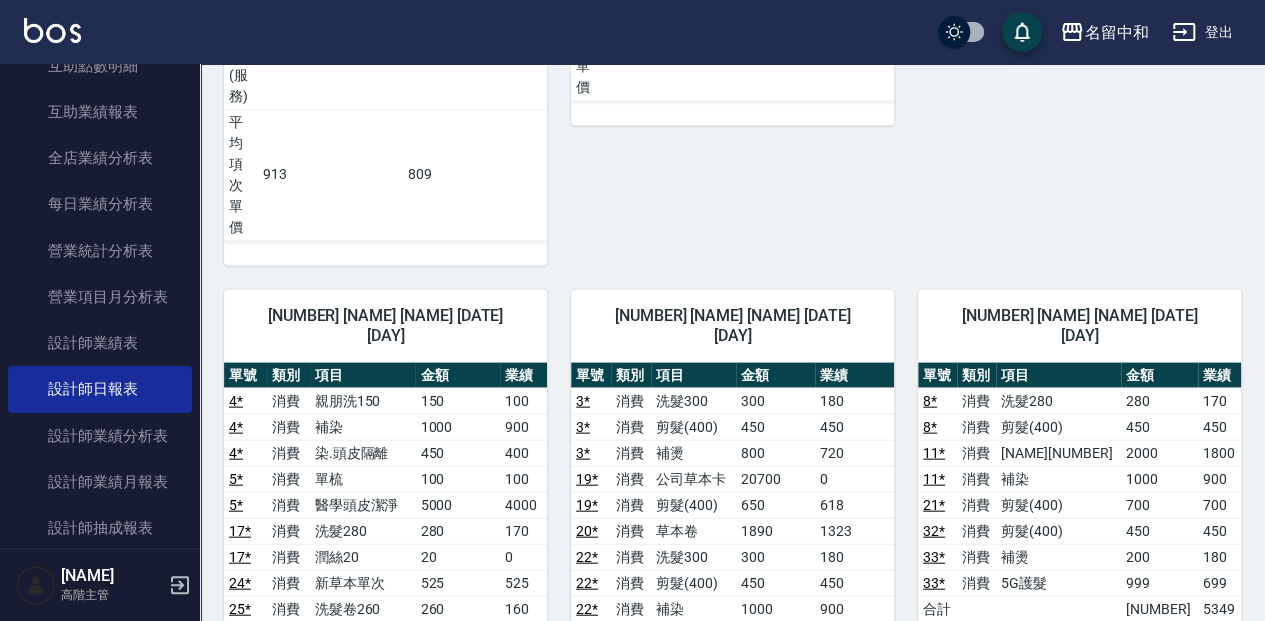 scroll, scrollTop: 2000, scrollLeft: 0, axis: vertical 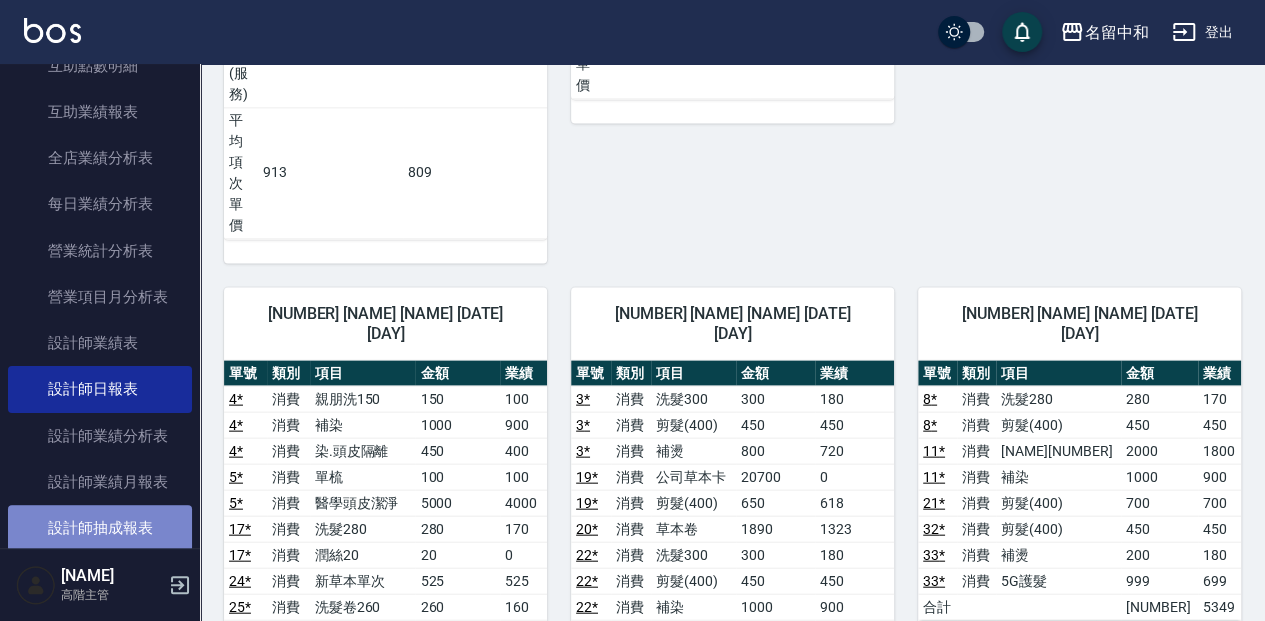 click on "設計師抽成報表" at bounding box center [100, 528] 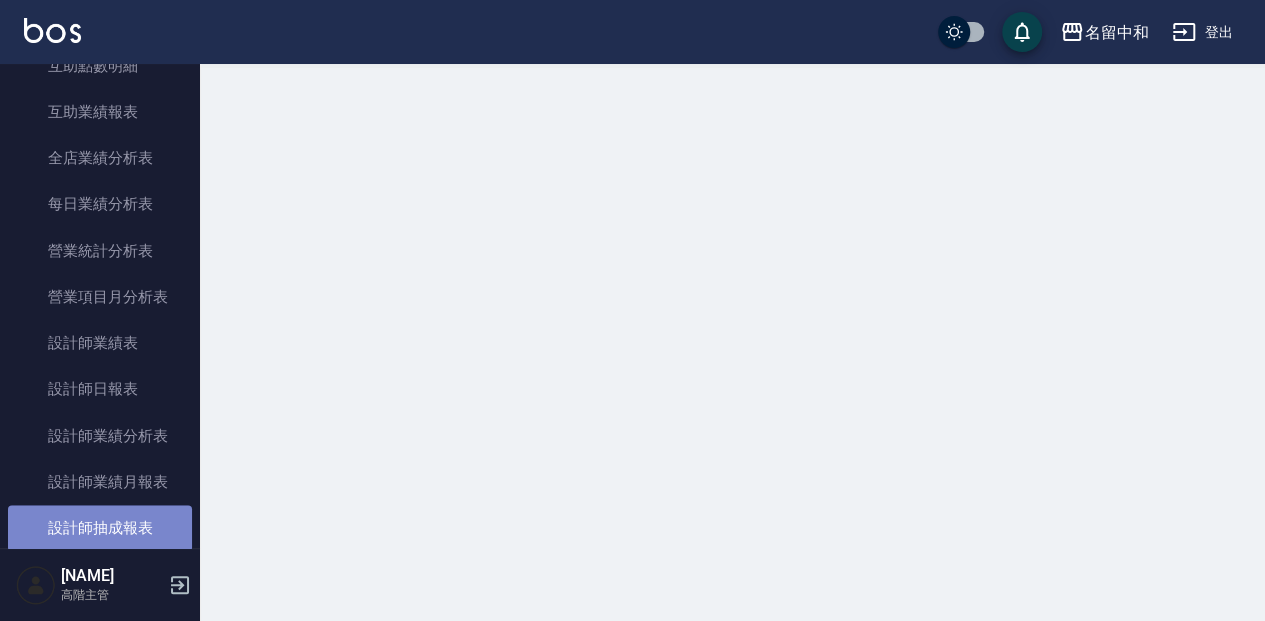 scroll, scrollTop: 0, scrollLeft: 0, axis: both 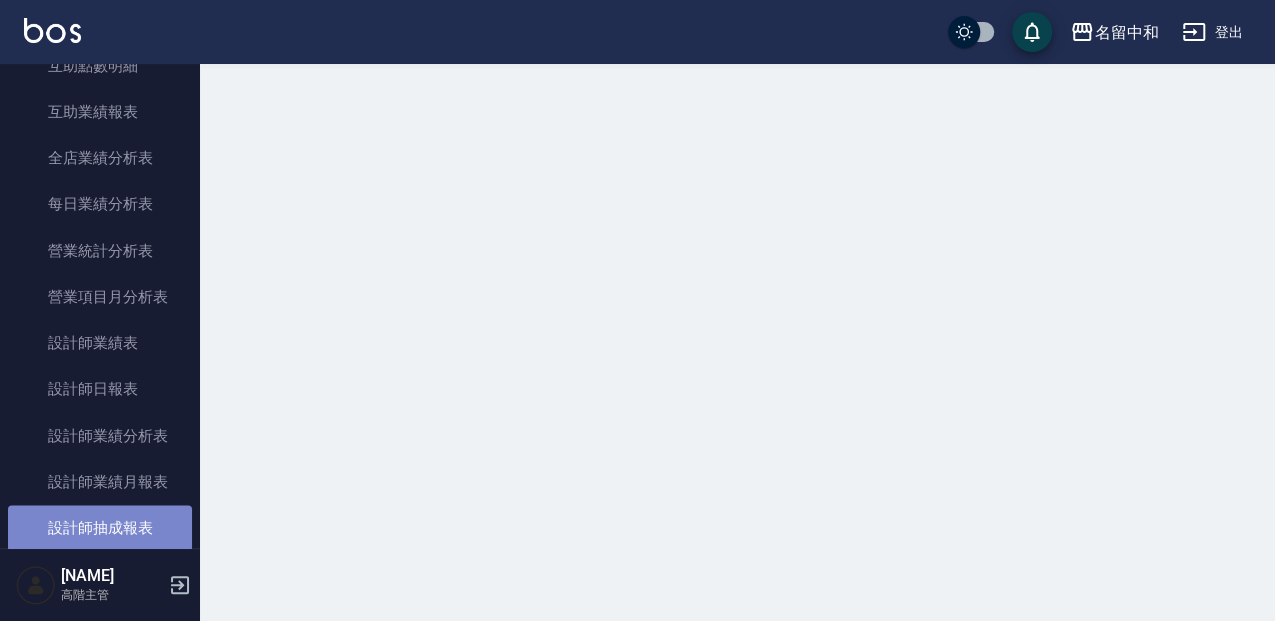 click on "設計師抽成報表" at bounding box center [100, 528] 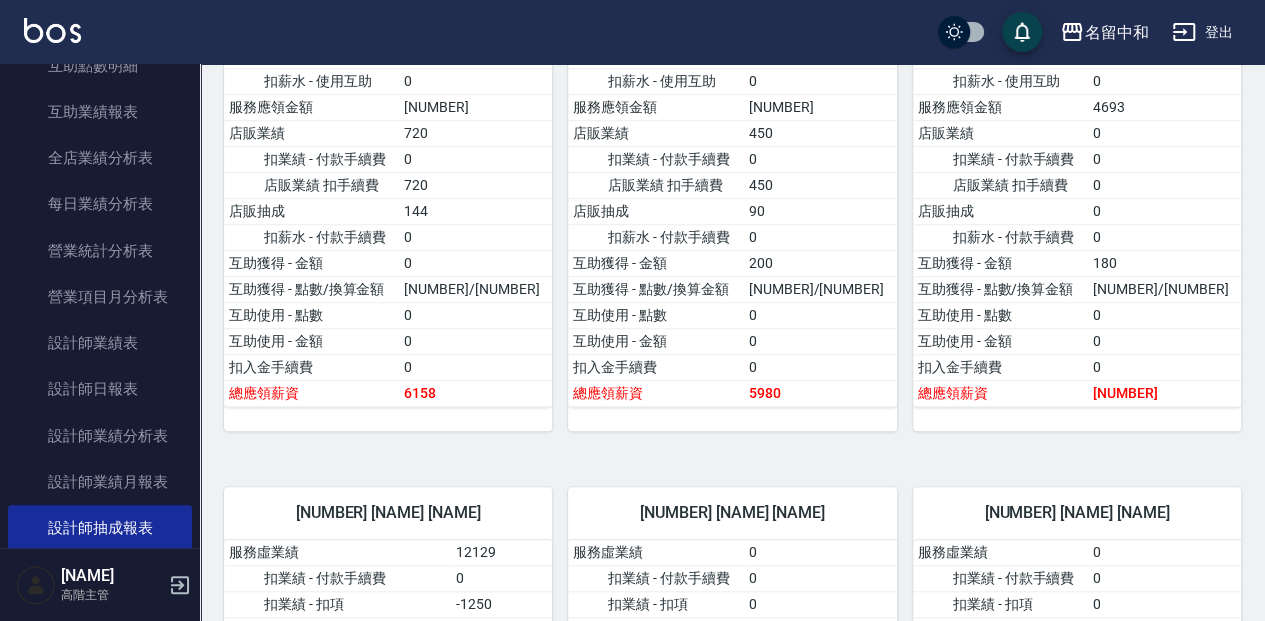 scroll, scrollTop: 666, scrollLeft: 0, axis: vertical 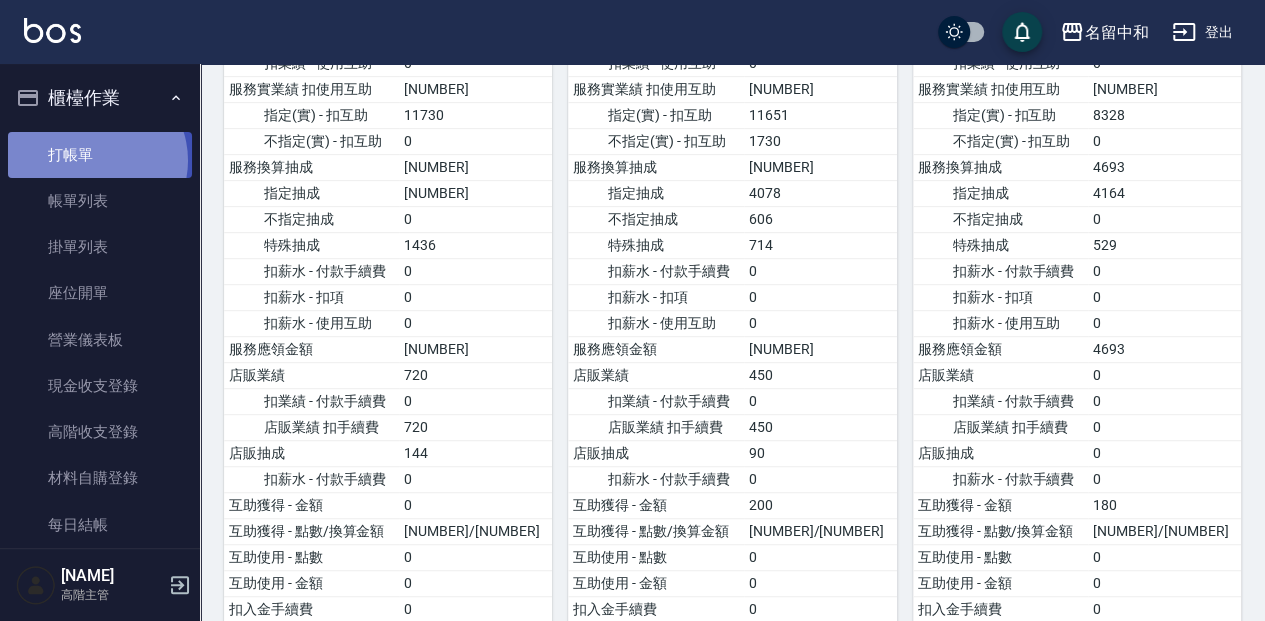 click on "打帳單" at bounding box center [100, 155] 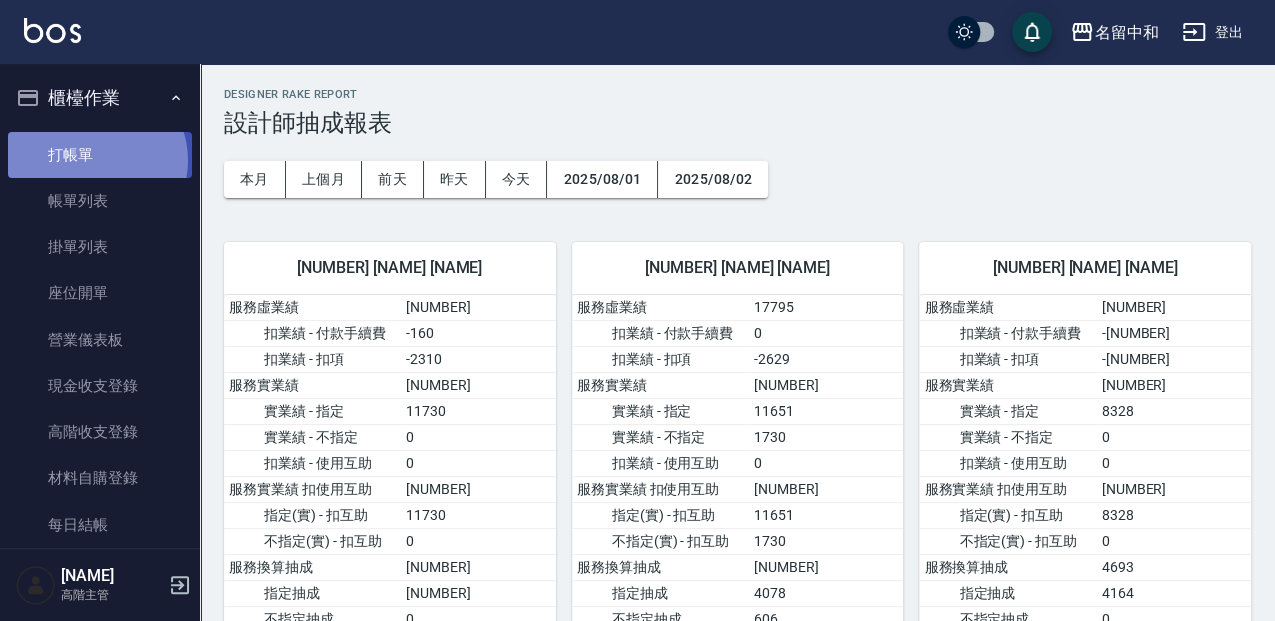 click on "打帳單" at bounding box center (100, 155) 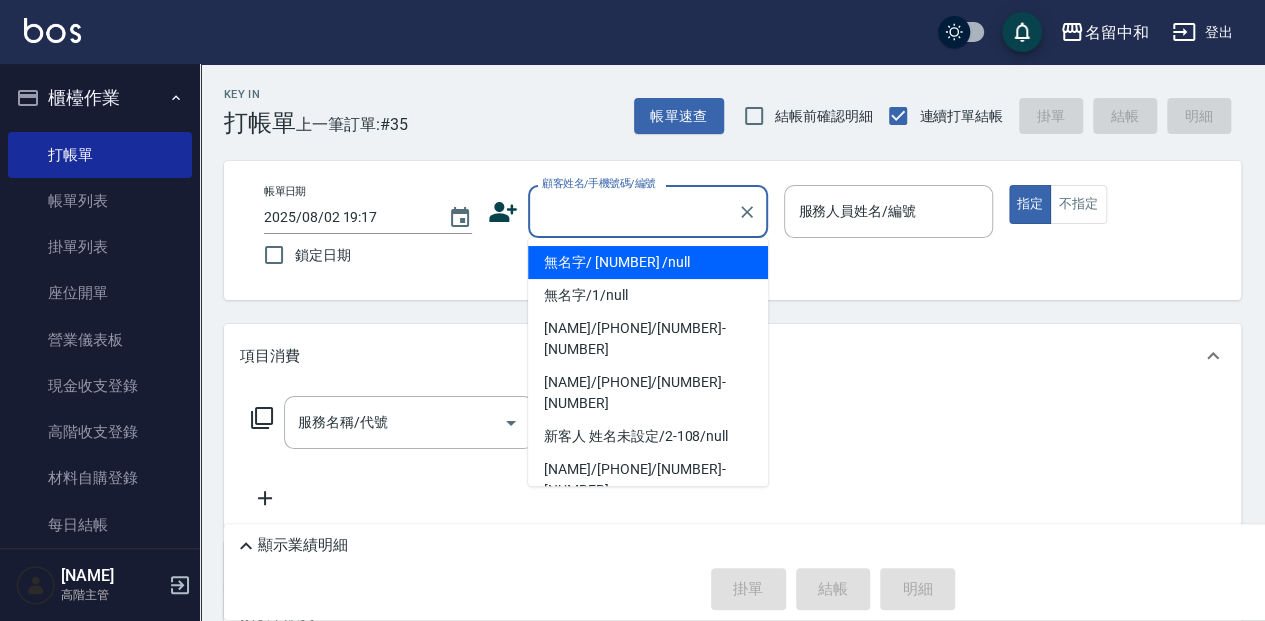 click on "顧客姓名/手機號碼/編號" at bounding box center [633, 211] 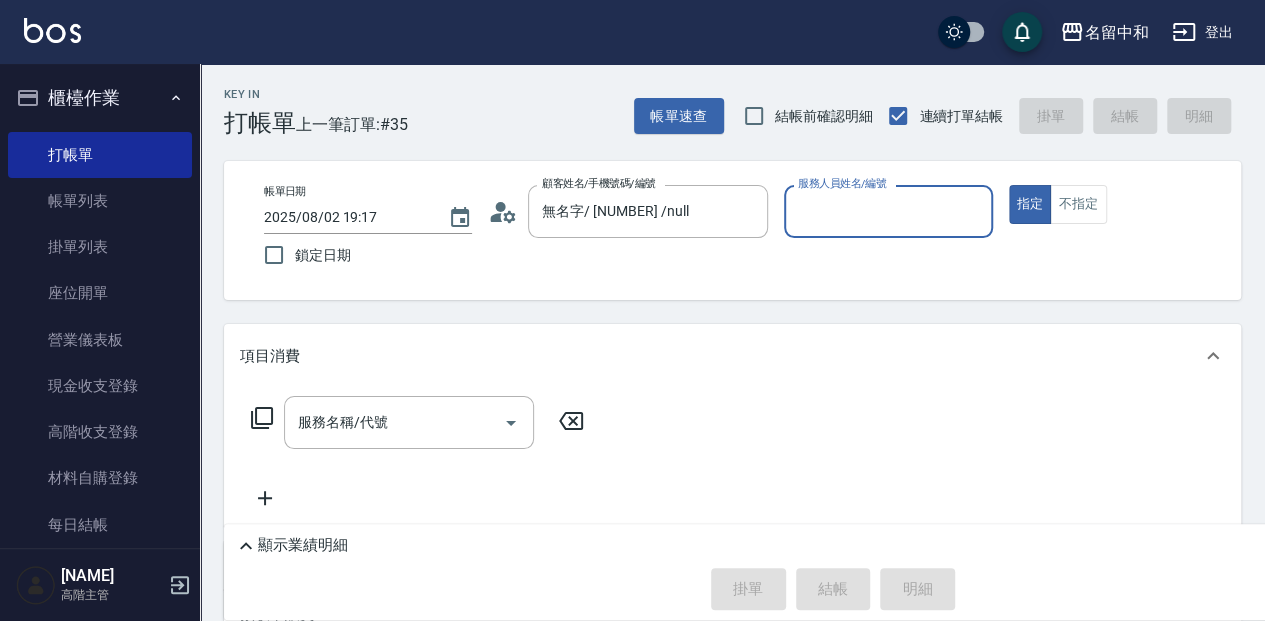 click on "服務人員姓名/編號" at bounding box center (888, 211) 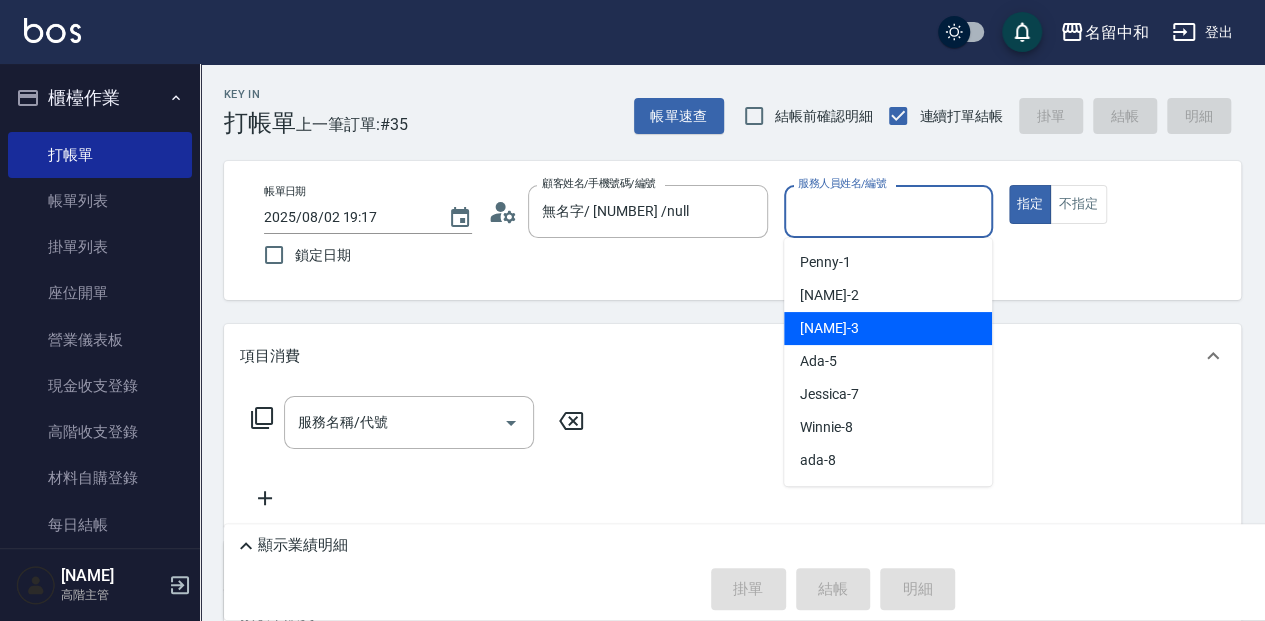 click on "[NAME] -[NUMBER]" at bounding box center (888, 328) 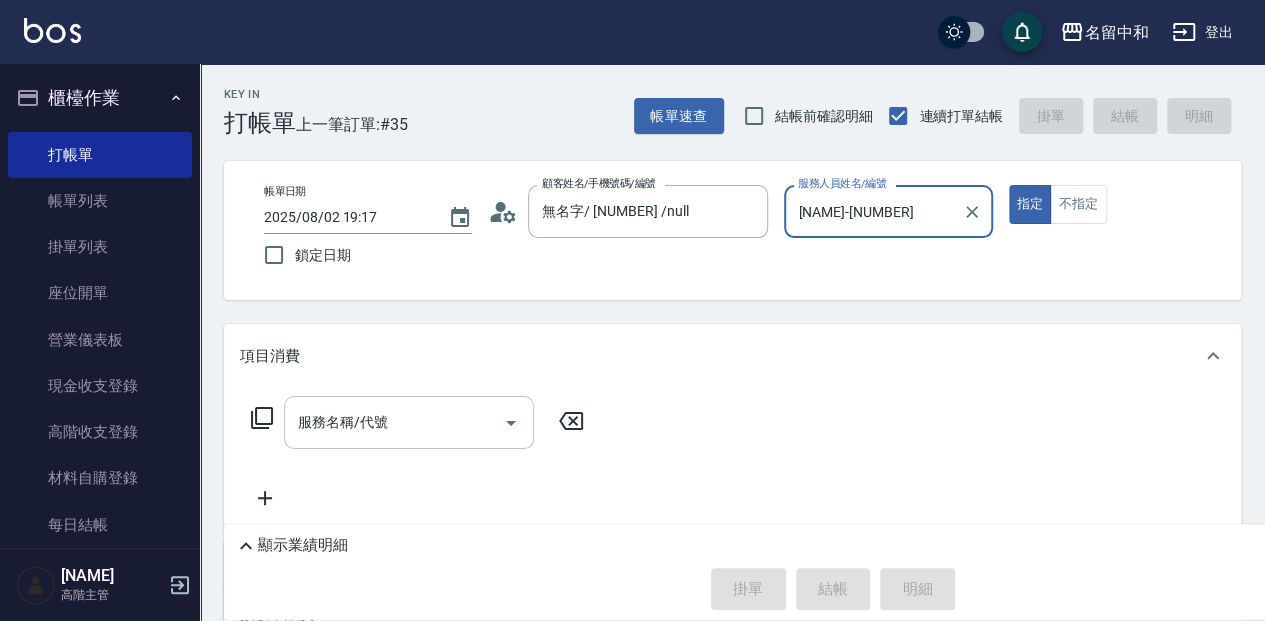 click on "服務名稱/代號" at bounding box center (394, 422) 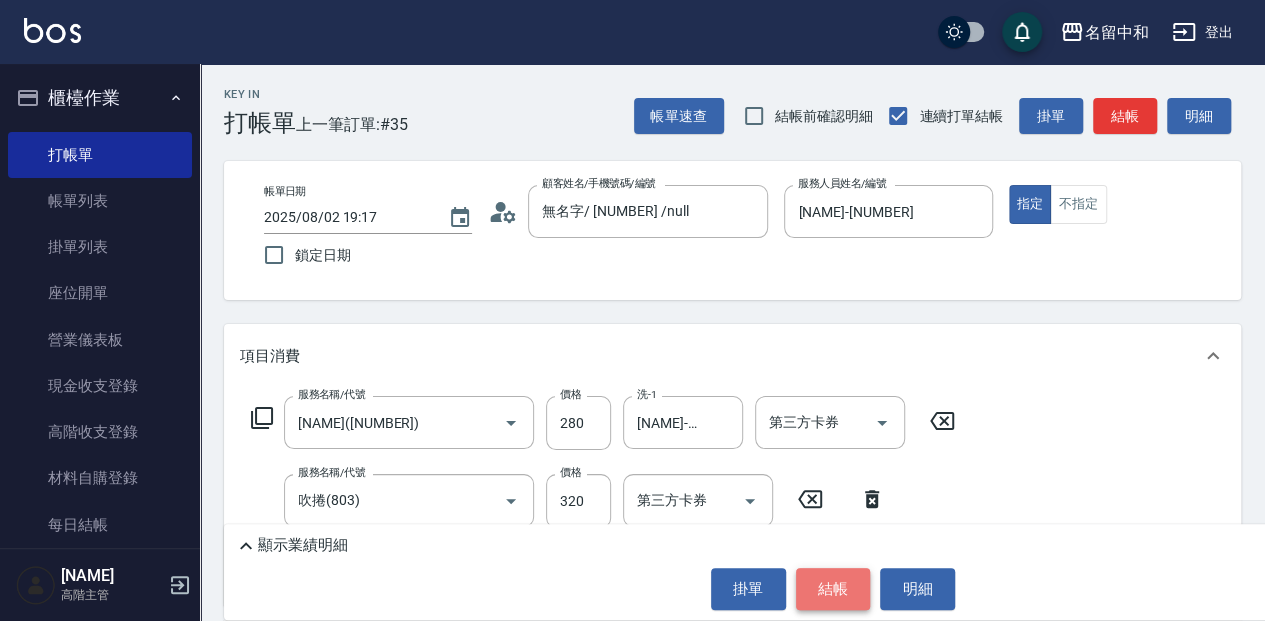 click on "結帳" at bounding box center [833, 589] 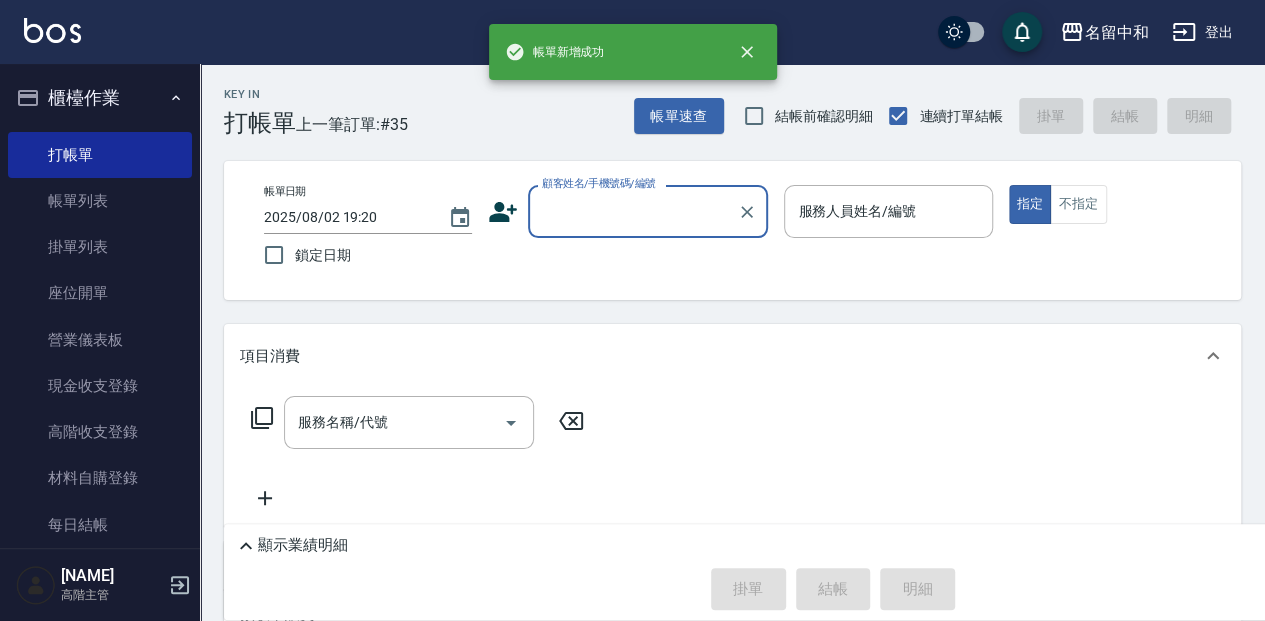 scroll, scrollTop: 0, scrollLeft: 0, axis: both 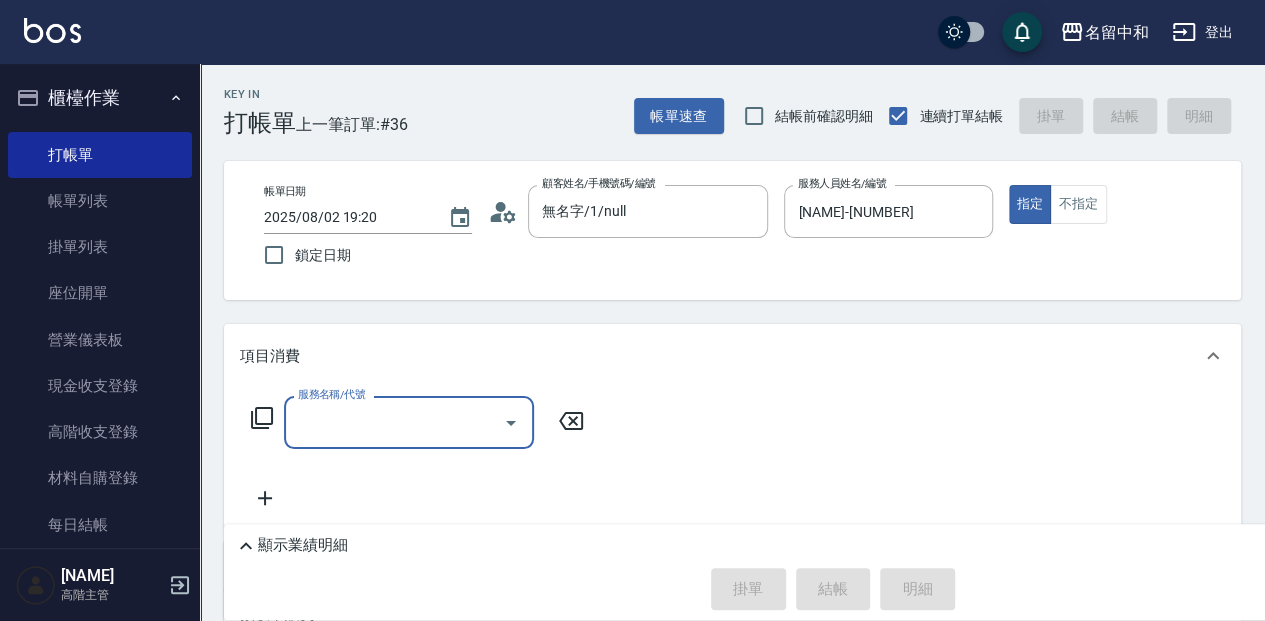 click 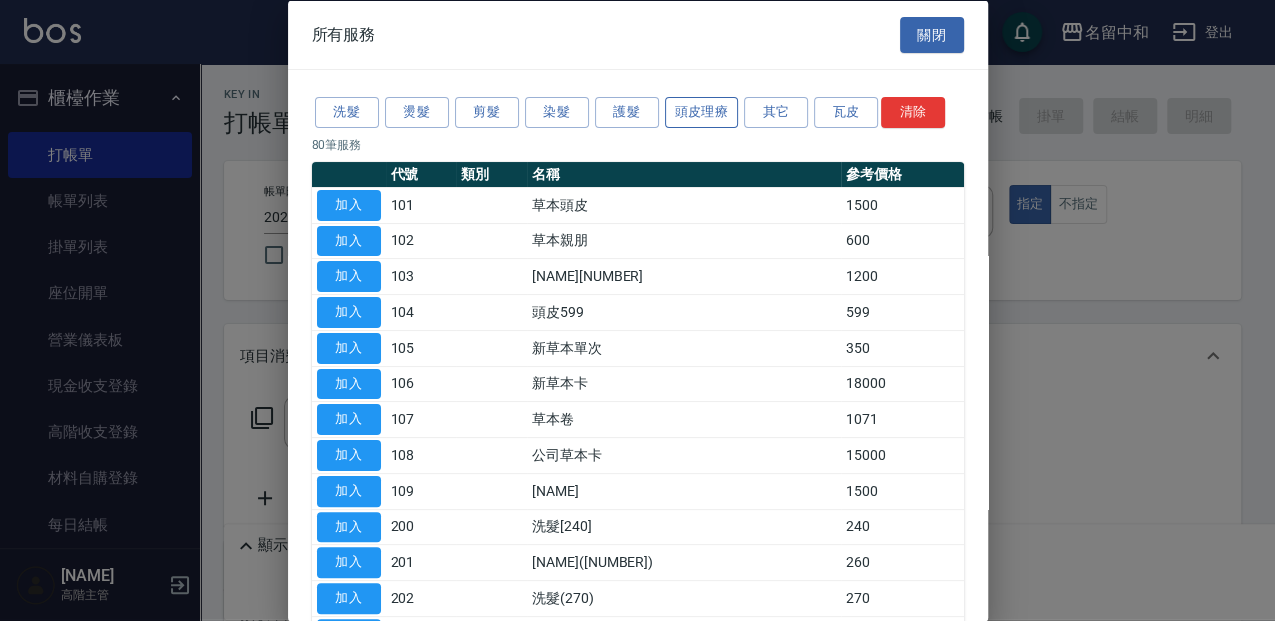 click on "頭皮理療" at bounding box center [702, 112] 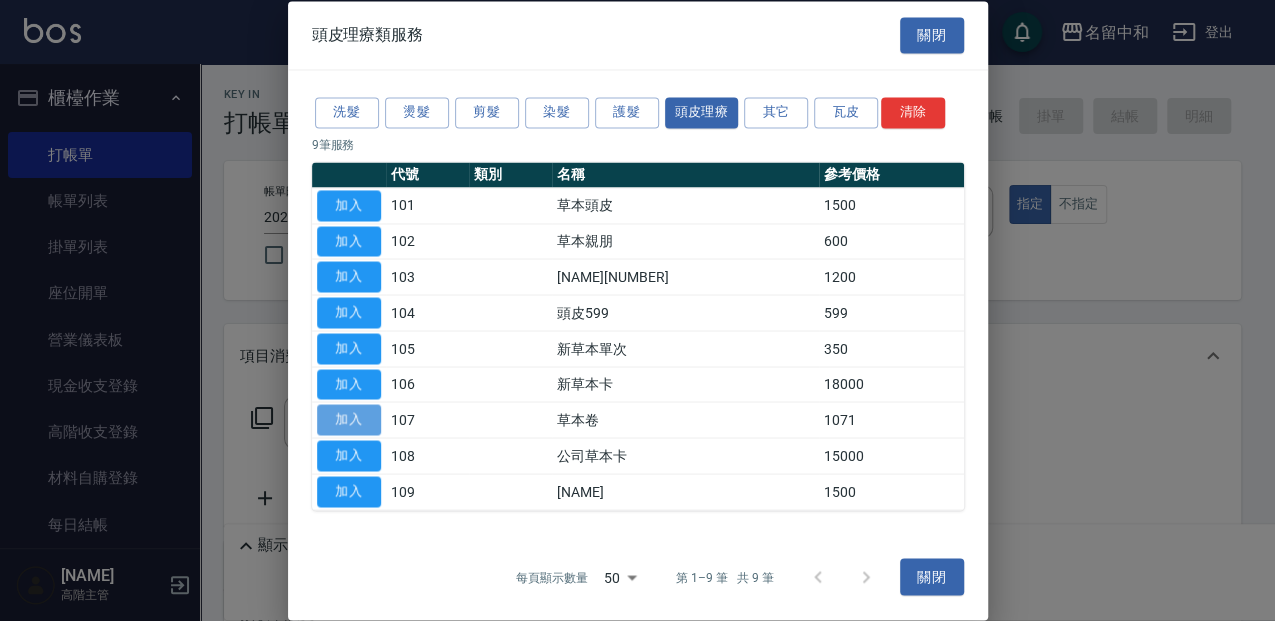 click on "加入" at bounding box center [349, 420] 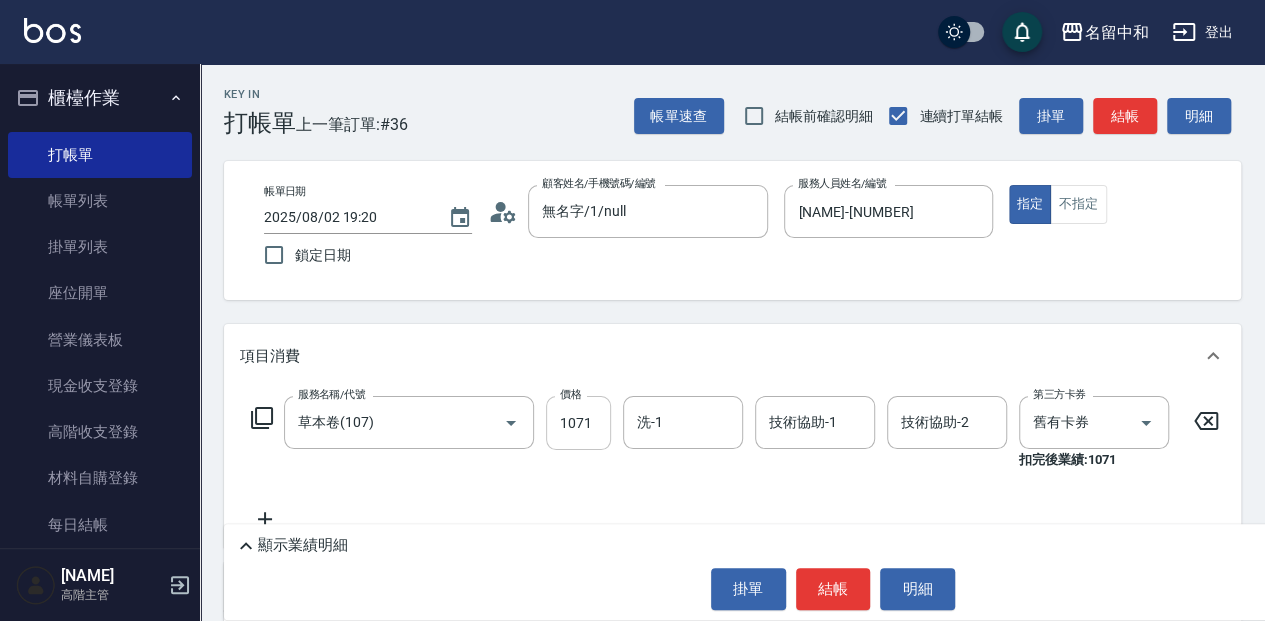 click on "1071" at bounding box center (578, 423) 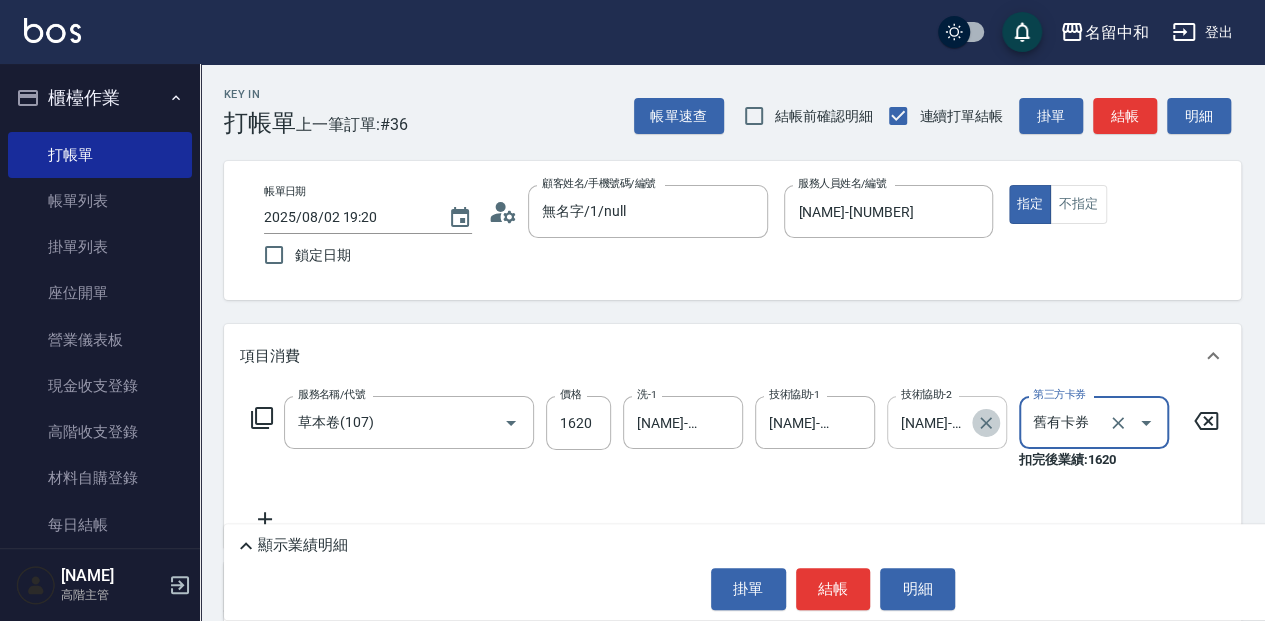 click at bounding box center (986, 423) 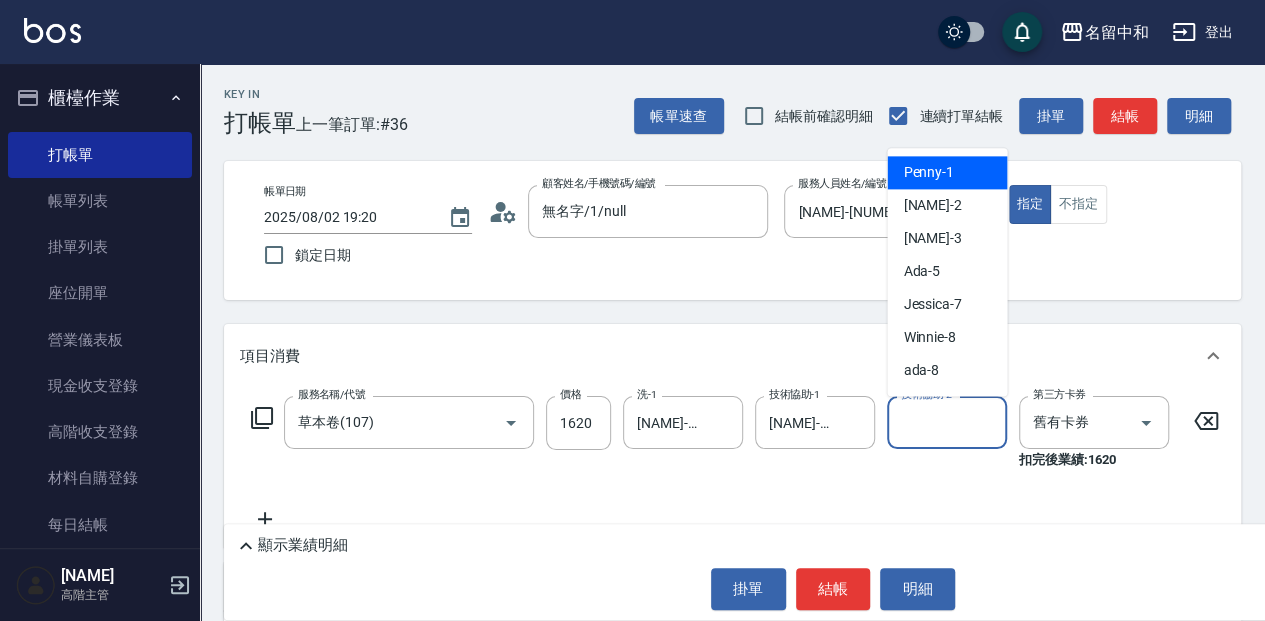 click on "技術協助-2" at bounding box center [947, 422] 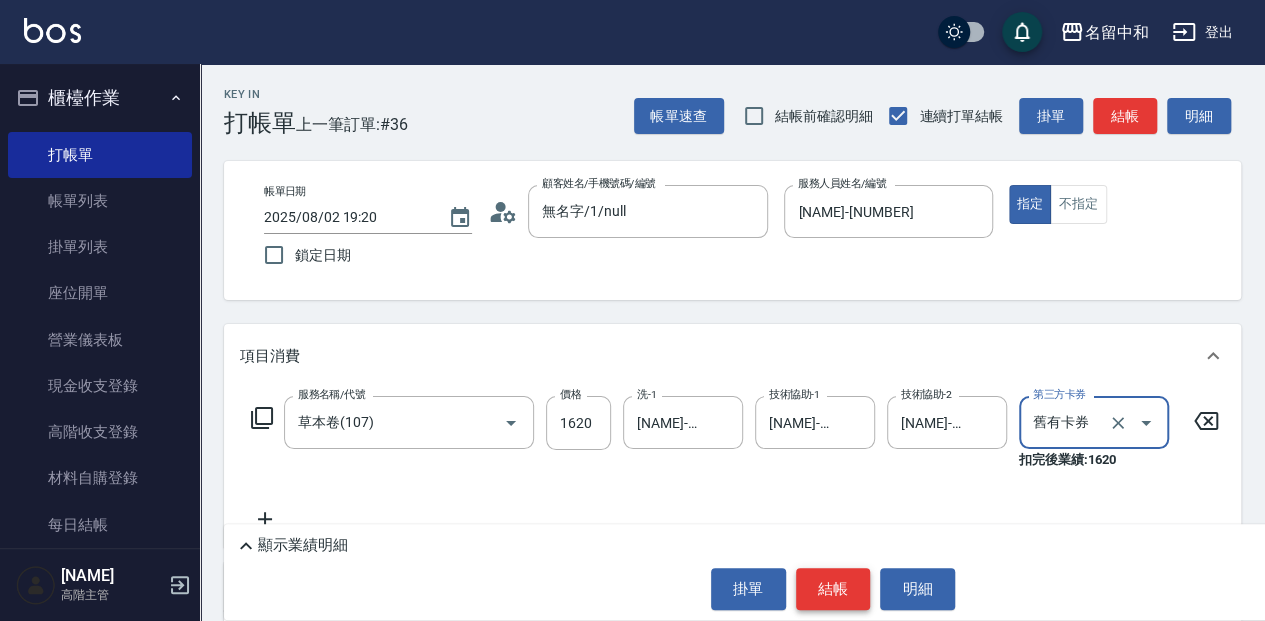 drag, startPoint x: 834, startPoint y: 596, endPoint x: 866, endPoint y: 568, distance: 42.520584 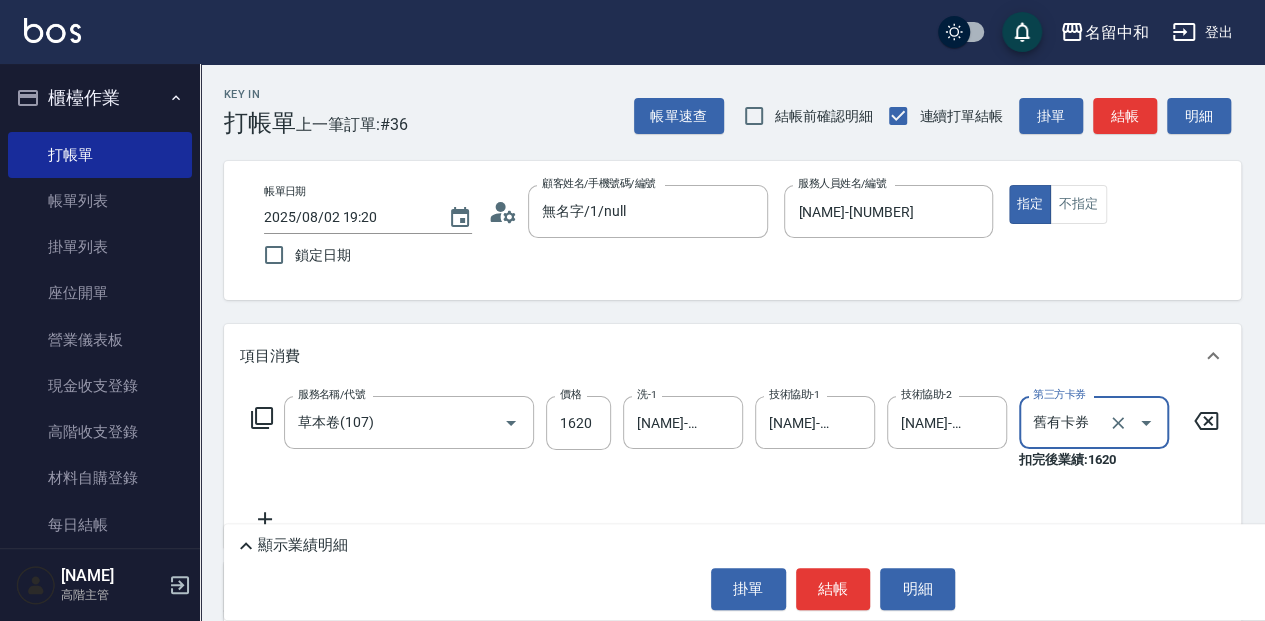 click on "結帳" at bounding box center [833, 589] 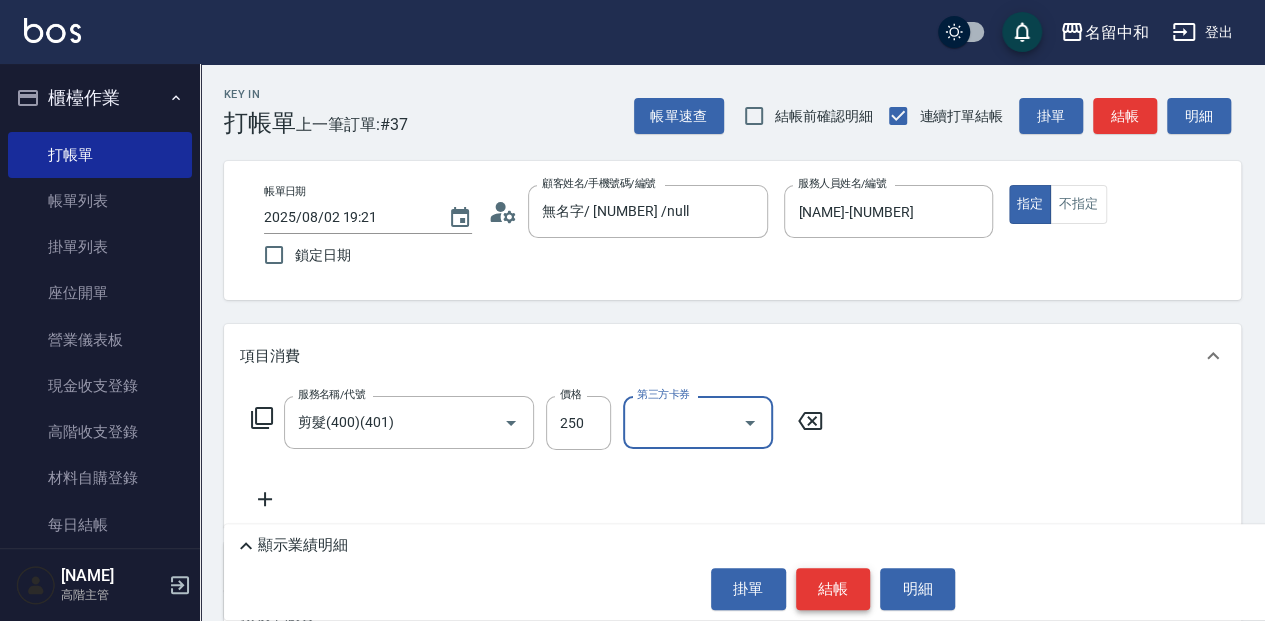 click on "結帳" at bounding box center (833, 589) 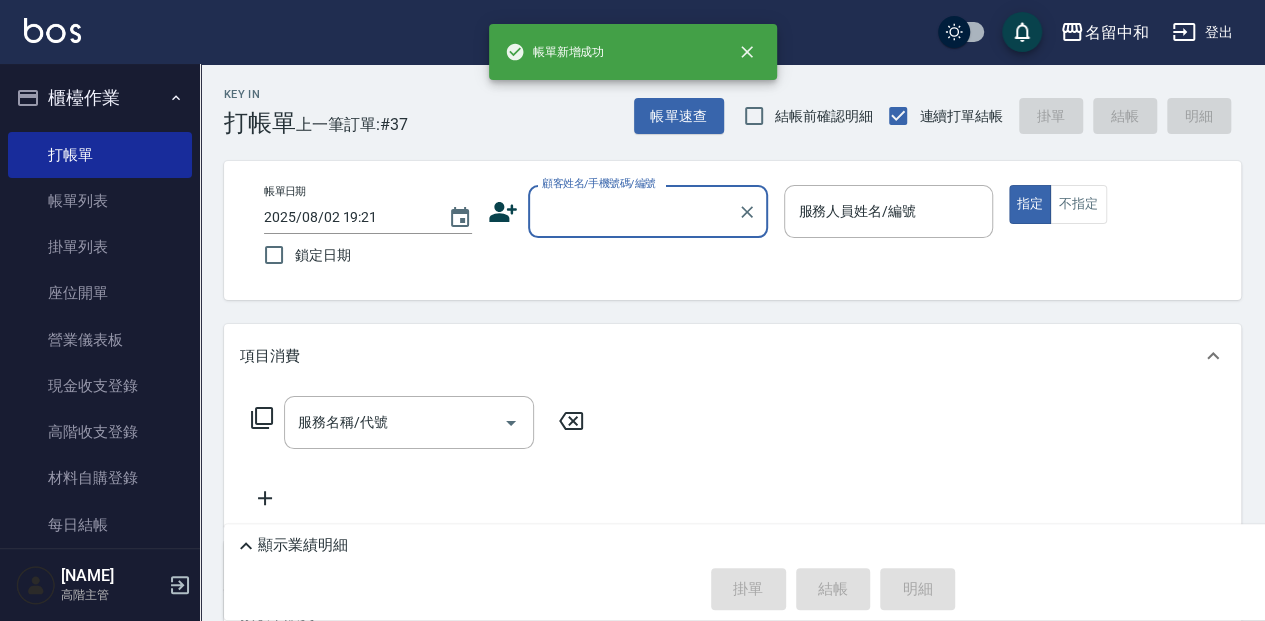 scroll, scrollTop: 0, scrollLeft: 0, axis: both 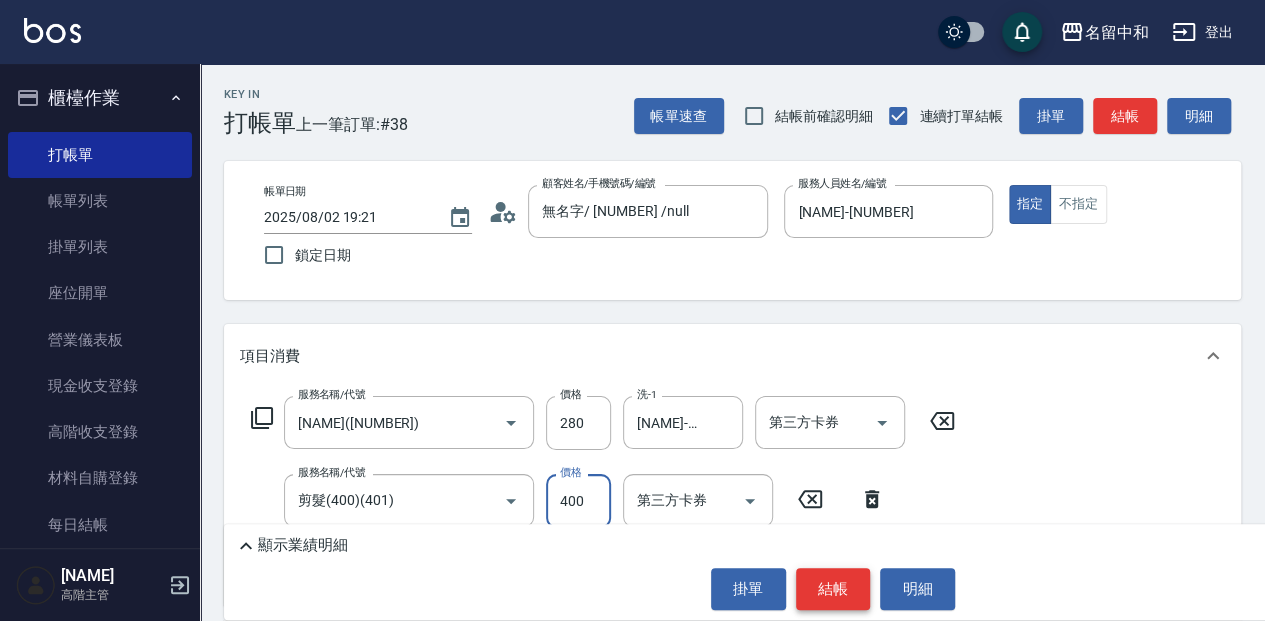 click on "結帳" at bounding box center [833, 589] 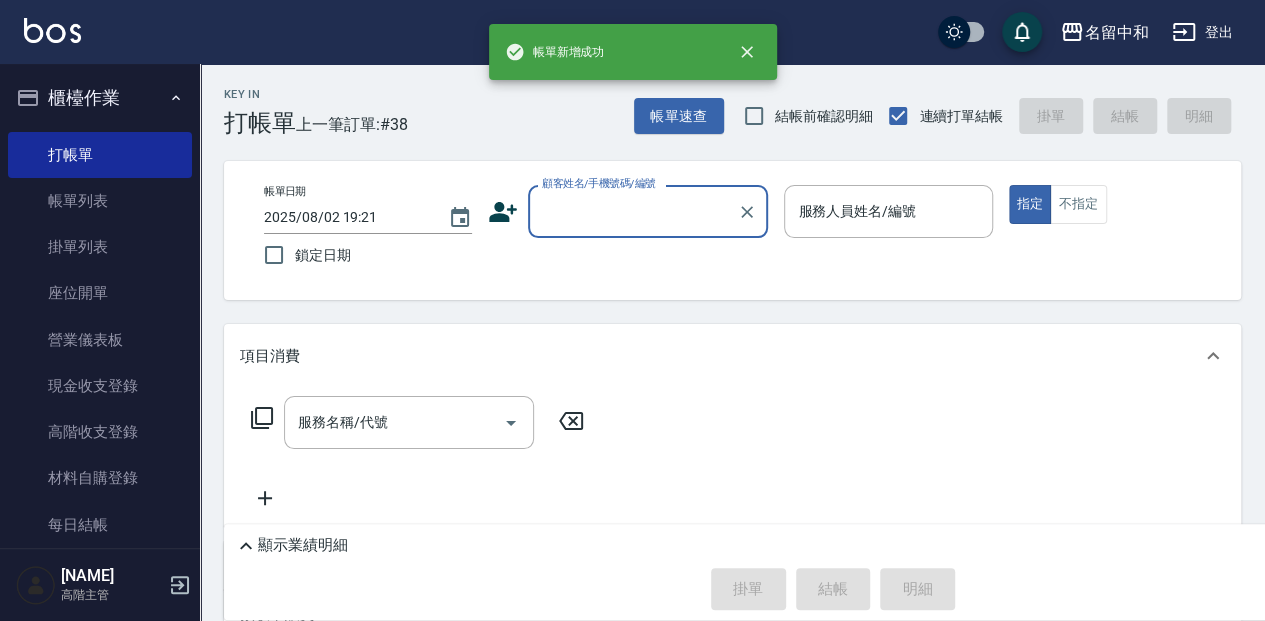 scroll, scrollTop: 0, scrollLeft: 0, axis: both 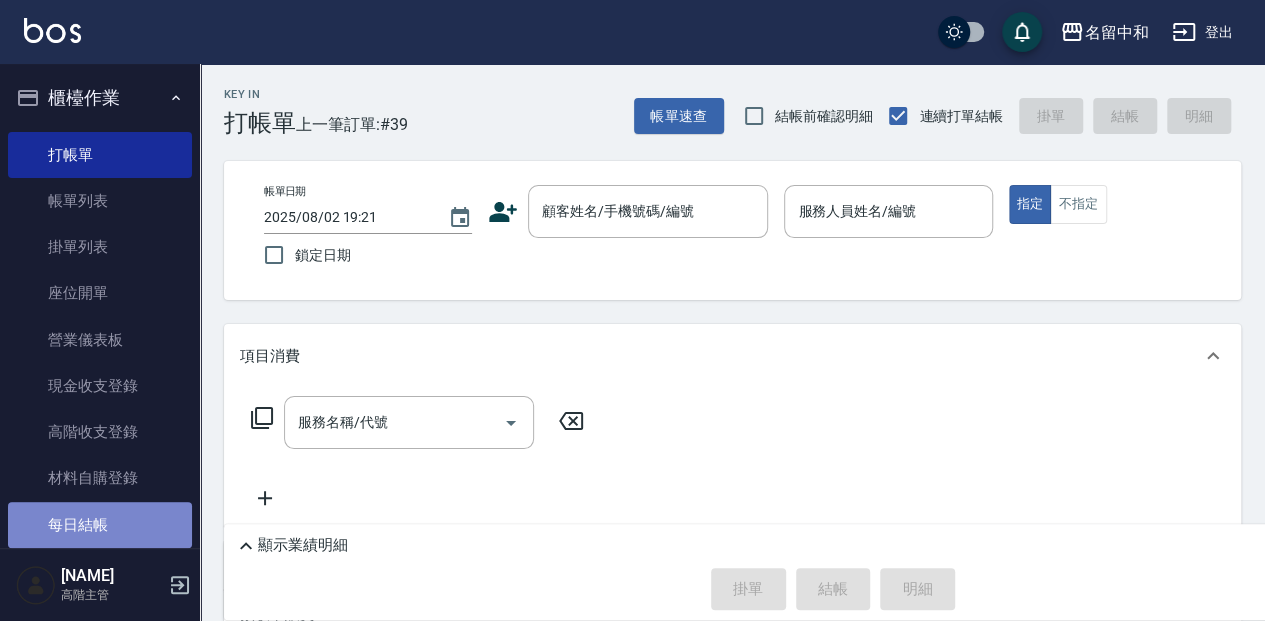click on "每日結帳" at bounding box center (100, 525) 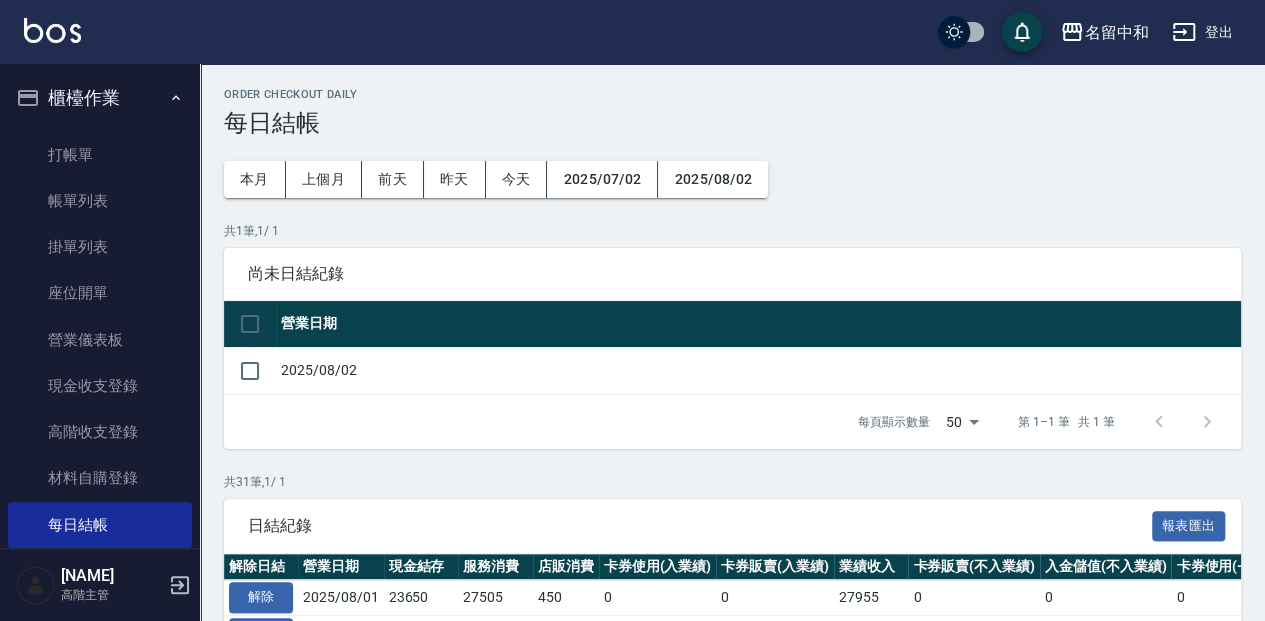 click at bounding box center (250, 324) 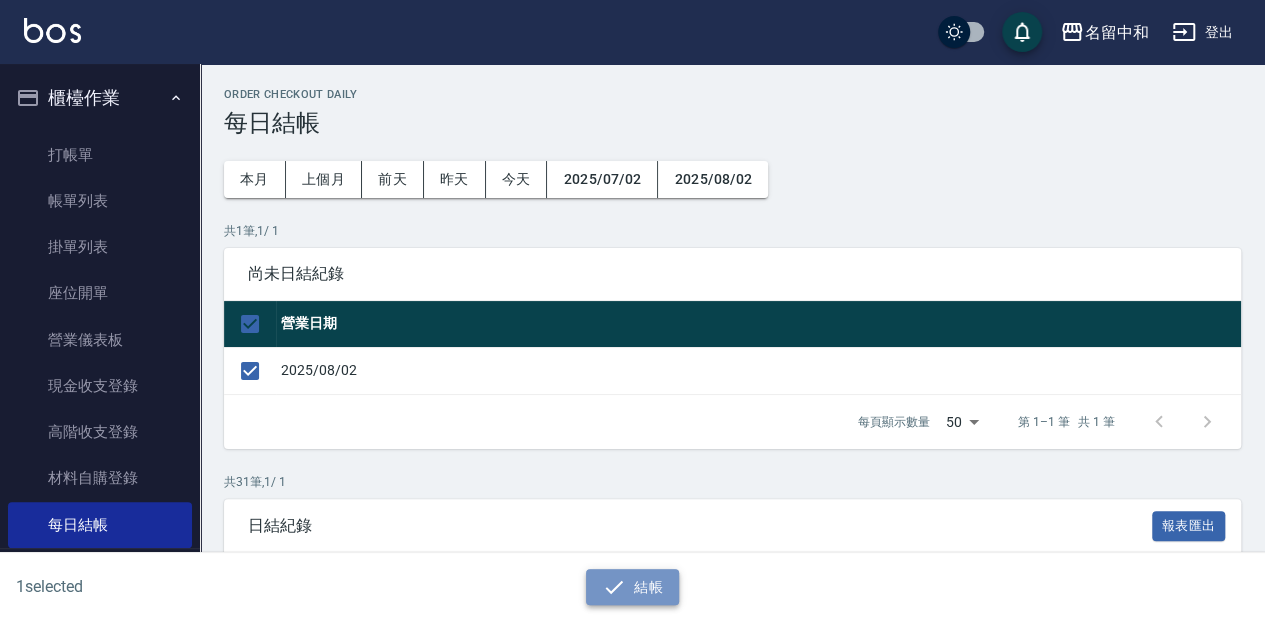 click on "結帳" at bounding box center [632, 587] 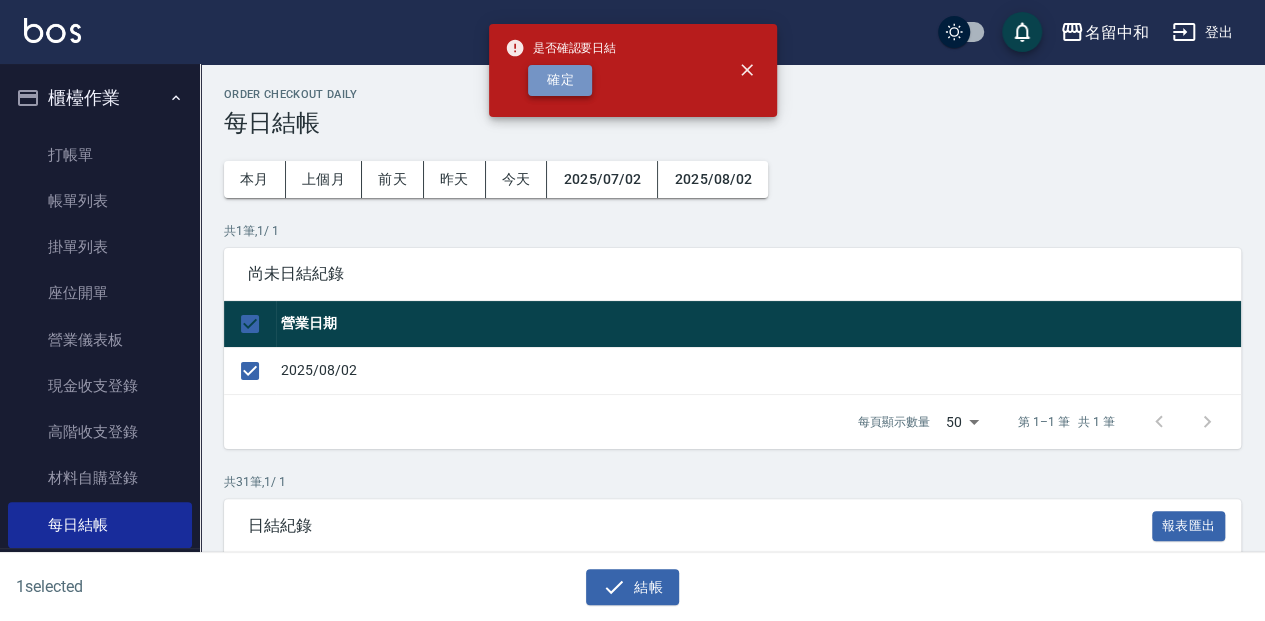 click on "確定" at bounding box center (560, 80) 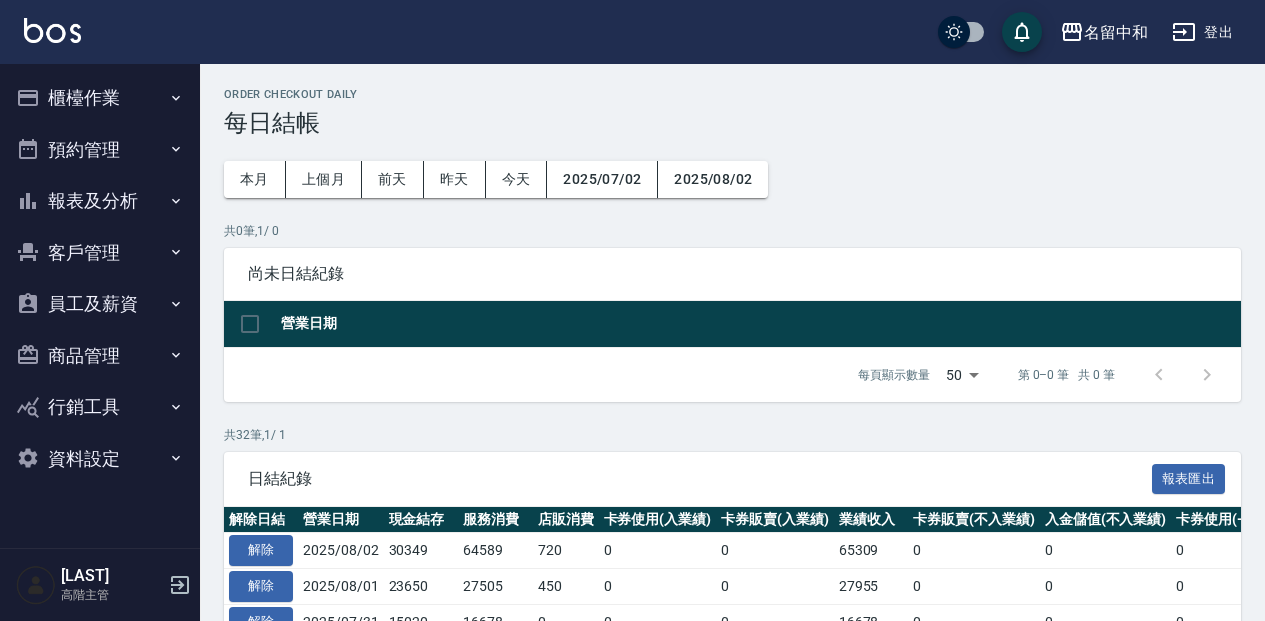 scroll, scrollTop: 0, scrollLeft: 0, axis: both 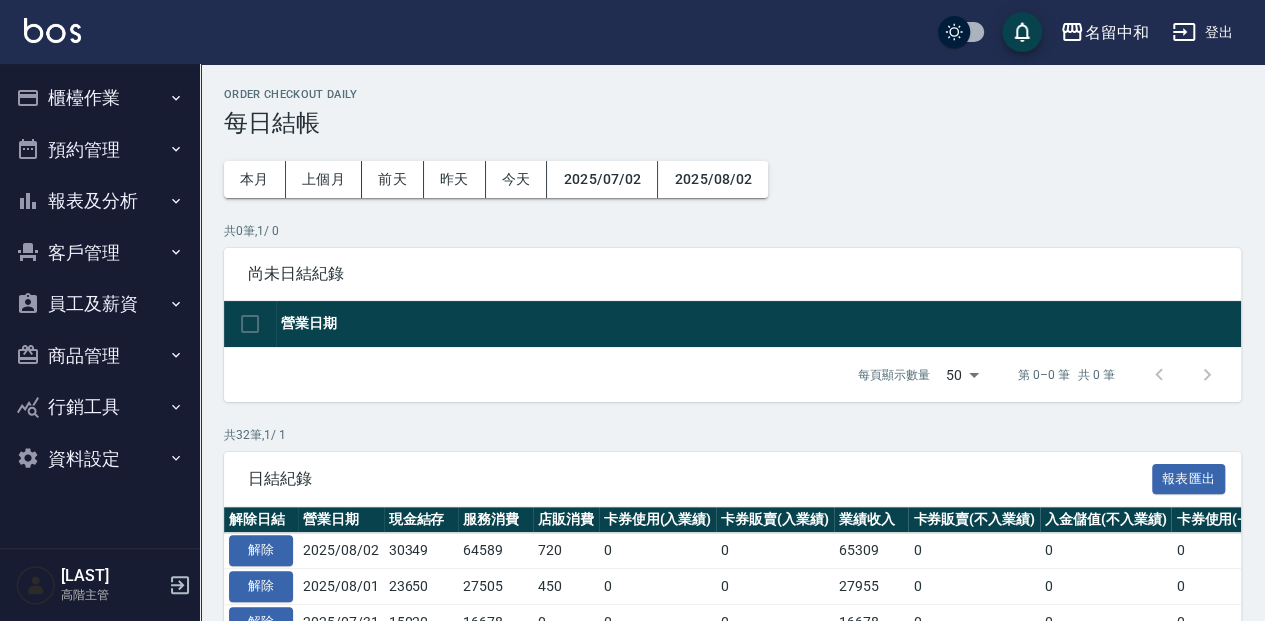 click on "櫃檯作業" at bounding box center (100, 98) 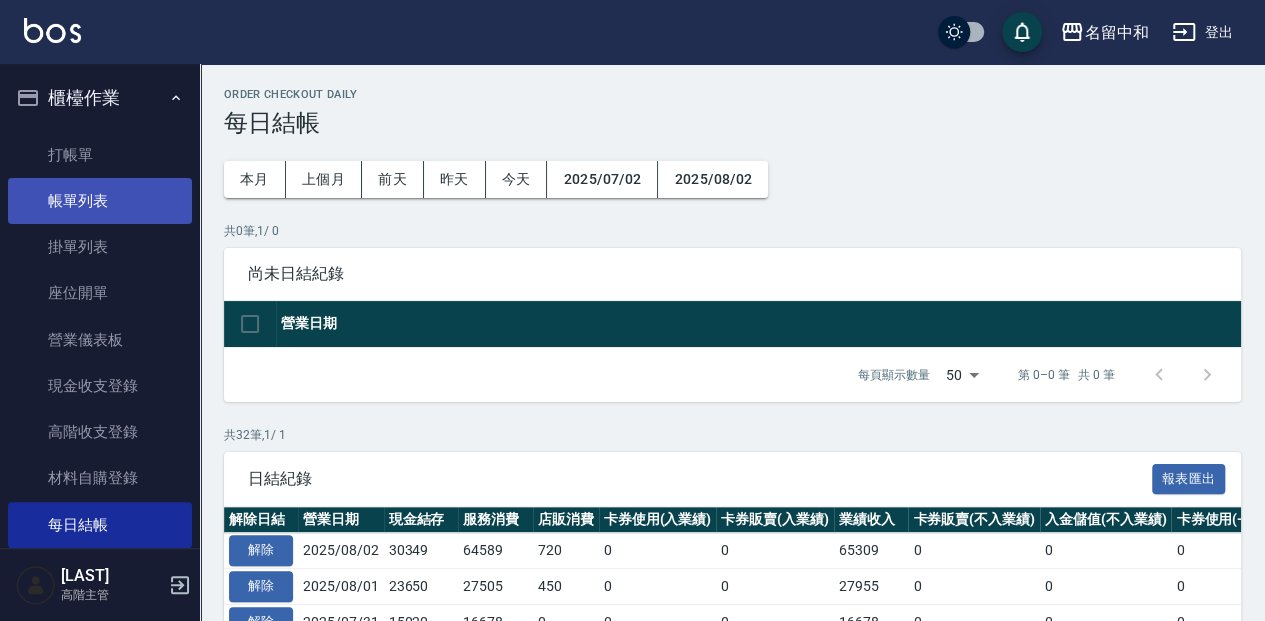 click on "帳單列表" at bounding box center [100, 201] 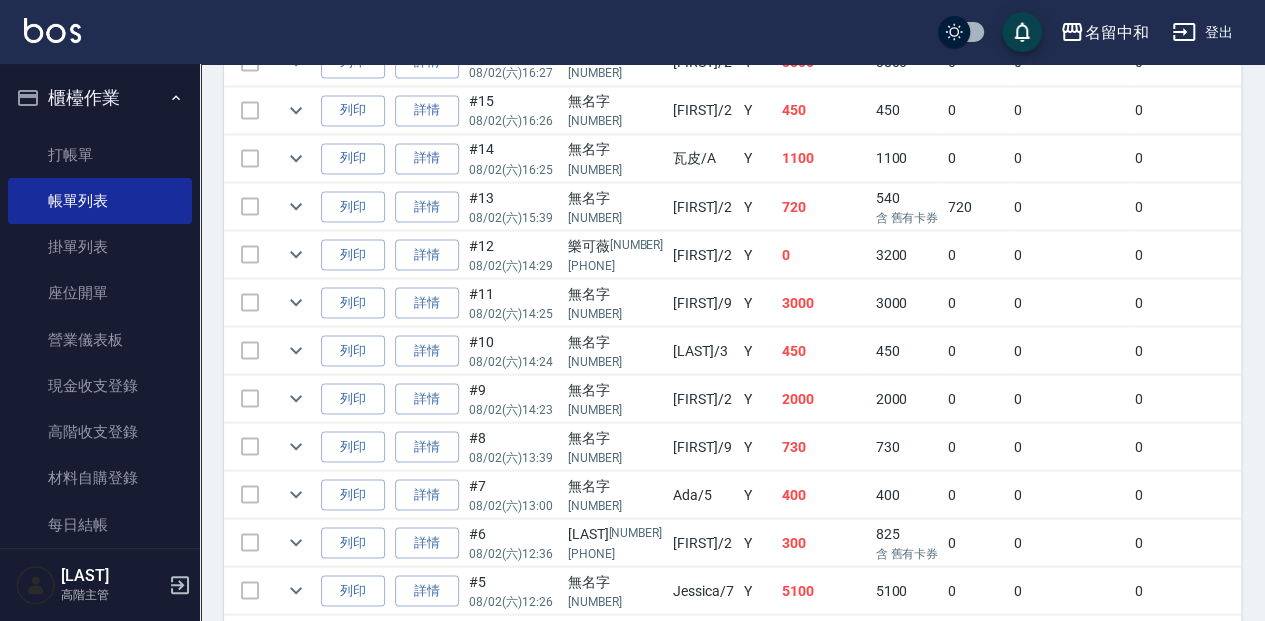 scroll, scrollTop: 1930, scrollLeft: 0, axis: vertical 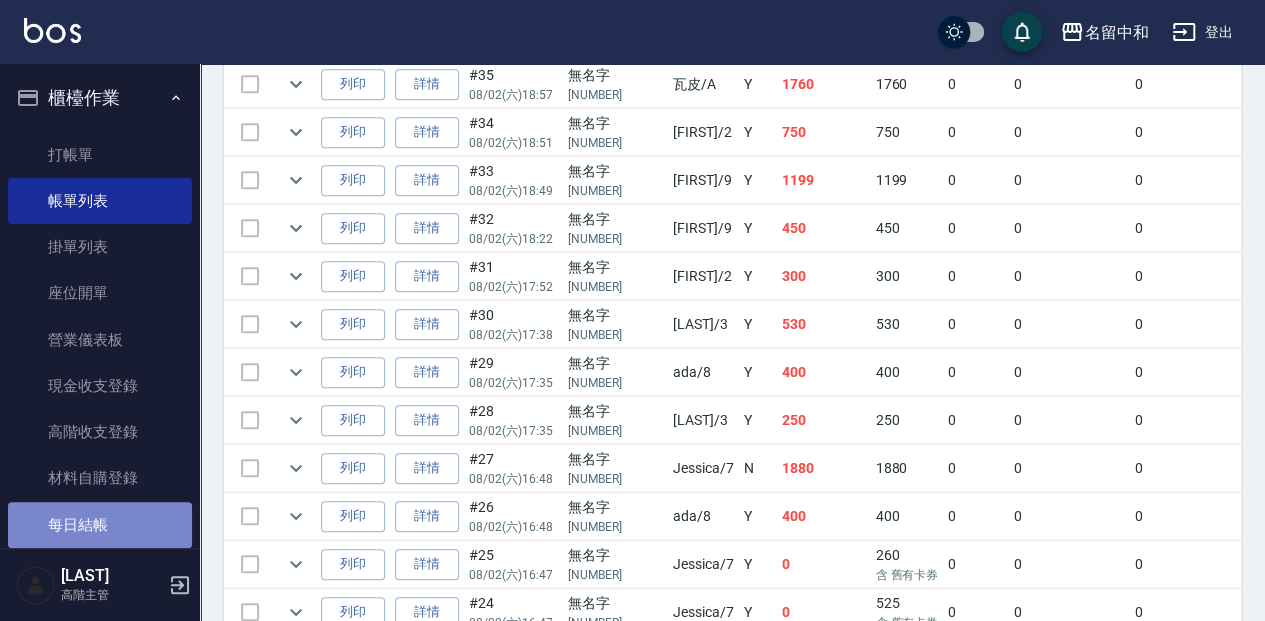 click on "每日結帳" at bounding box center [100, 525] 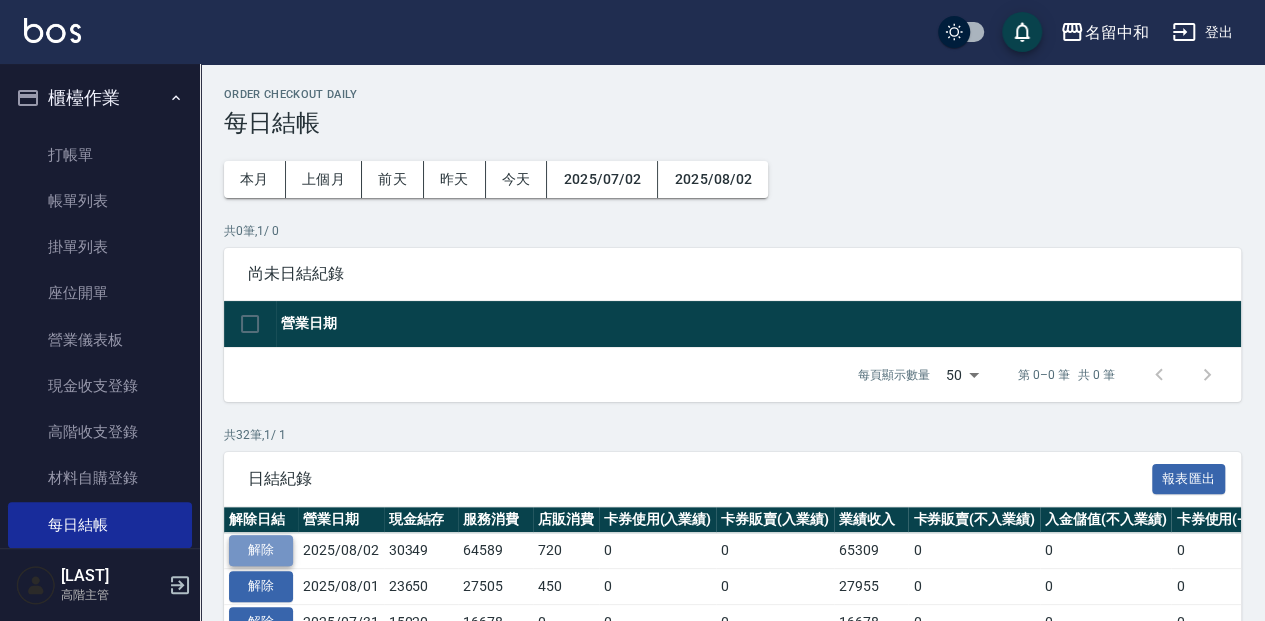 click on "解除" at bounding box center [261, 550] 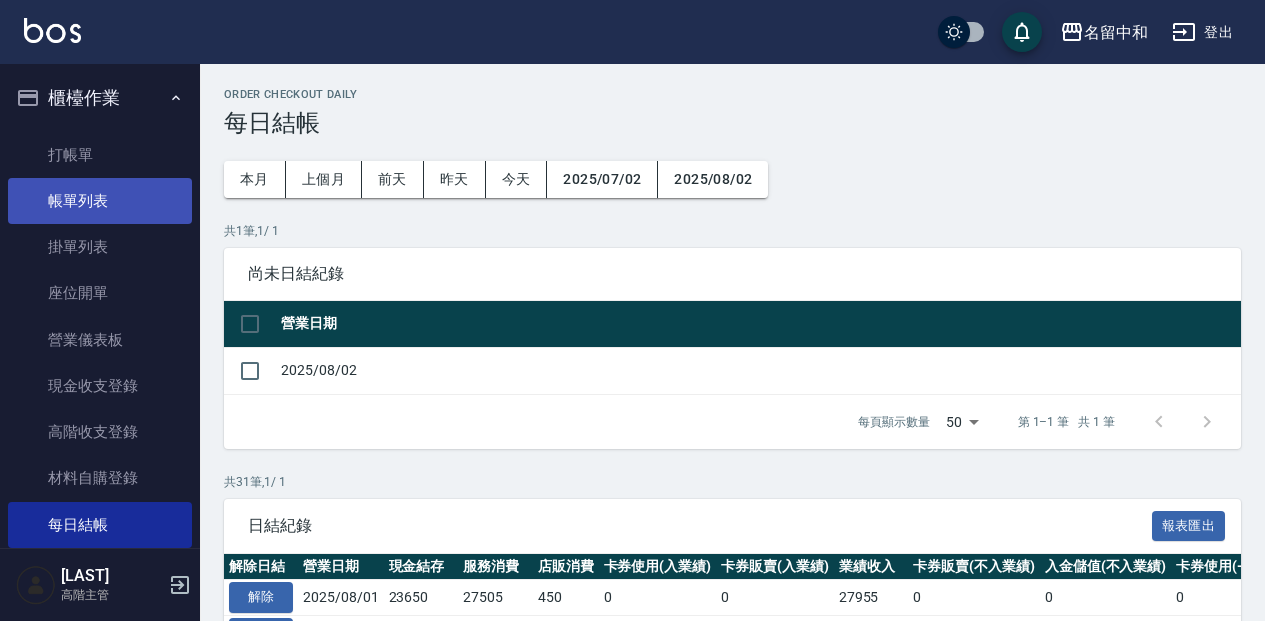 scroll, scrollTop: 0, scrollLeft: 0, axis: both 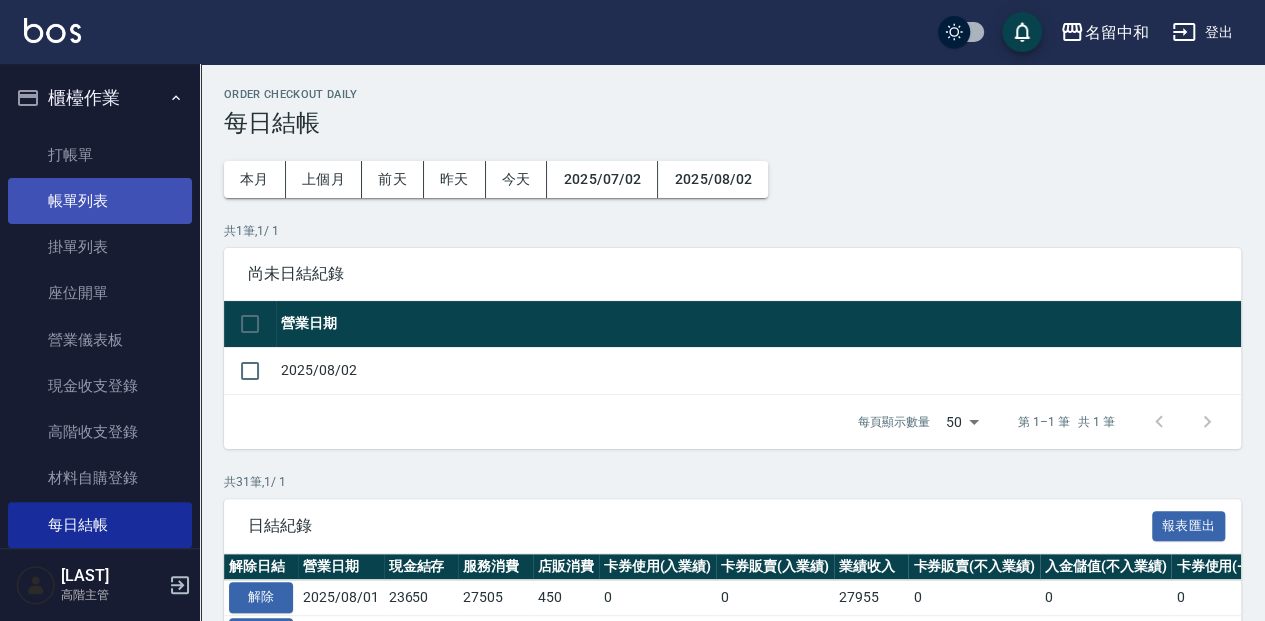 click on "帳單列表" at bounding box center (100, 201) 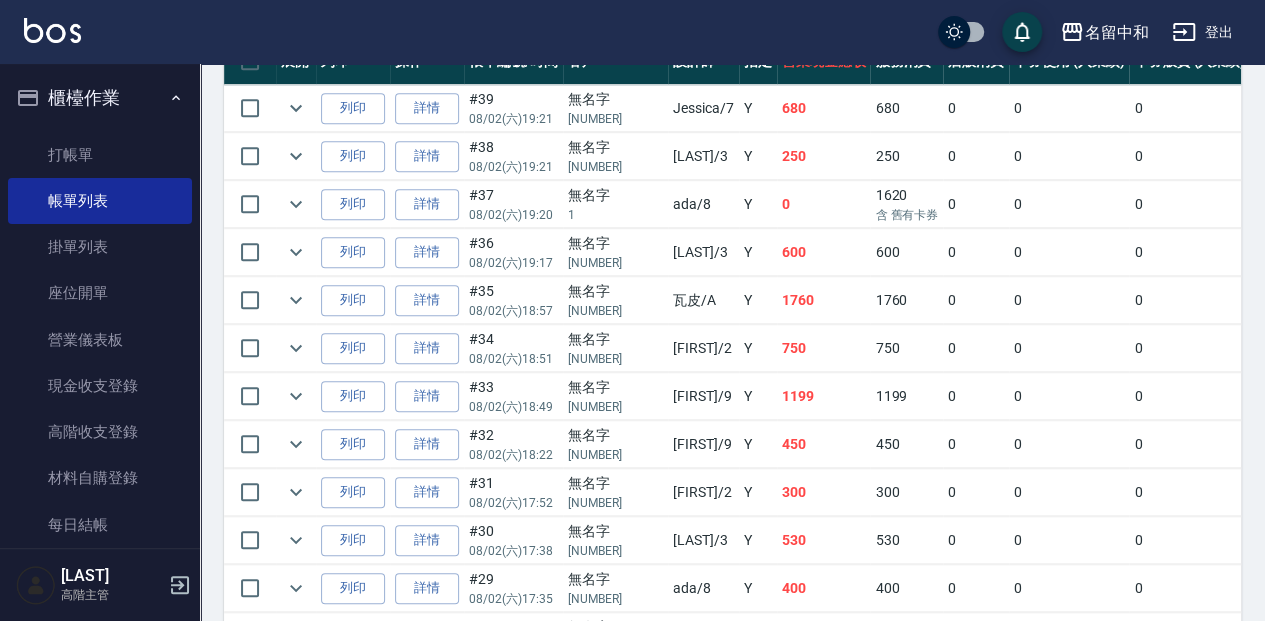 scroll, scrollTop: 550, scrollLeft: 0, axis: vertical 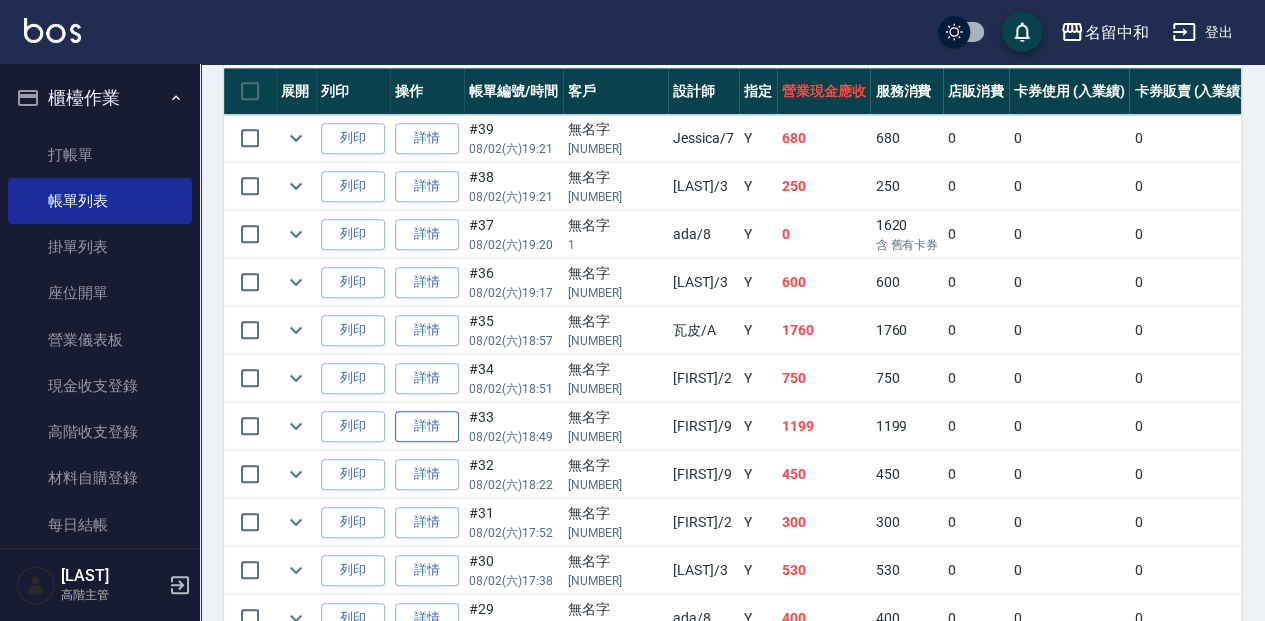click on "詳情" at bounding box center [427, 426] 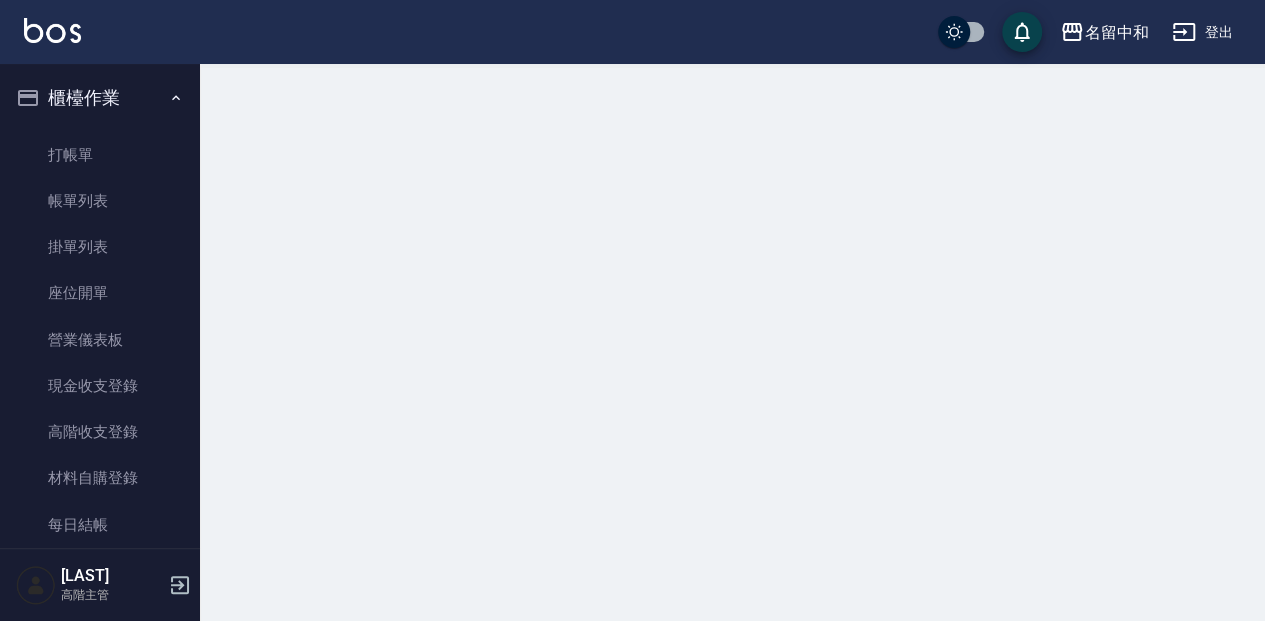 scroll, scrollTop: 0, scrollLeft: 0, axis: both 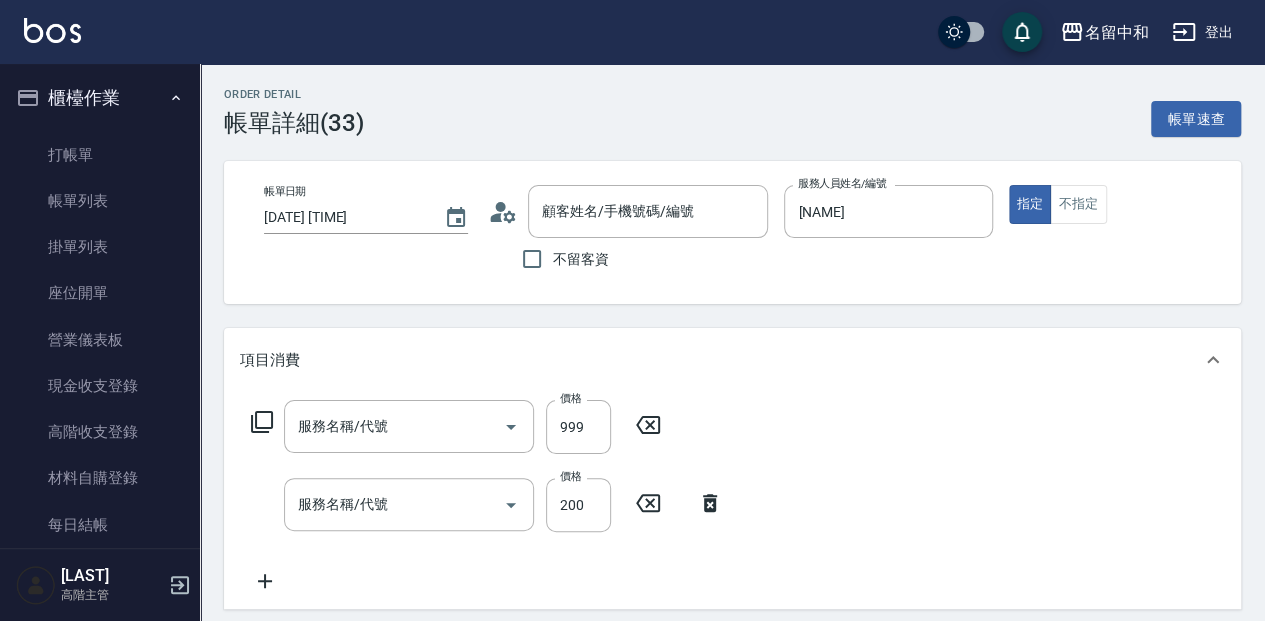 type on "[DATE] [TIME]" 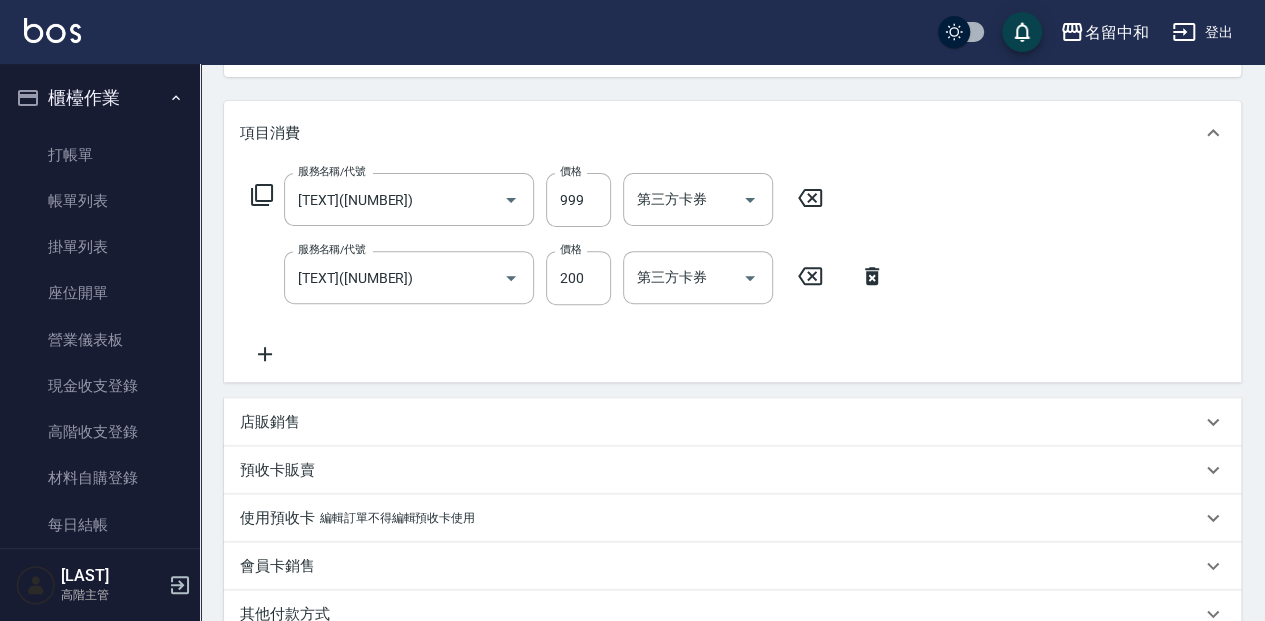 type on "[NAME]([NUMBER])" 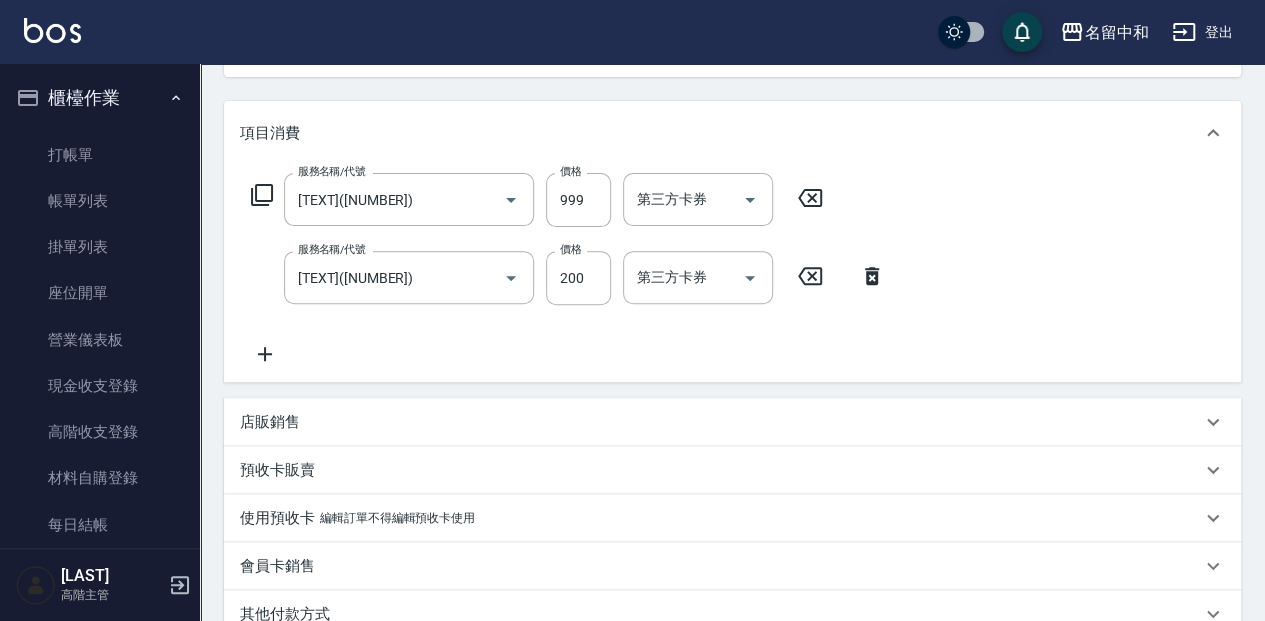 type on "[NAME]([NUMBER])" 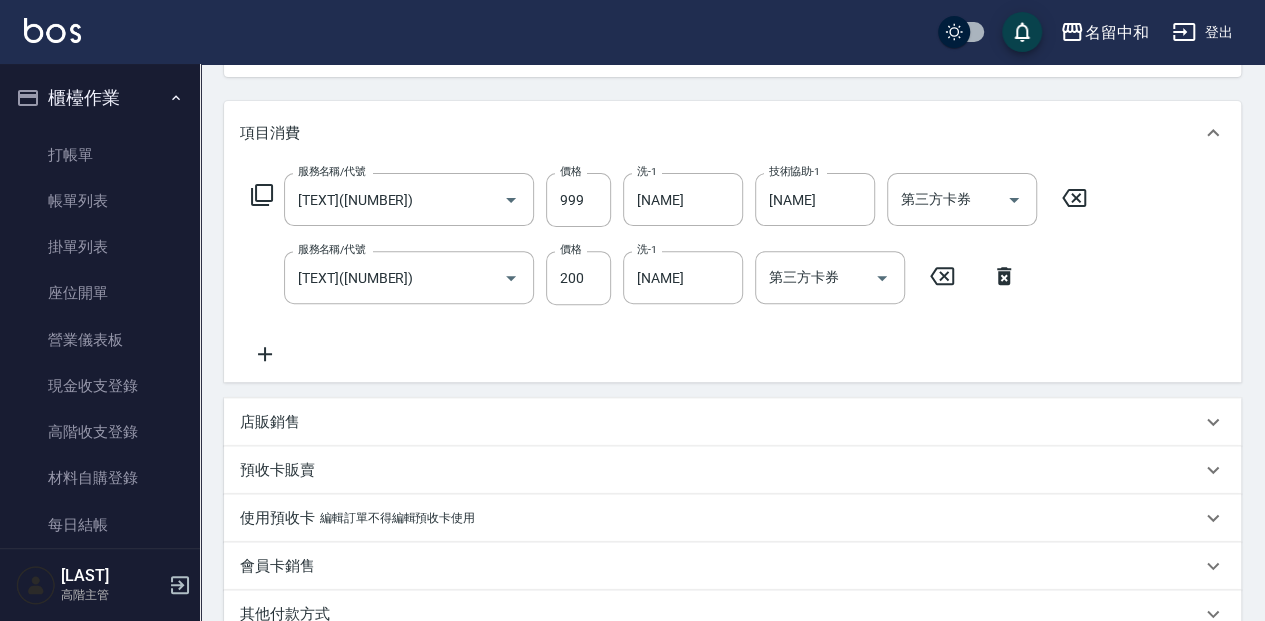 type on "無名字/ [NUMBER] /null" 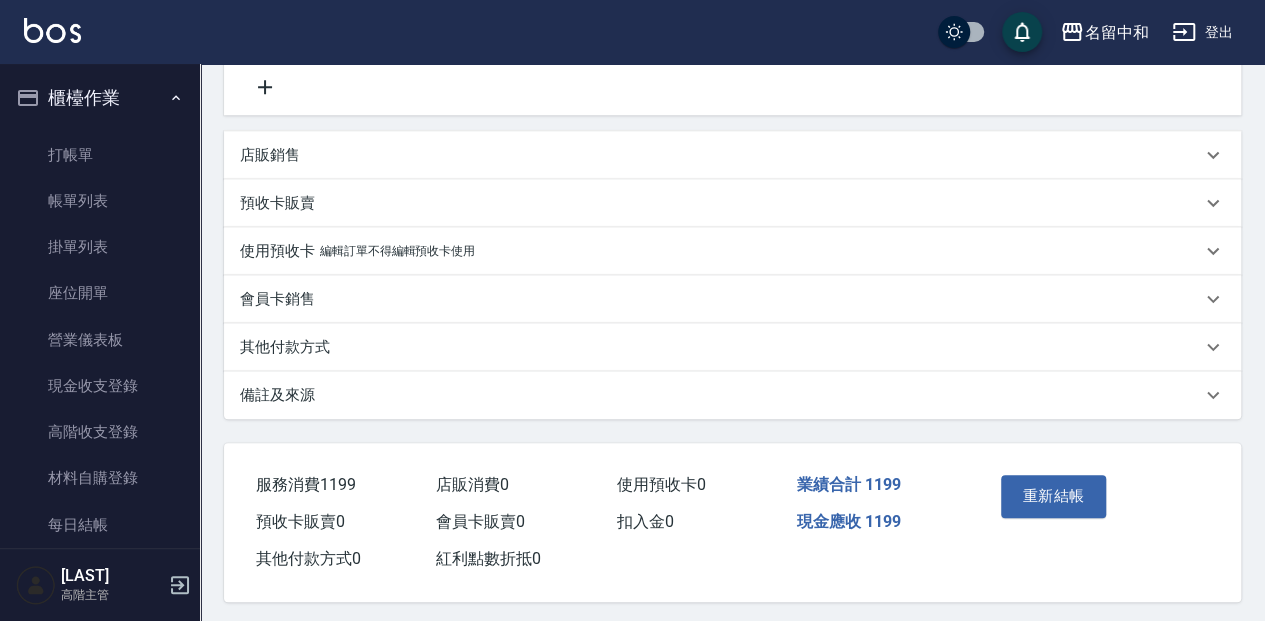 click on "其他付款方式" at bounding box center (720, 347) 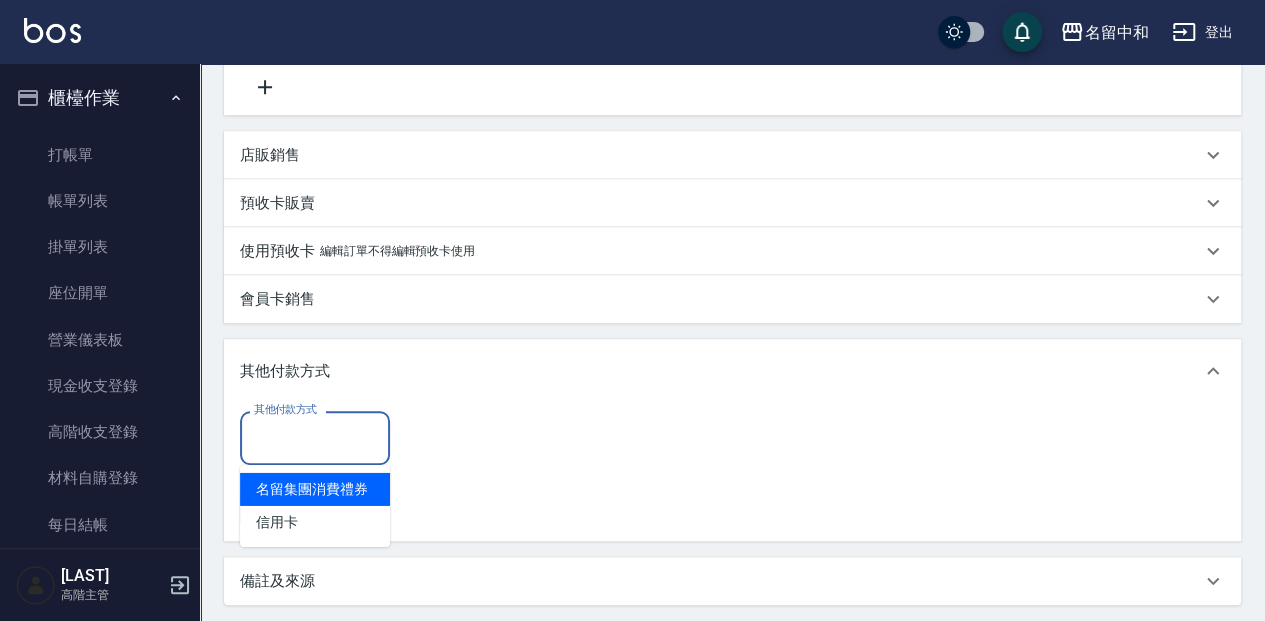 click on "其他付款方式" at bounding box center (315, 437) 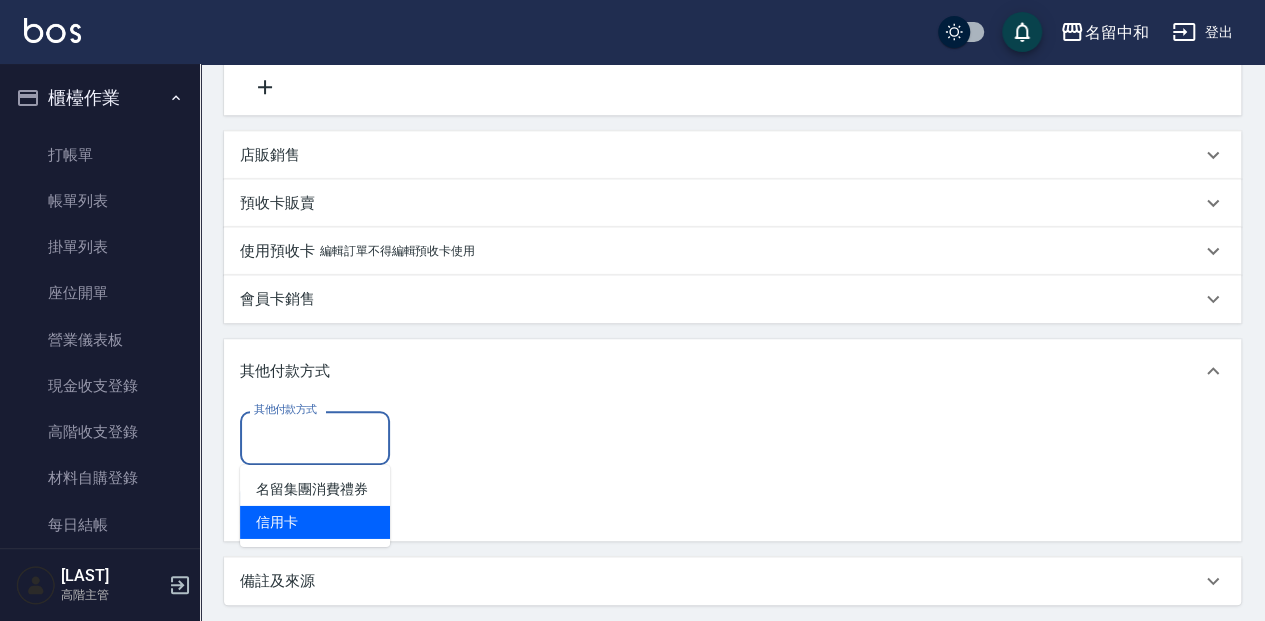 click on "信用卡" at bounding box center (315, 522) 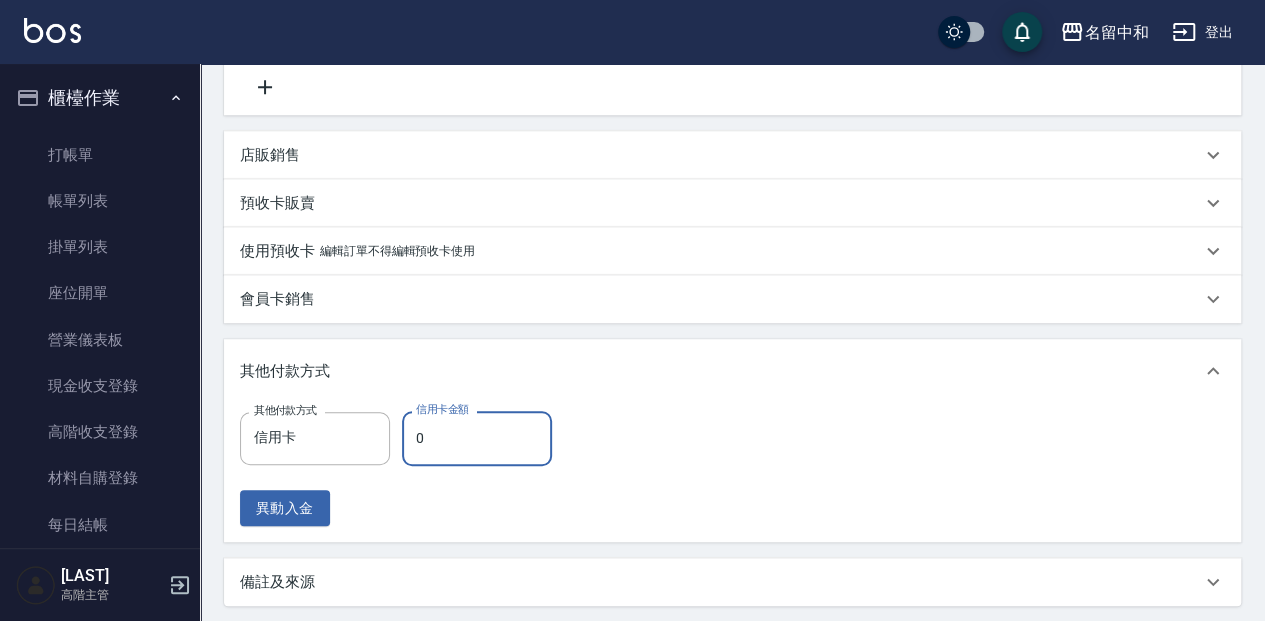click on "0" at bounding box center (477, 438) 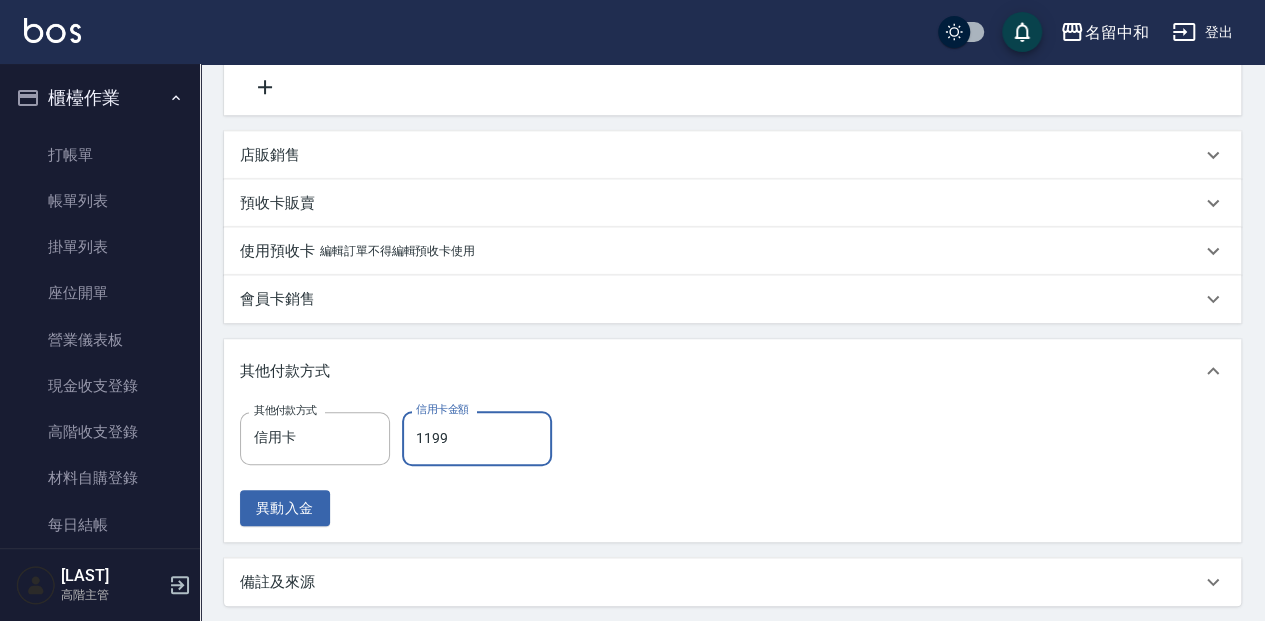 type on "1199" 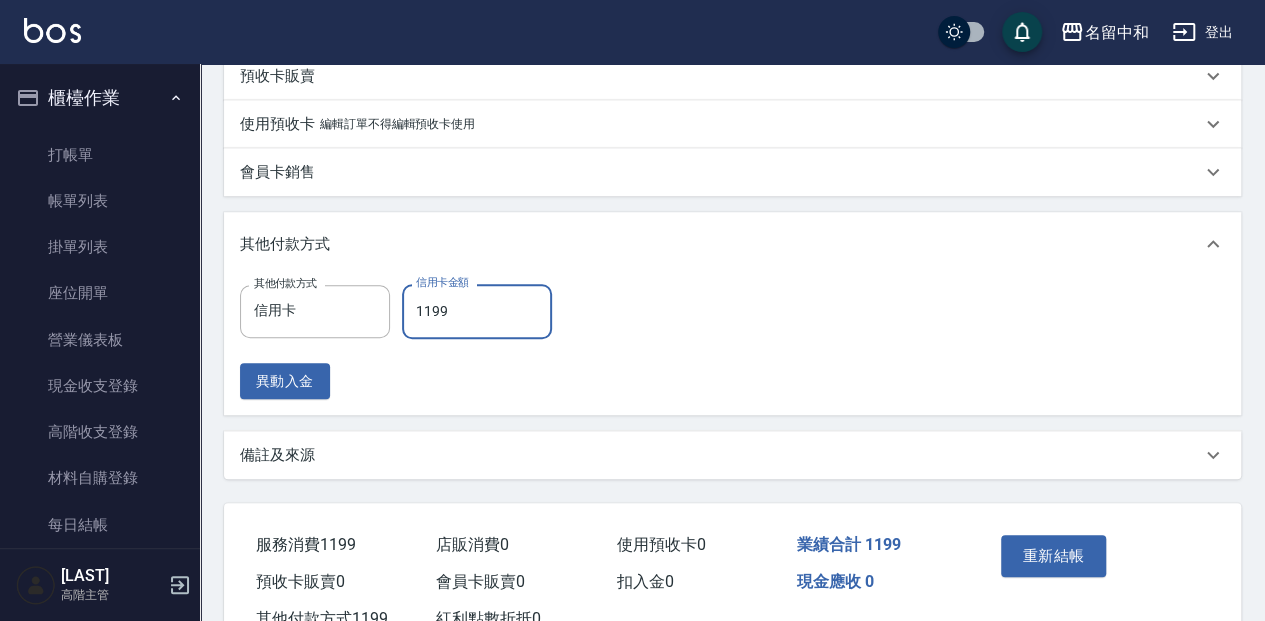 scroll, scrollTop: 627, scrollLeft: 0, axis: vertical 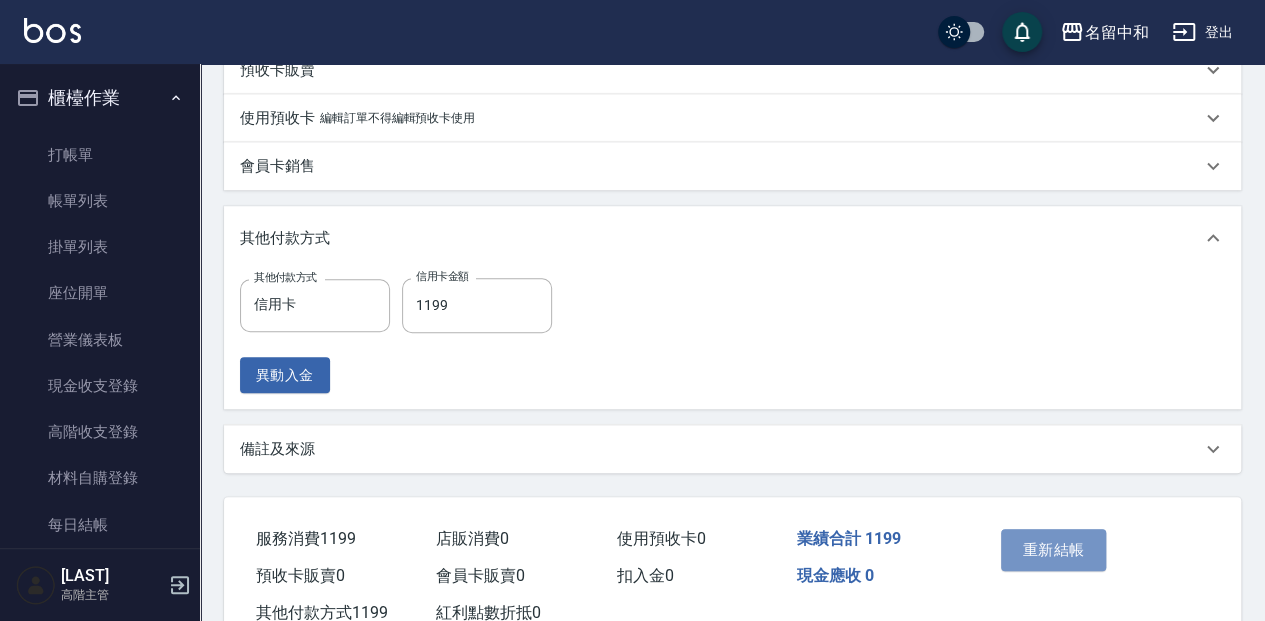 click on "重新結帳" at bounding box center (1054, 550) 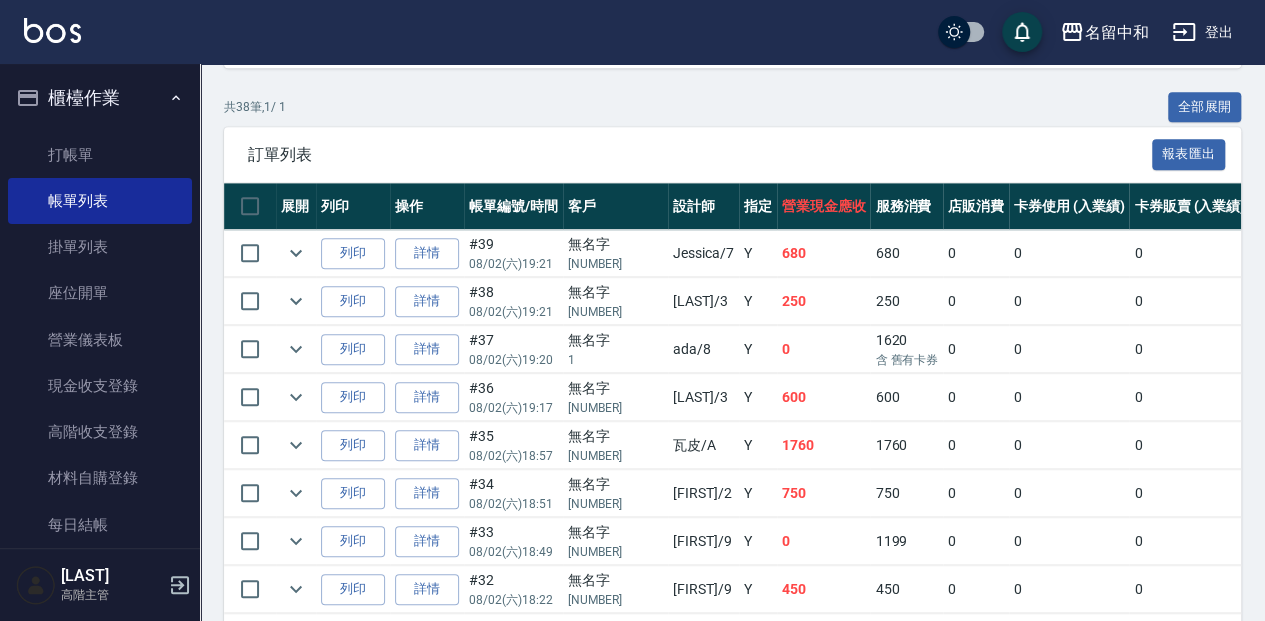 scroll, scrollTop: 466, scrollLeft: 0, axis: vertical 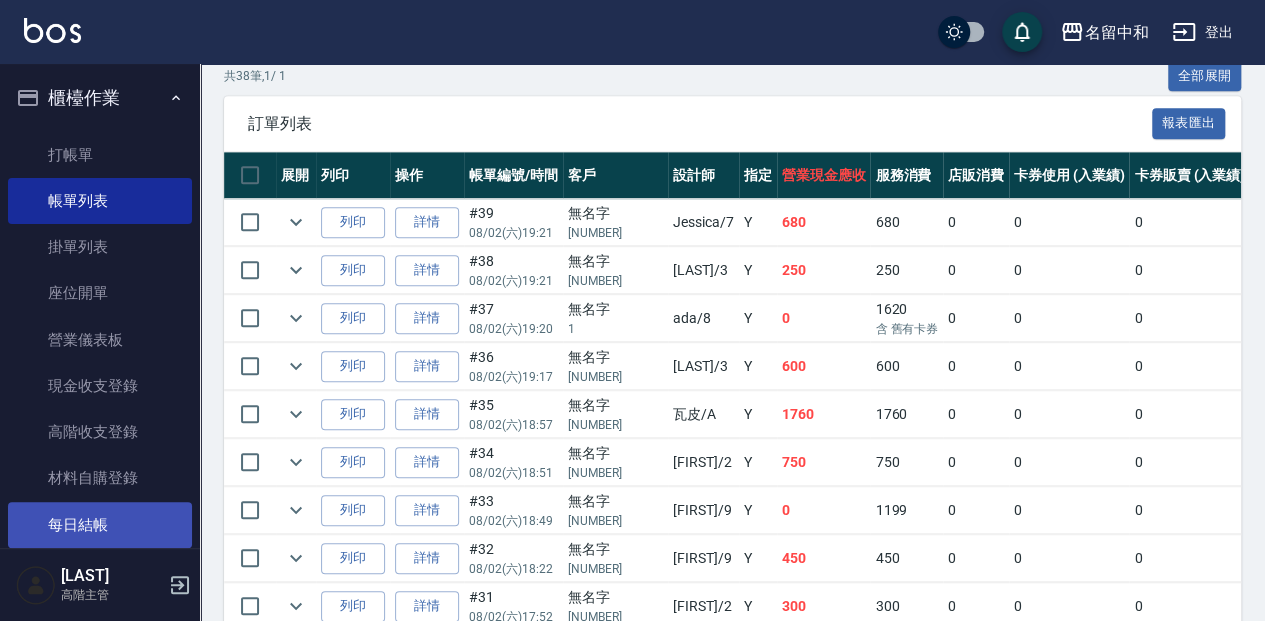 click on "每日結帳" at bounding box center [100, 525] 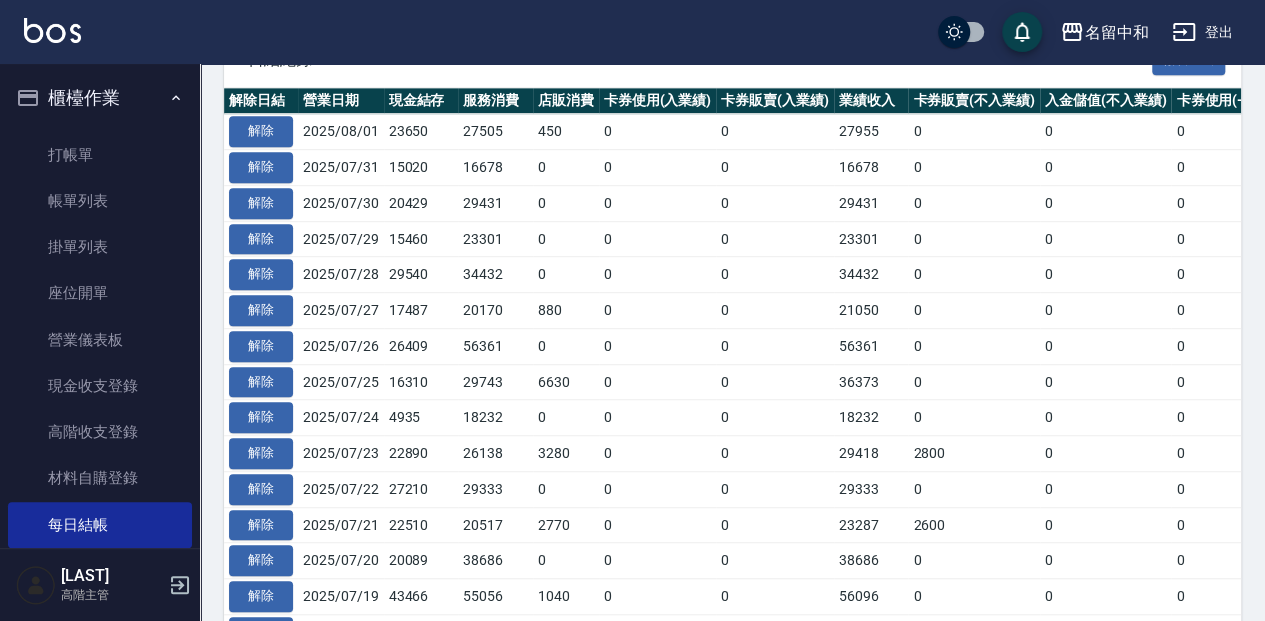 scroll, scrollTop: 0, scrollLeft: 0, axis: both 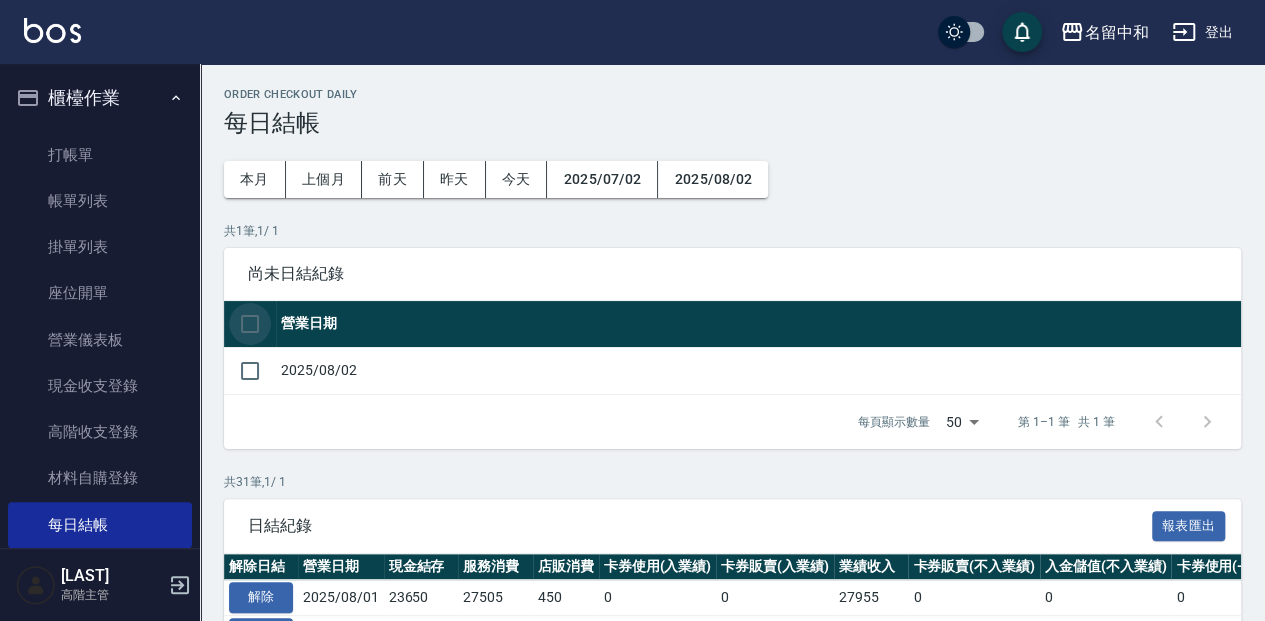 click at bounding box center (250, 324) 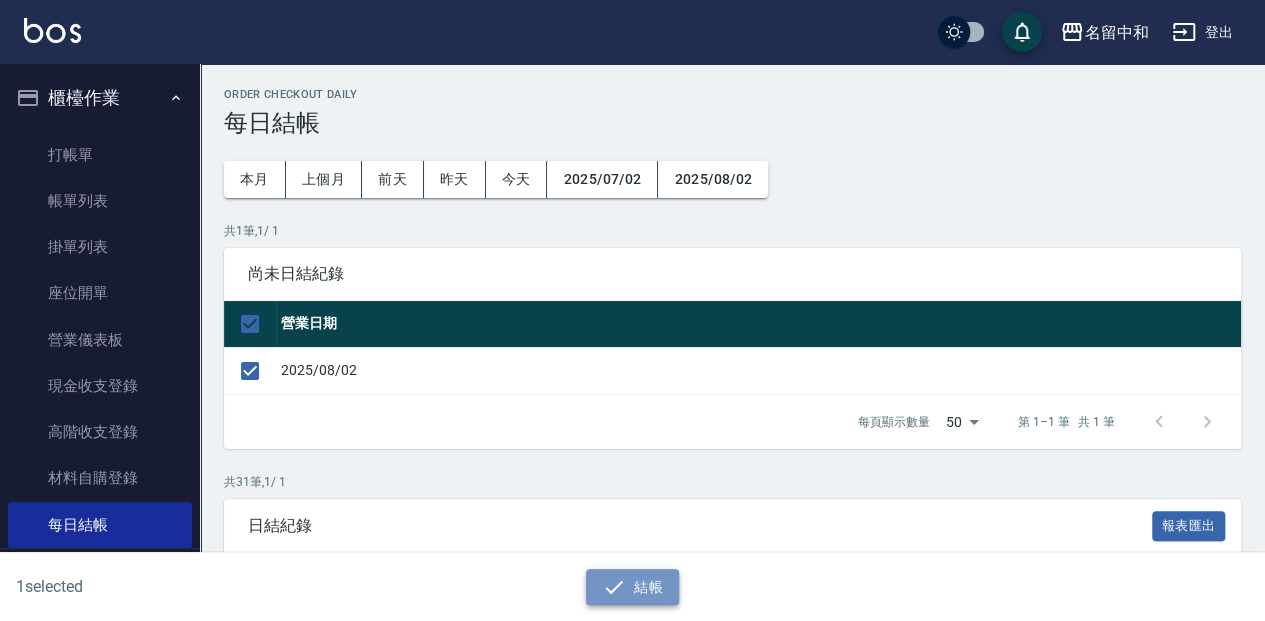 click on "結帳" at bounding box center (632, 587) 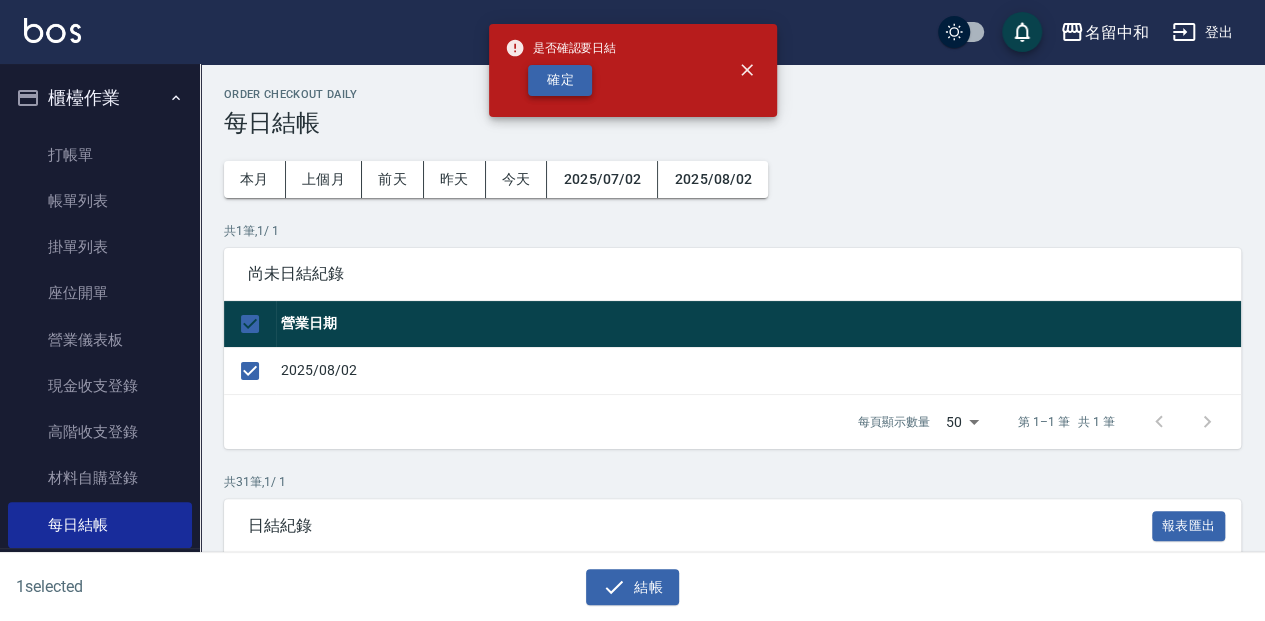 click on "確定" at bounding box center [560, 80] 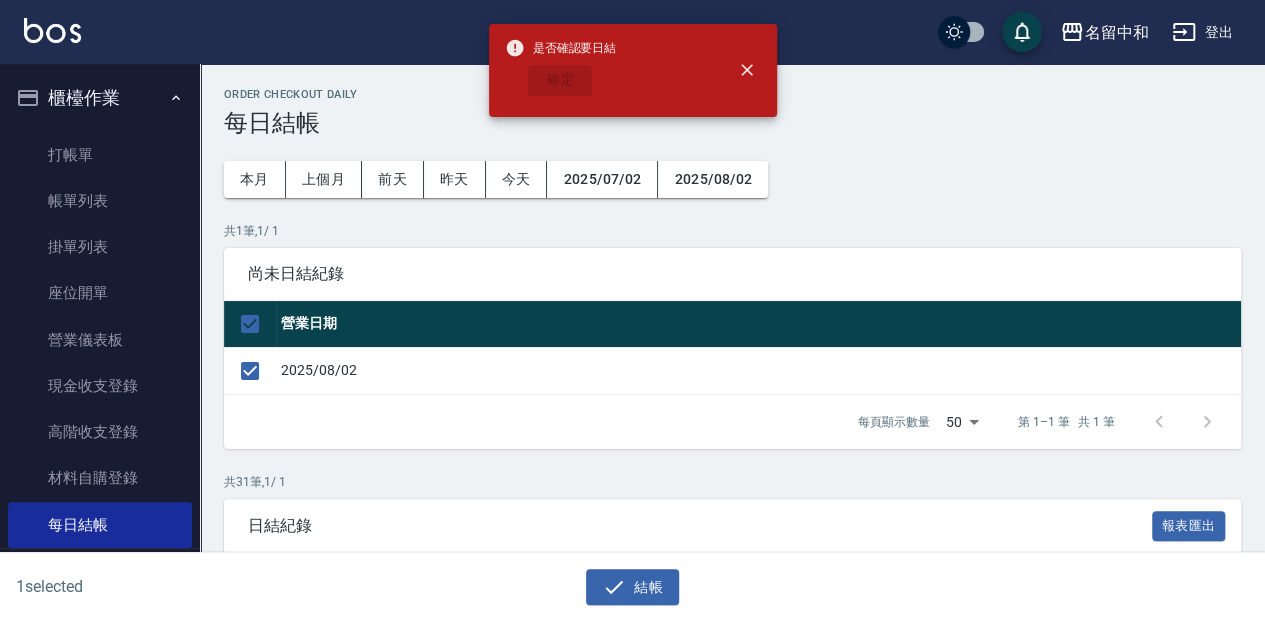 checkbox on "false" 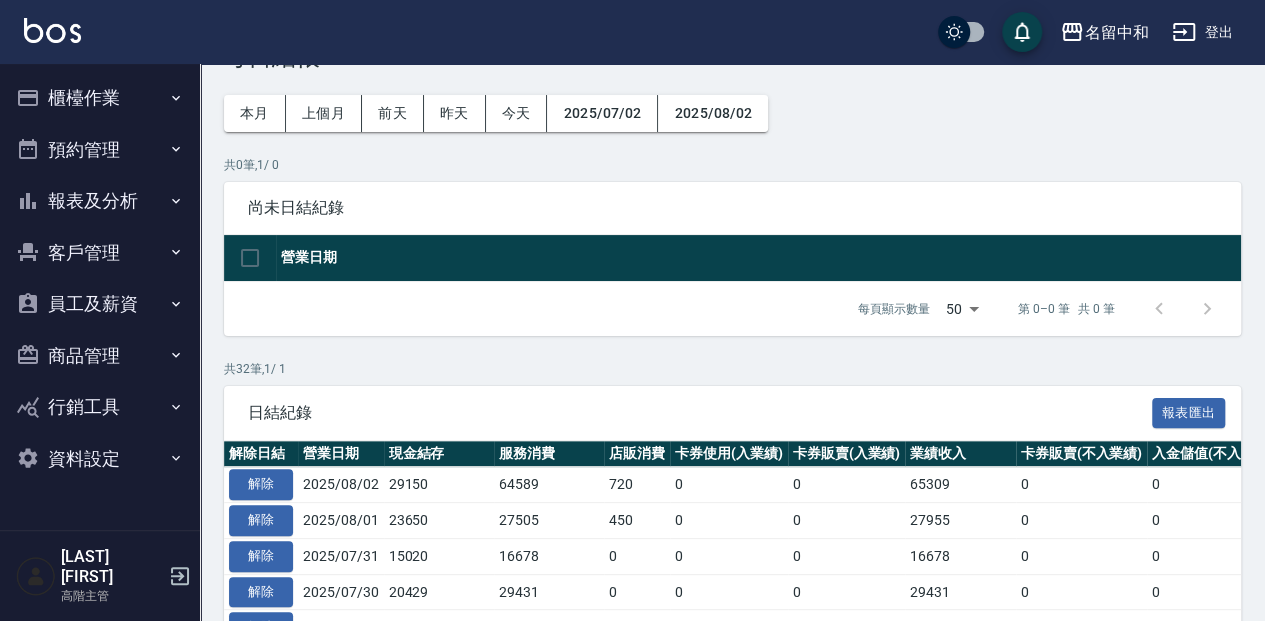 scroll, scrollTop: 133, scrollLeft: 0, axis: vertical 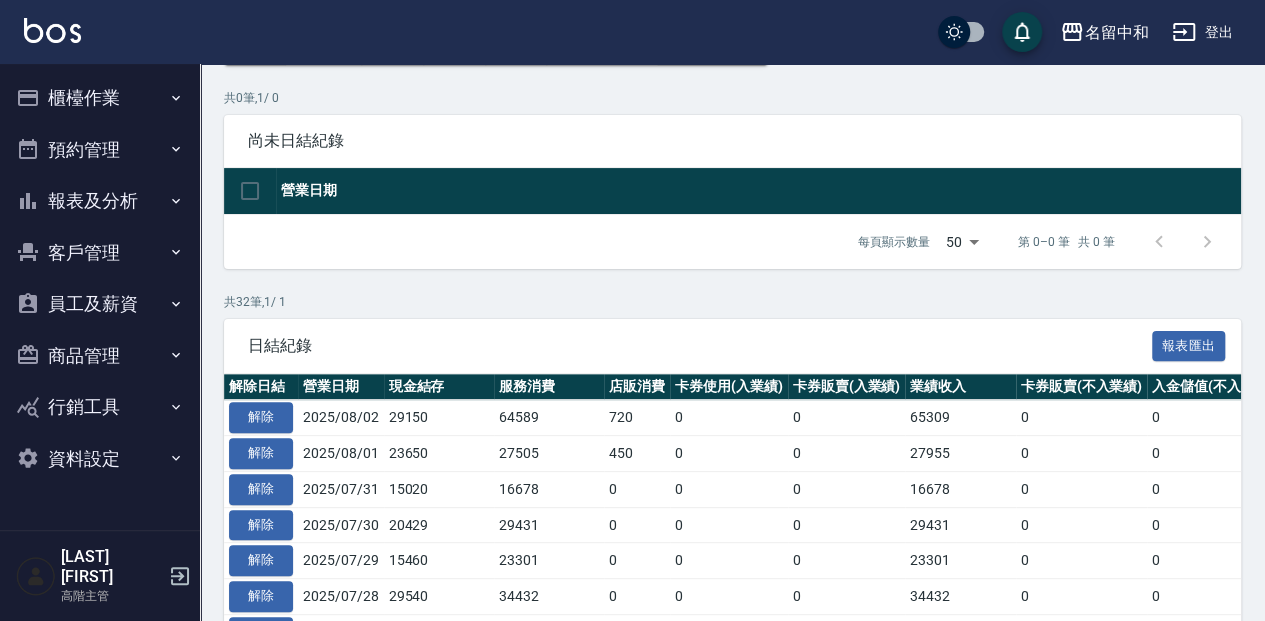 click on "櫃檯作業" at bounding box center (100, 98) 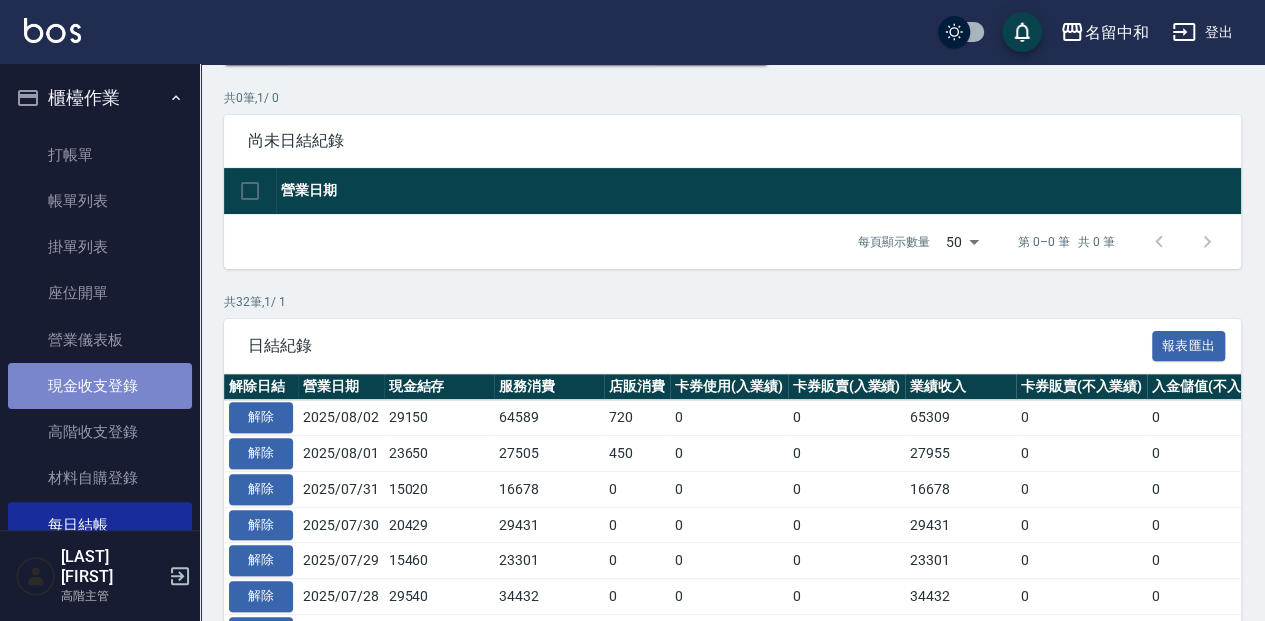 click on "現金收支登錄" at bounding box center (100, 386) 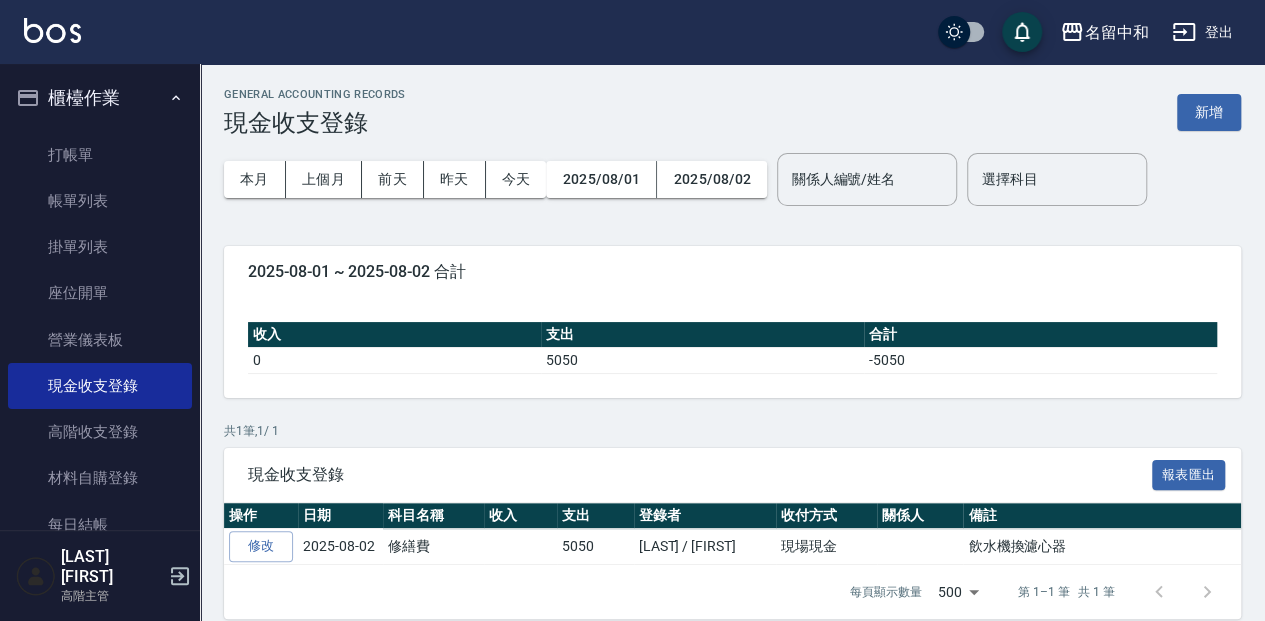 scroll, scrollTop: 19, scrollLeft: 0, axis: vertical 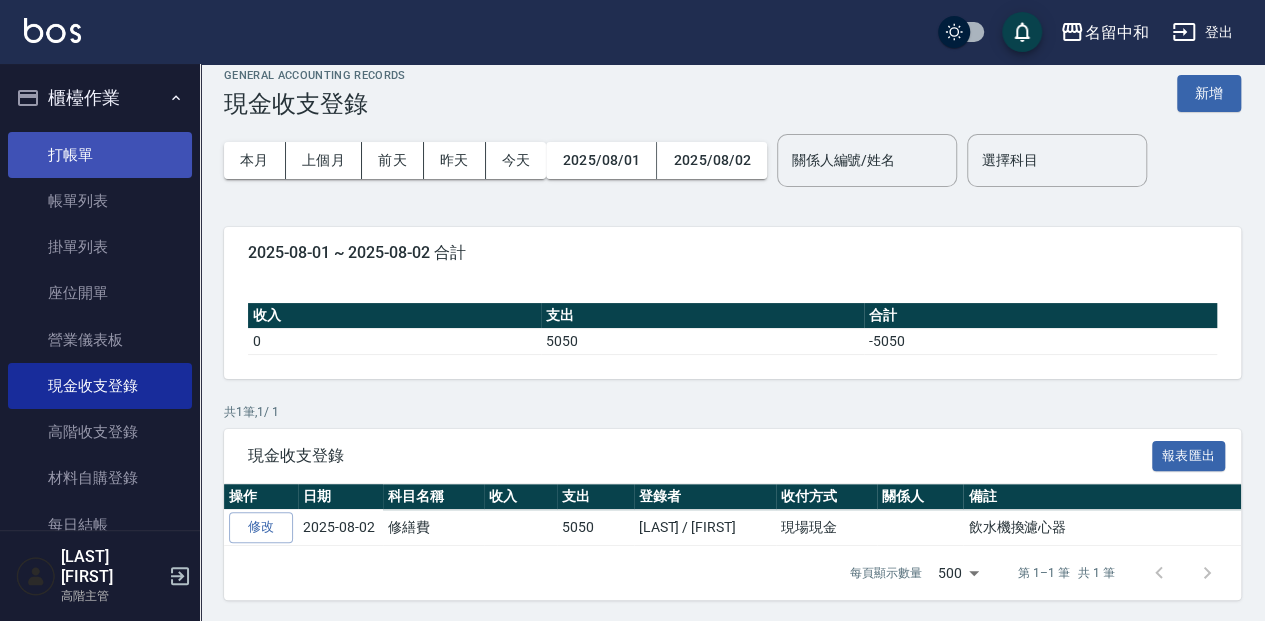 click on "打帳單" at bounding box center [100, 155] 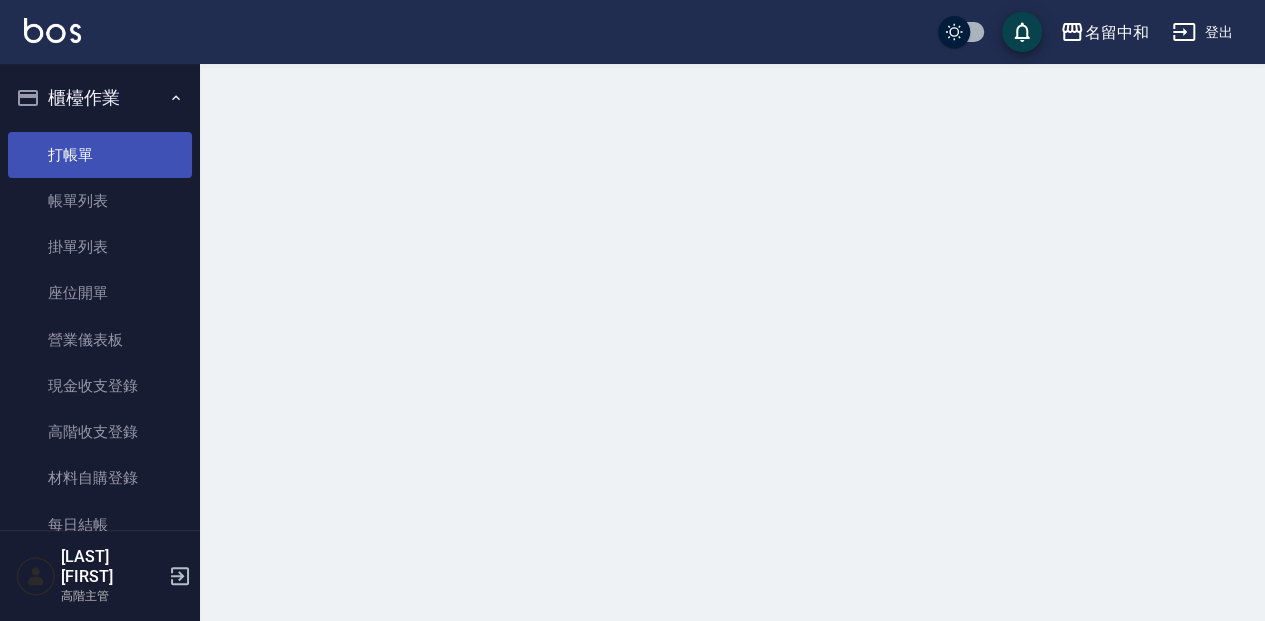 scroll, scrollTop: 0, scrollLeft: 0, axis: both 